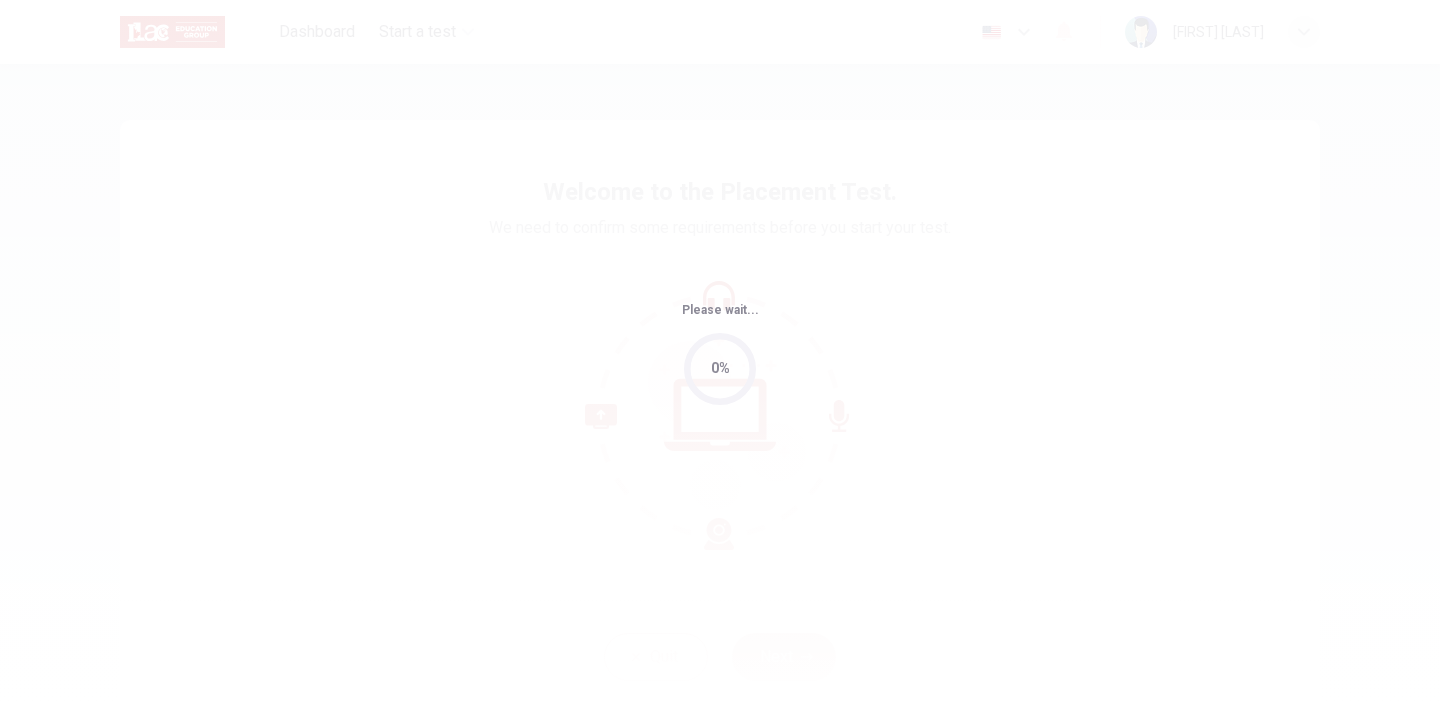 scroll, scrollTop: 0, scrollLeft: 0, axis: both 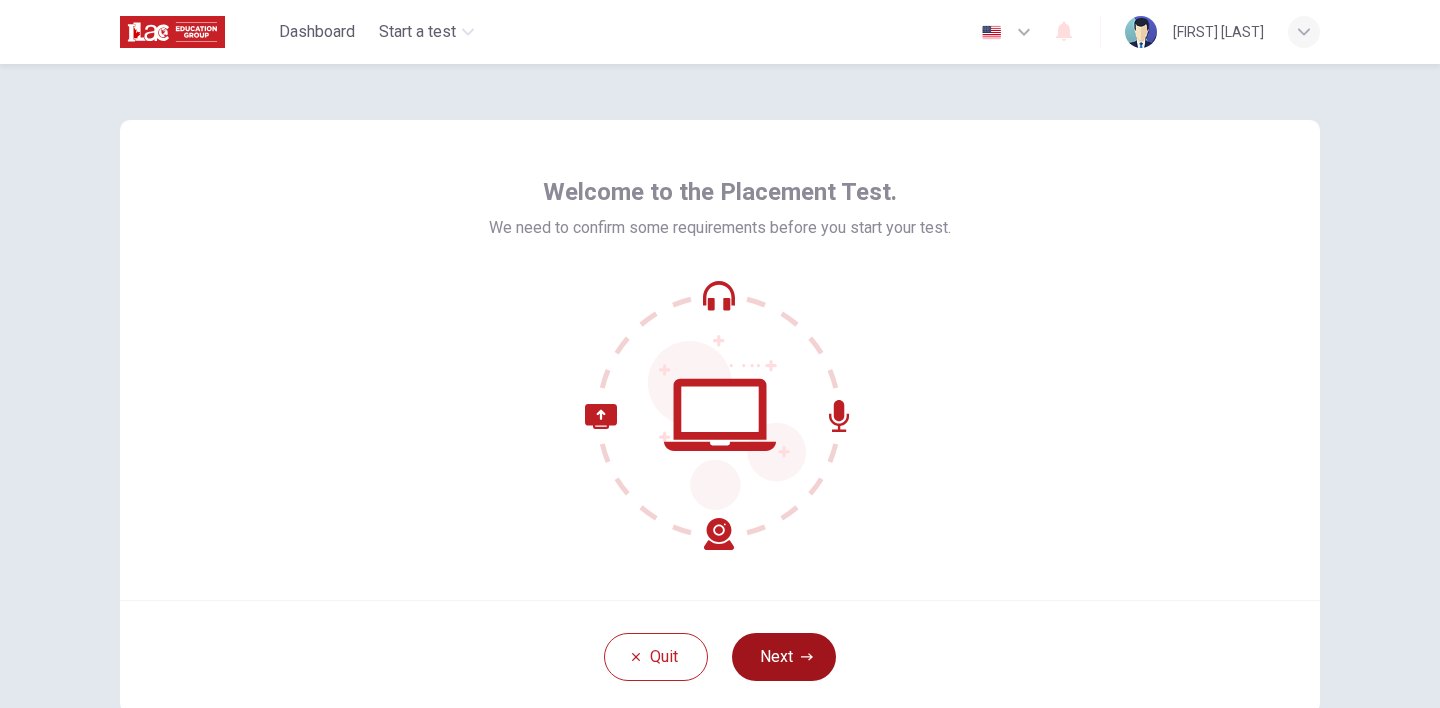 click 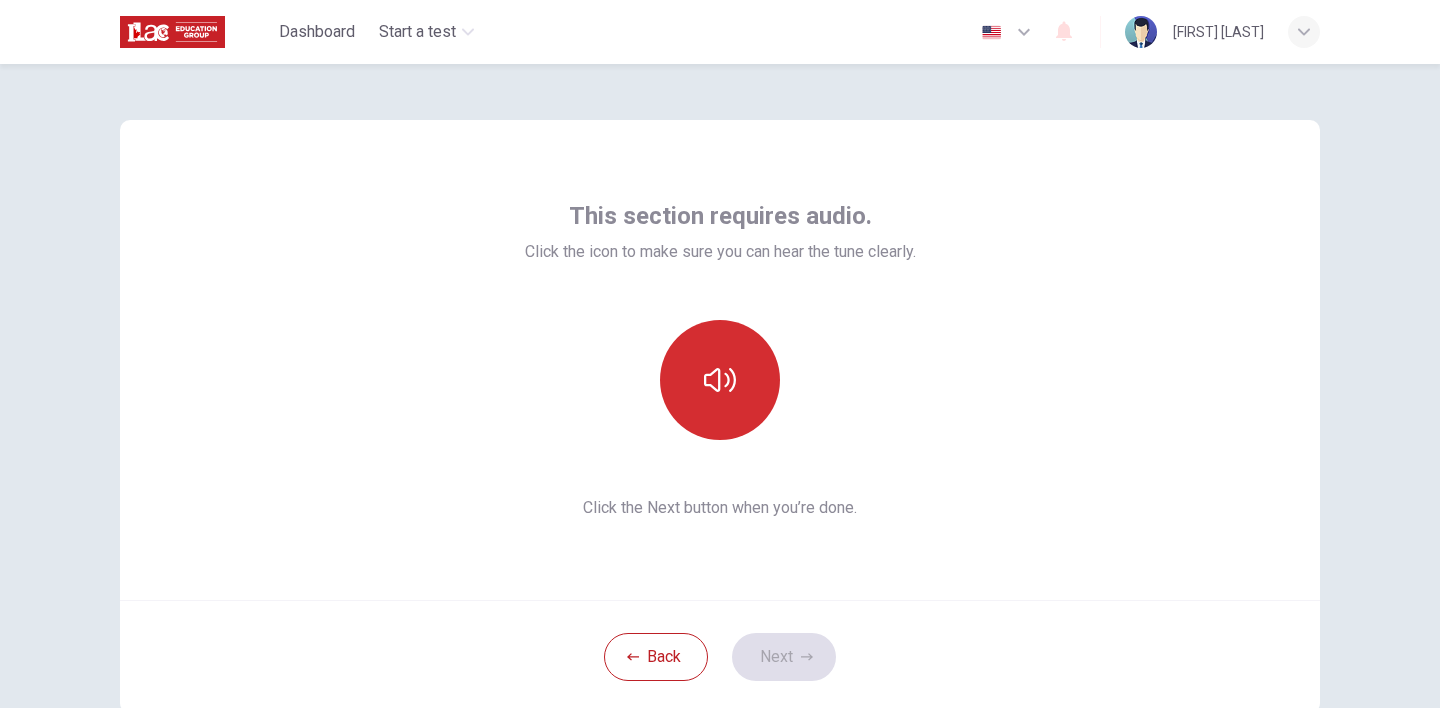 click at bounding box center [720, 380] 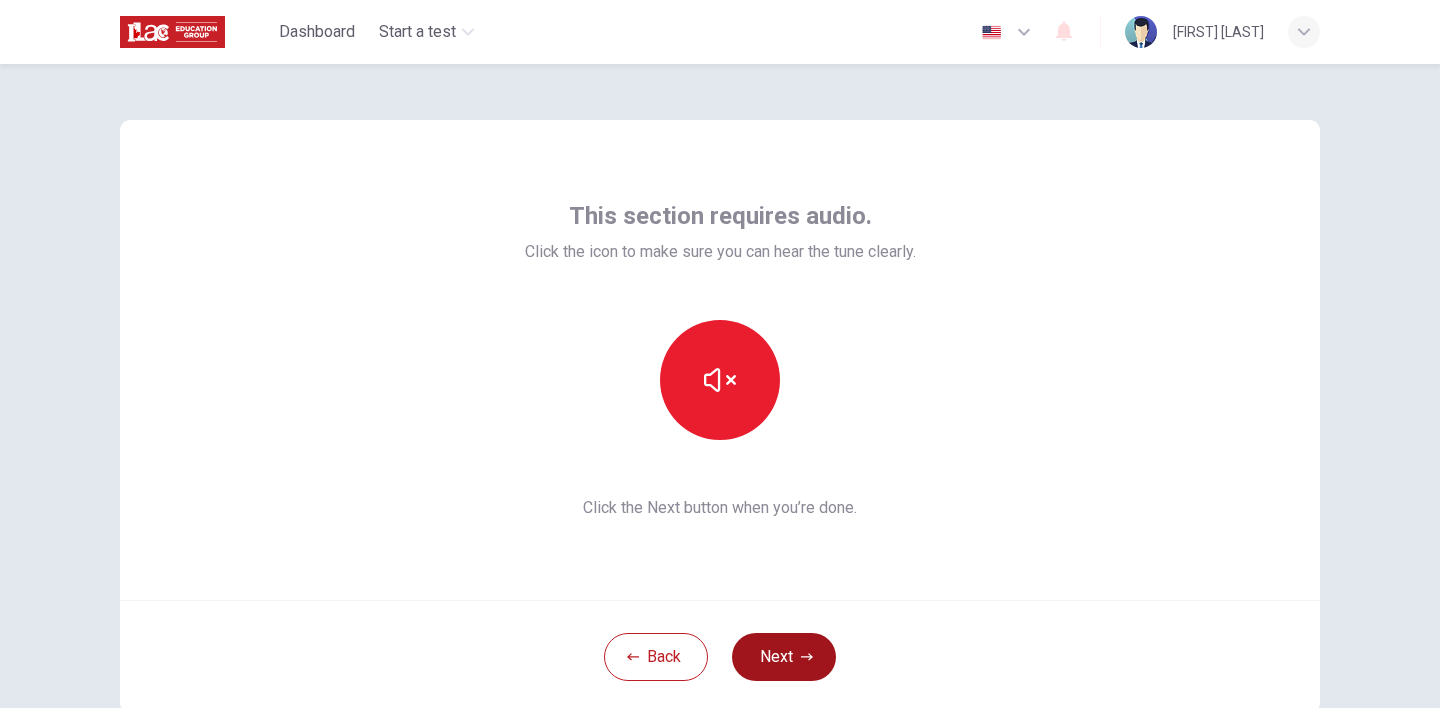 click on "Next" at bounding box center [784, 657] 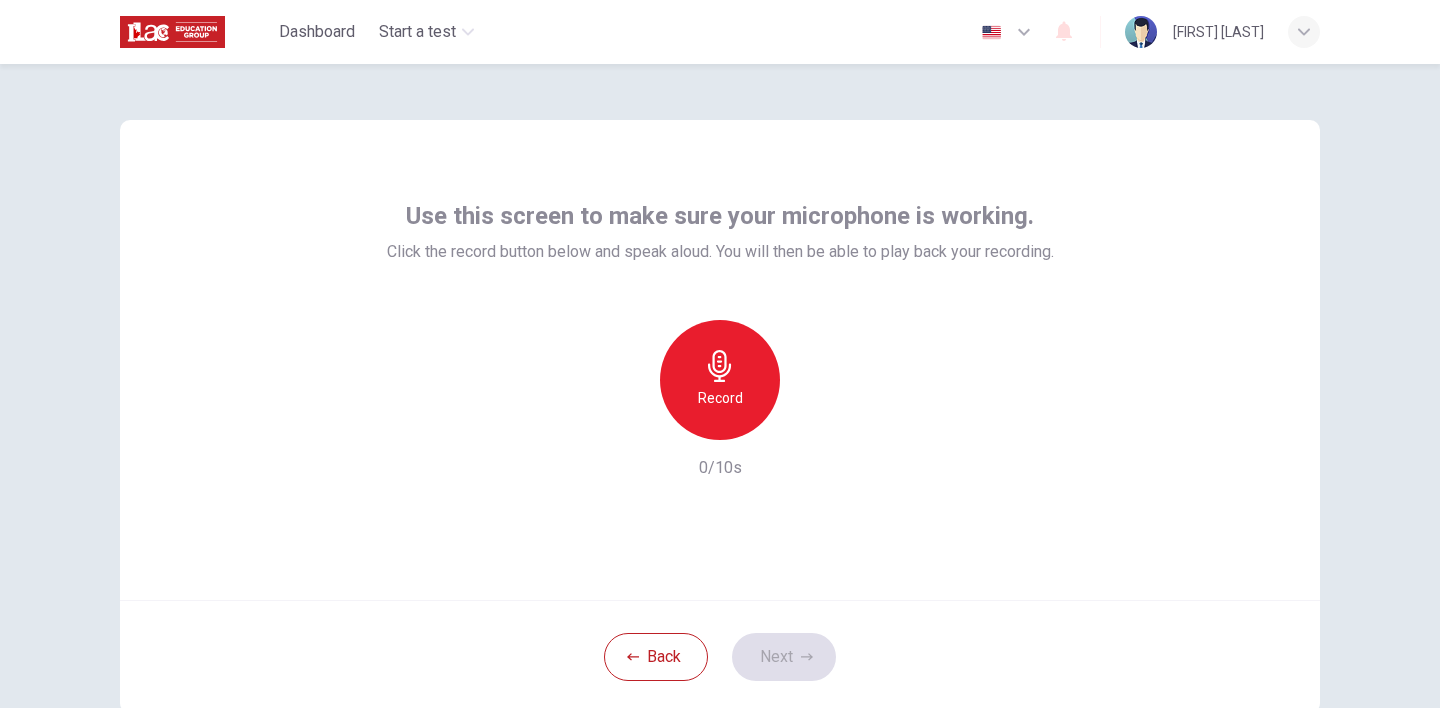 click on "Record" at bounding box center [720, 398] 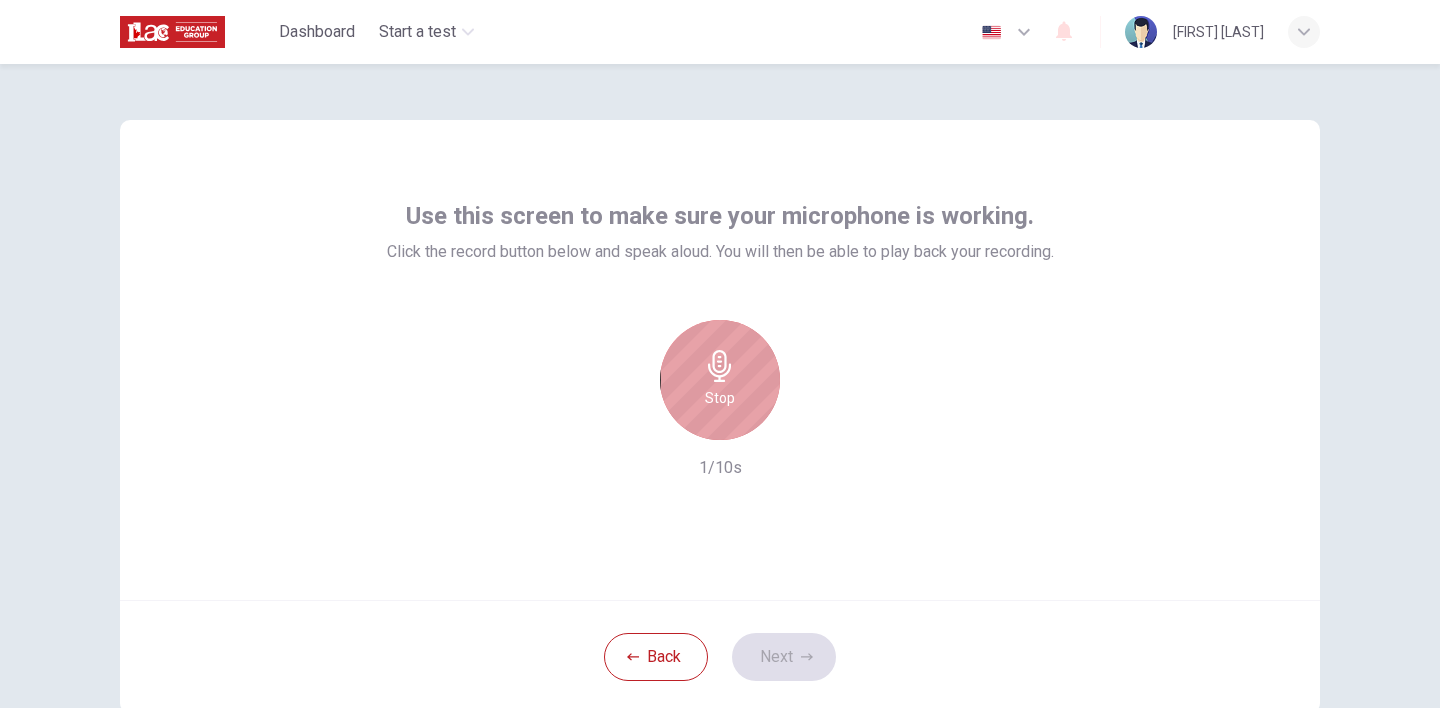 click on "Stop" at bounding box center [720, 380] 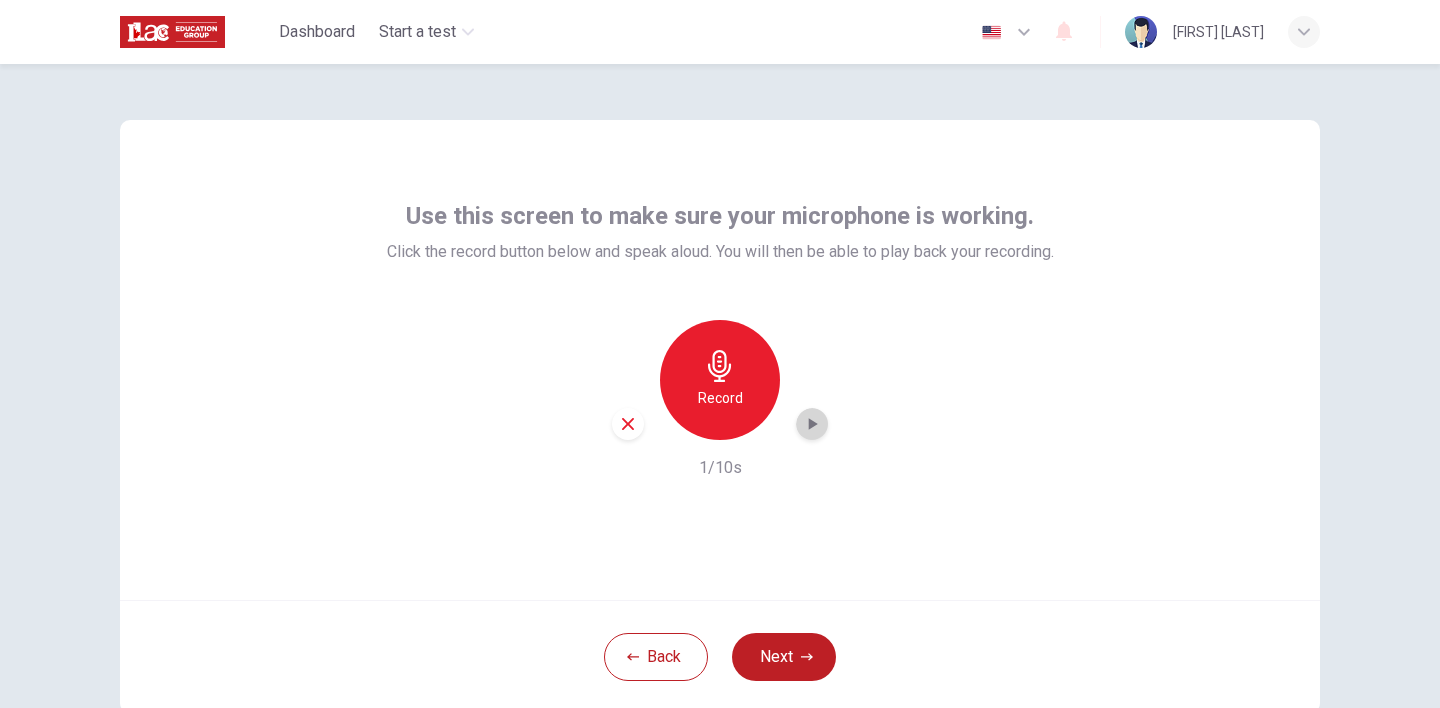 click at bounding box center [812, 424] 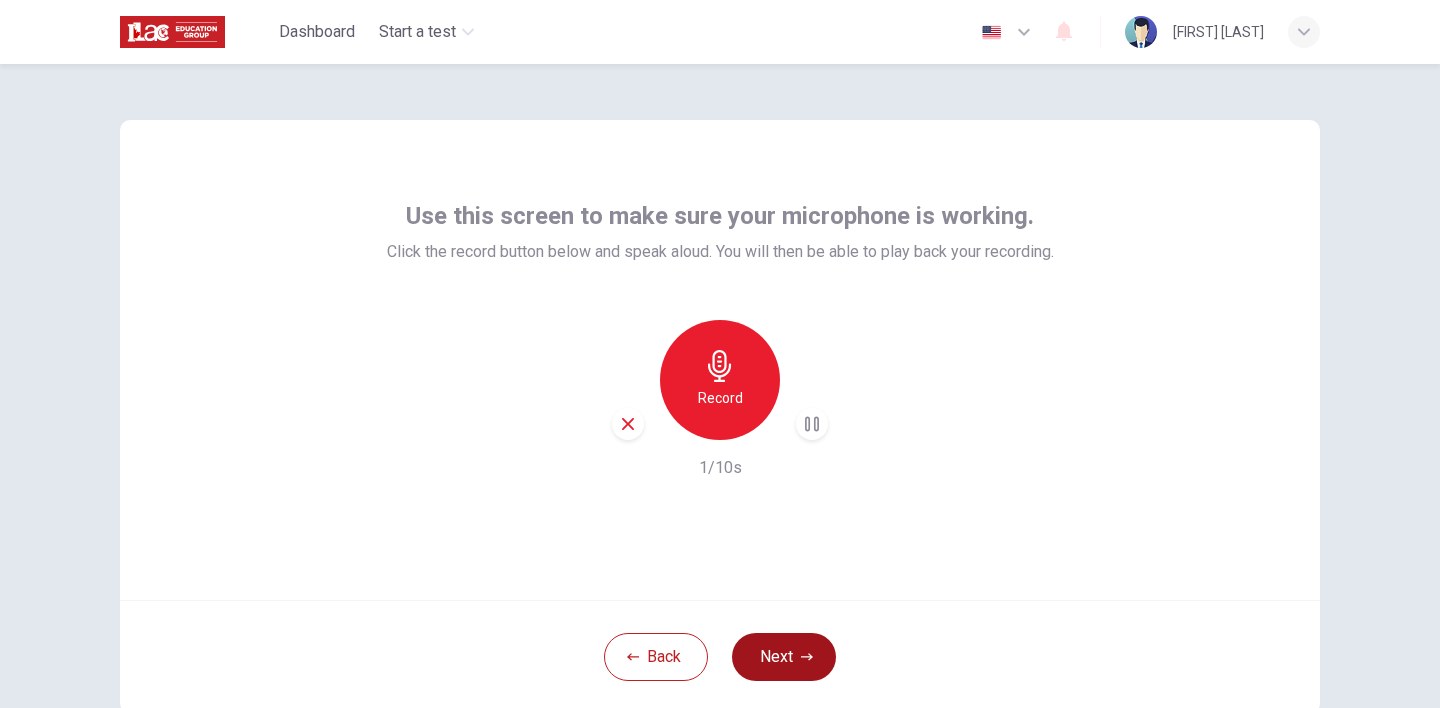 click on "Next" at bounding box center (784, 657) 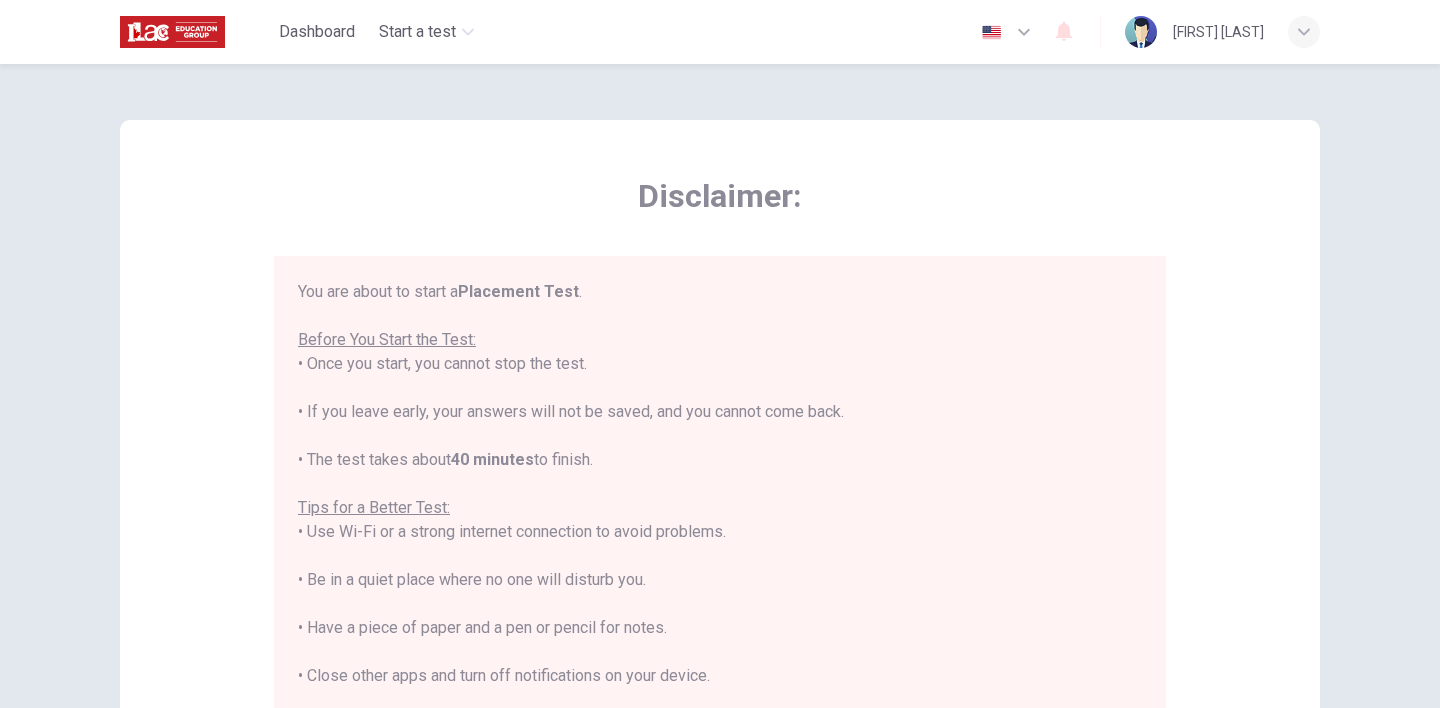 scroll, scrollTop: 23, scrollLeft: 0, axis: vertical 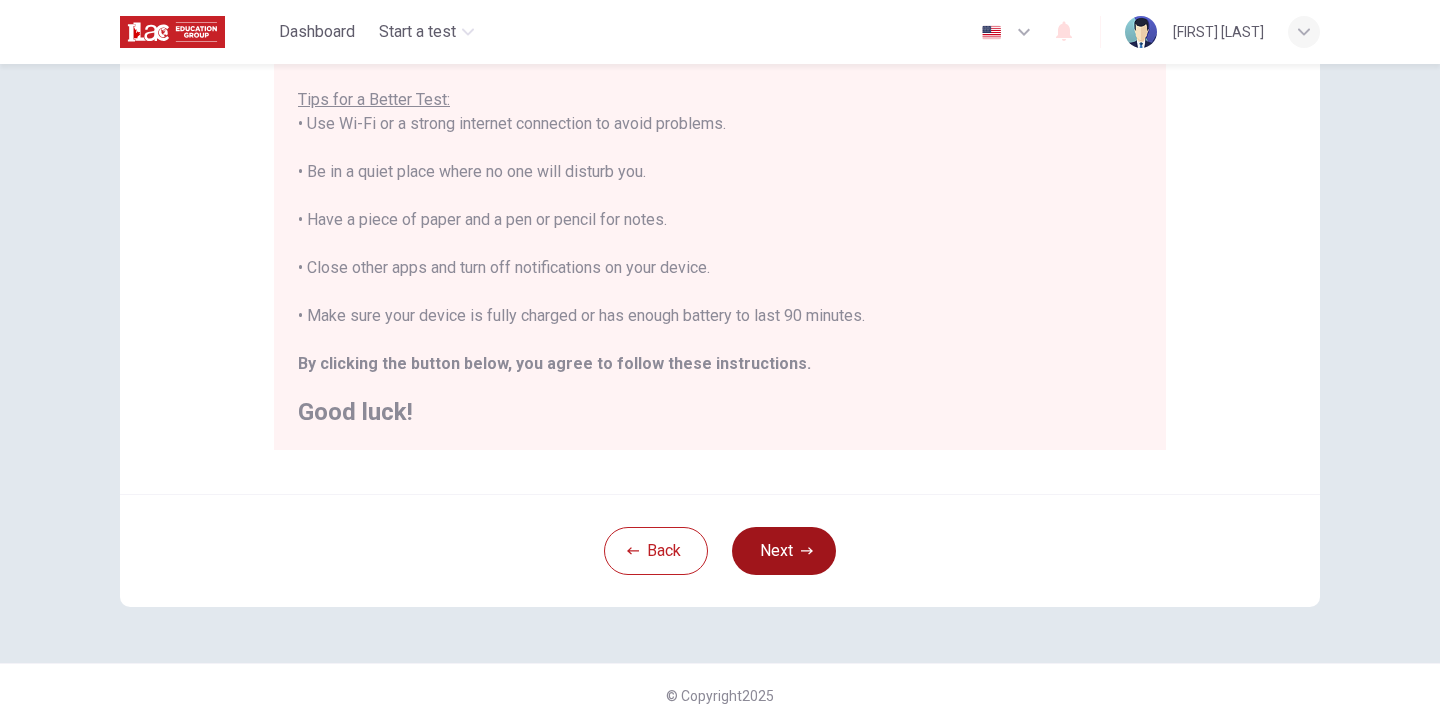 click on "Next" at bounding box center [784, 551] 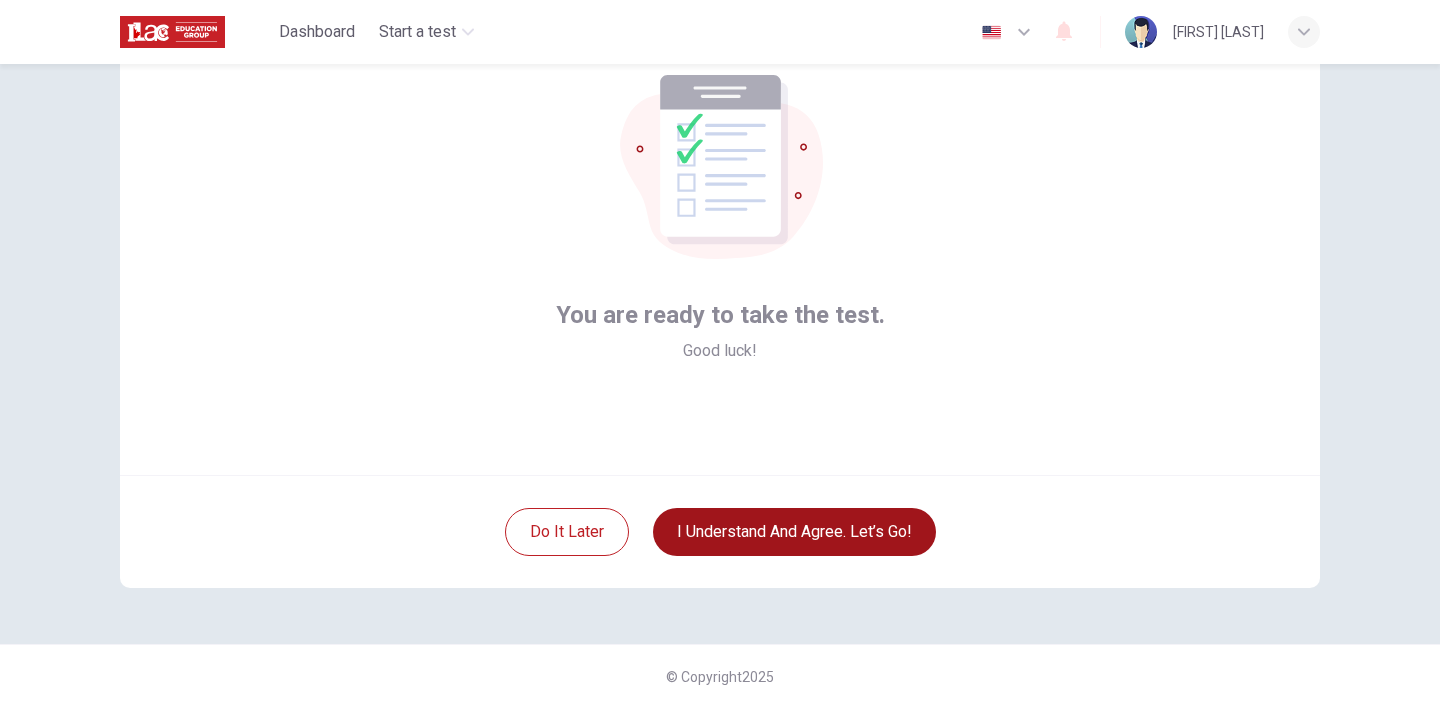scroll, scrollTop: 18, scrollLeft: 0, axis: vertical 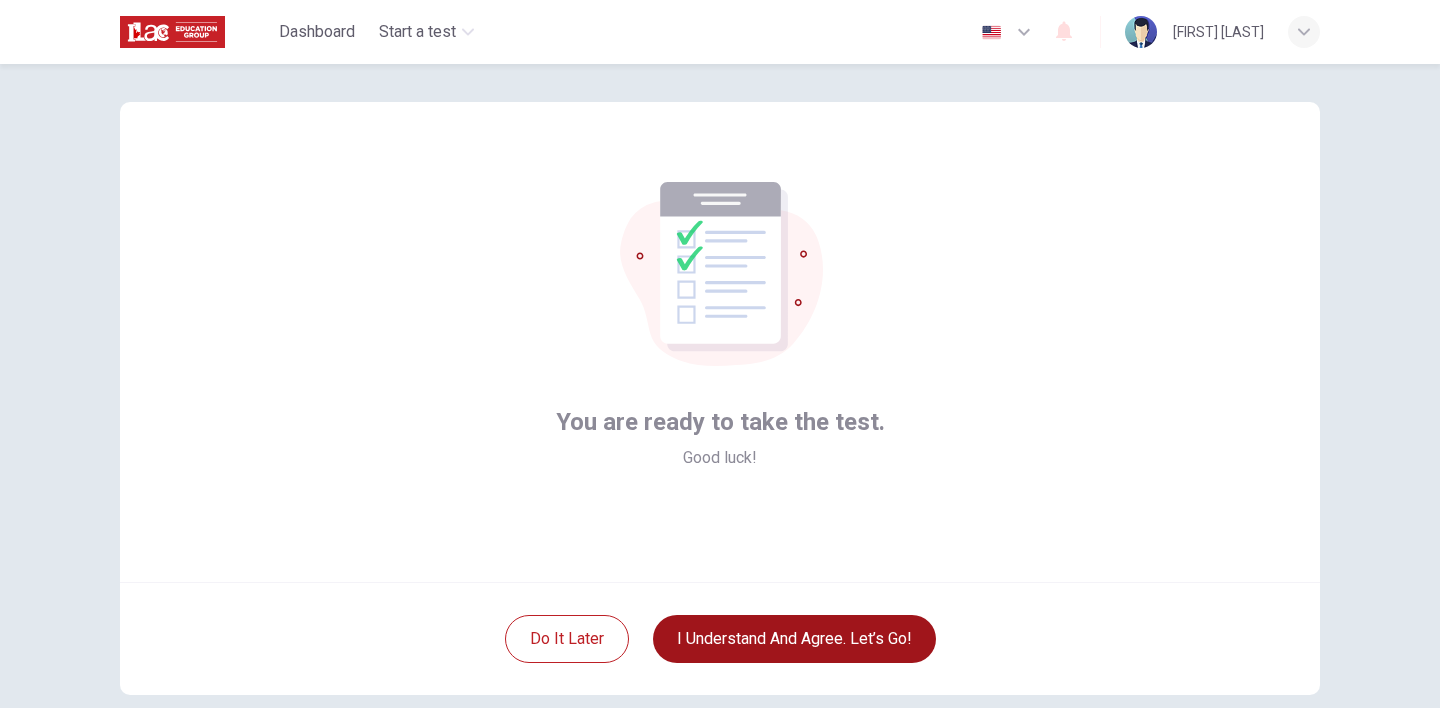 click on "I understand and agree. Let’s go!" at bounding box center [794, 639] 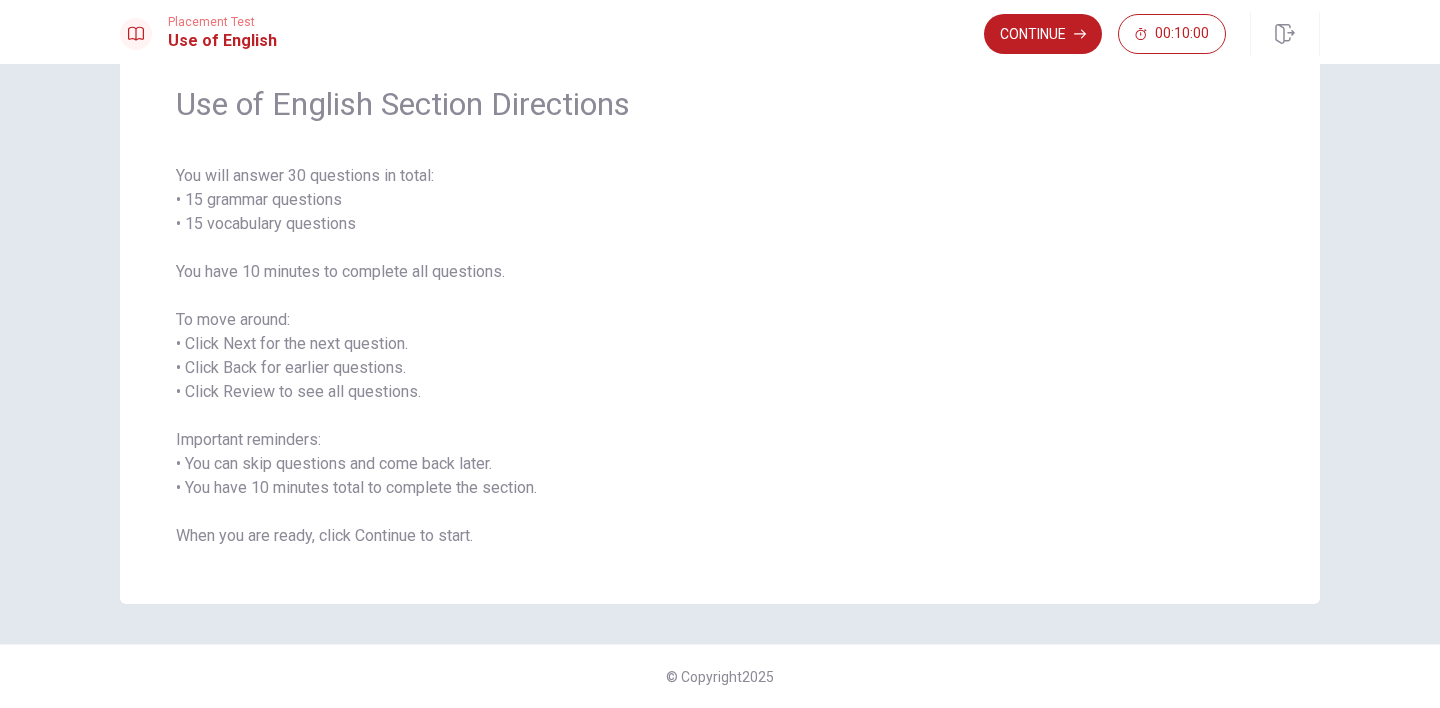 scroll, scrollTop: 0, scrollLeft: 0, axis: both 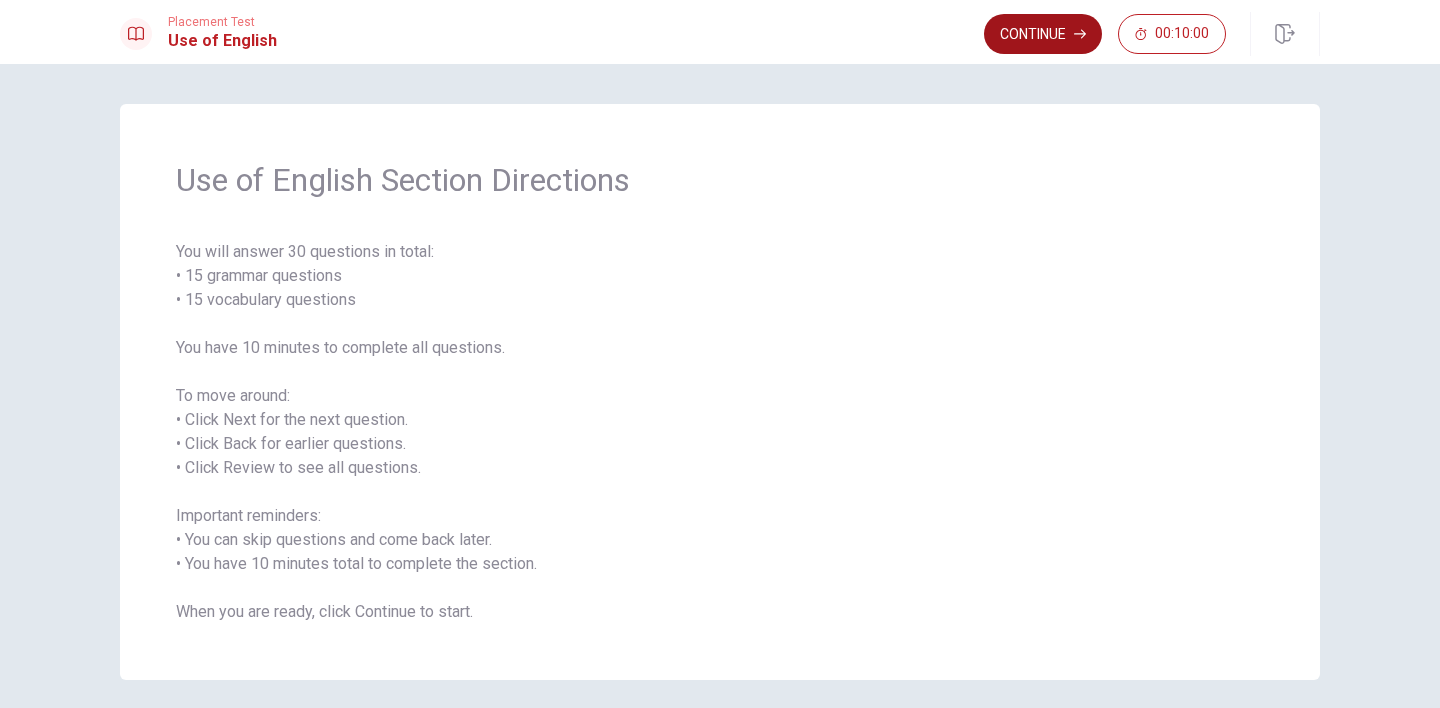 click on "Continue" at bounding box center (1043, 34) 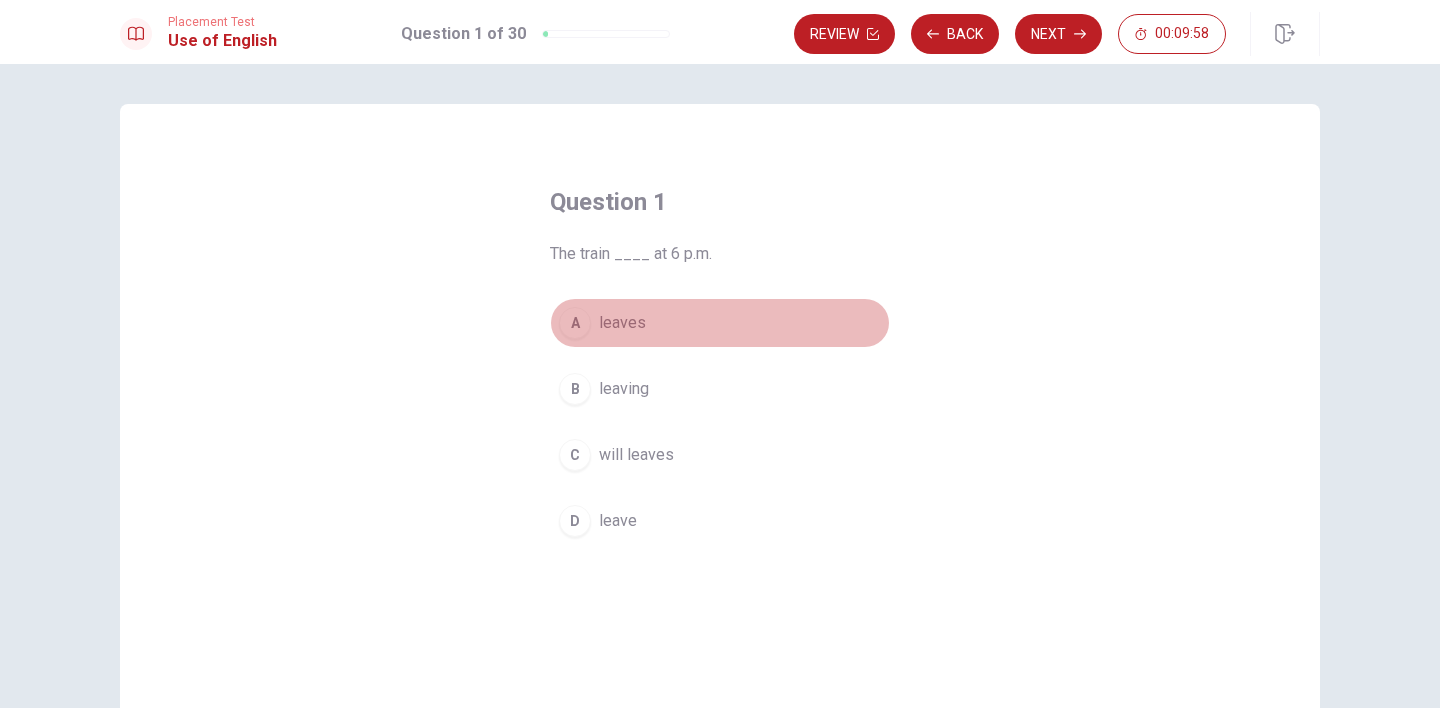 click on "leaves" at bounding box center (622, 323) 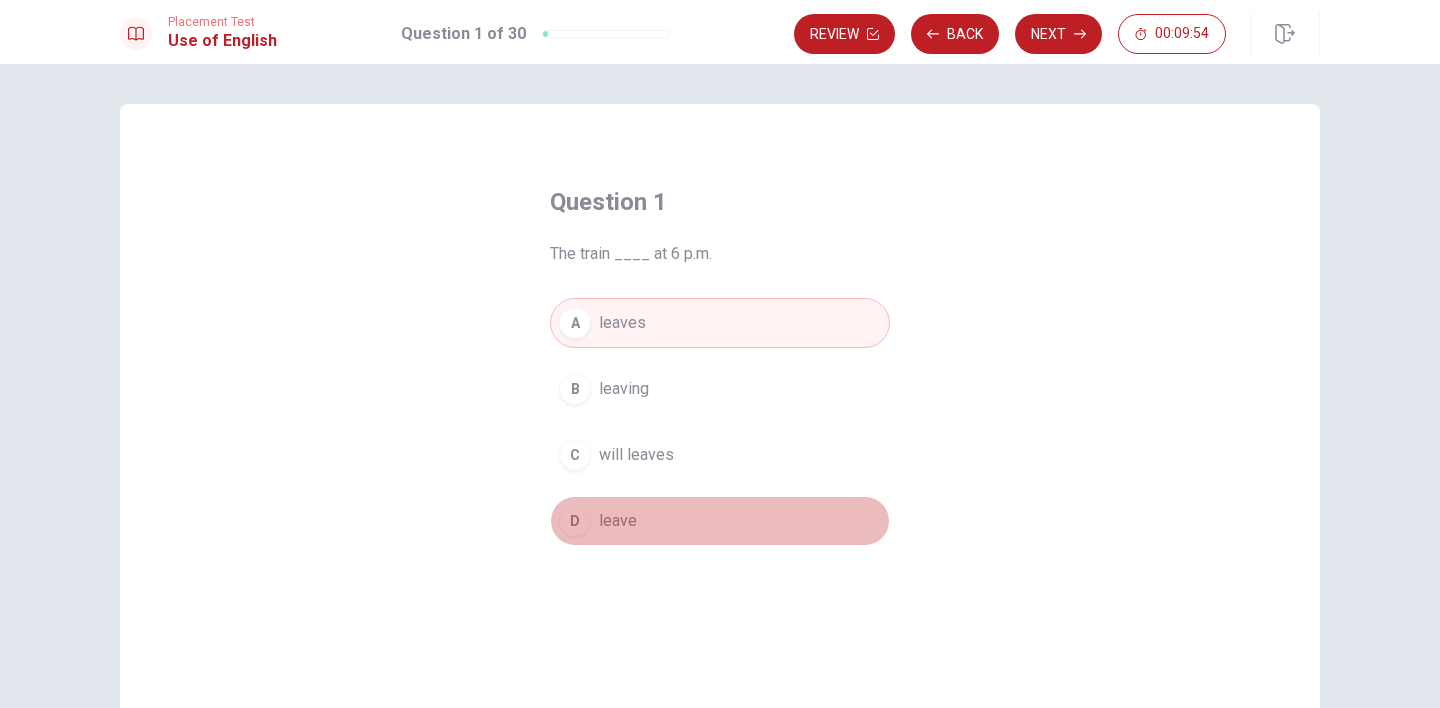 click on "D leave" at bounding box center (720, 521) 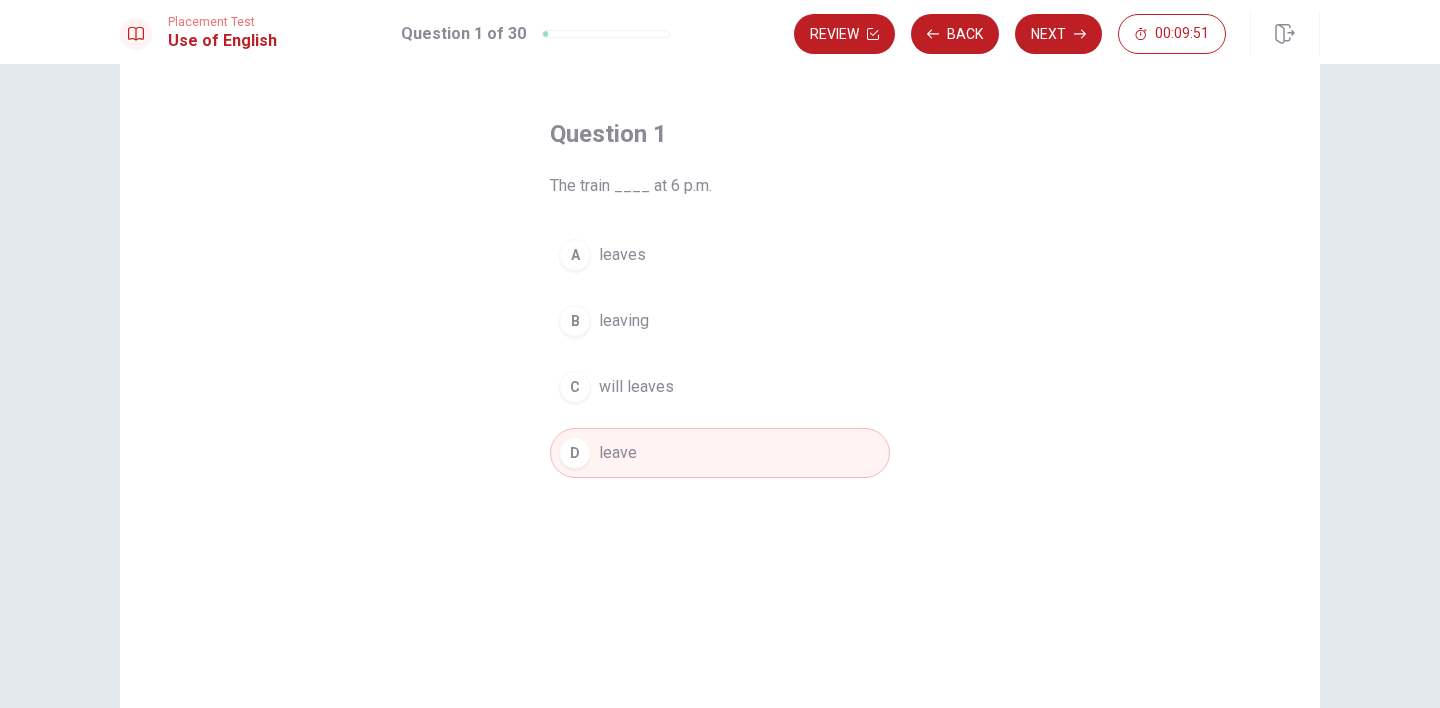 scroll, scrollTop: 51, scrollLeft: 0, axis: vertical 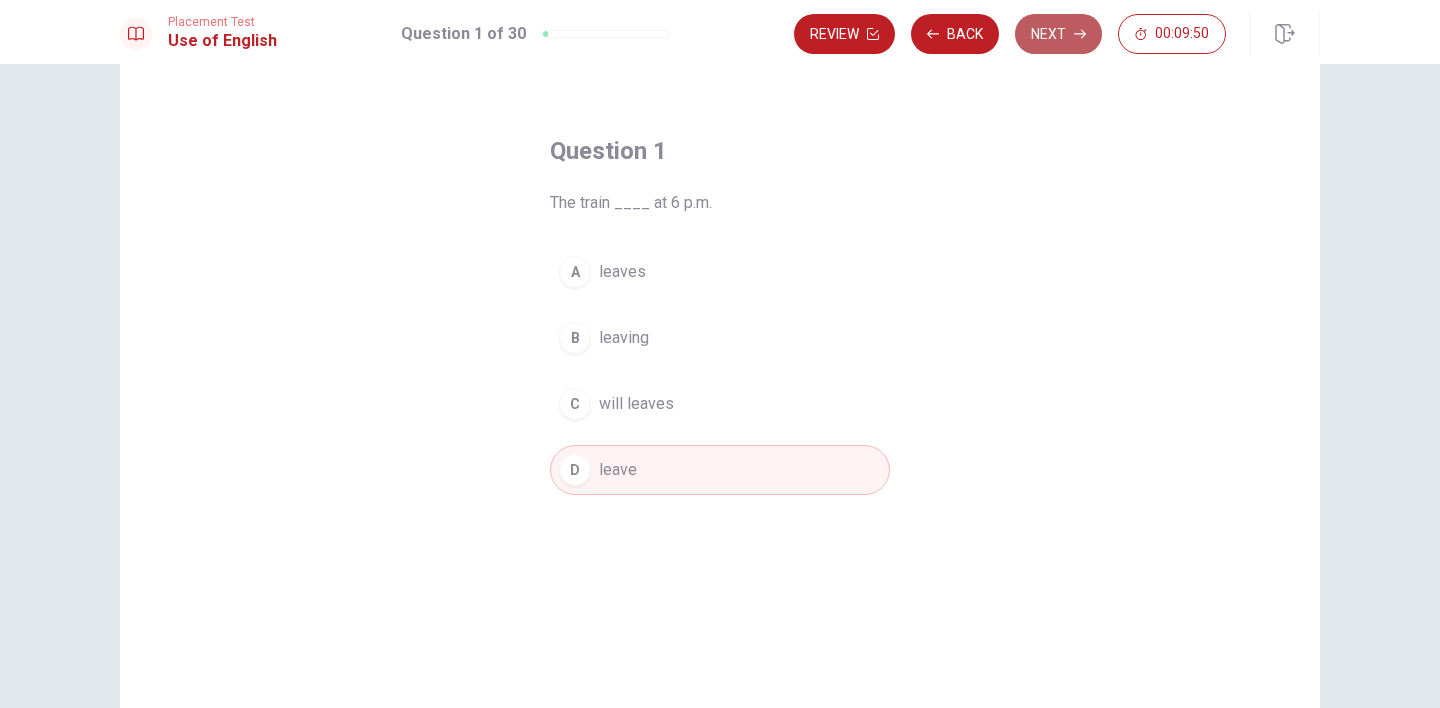 click 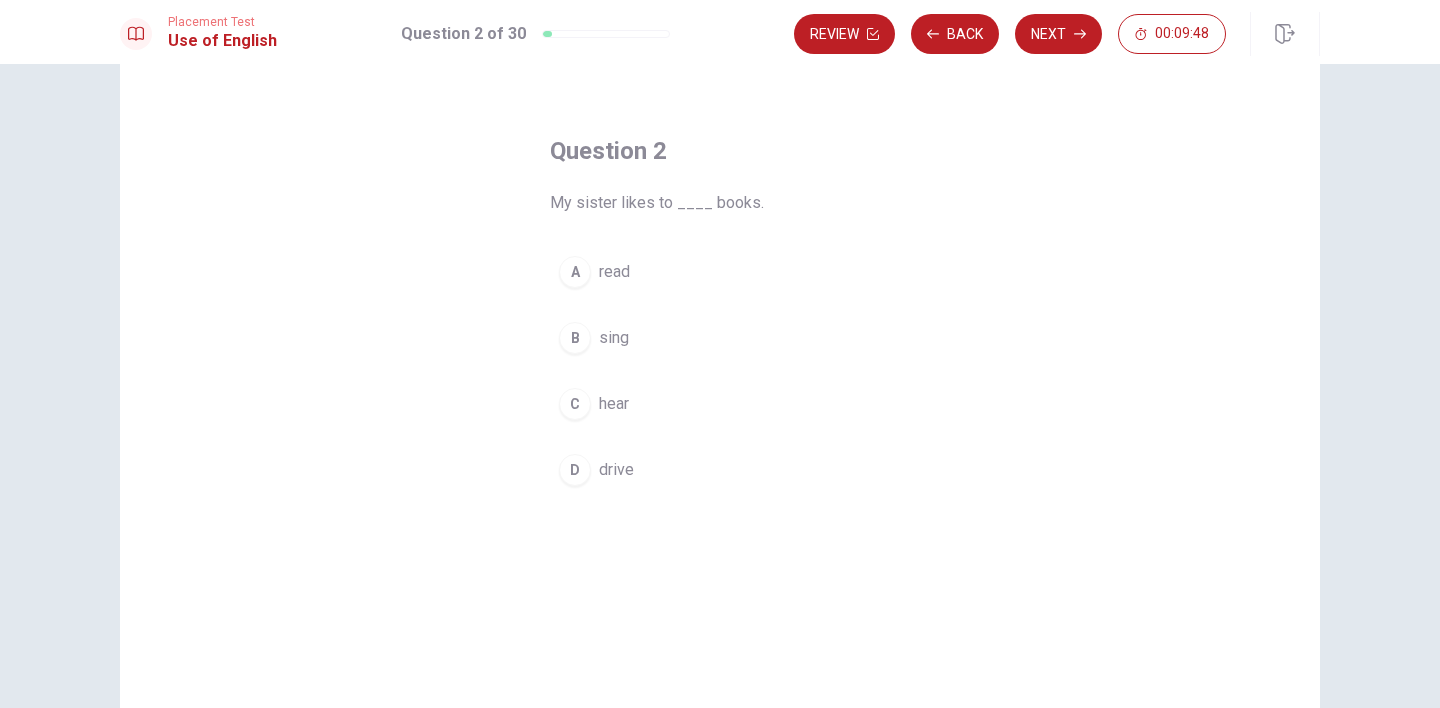 click on "A read" at bounding box center (720, 272) 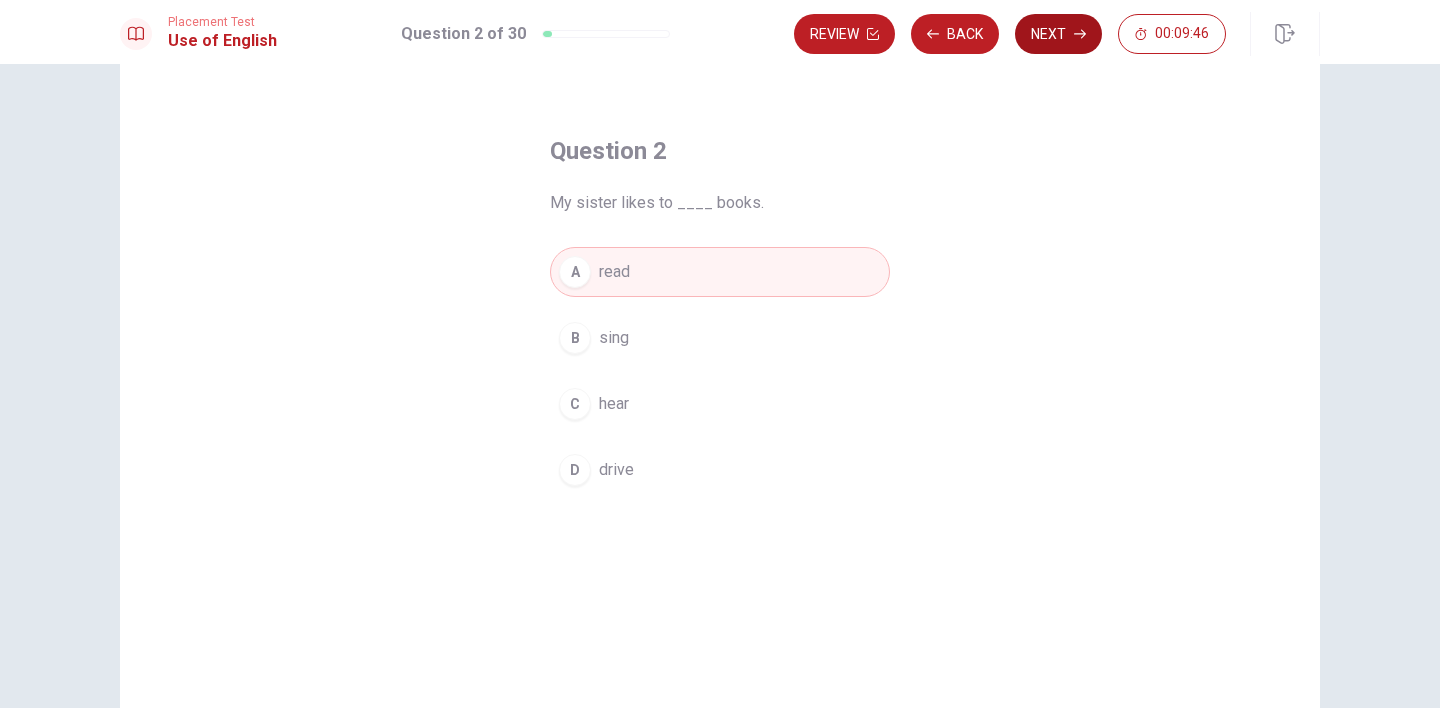click on "Next" at bounding box center (1058, 34) 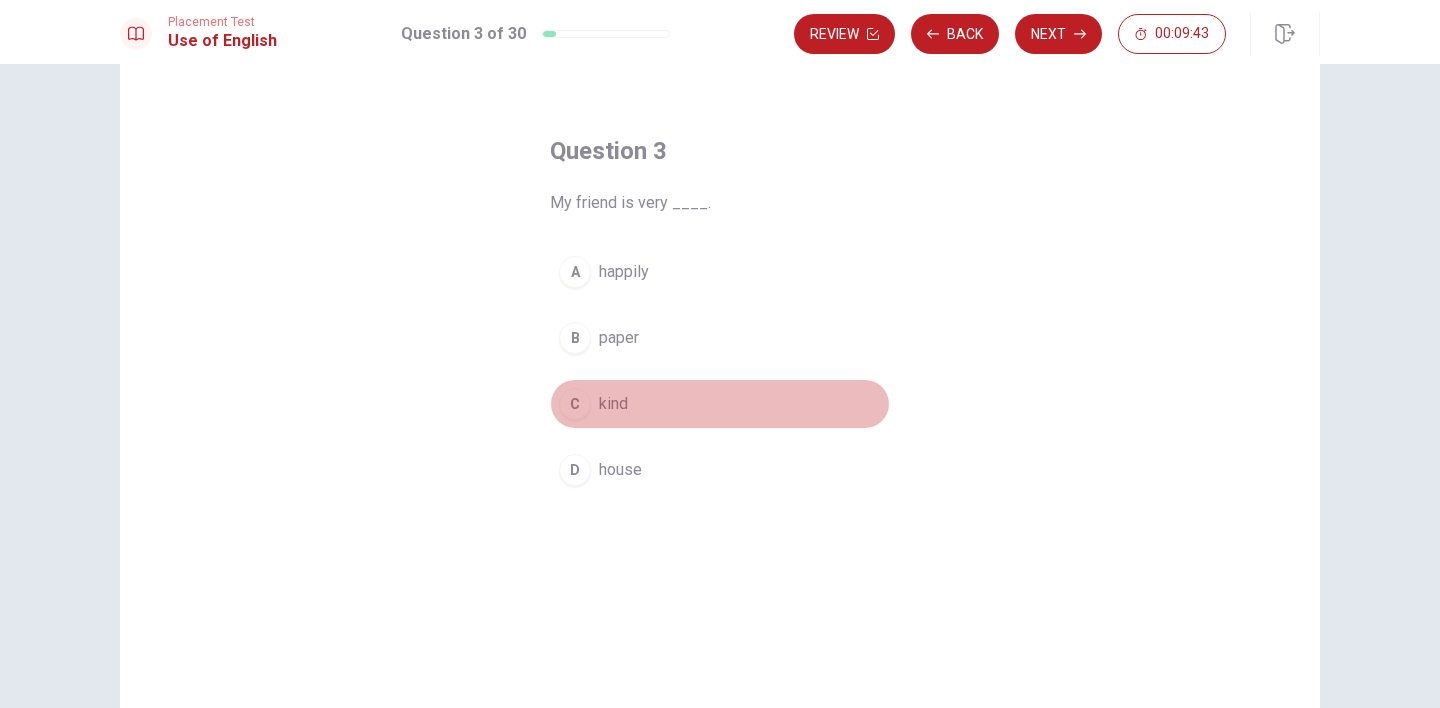 click on "C" at bounding box center (575, 404) 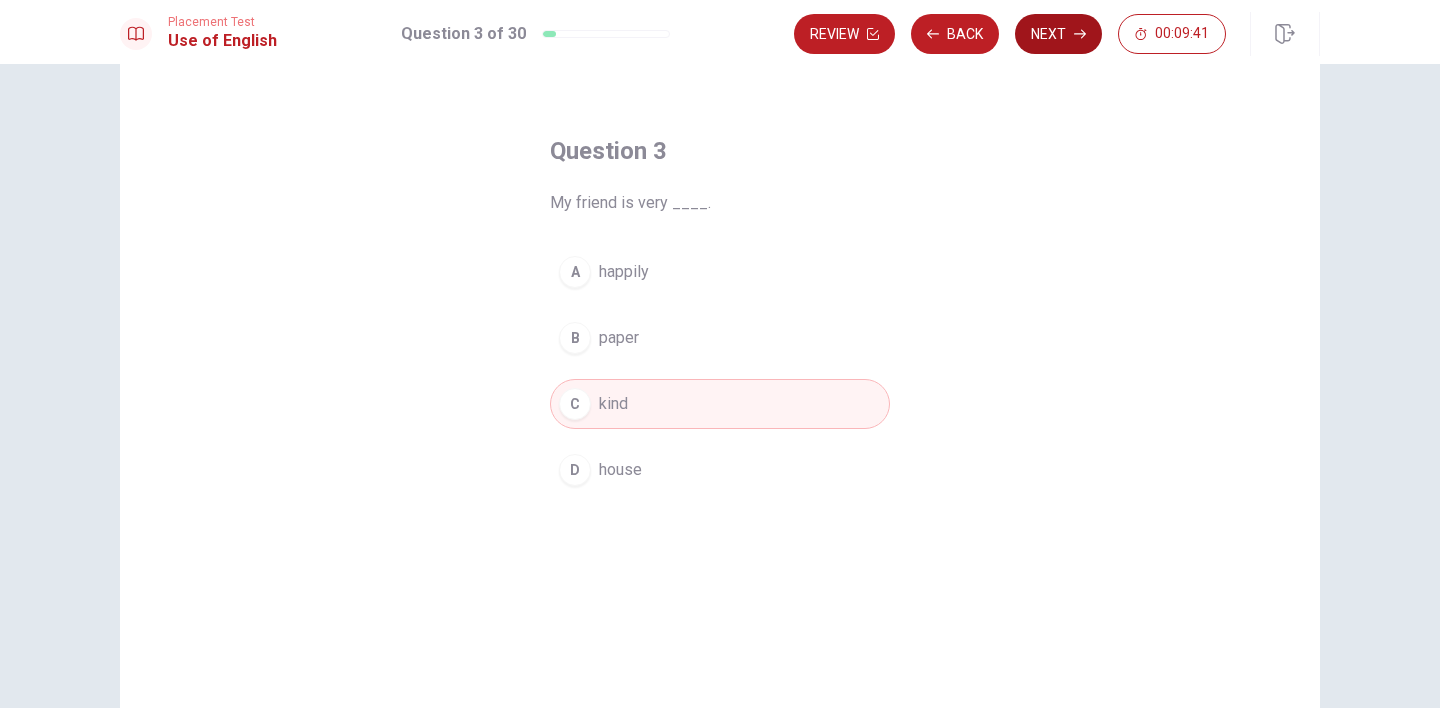 click on "Next" at bounding box center (1058, 34) 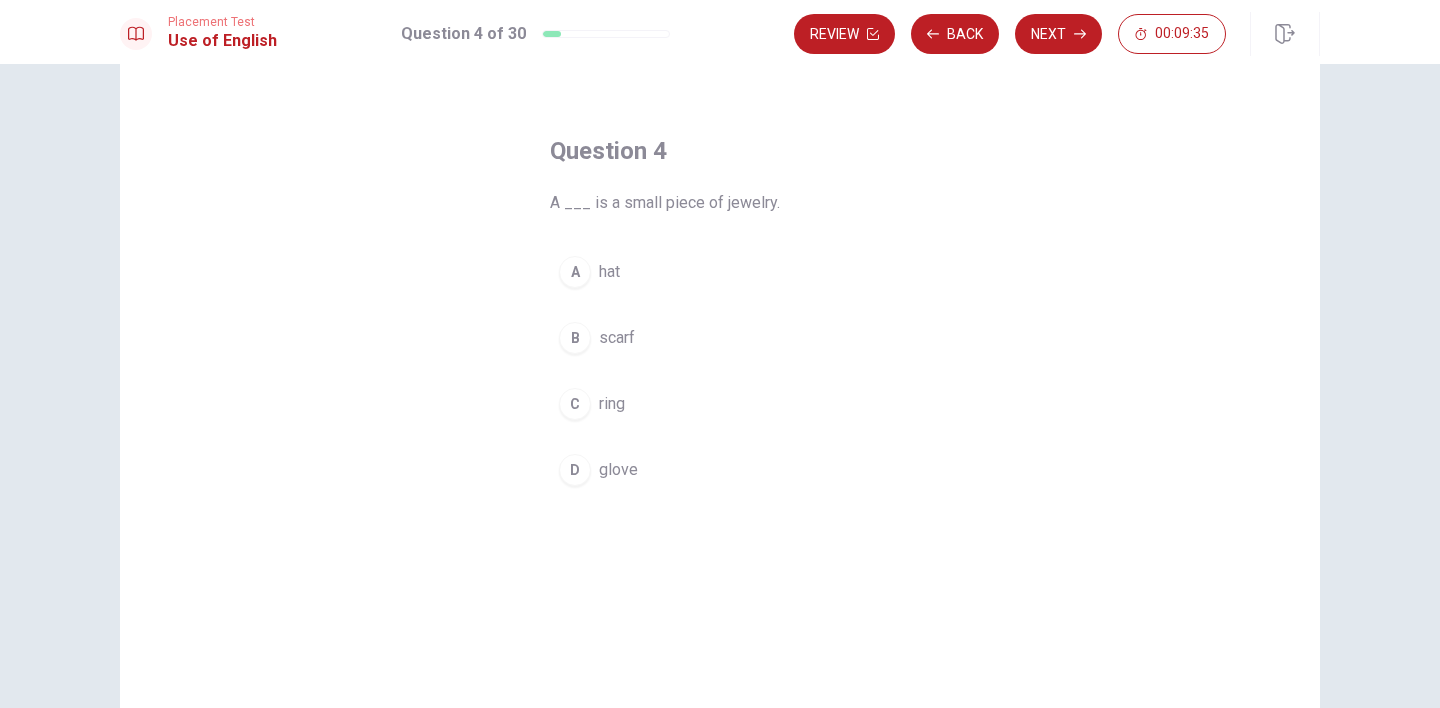 click on "C ring" at bounding box center (720, 404) 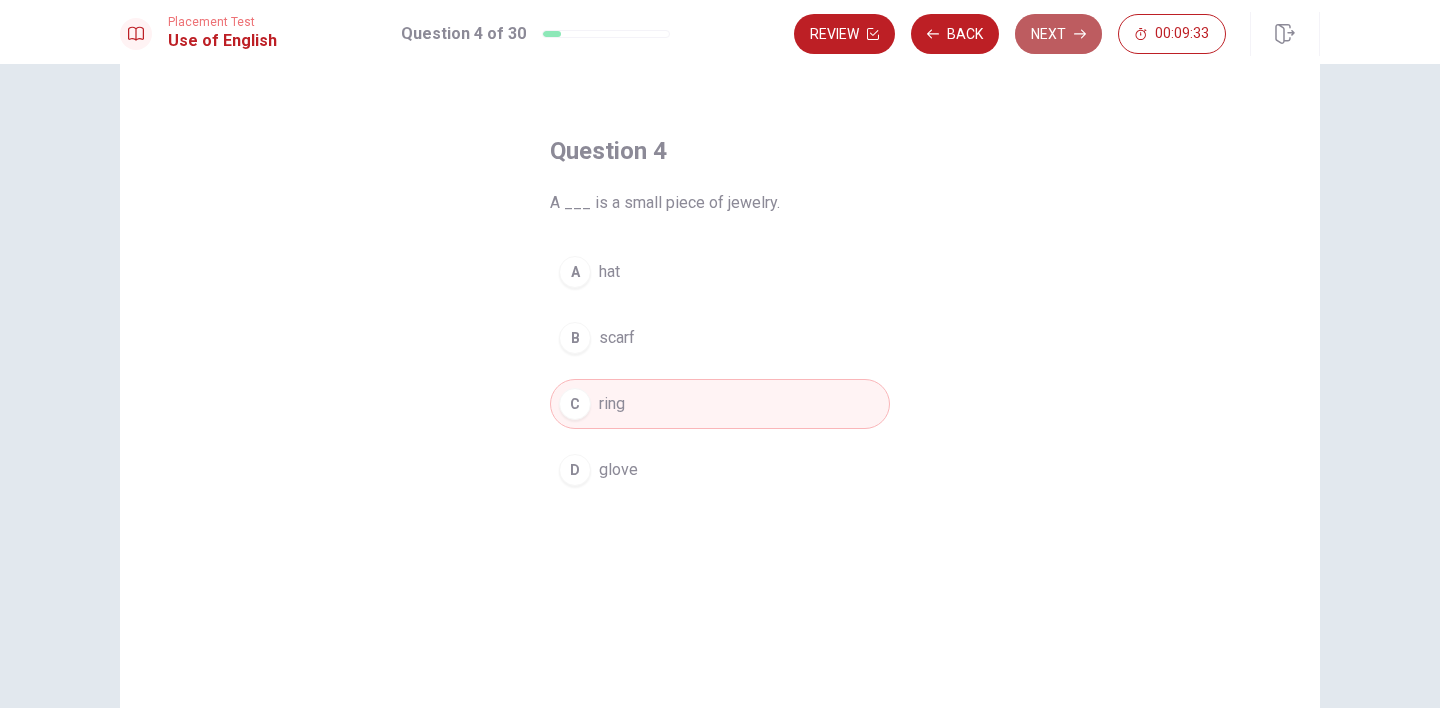 click on "Next" at bounding box center (1058, 34) 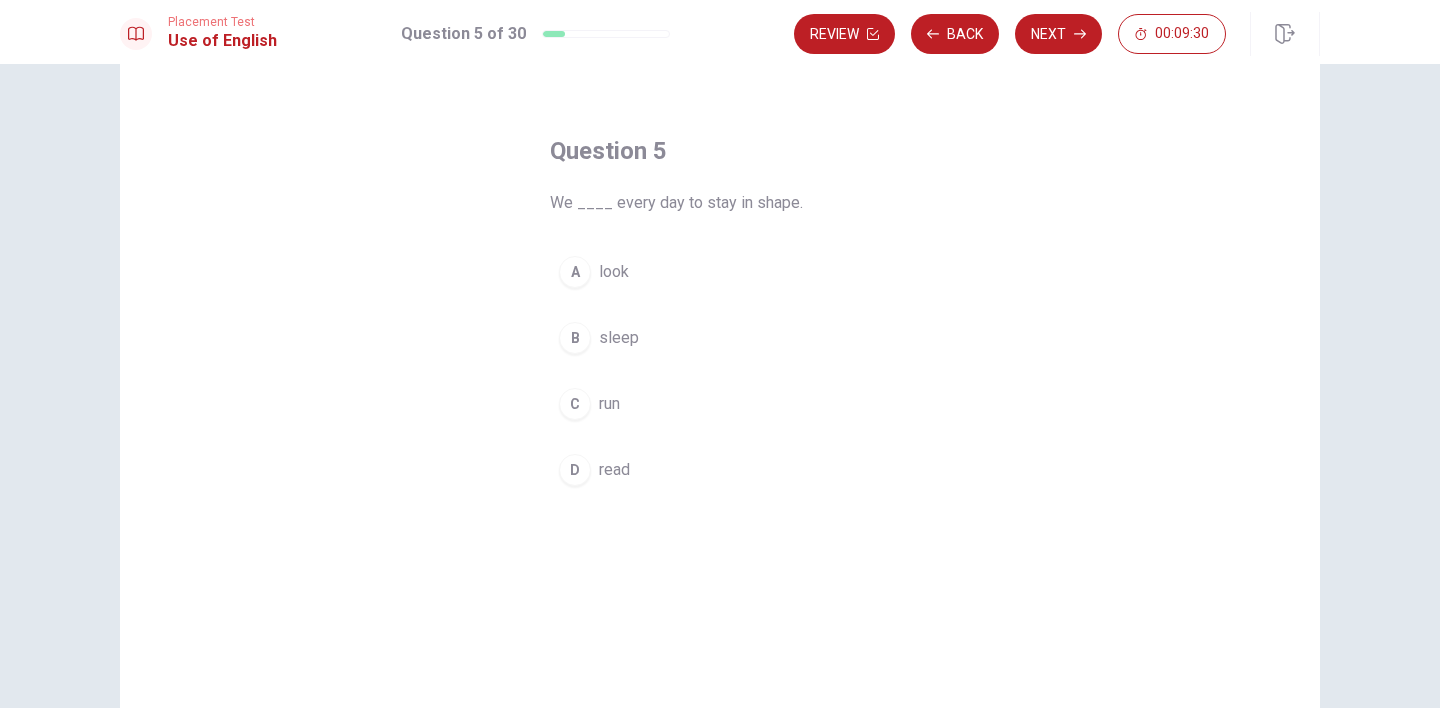 click on "run" at bounding box center [609, 404] 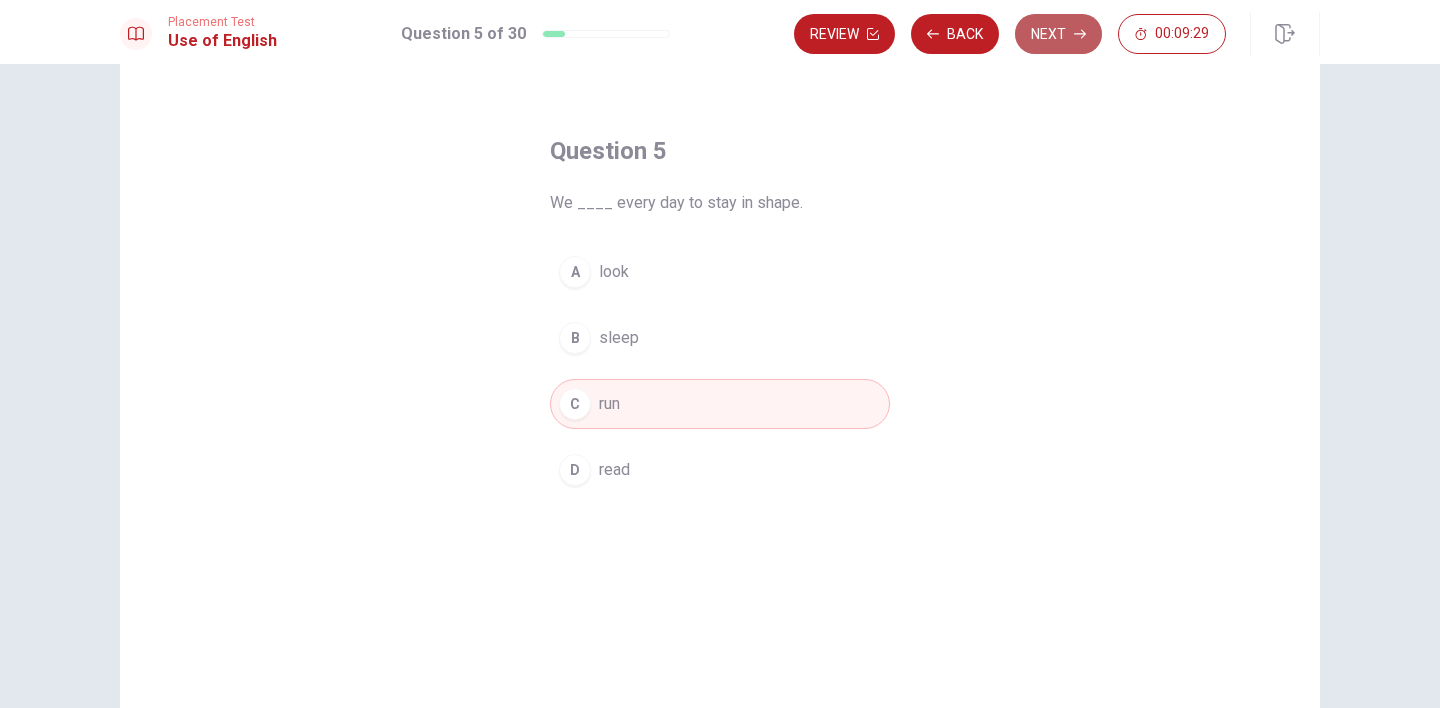 click on "Next" at bounding box center (1058, 34) 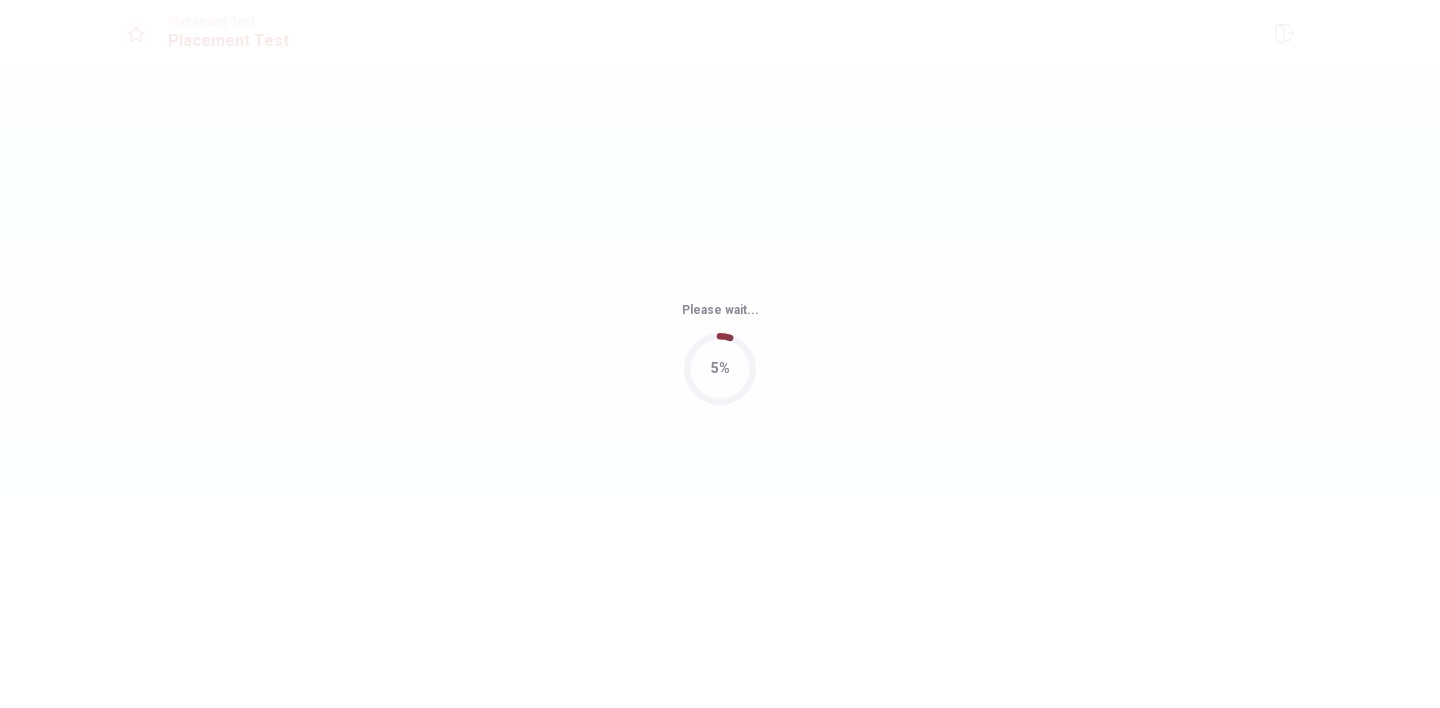 scroll, scrollTop: 0, scrollLeft: 0, axis: both 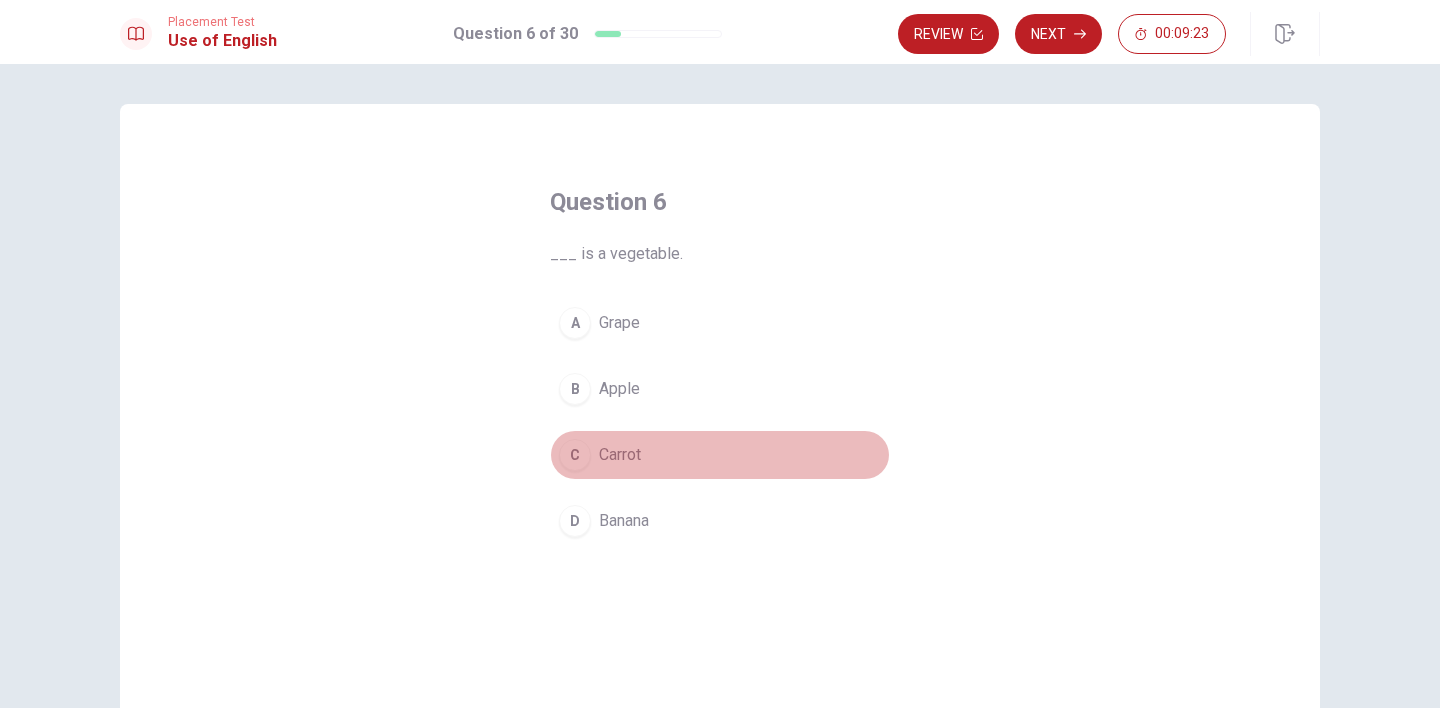 click on "Carrot" at bounding box center [620, 455] 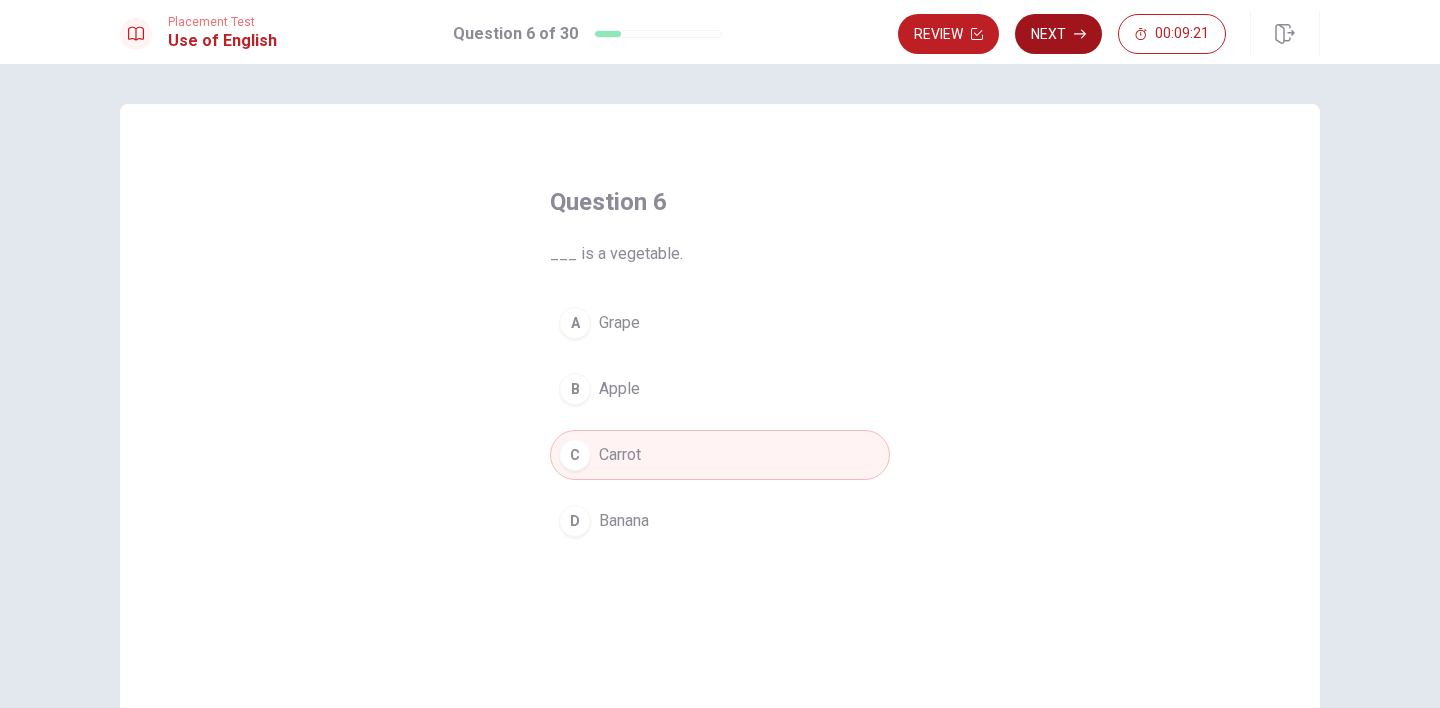 click on "Next" at bounding box center (1058, 34) 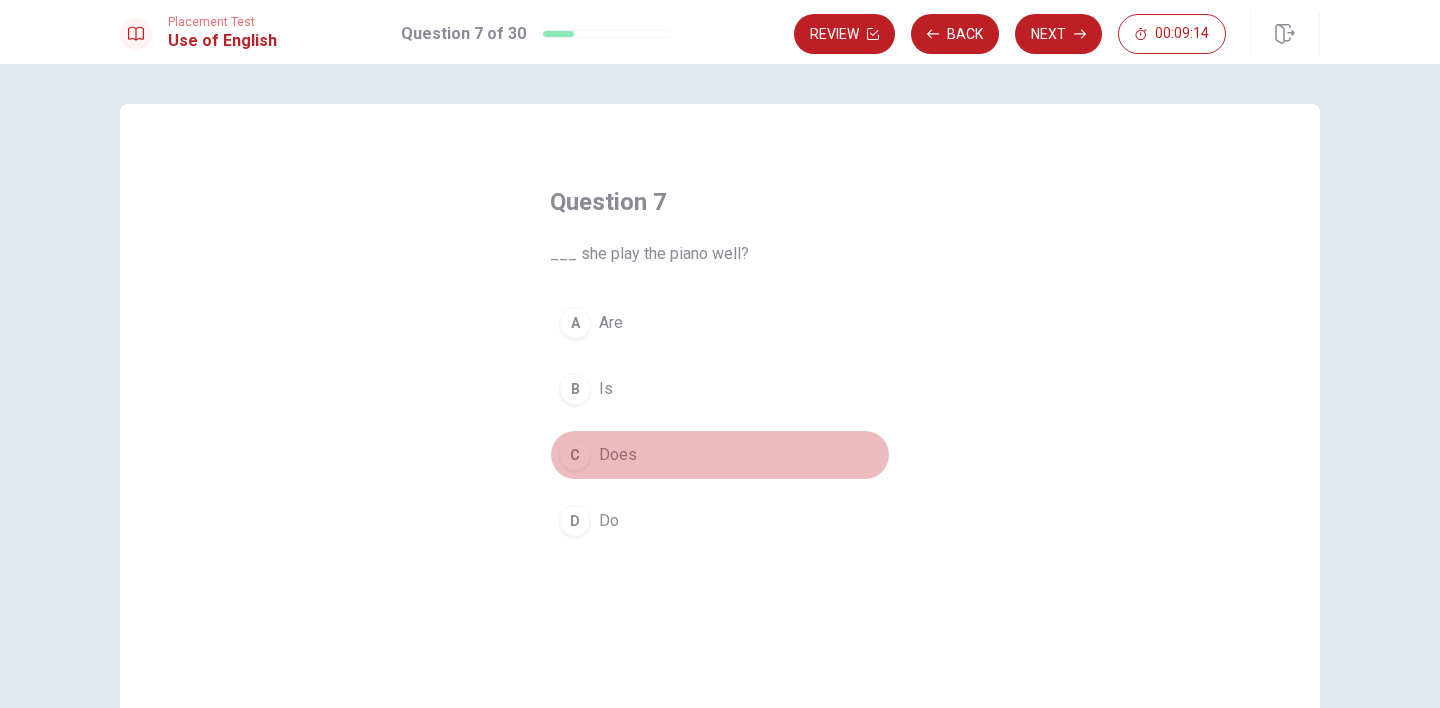 click on "Does" at bounding box center [618, 455] 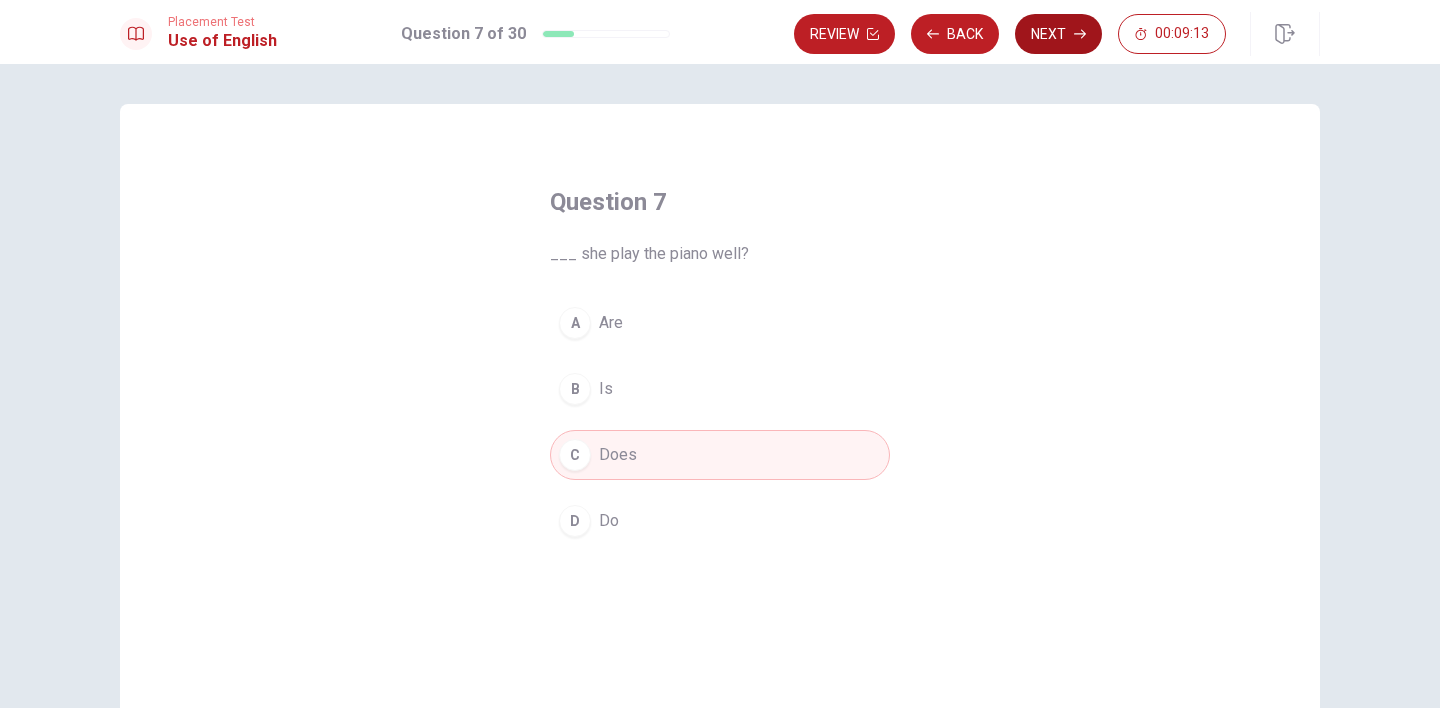 click on "Next" at bounding box center [1058, 34] 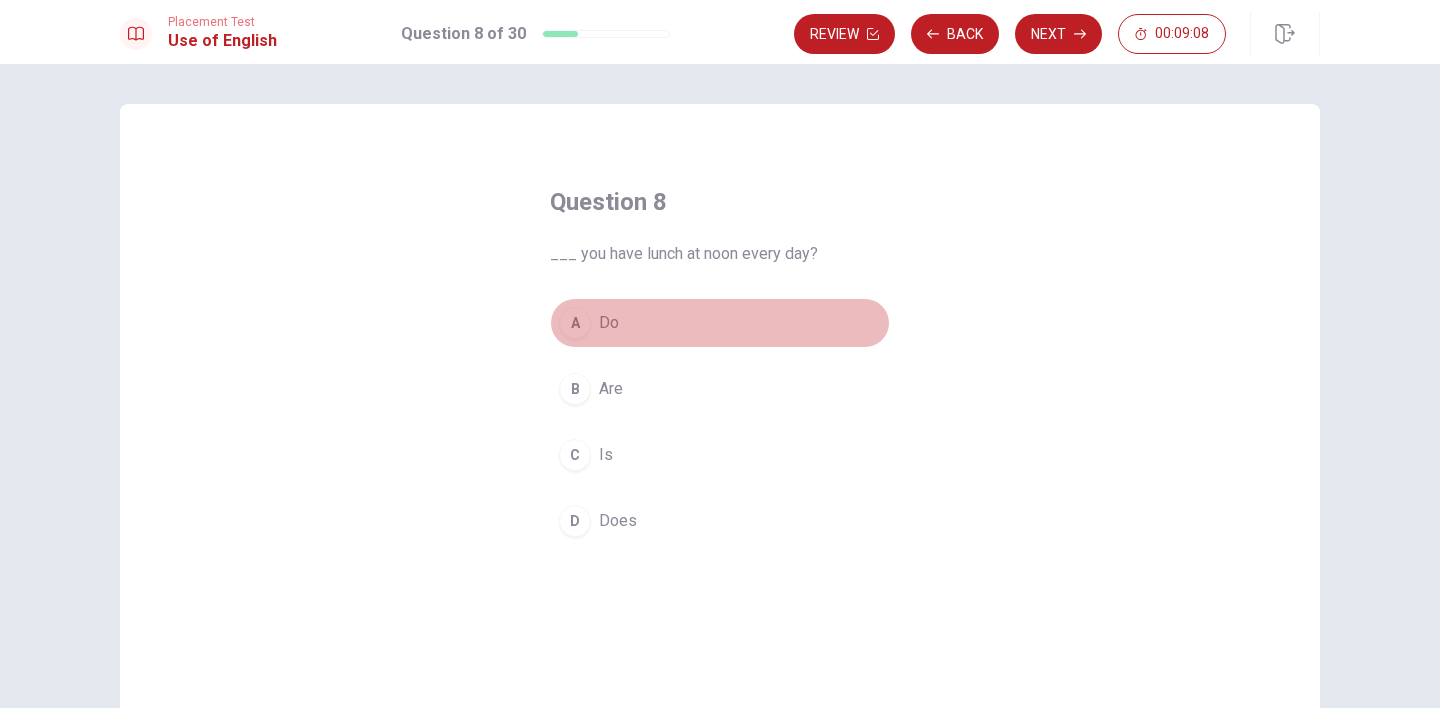 click on "A Do" at bounding box center (720, 323) 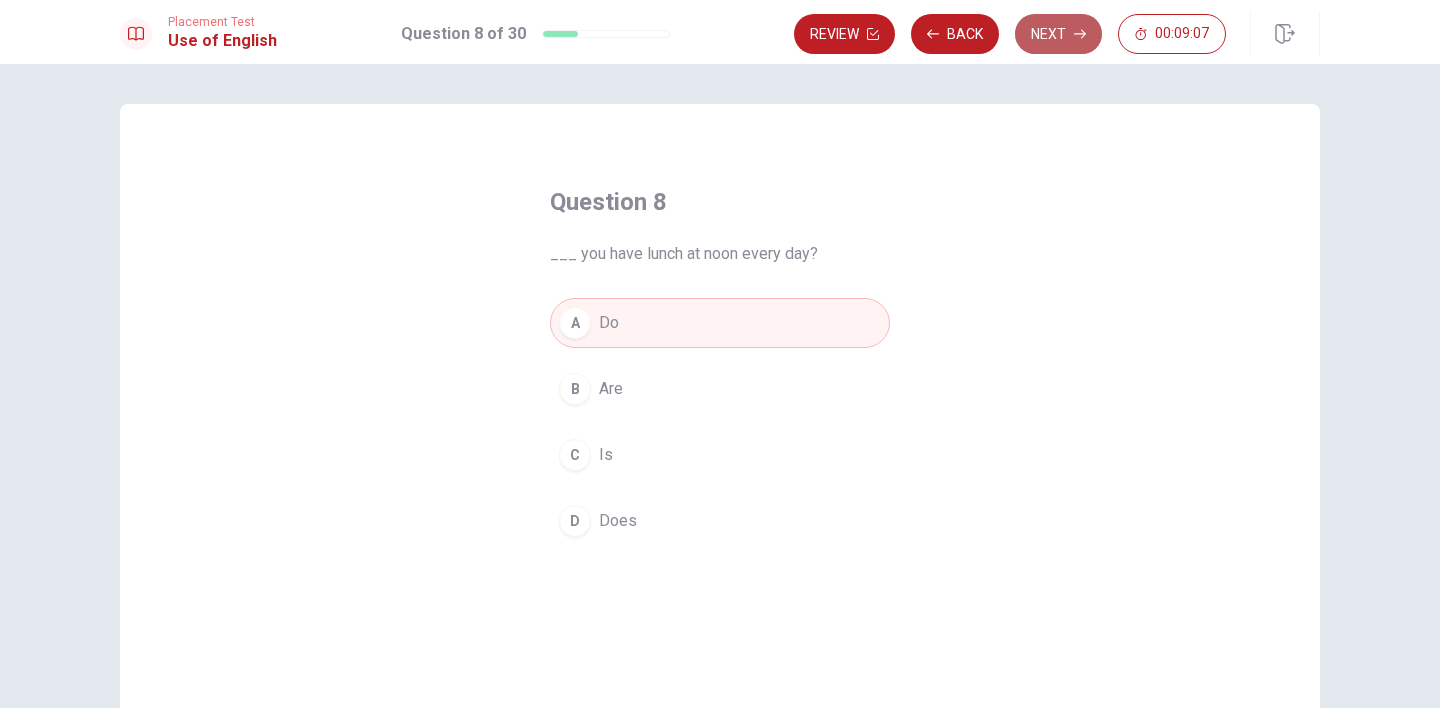 click on "Next" at bounding box center (1058, 34) 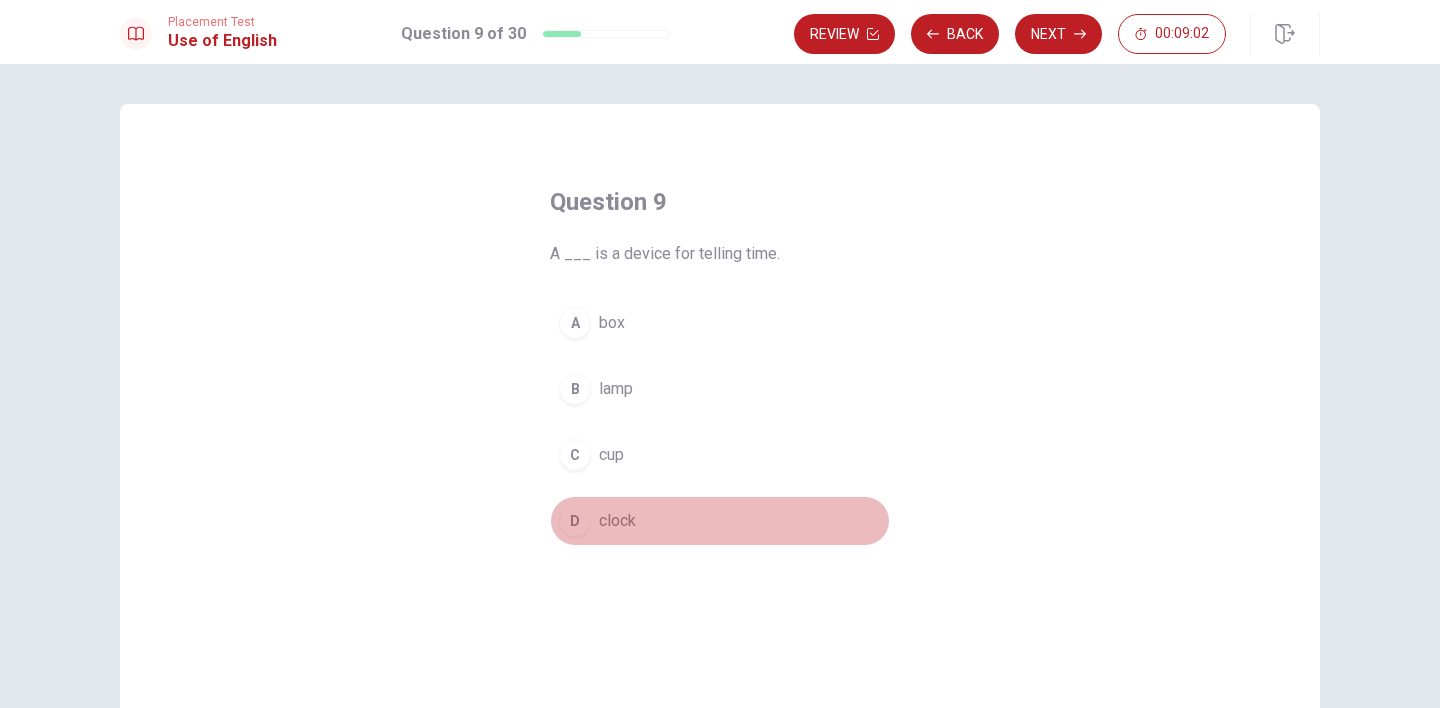 click on "clock" at bounding box center [617, 521] 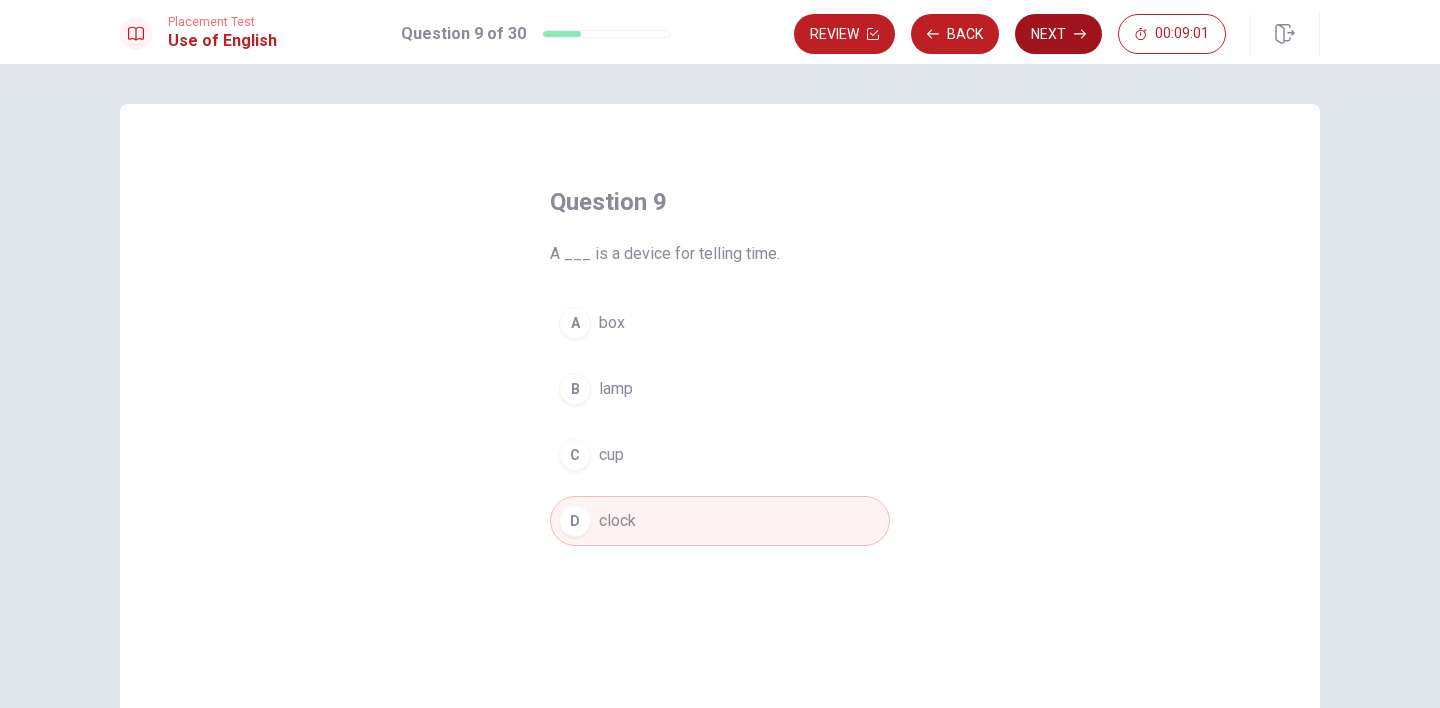 click on "Next" at bounding box center (1058, 34) 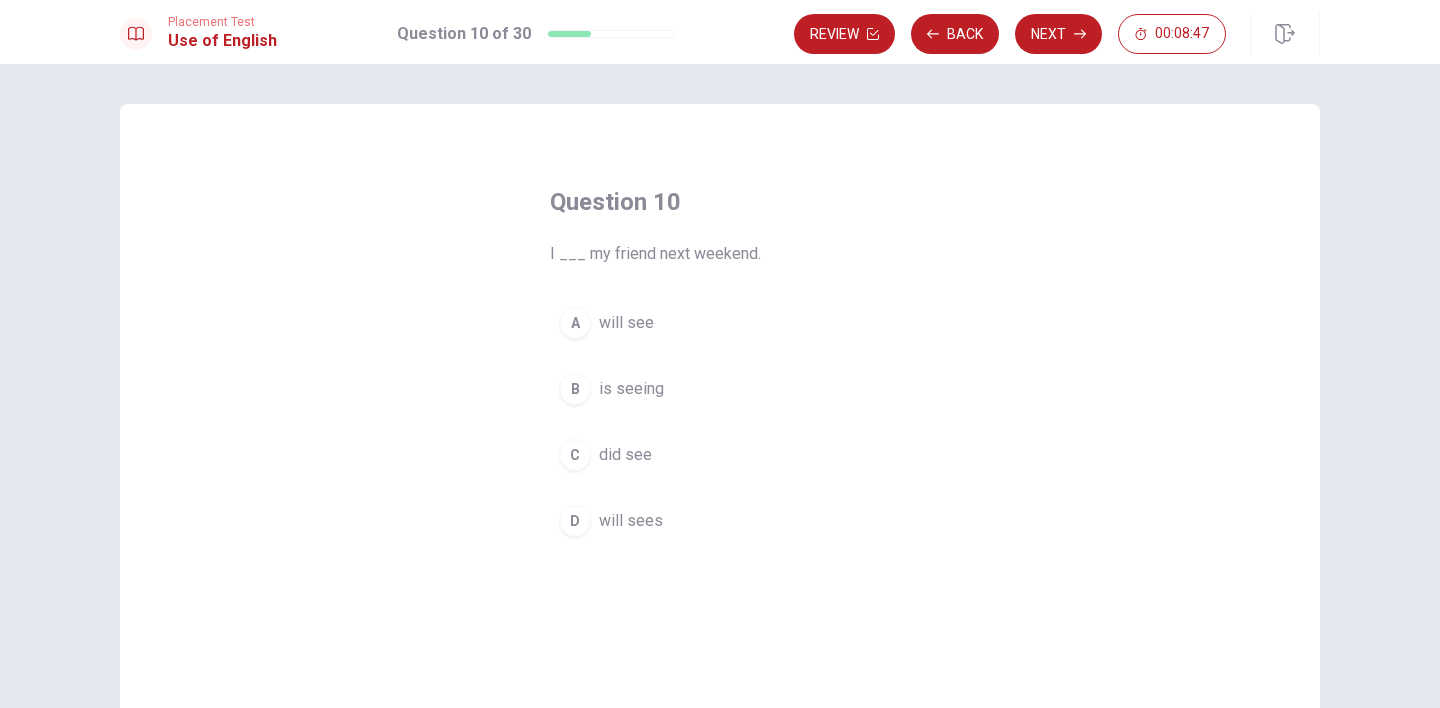 click on "will see" at bounding box center [626, 323] 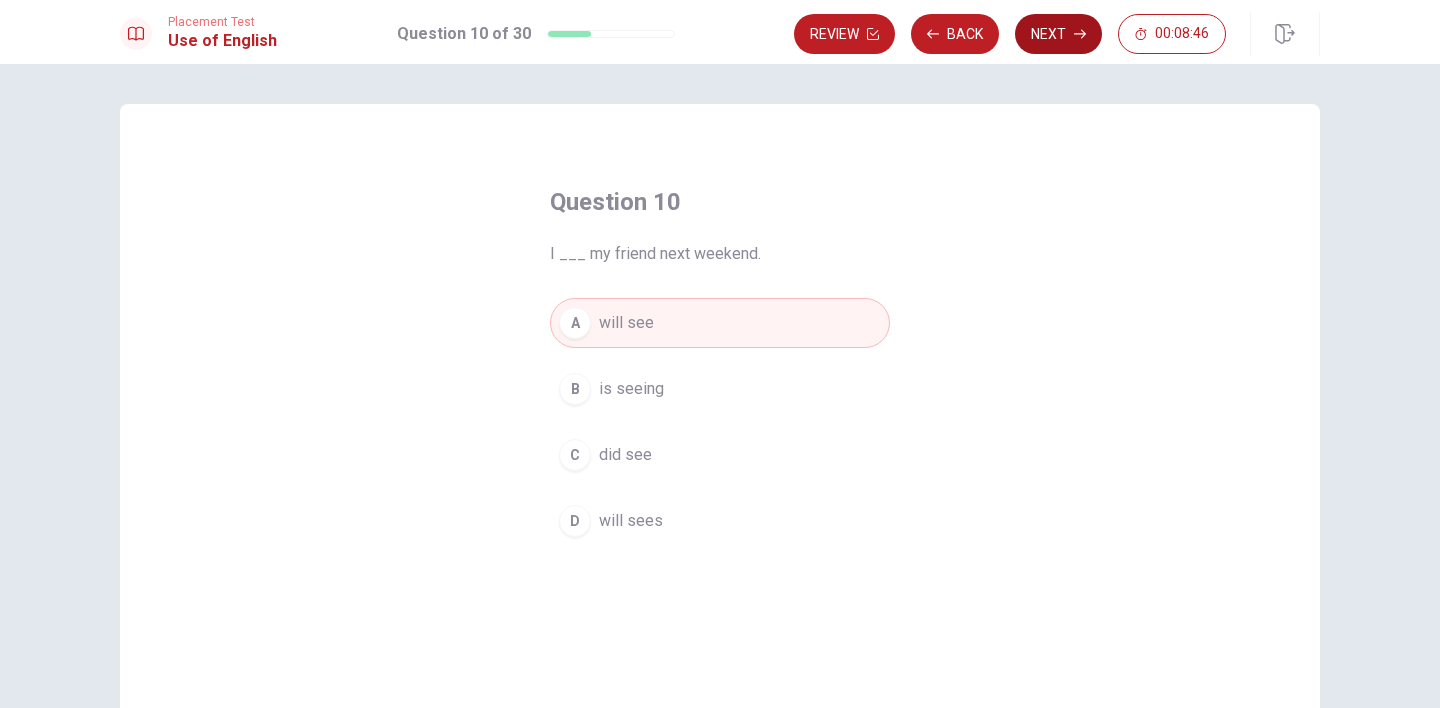 click on "Next" at bounding box center [1058, 34] 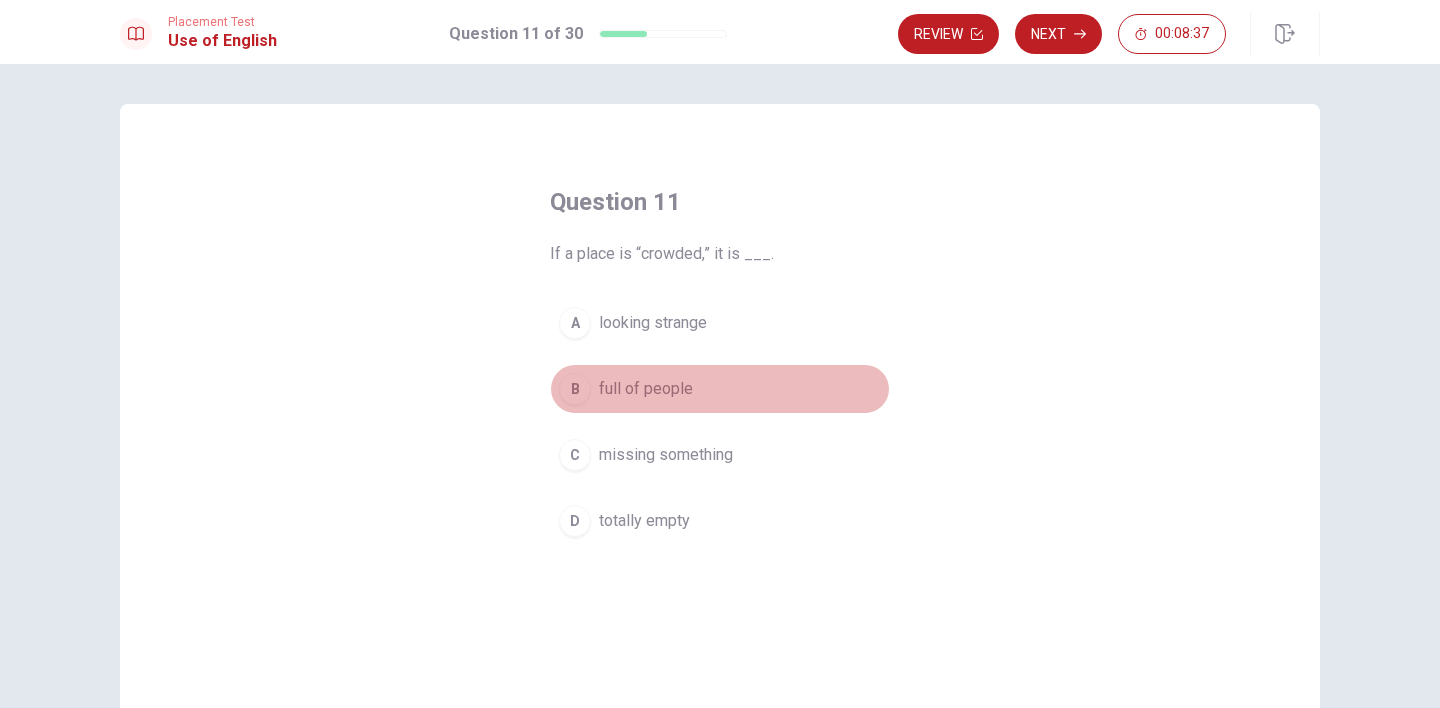 click on "B" at bounding box center [575, 389] 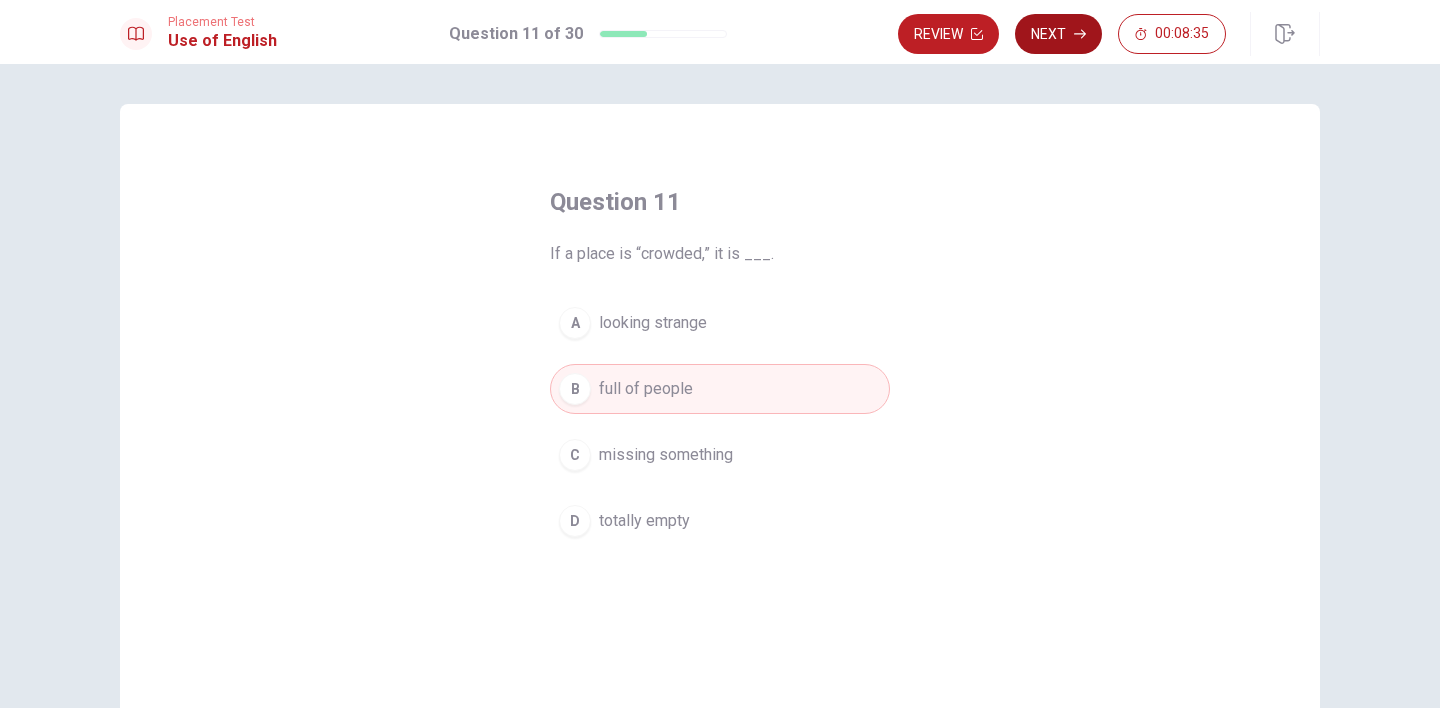 click on "Next" at bounding box center [1058, 34] 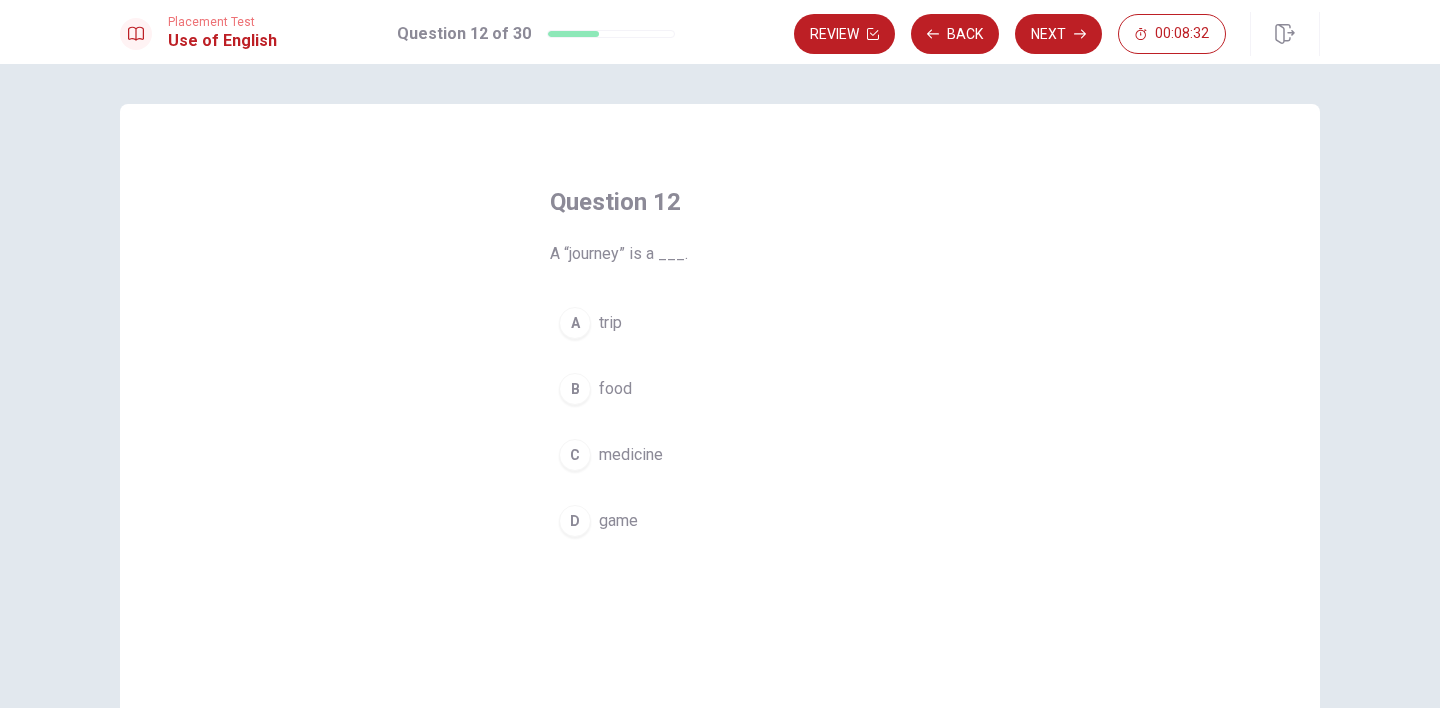 click on "trip" at bounding box center (610, 323) 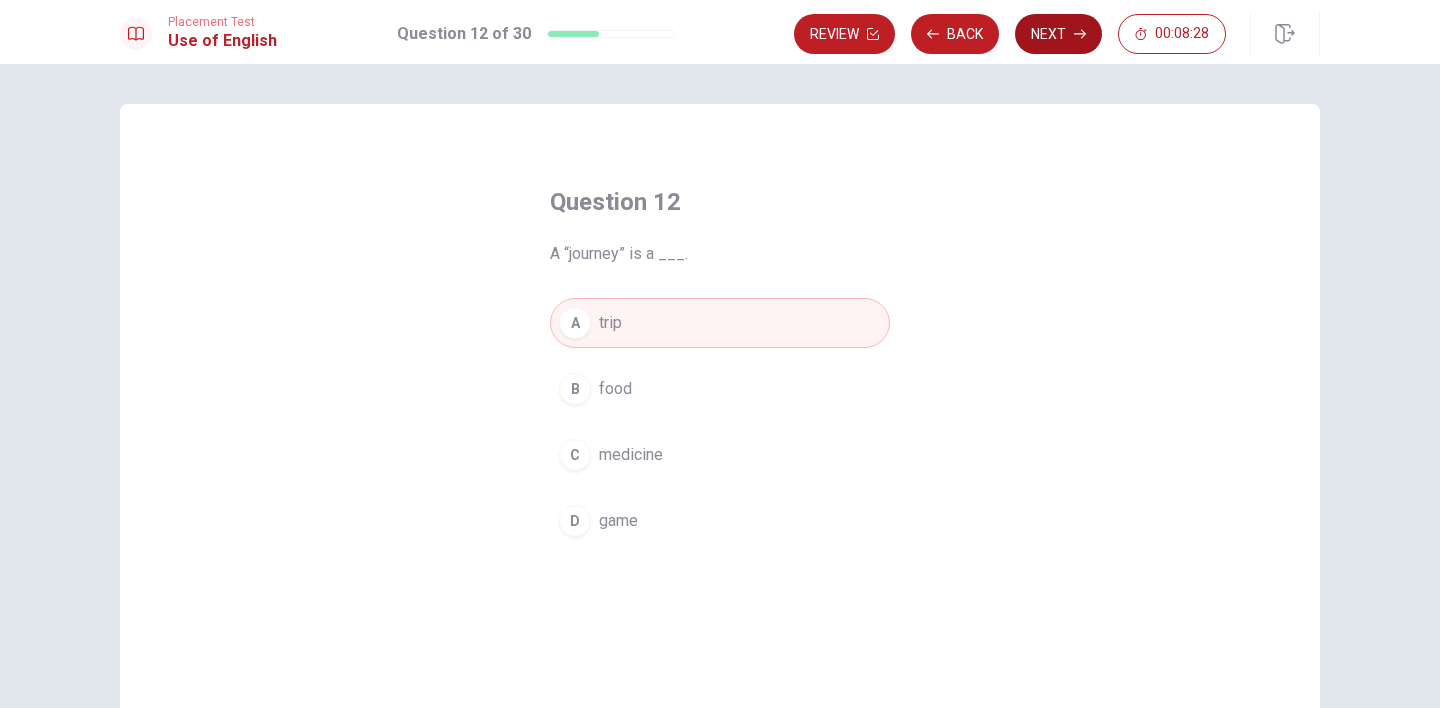 click on "Next" at bounding box center (1058, 34) 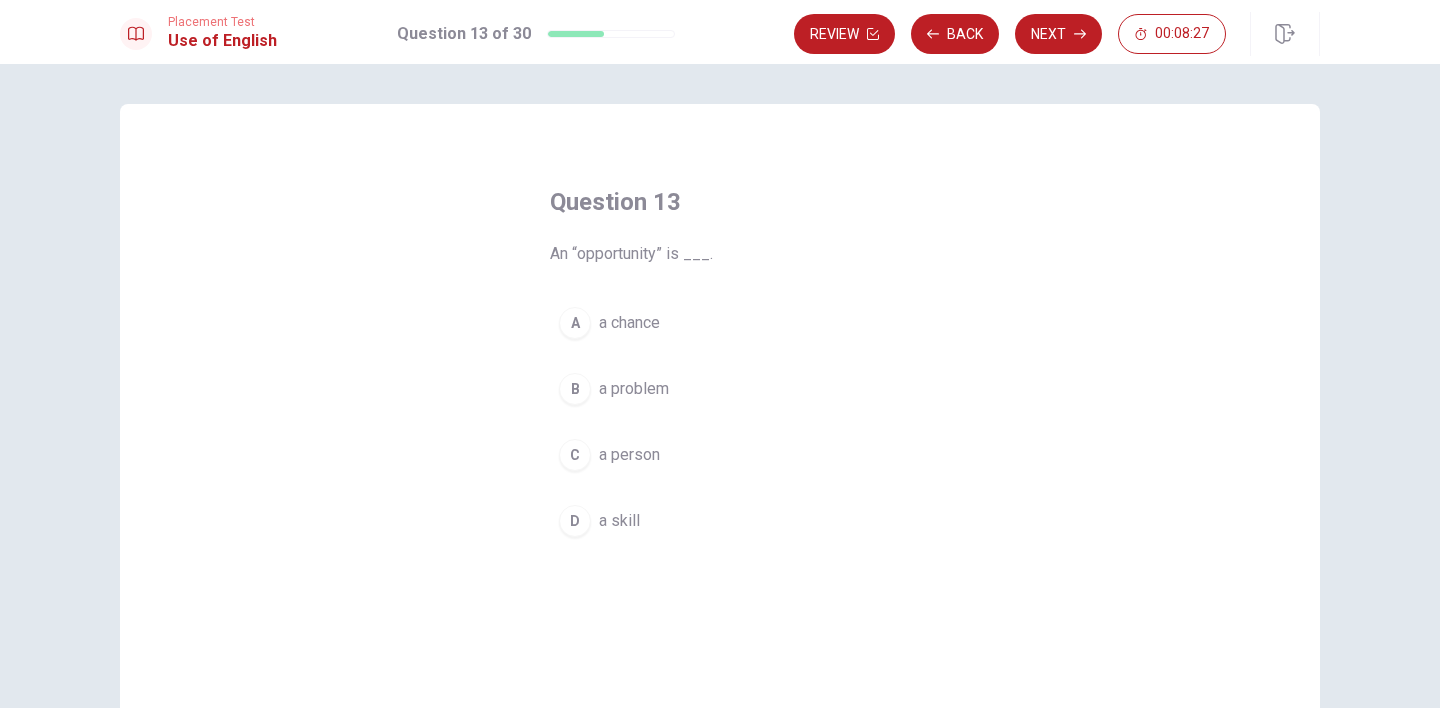 click on "a chance" at bounding box center [629, 323] 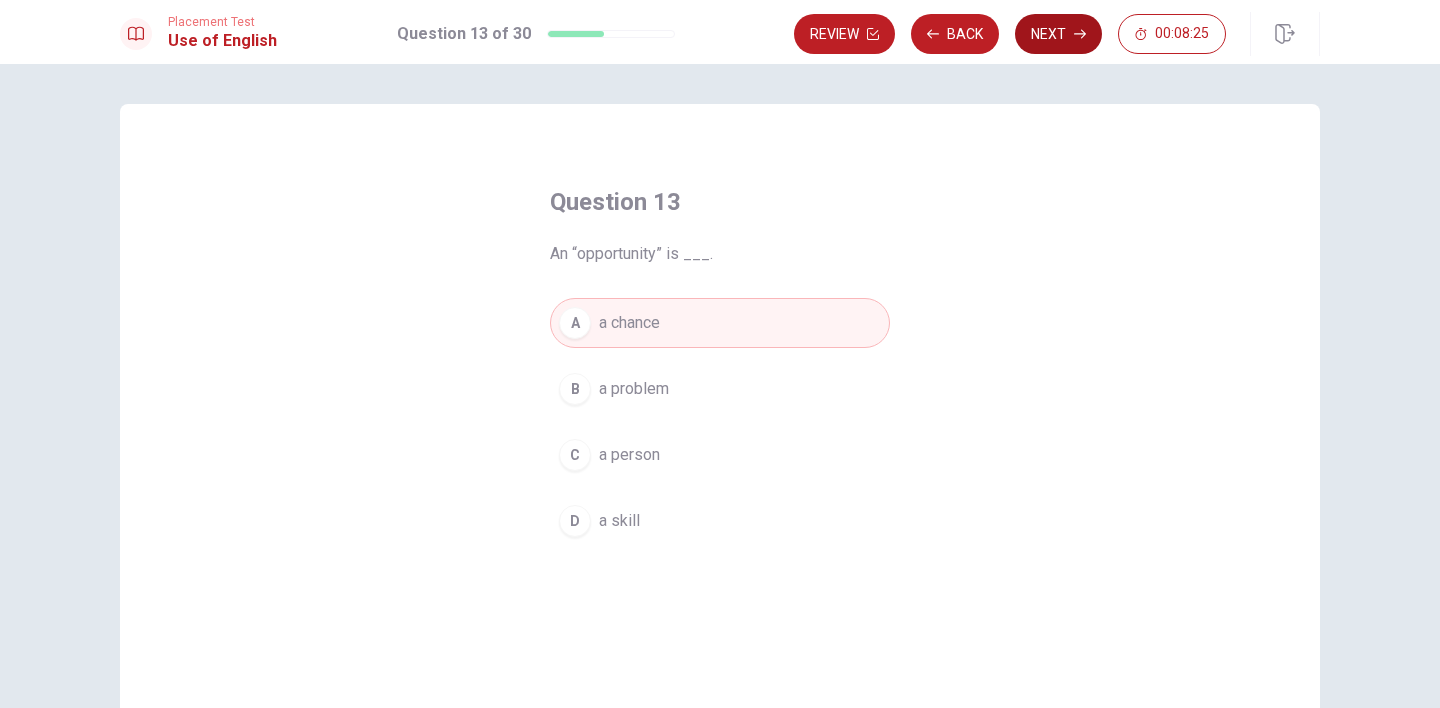 click on "Next" at bounding box center [1058, 34] 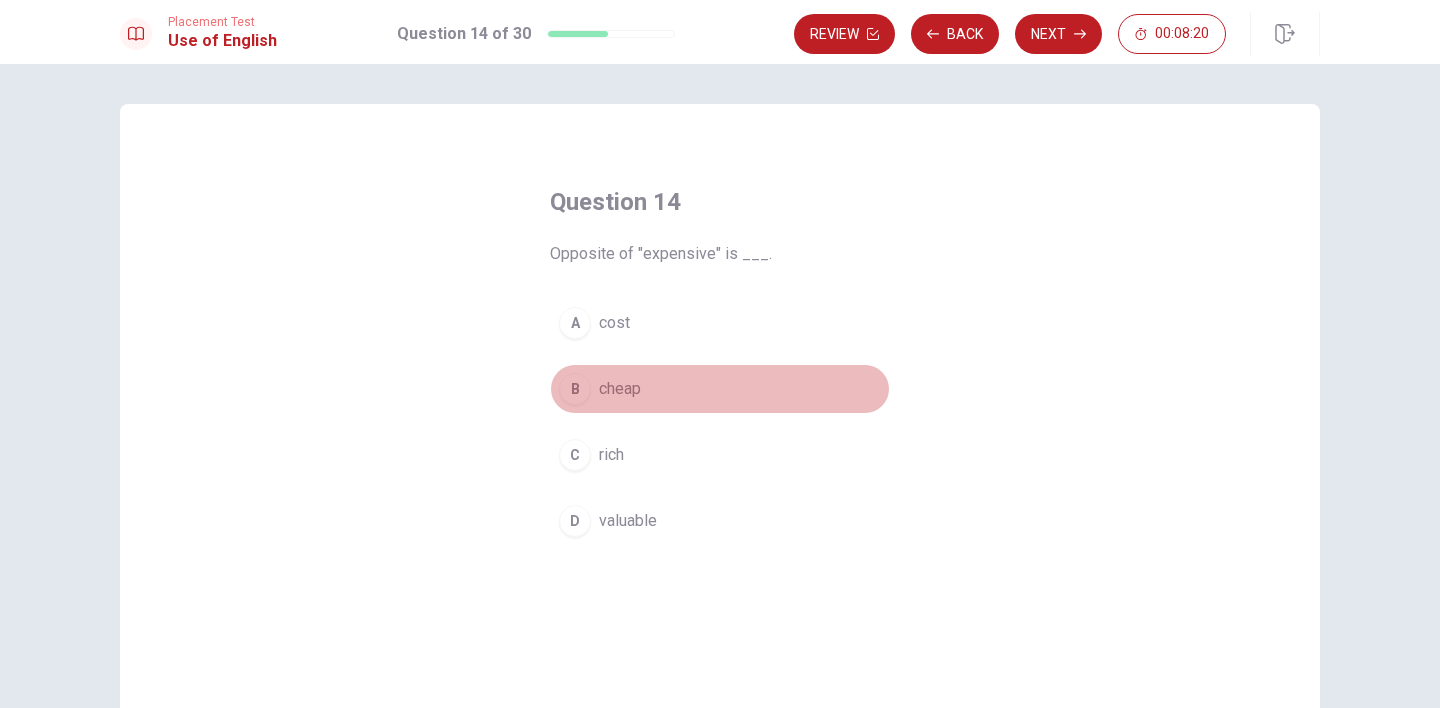 click on "cheap" at bounding box center (620, 389) 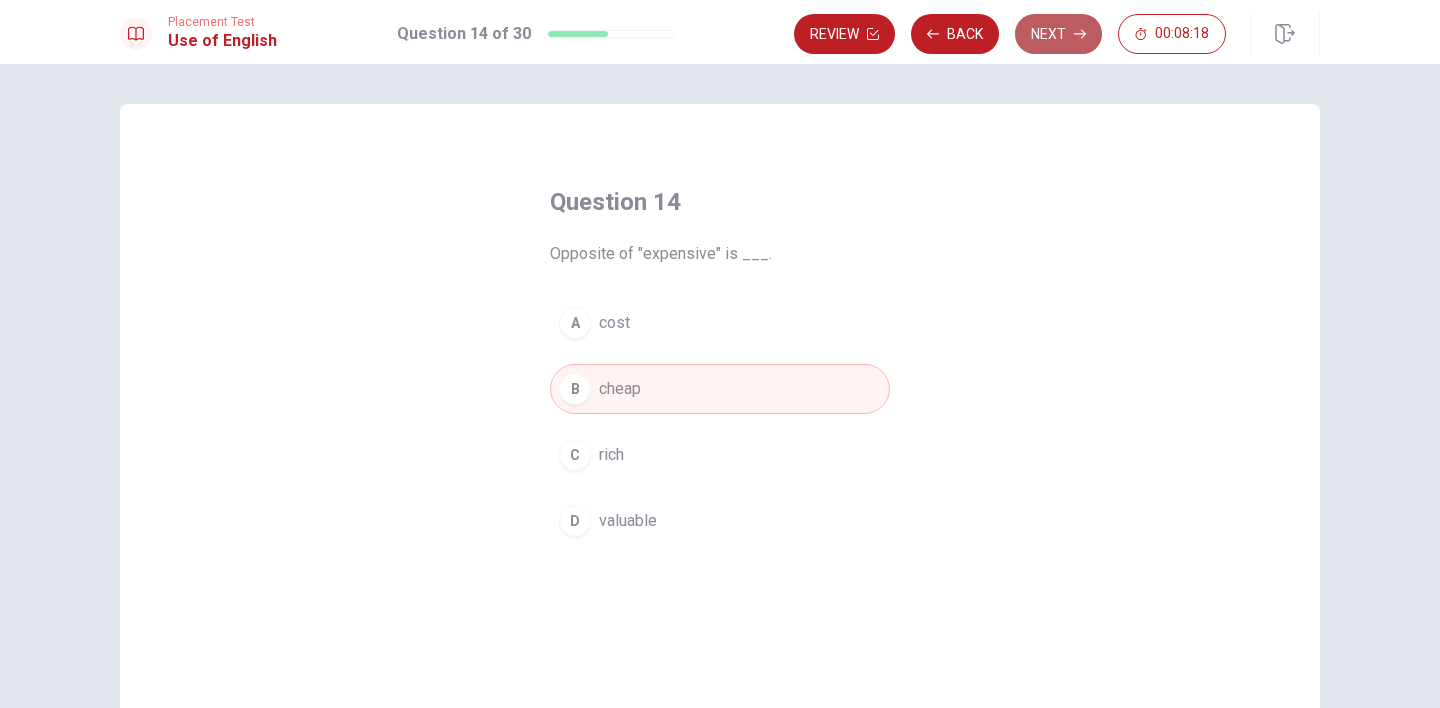click on "Next" at bounding box center [1058, 34] 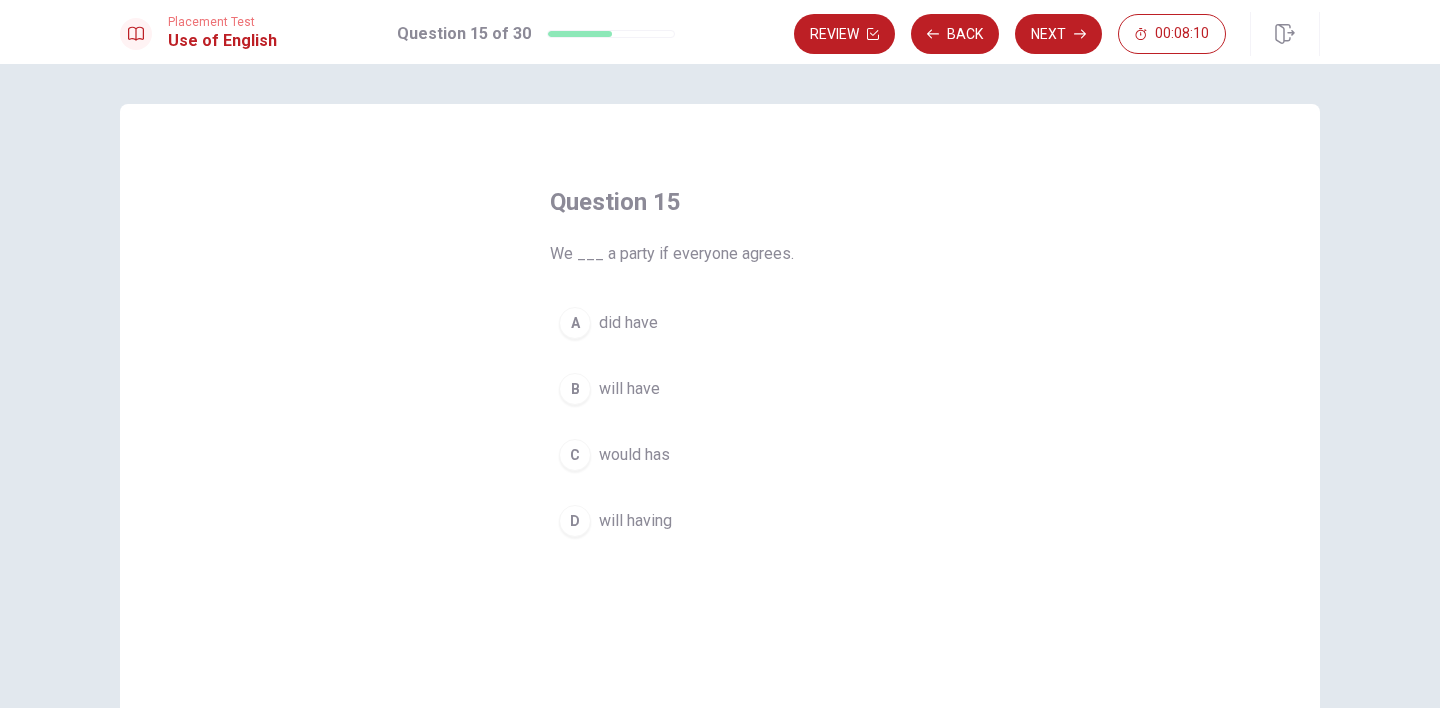 click on "B will have" at bounding box center (720, 389) 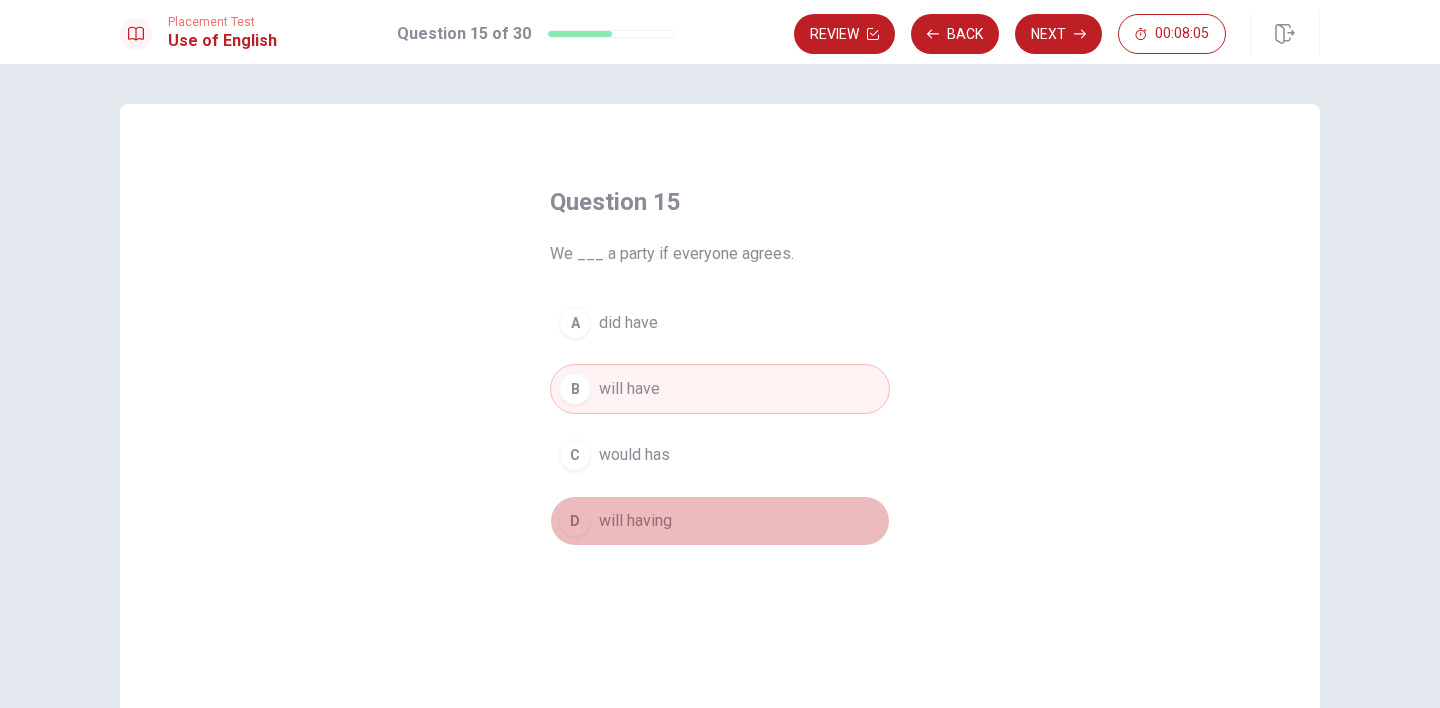 click on "D will having" at bounding box center [720, 521] 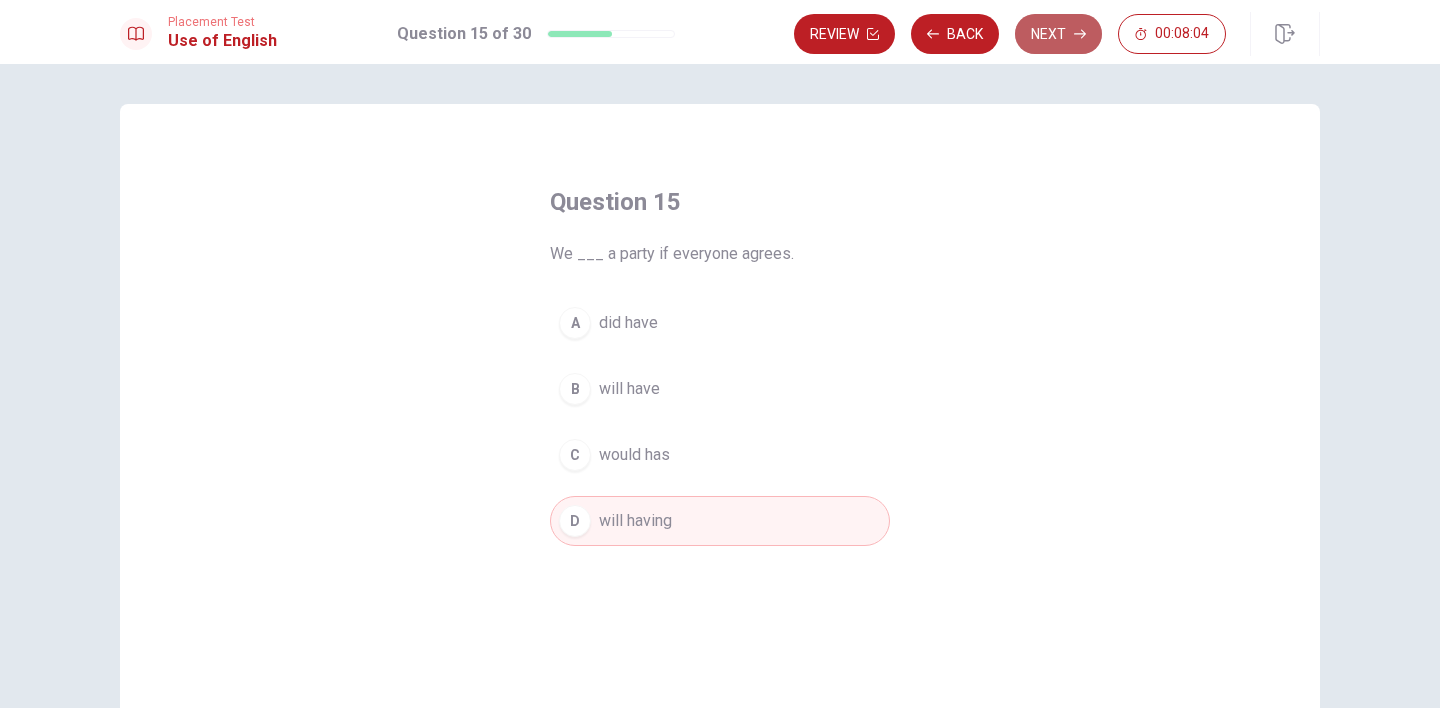 click 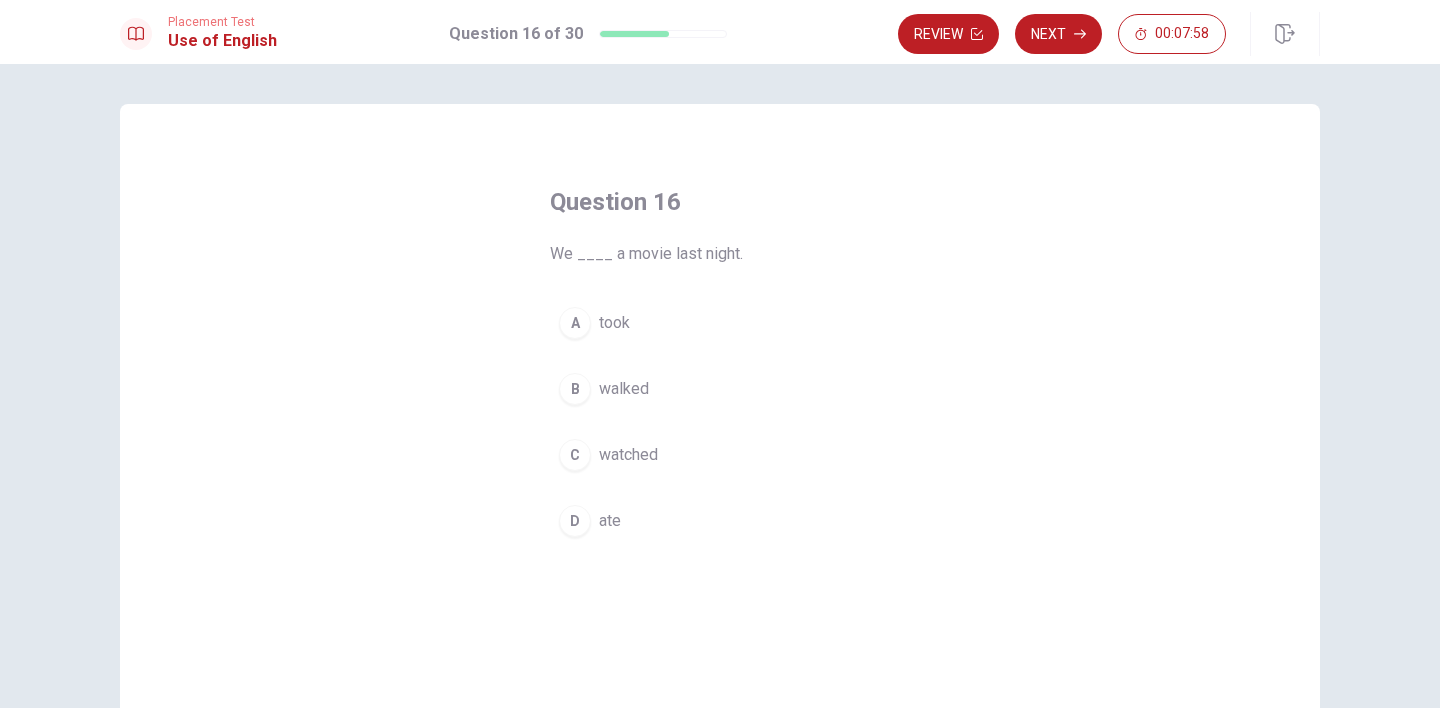 click on "C watched" at bounding box center (720, 455) 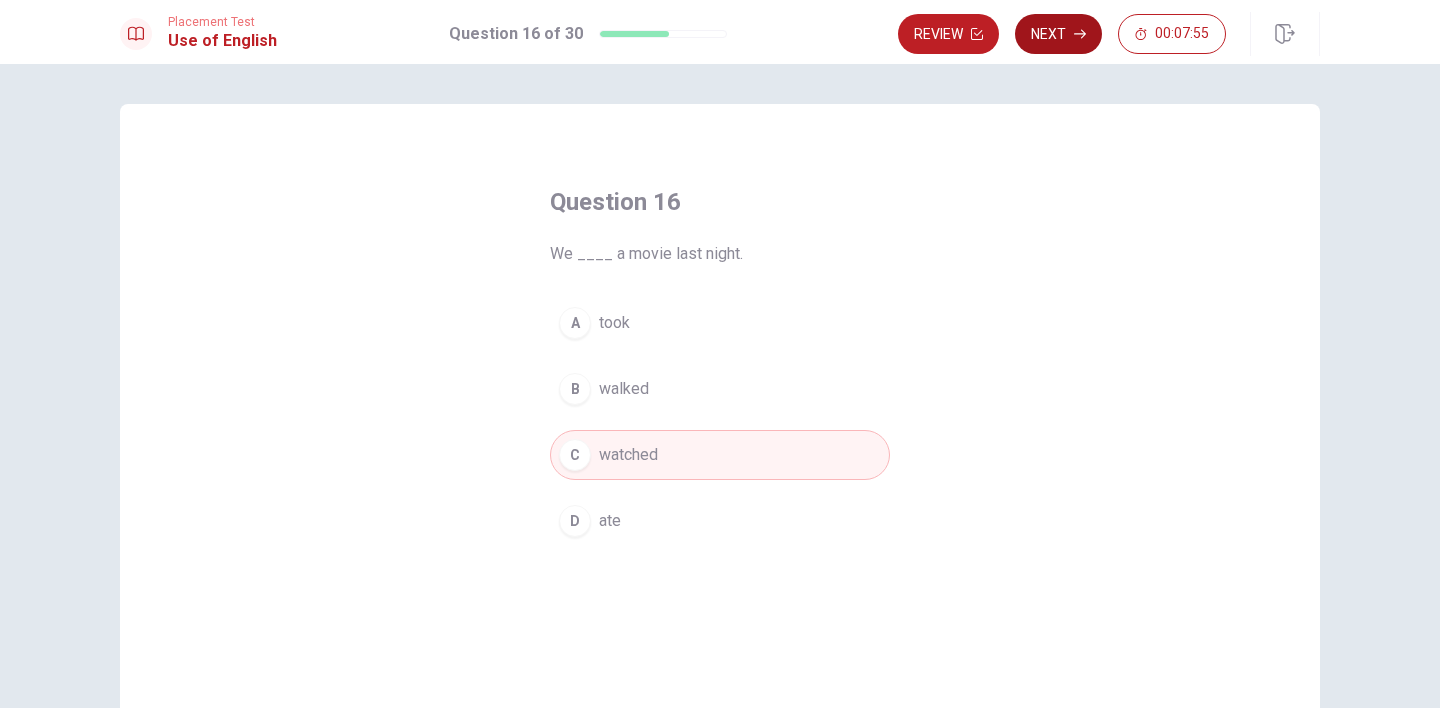 click on "Next" at bounding box center (1058, 34) 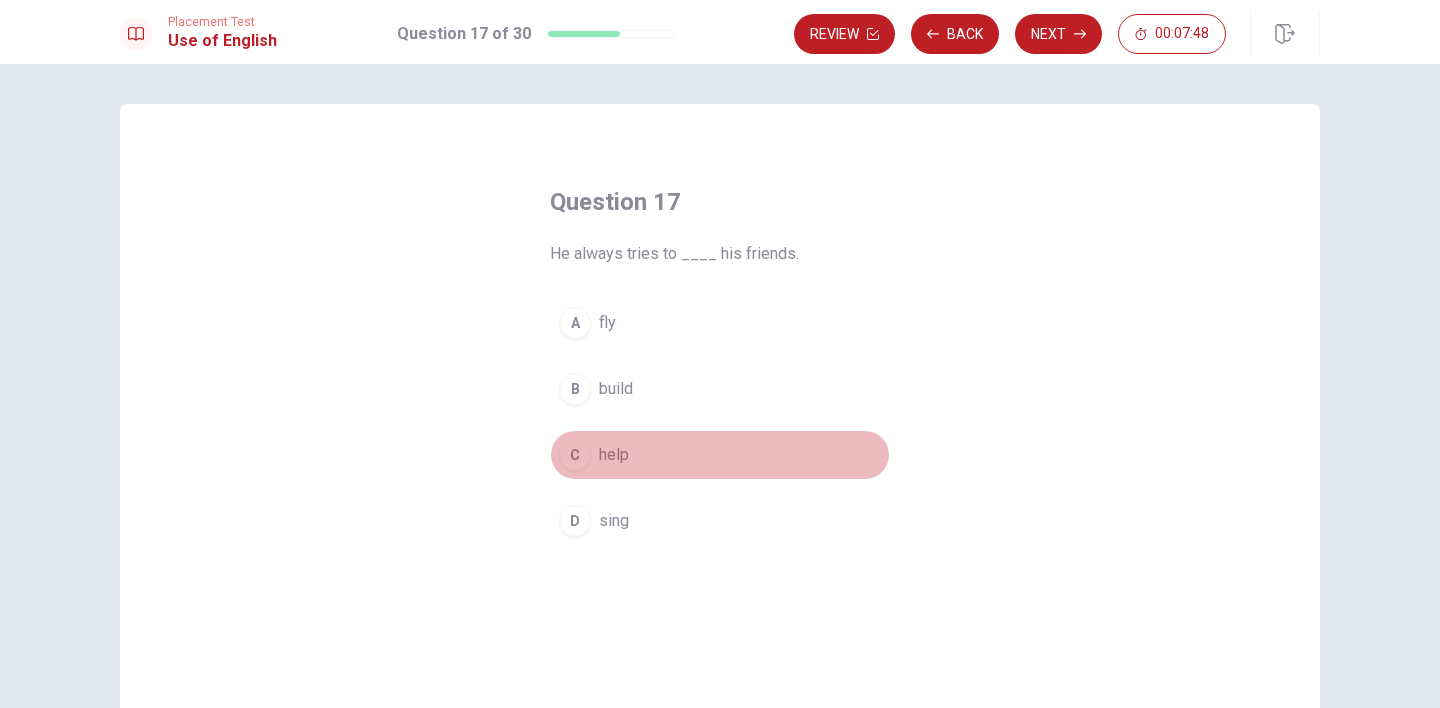 click on "help" at bounding box center [614, 455] 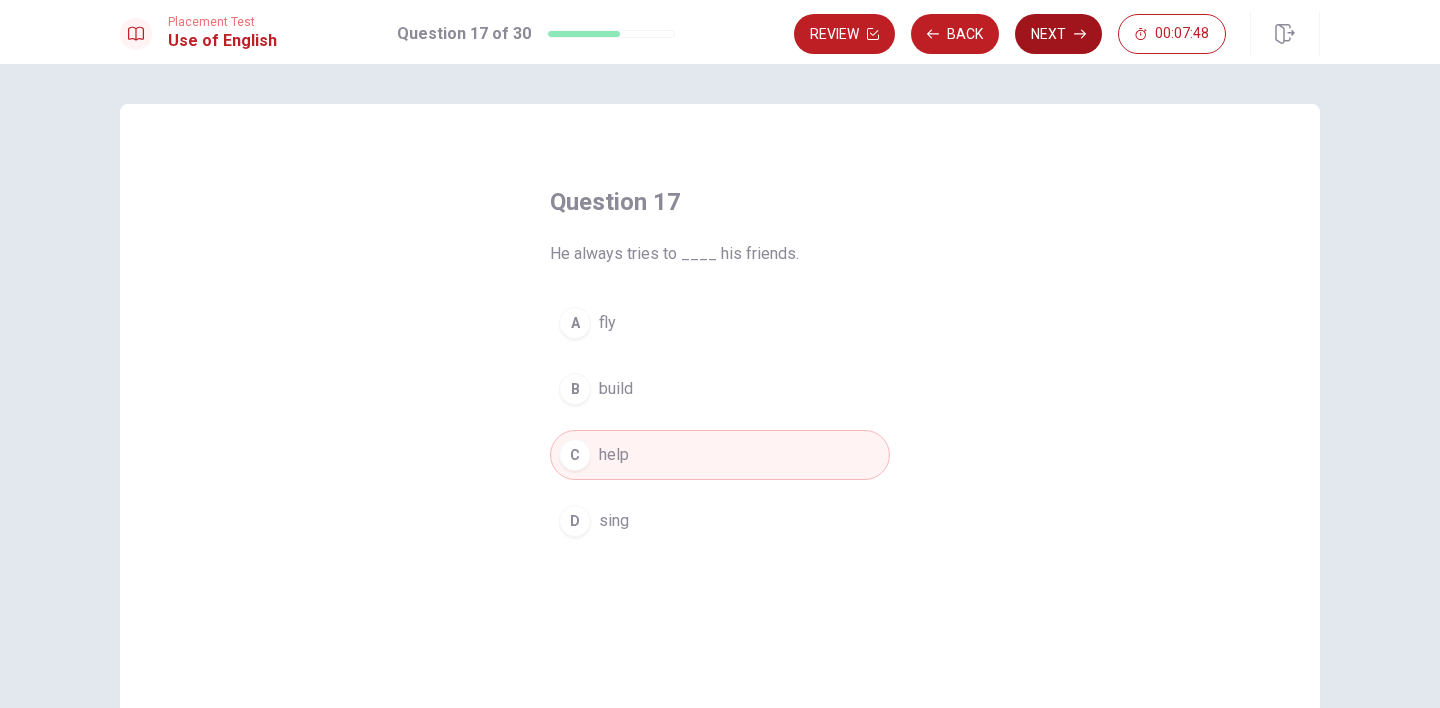 click 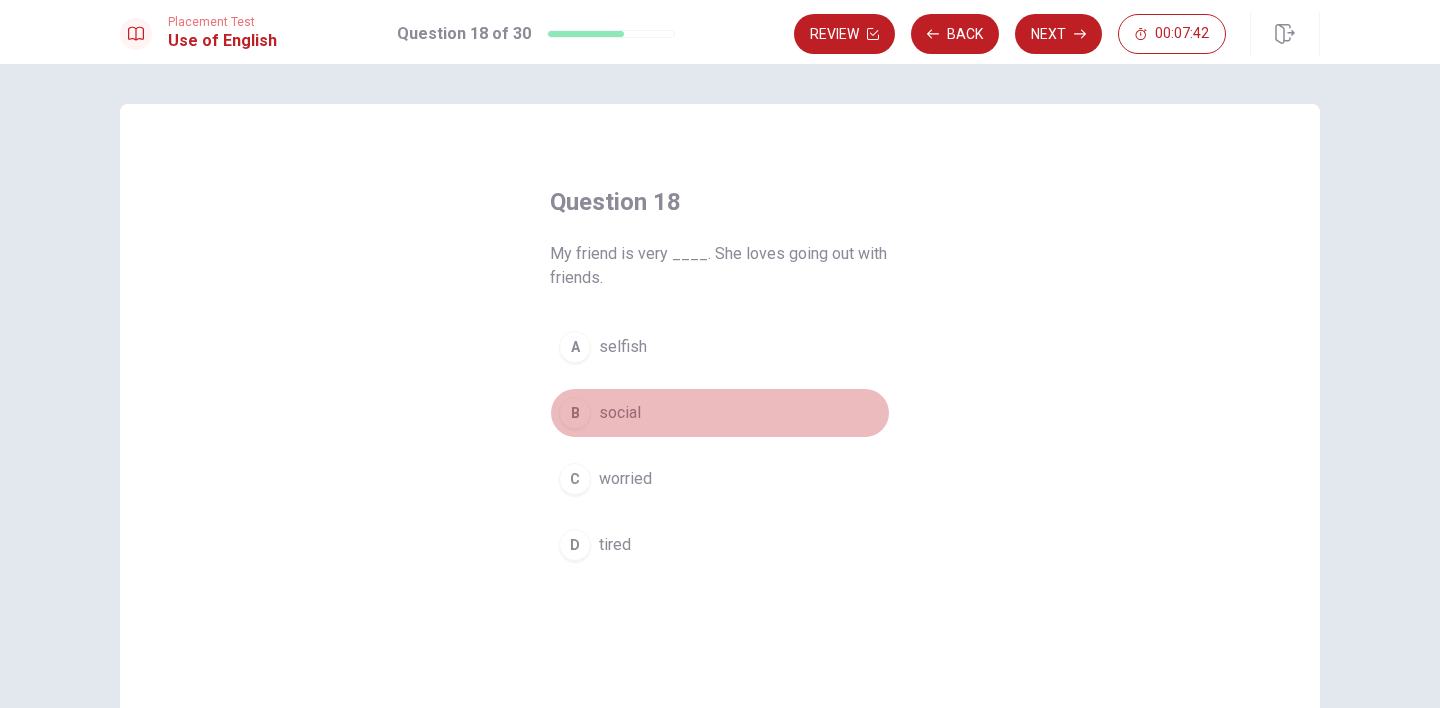 click on "B social" at bounding box center (720, 413) 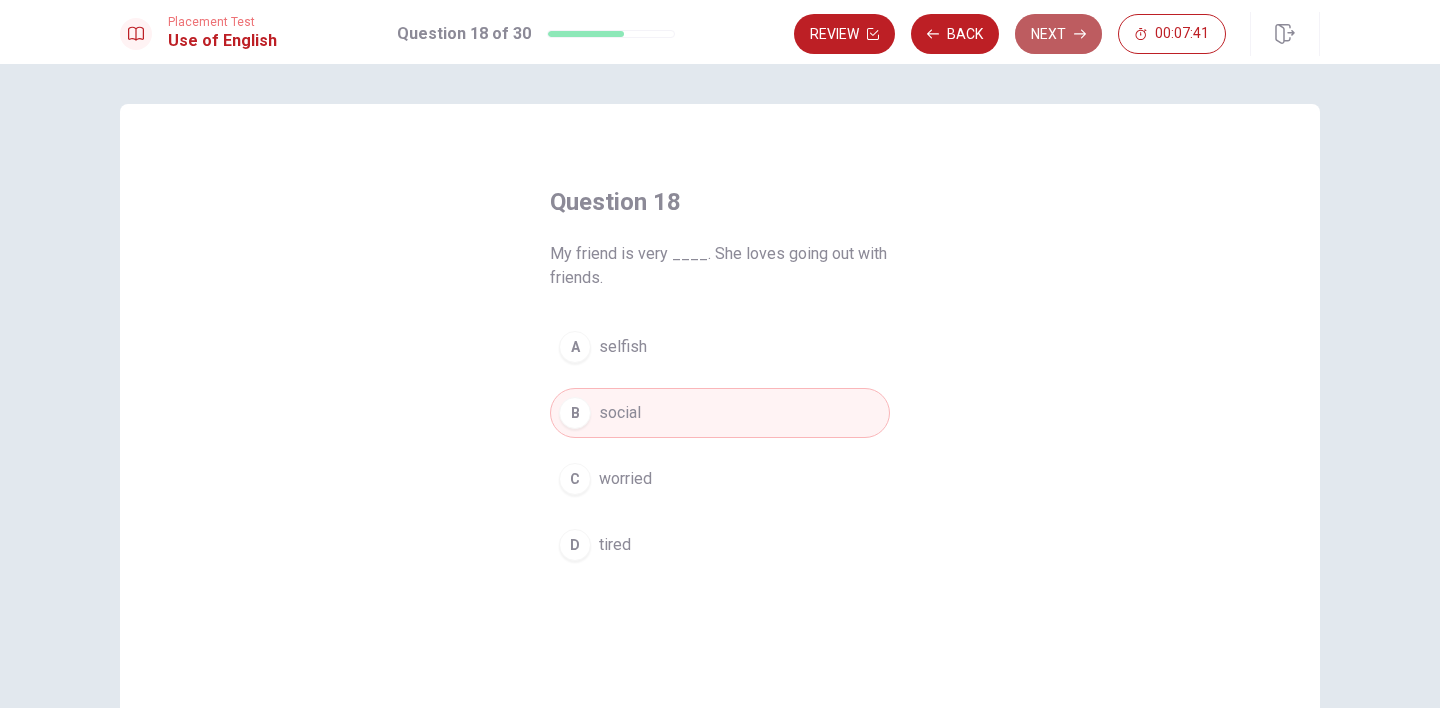 click on "Next" at bounding box center (1058, 34) 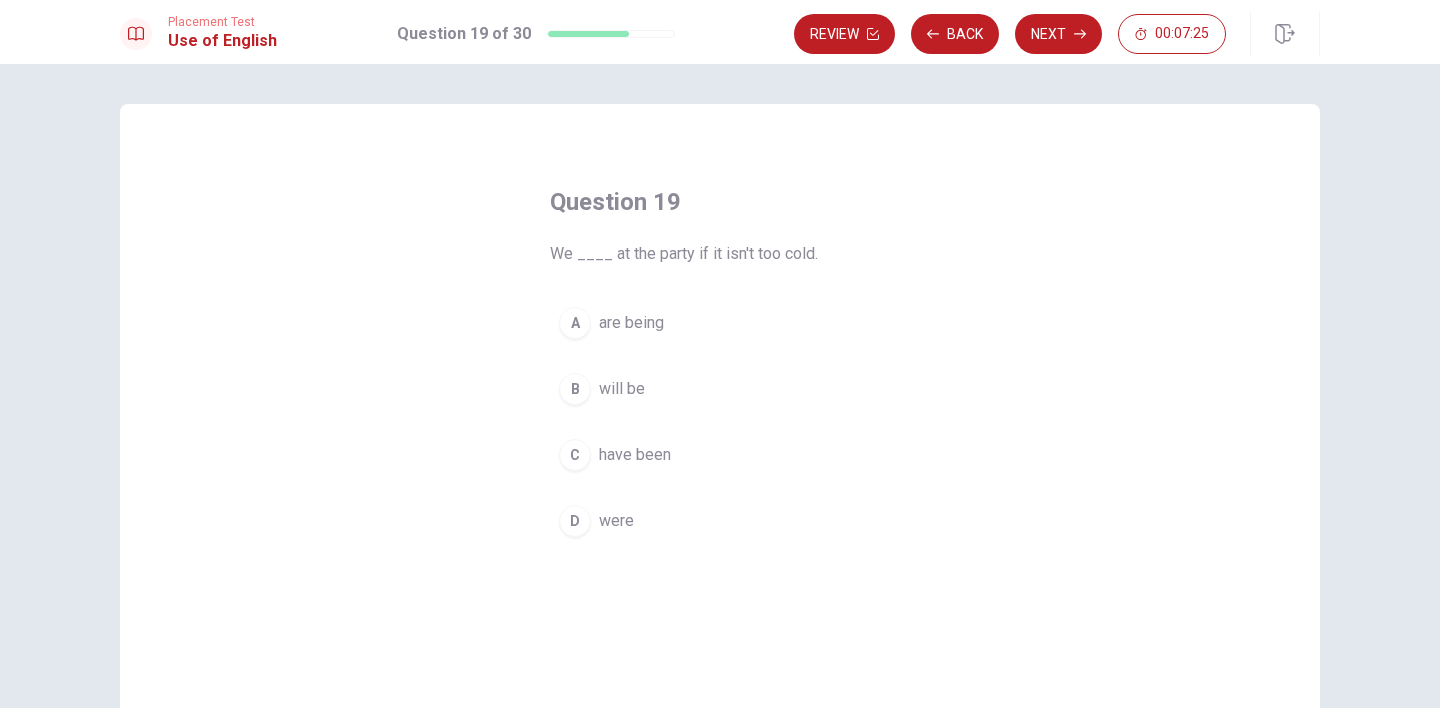 click on "will be" at bounding box center (622, 389) 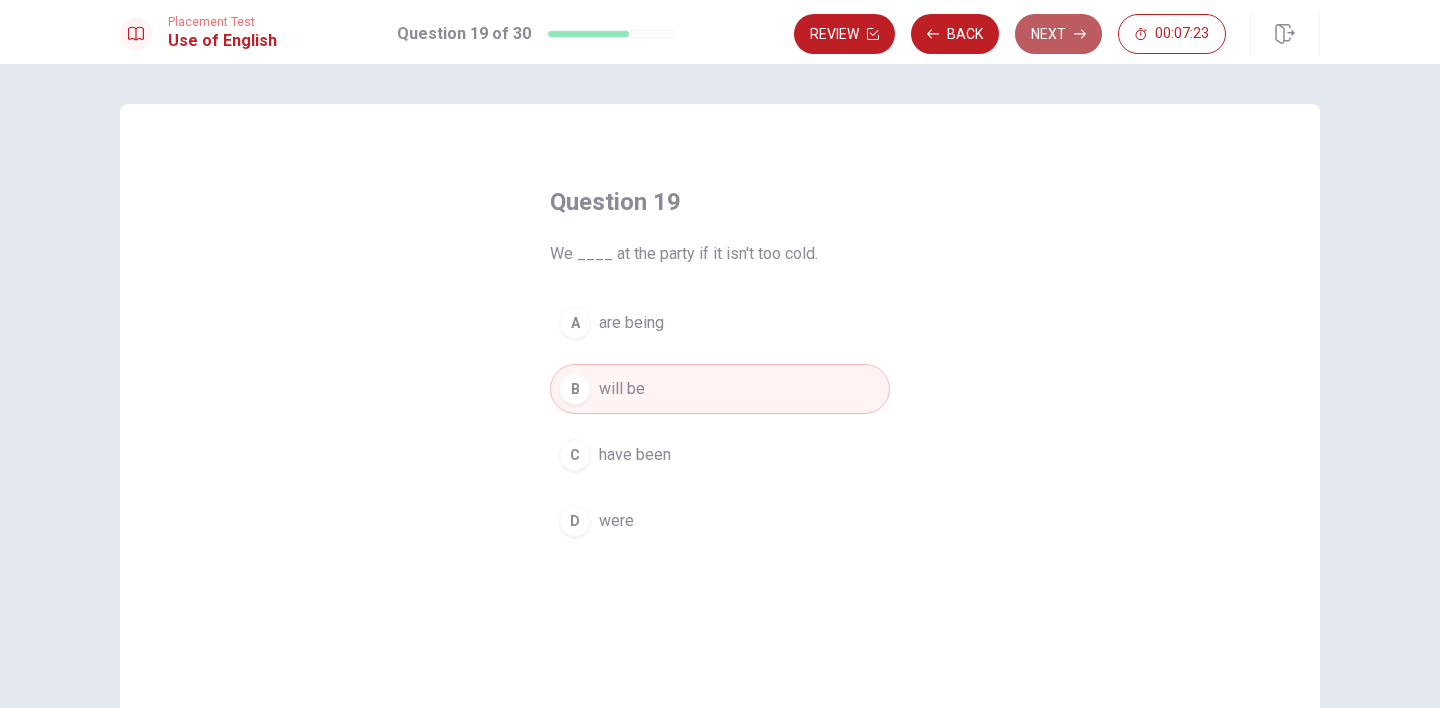 click on "Next" at bounding box center (1058, 34) 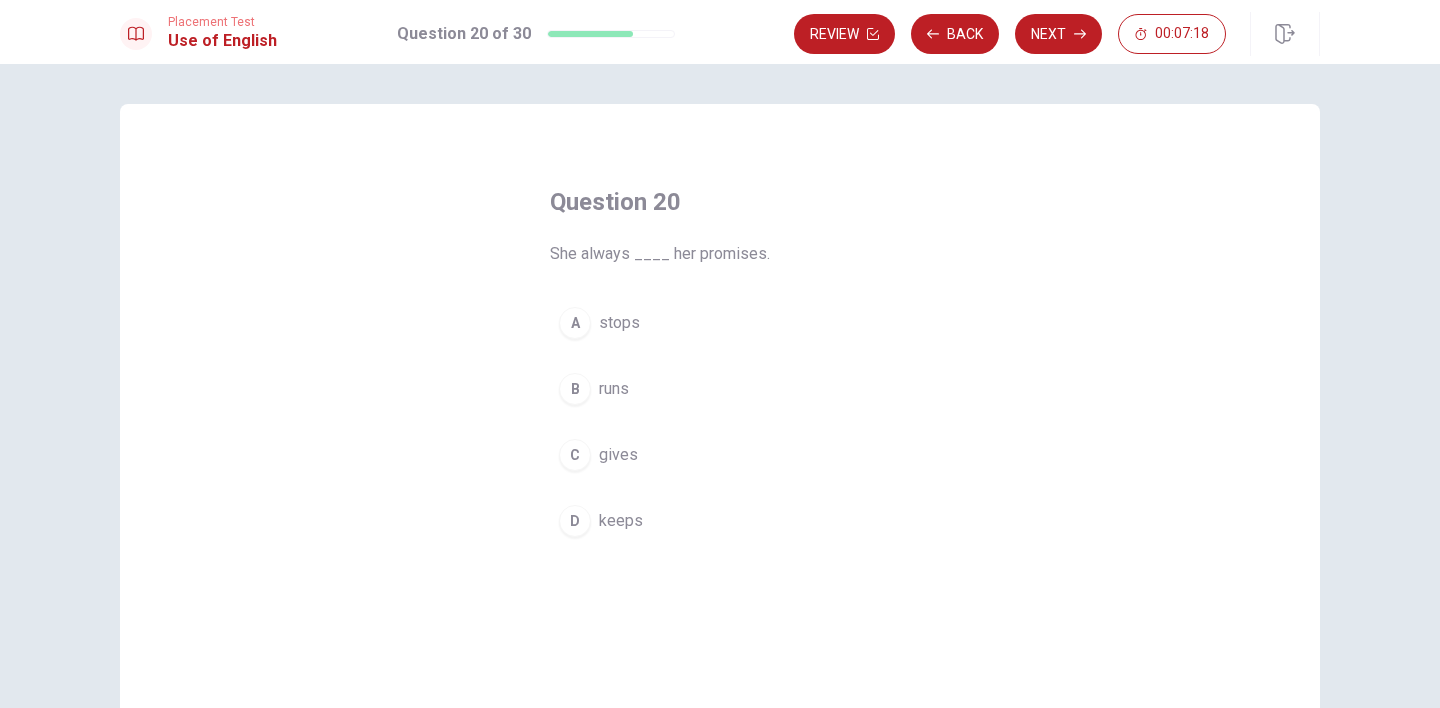 click on "keeps" at bounding box center (621, 521) 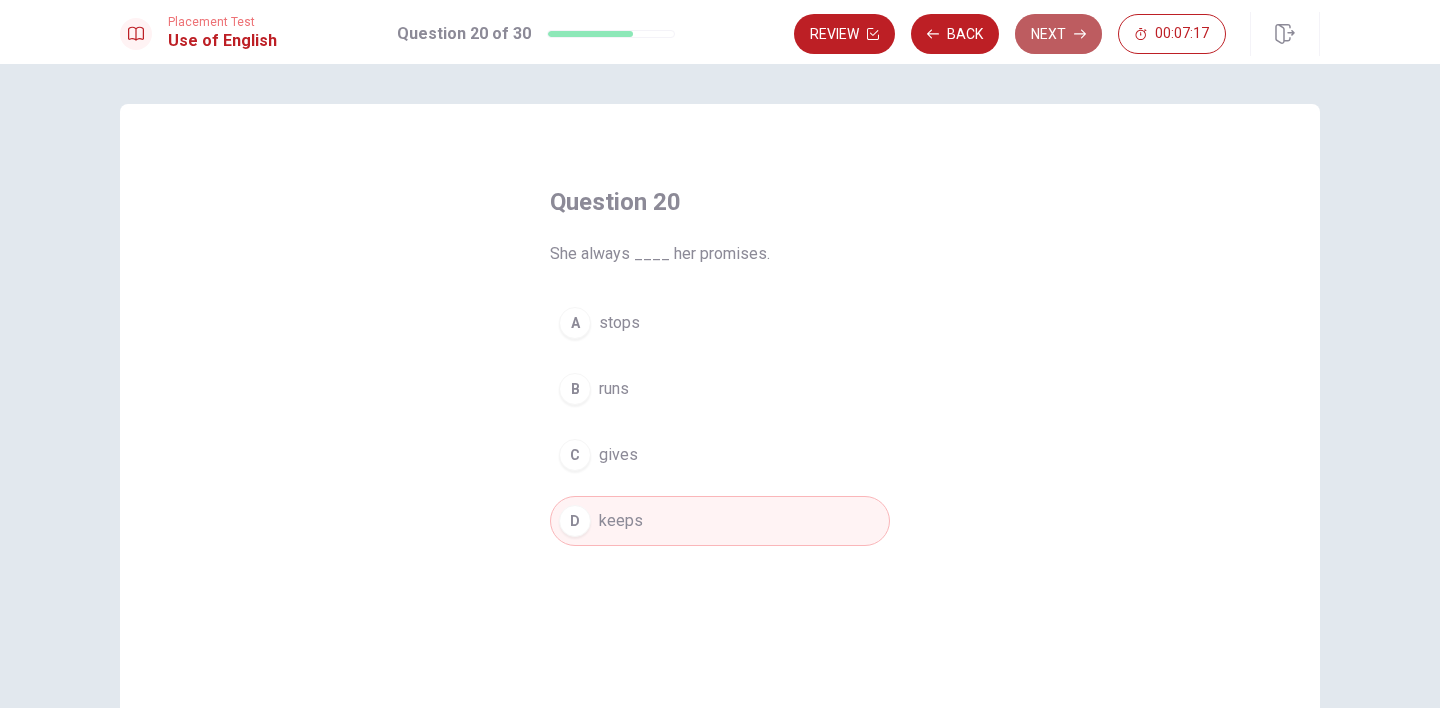 click on "Next" at bounding box center (1058, 34) 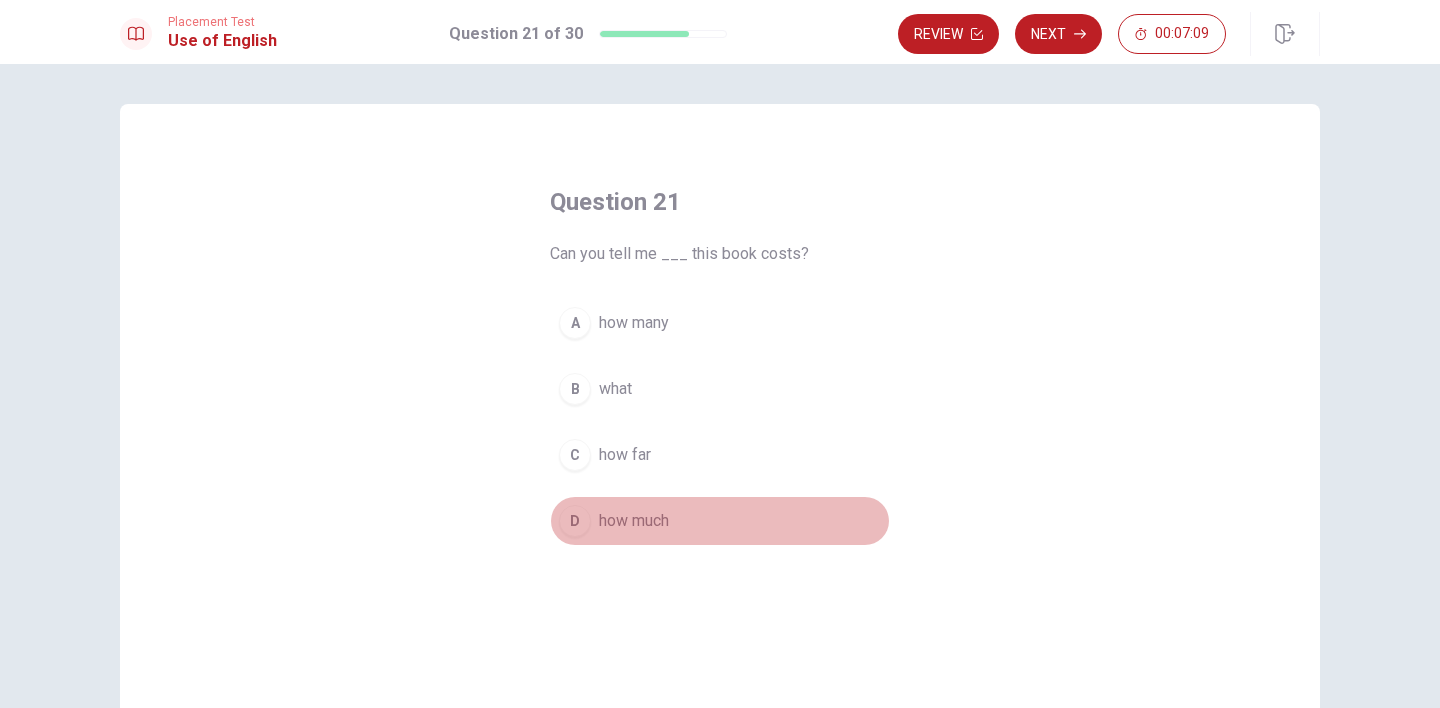 click on "how much" at bounding box center [634, 521] 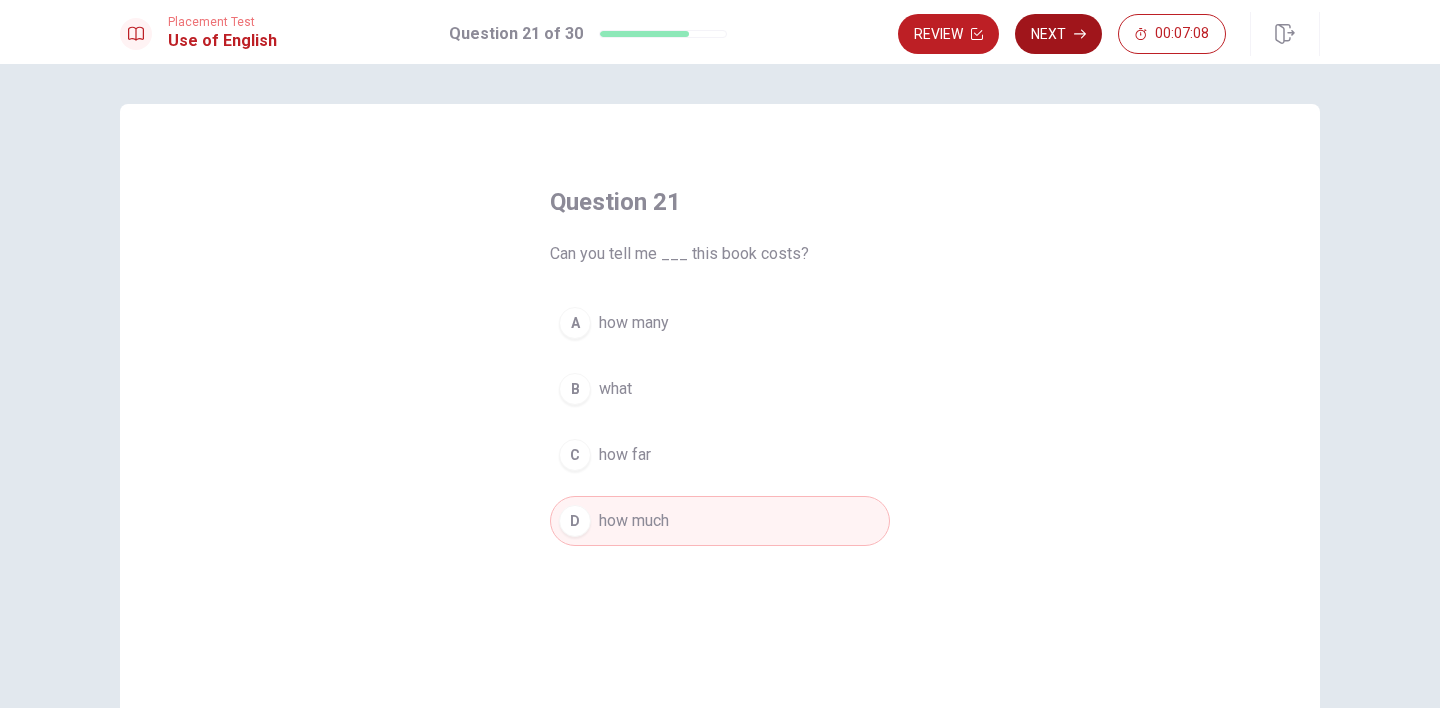 click on "Next" at bounding box center (1058, 34) 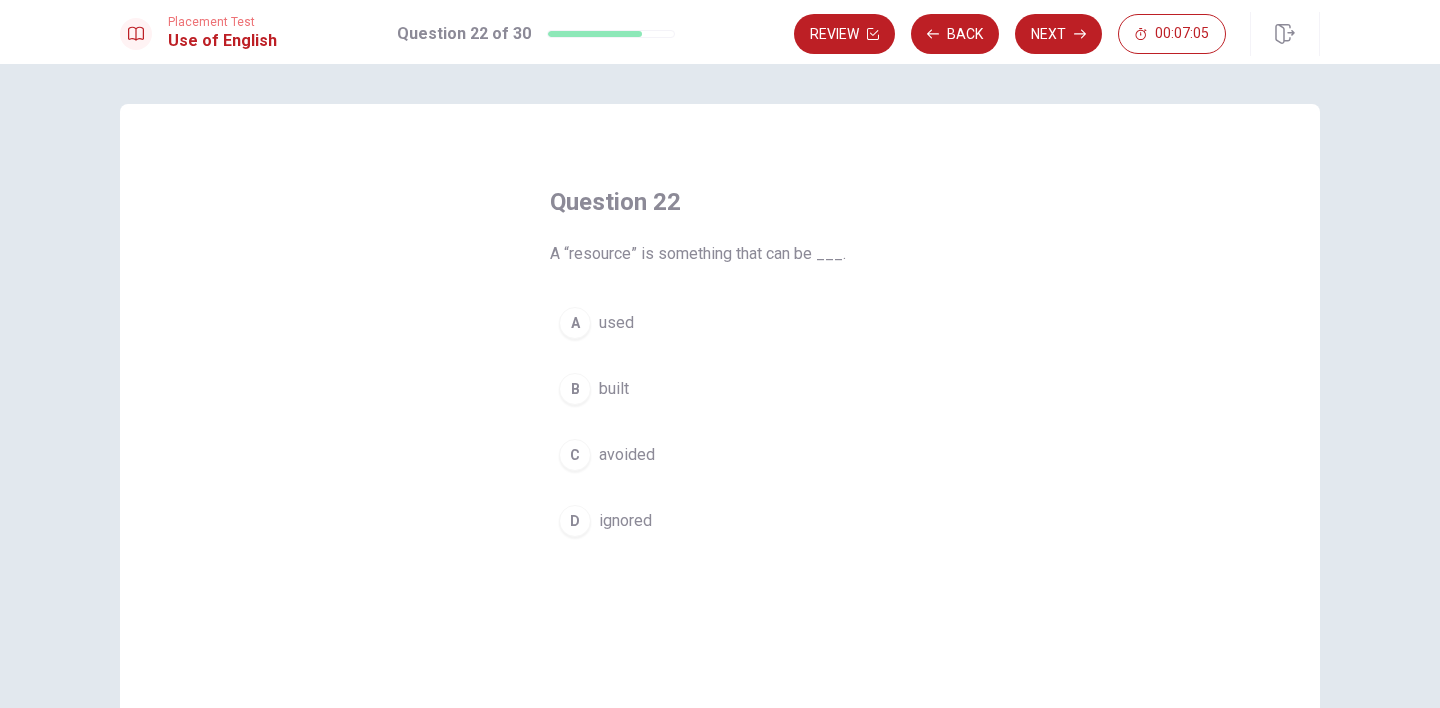 click on "used" at bounding box center [616, 323] 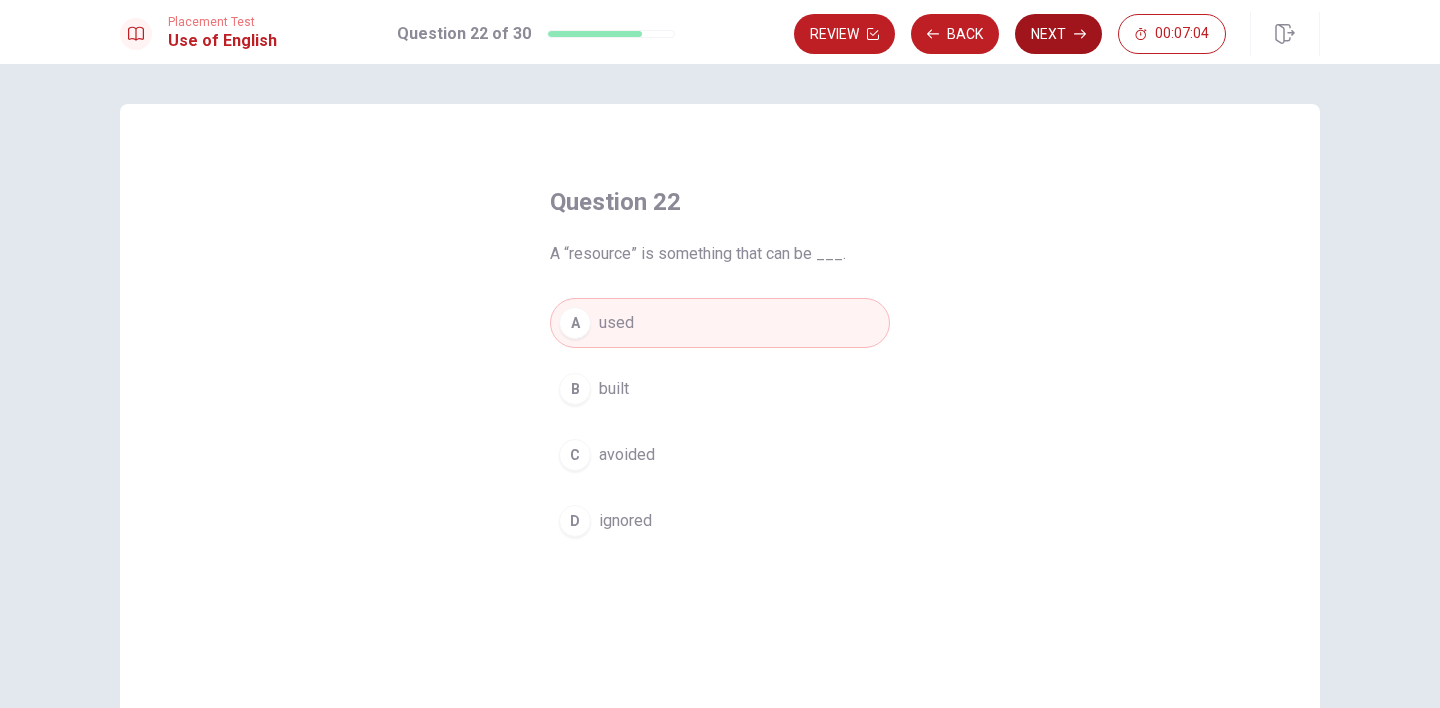 click on "Next" at bounding box center [1058, 34] 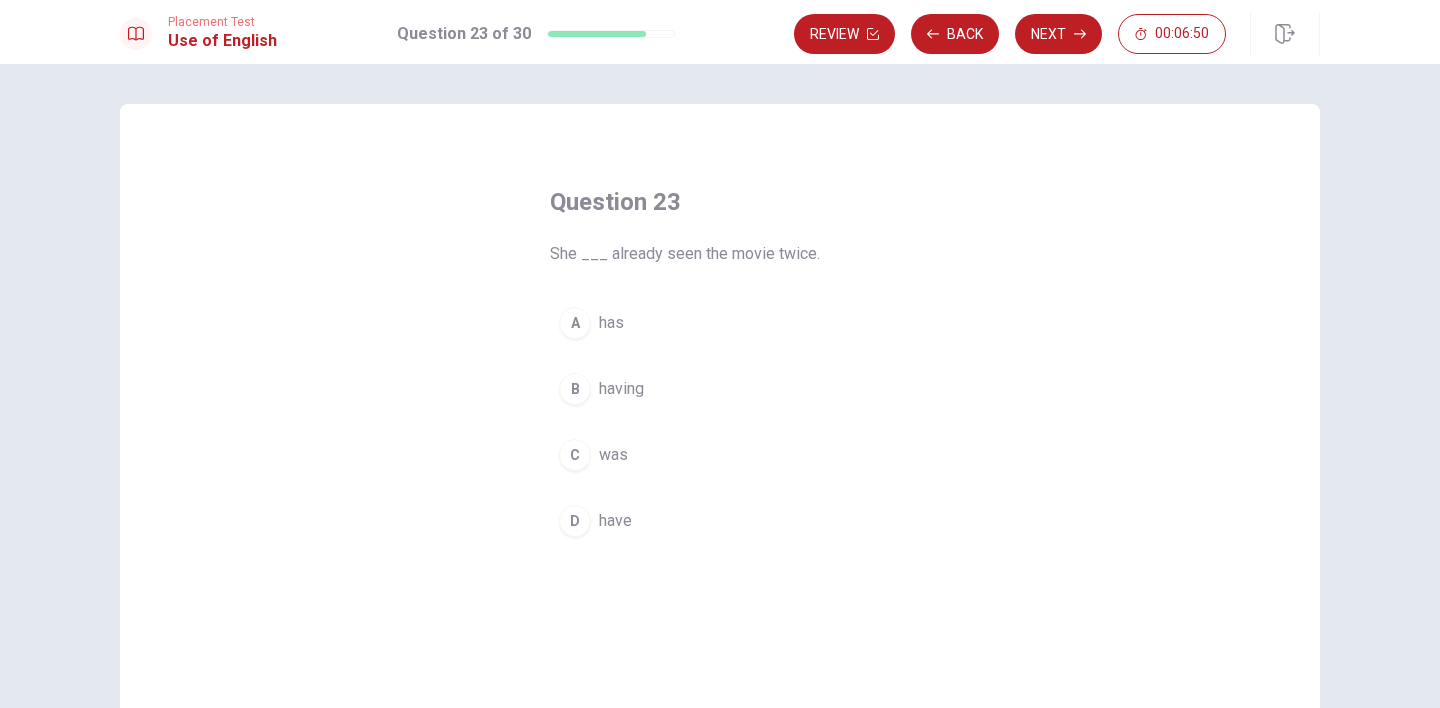 click on "Question 23 She ___ already seen the movie twice. A has B having C was D have" at bounding box center [720, 366] 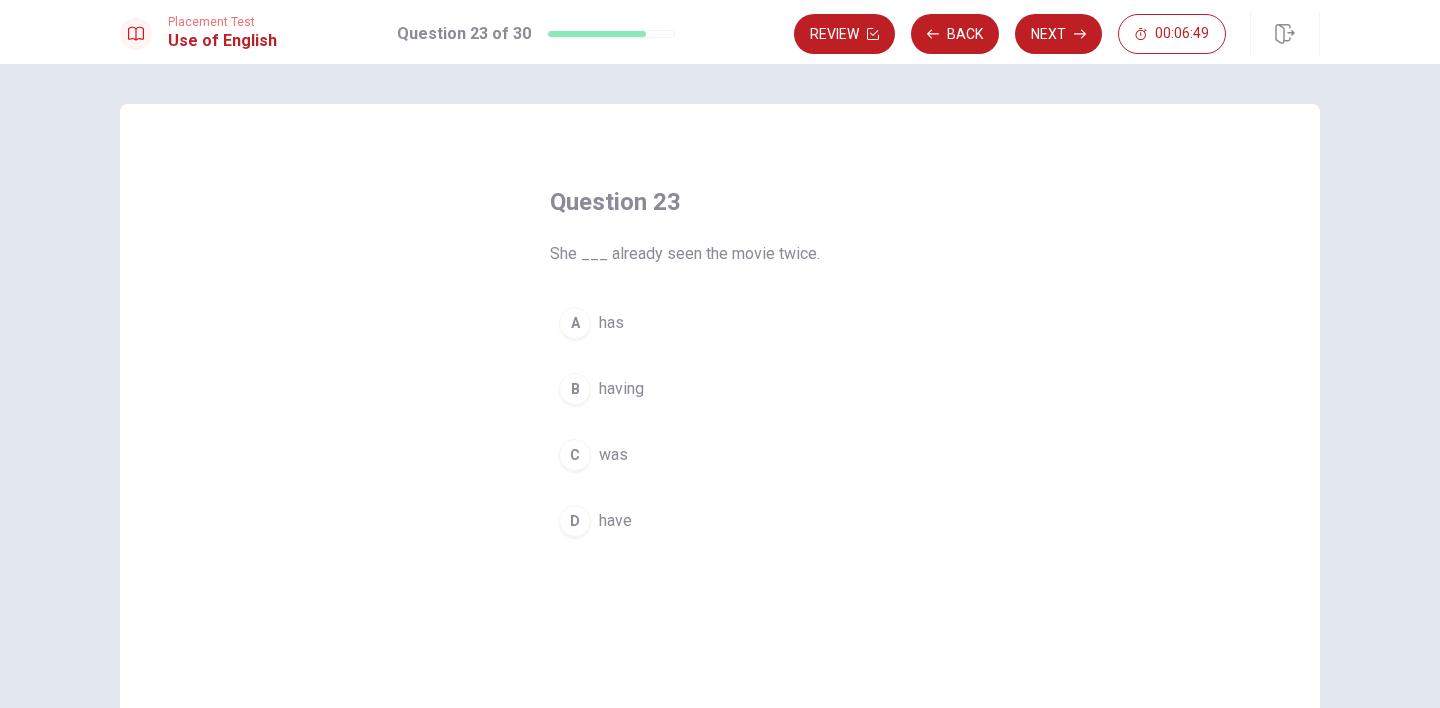 click on "have" at bounding box center (615, 521) 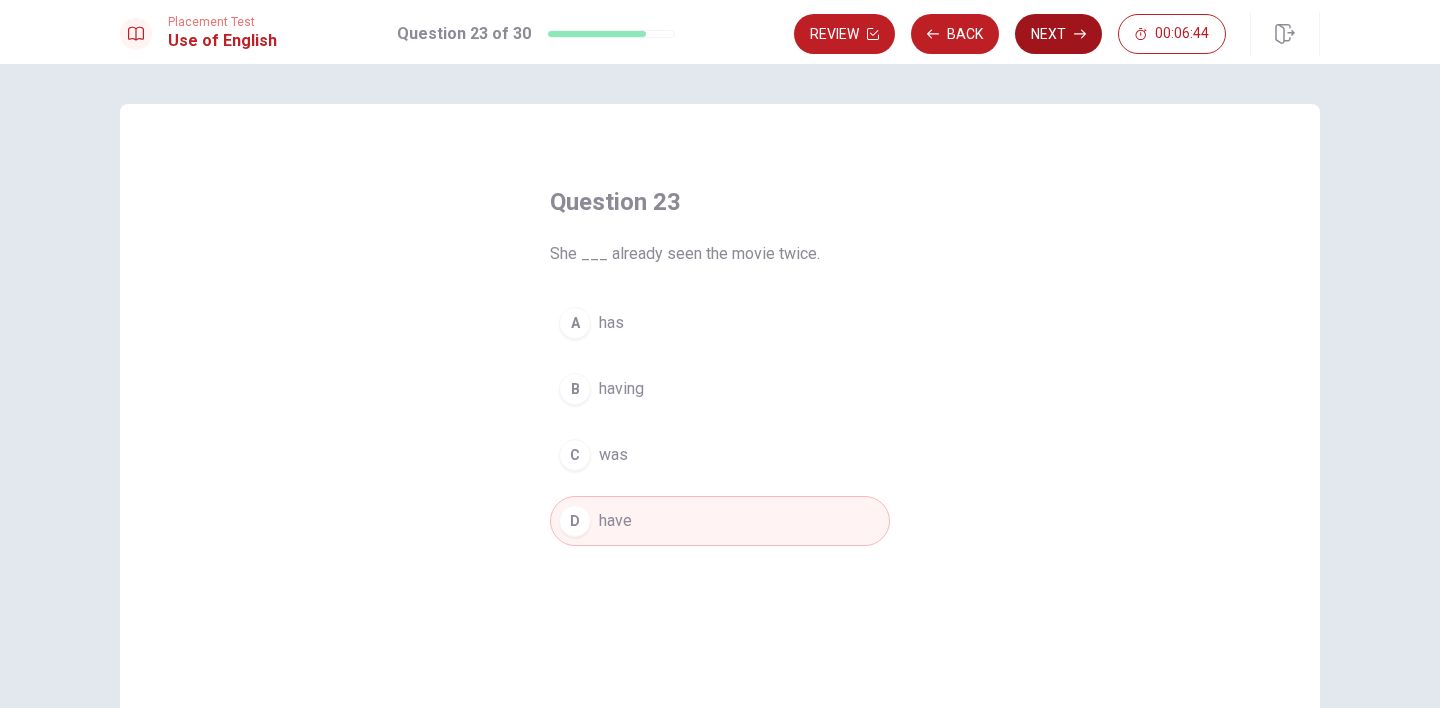 click on "Next" at bounding box center [1058, 34] 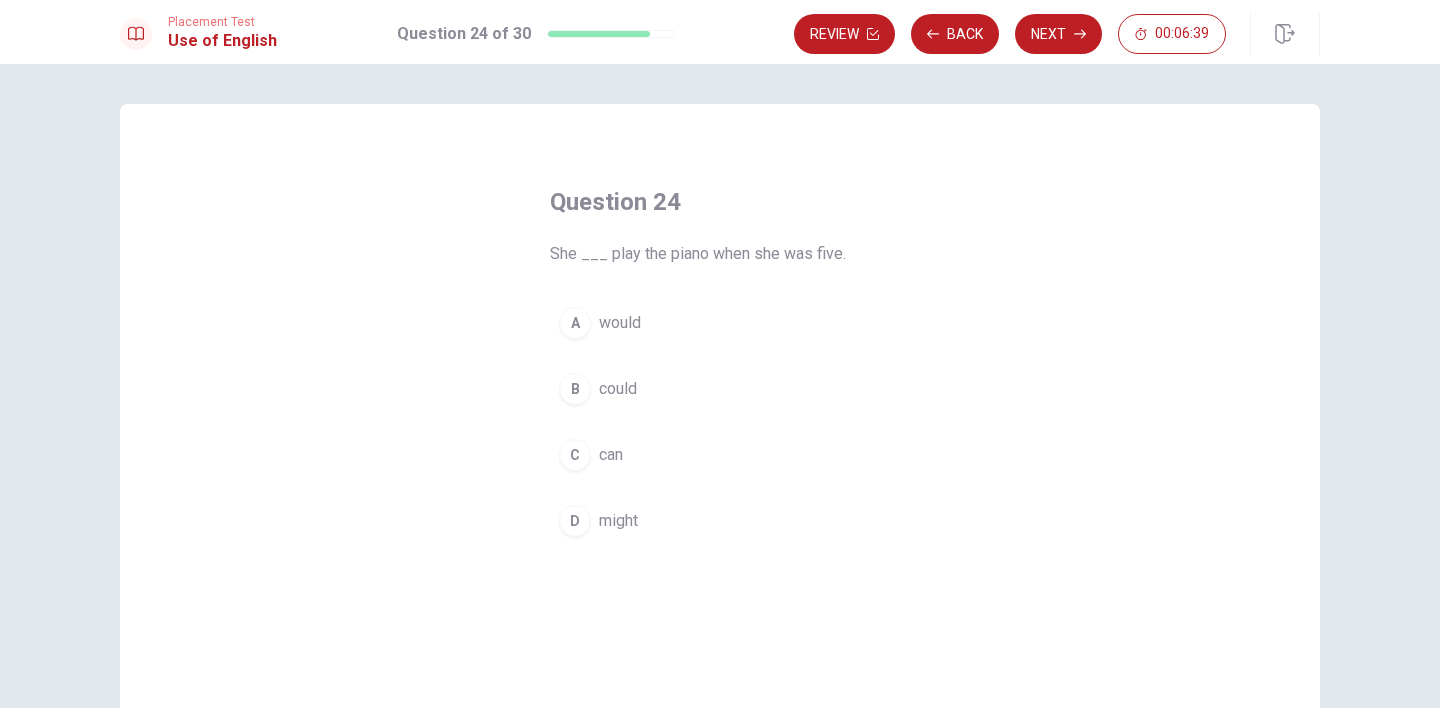 click on "C can" at bounding box center [720, 455] 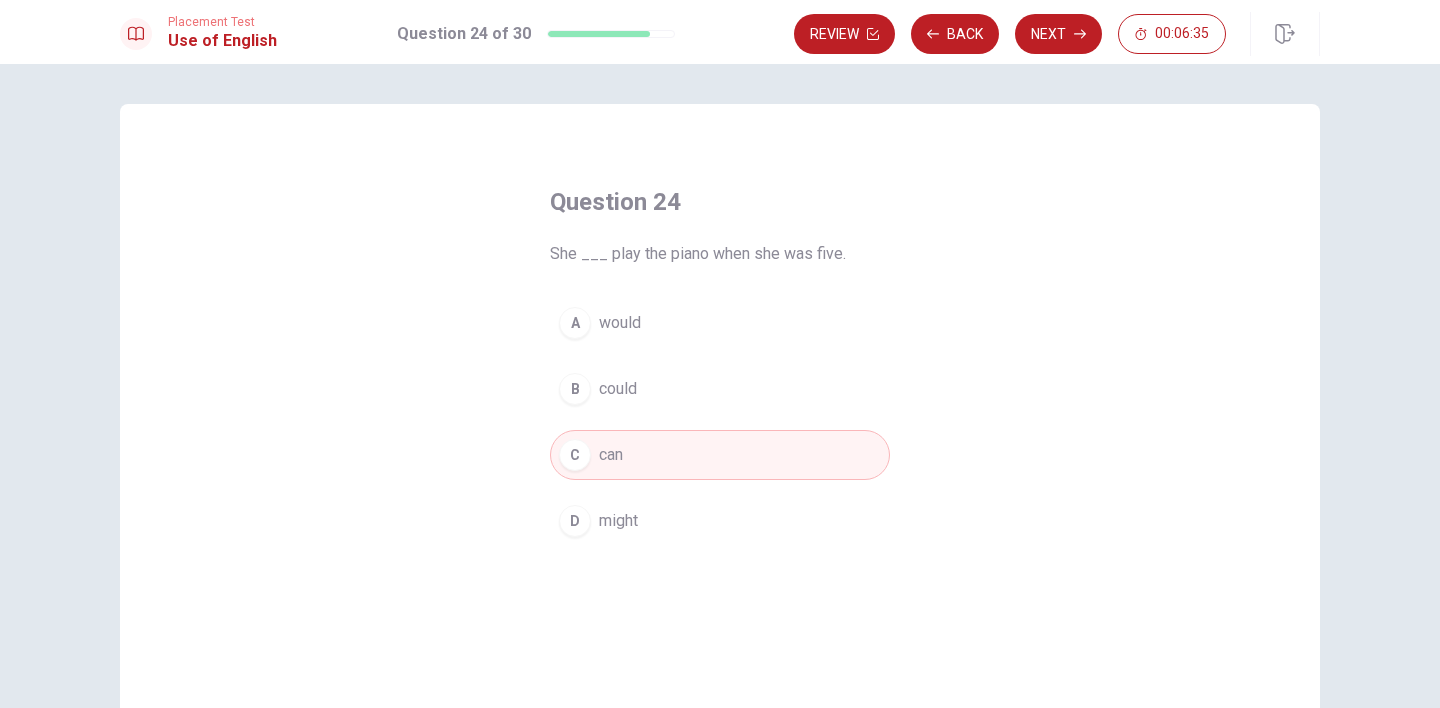 click on "B could" at bounding box center [720, 389] 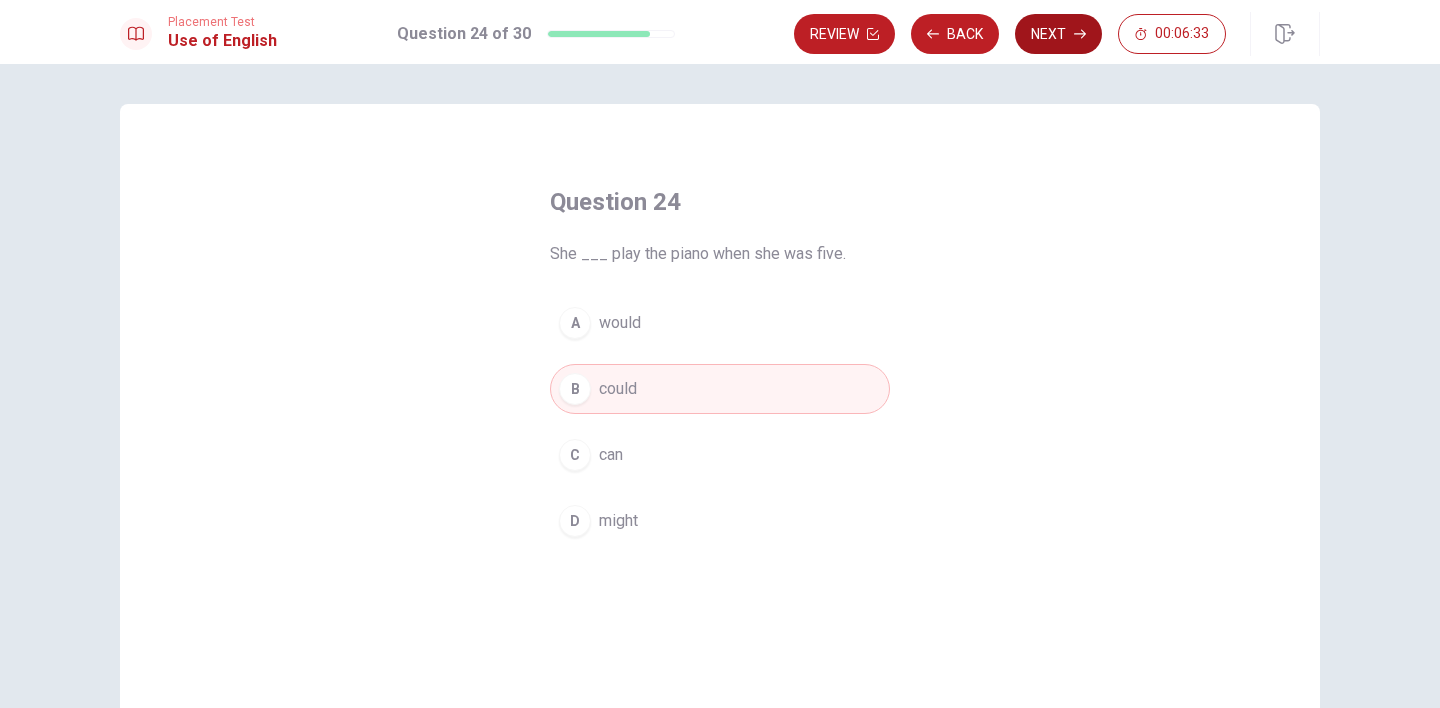 click on "Next" at bounding box center [1058, 34] 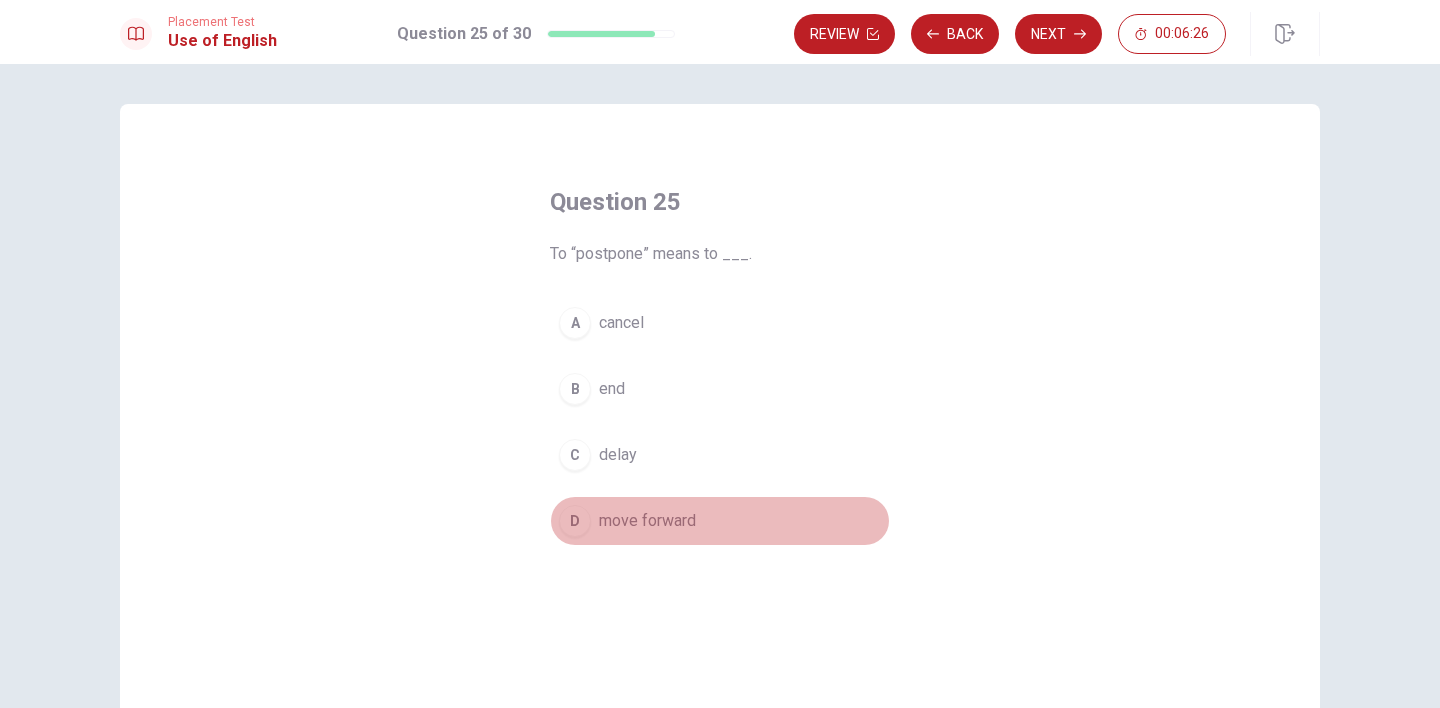 click on "move forward" at bounding box center [647, 521] 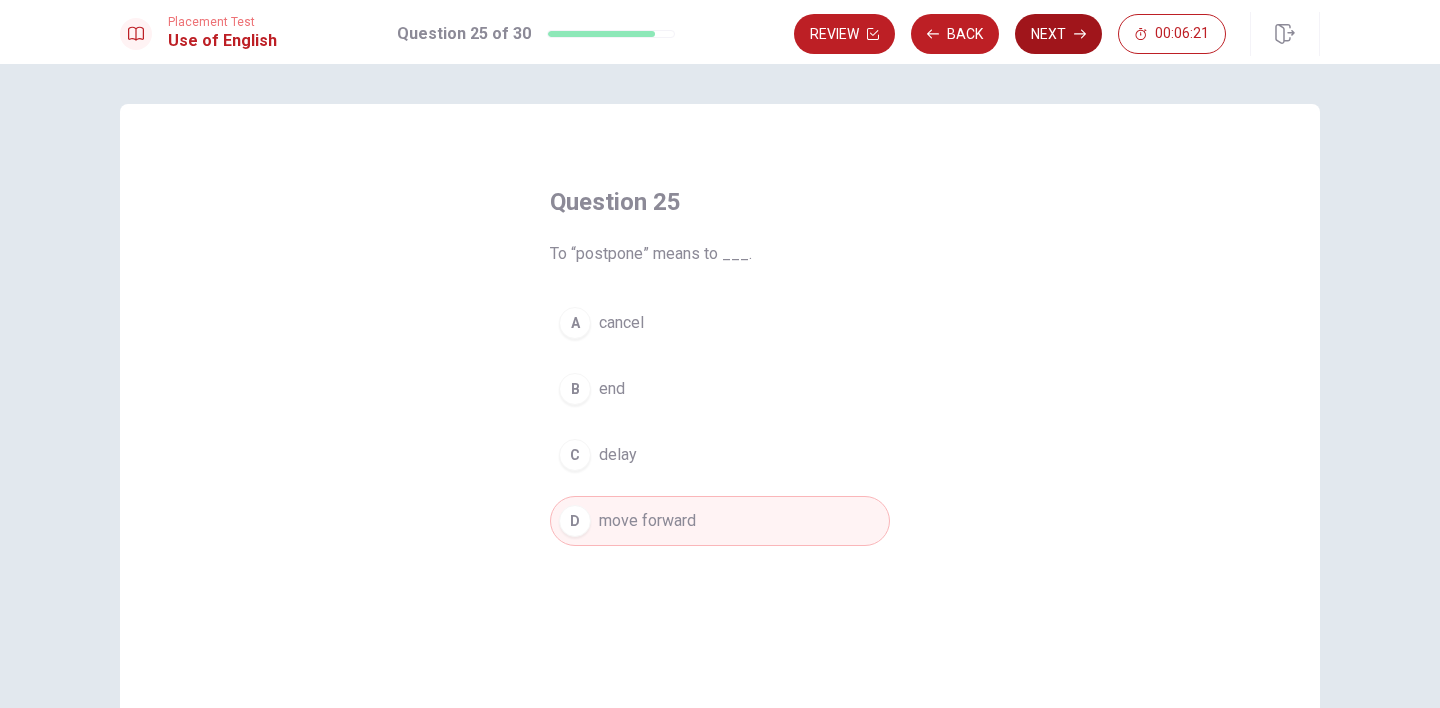 click on "Next" at bounding box center [1058, 34] 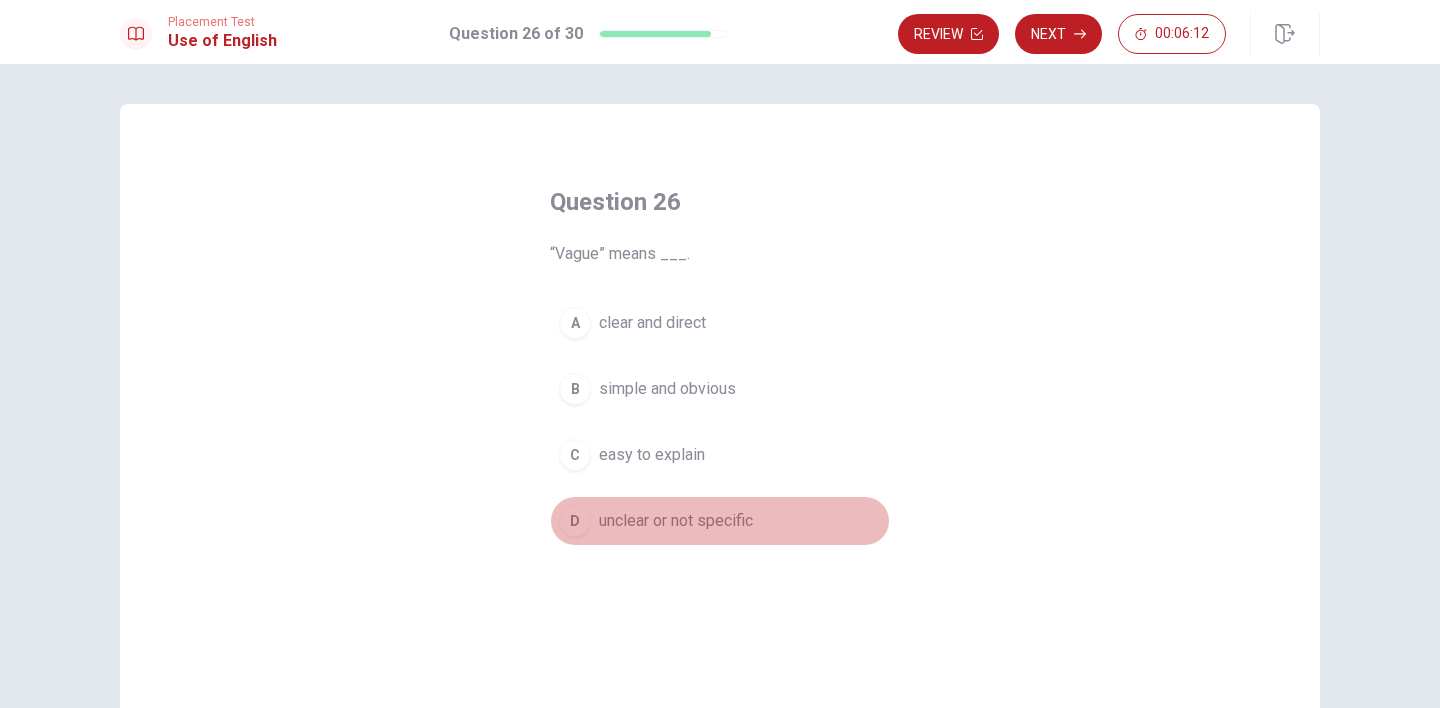 click on "unclear or not specific" at bounding box center (676, 521) 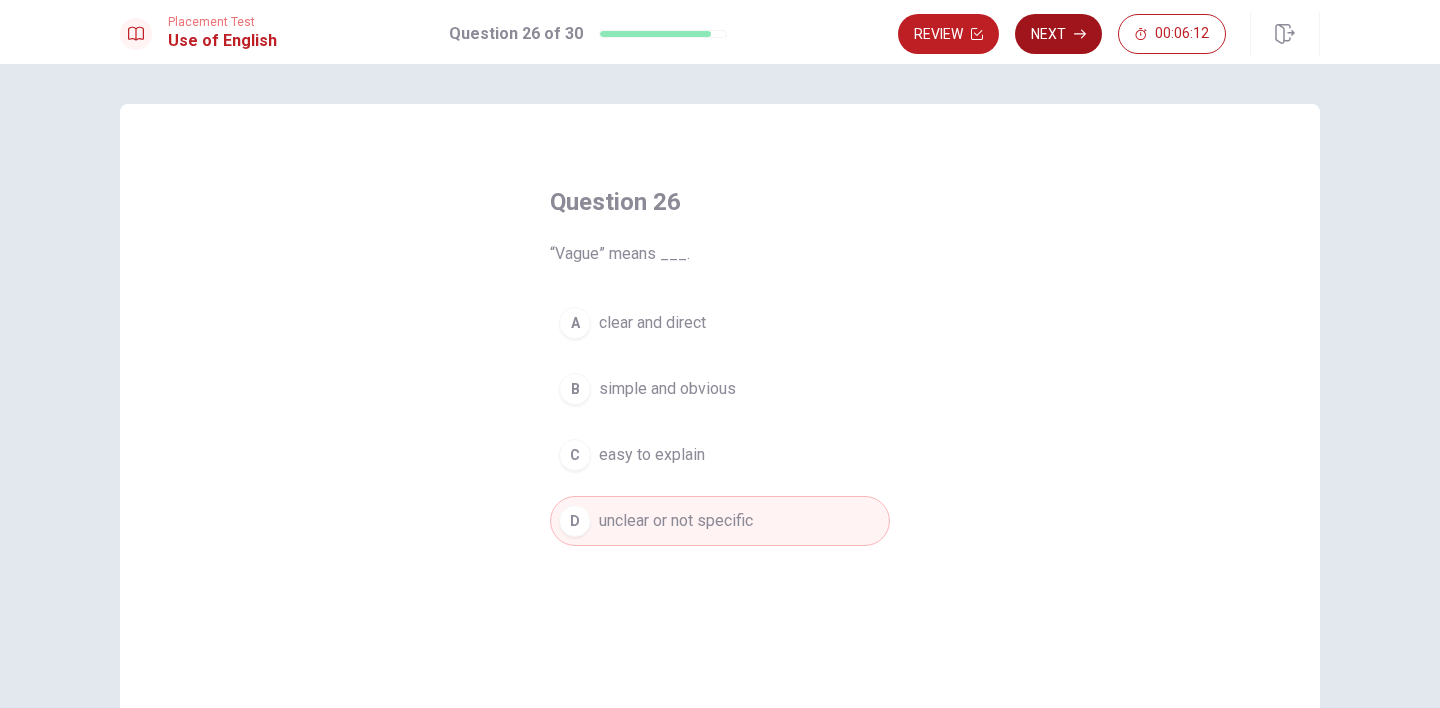 click on "Next" at bounding box center [1058, 34] 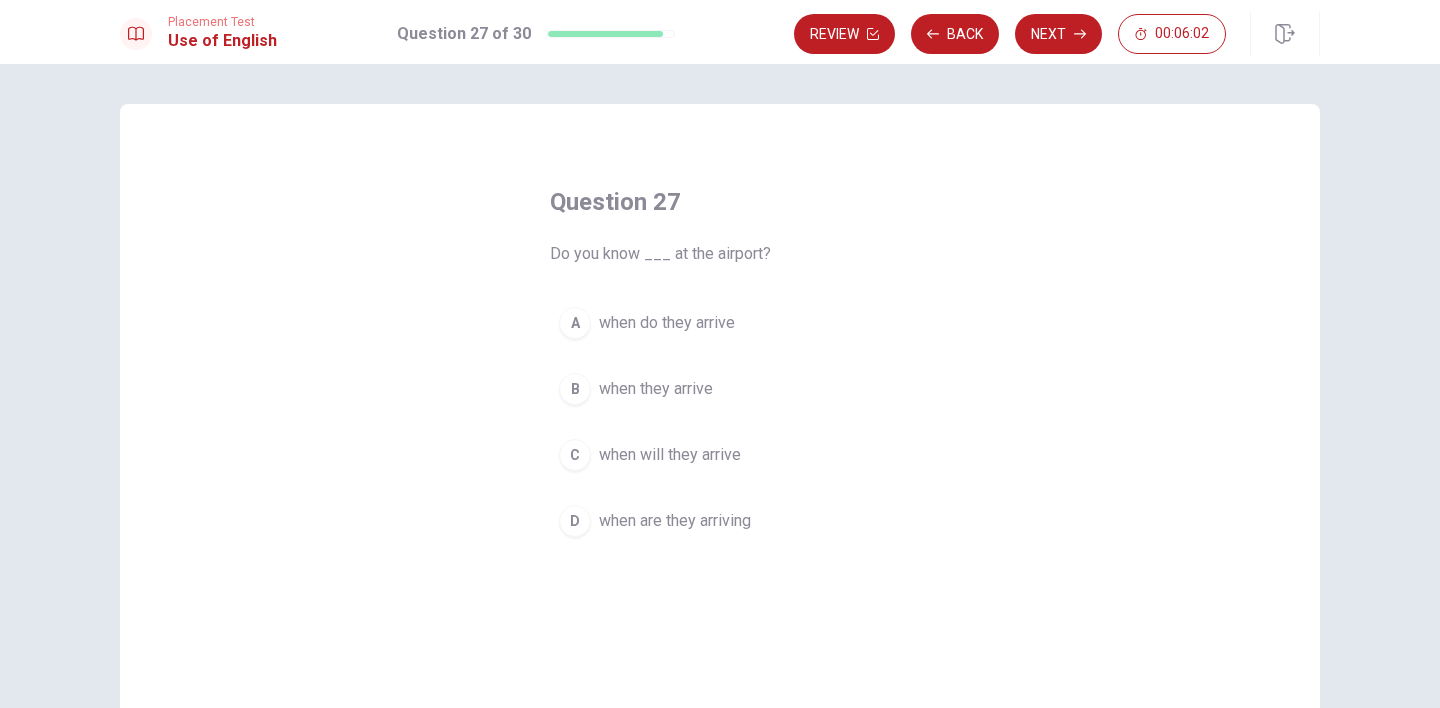 click on "when they arrive" at bounding box center [656, 389] 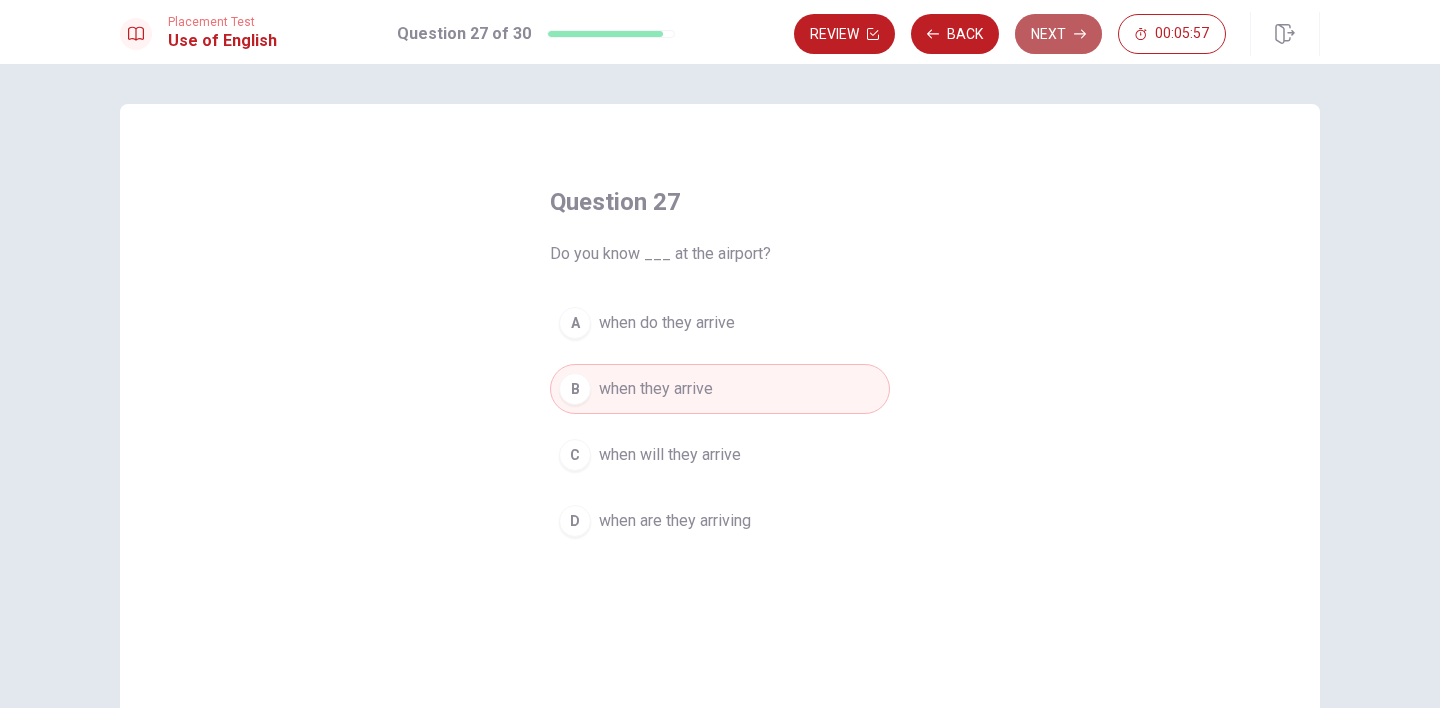 click on "Next" at bounding box center (1058, 34) 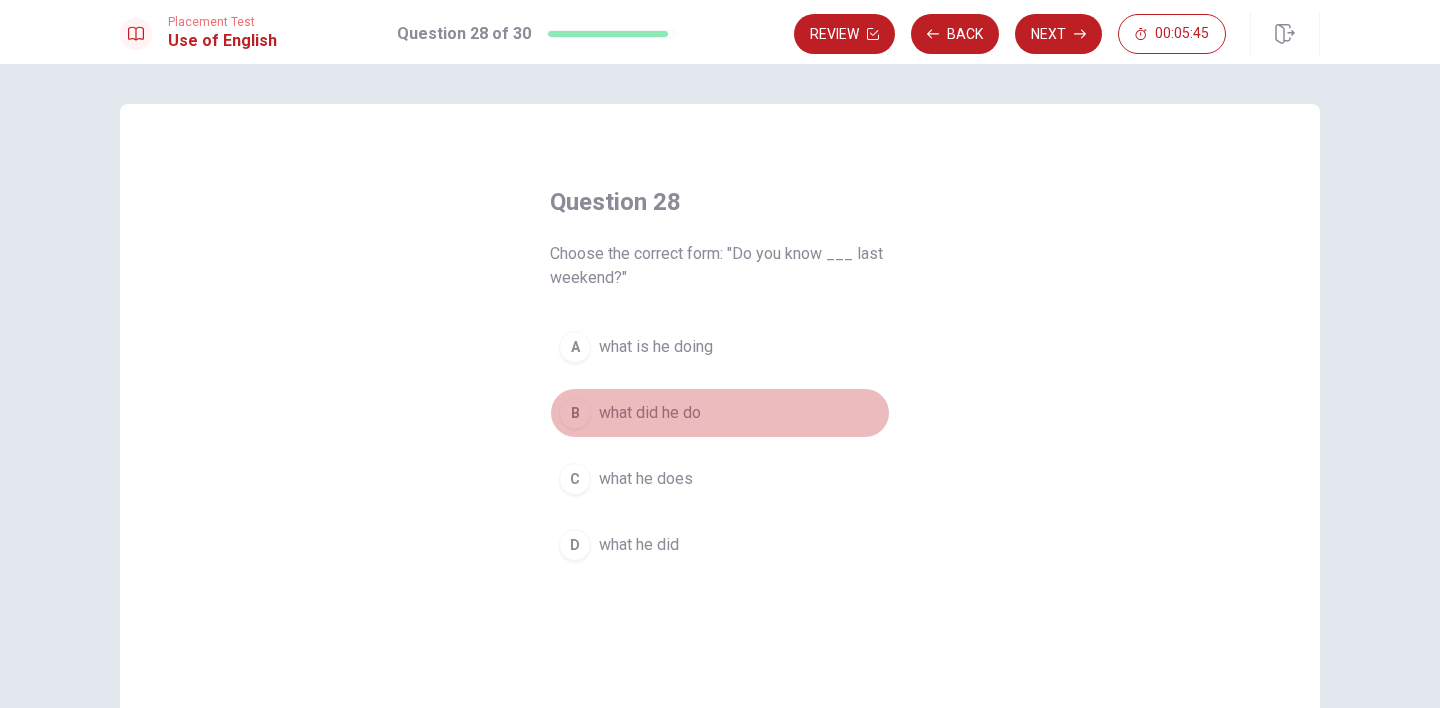 click on "what did he do" at bounding box center (650, 413) 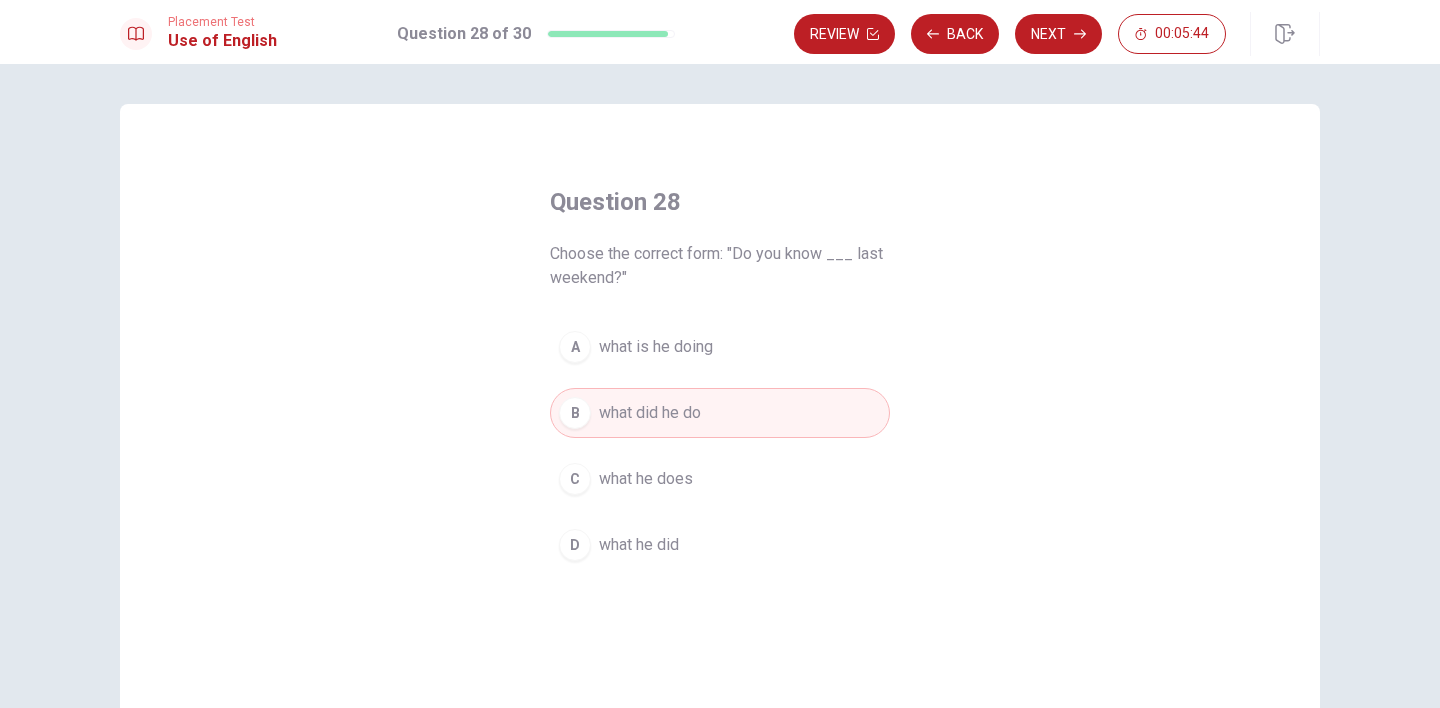 click on "what he does" at bounding box center [646, 479] 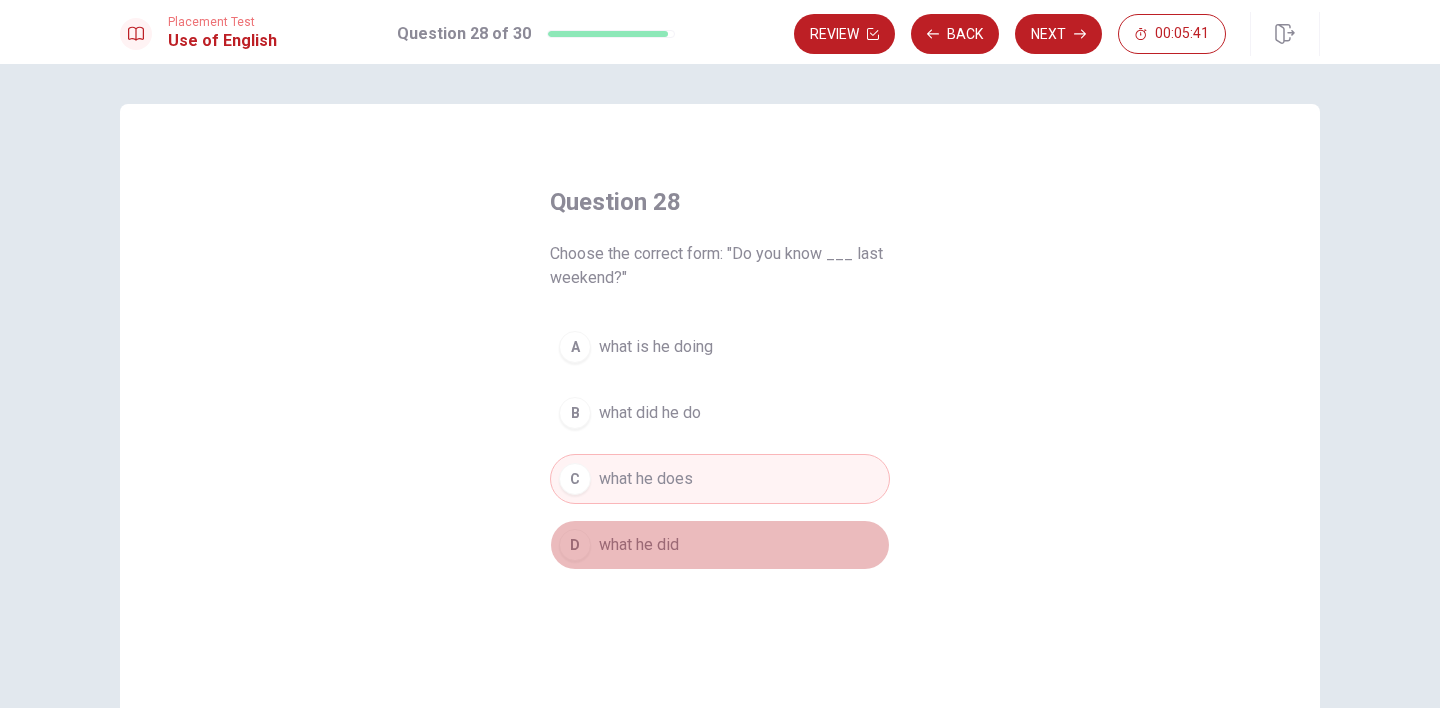 click on "D what he did" at bounding box center (720, 545) 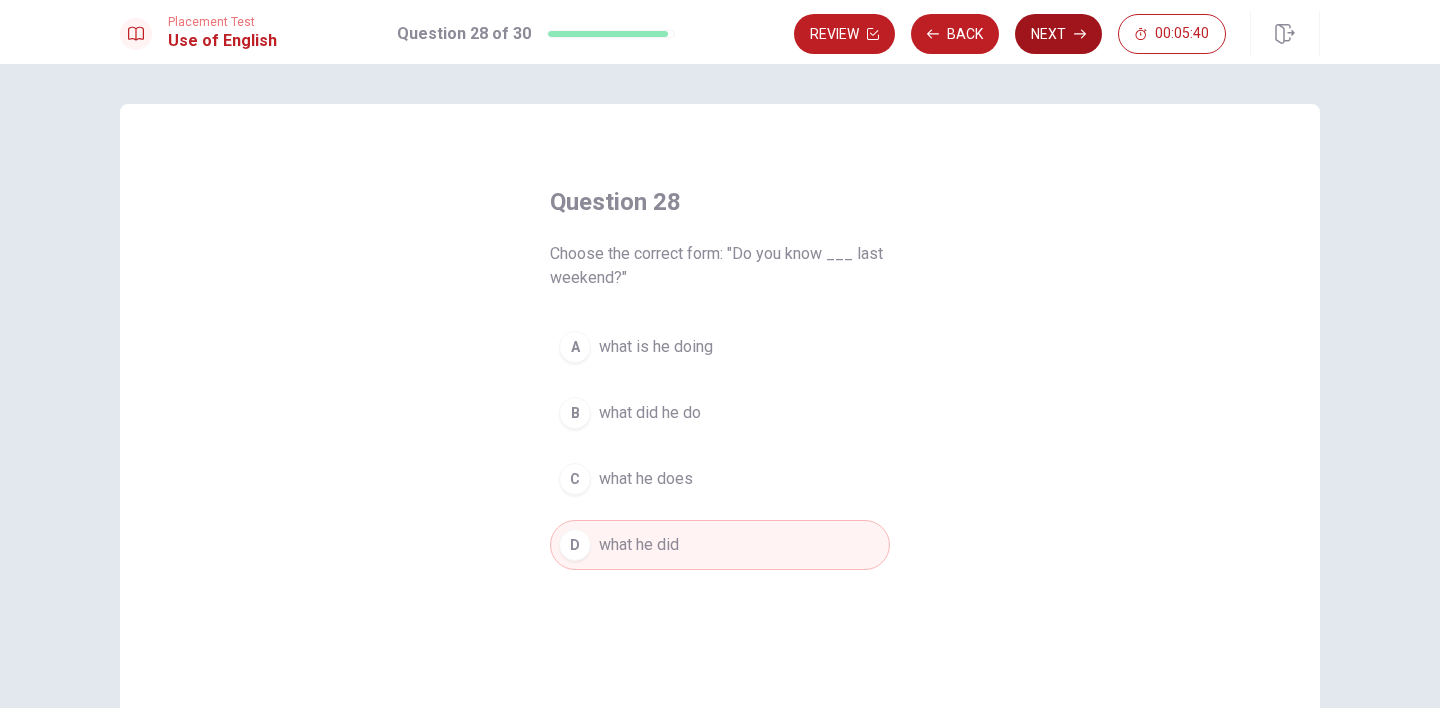 click on "Next" at bounding box center (1058, 34) 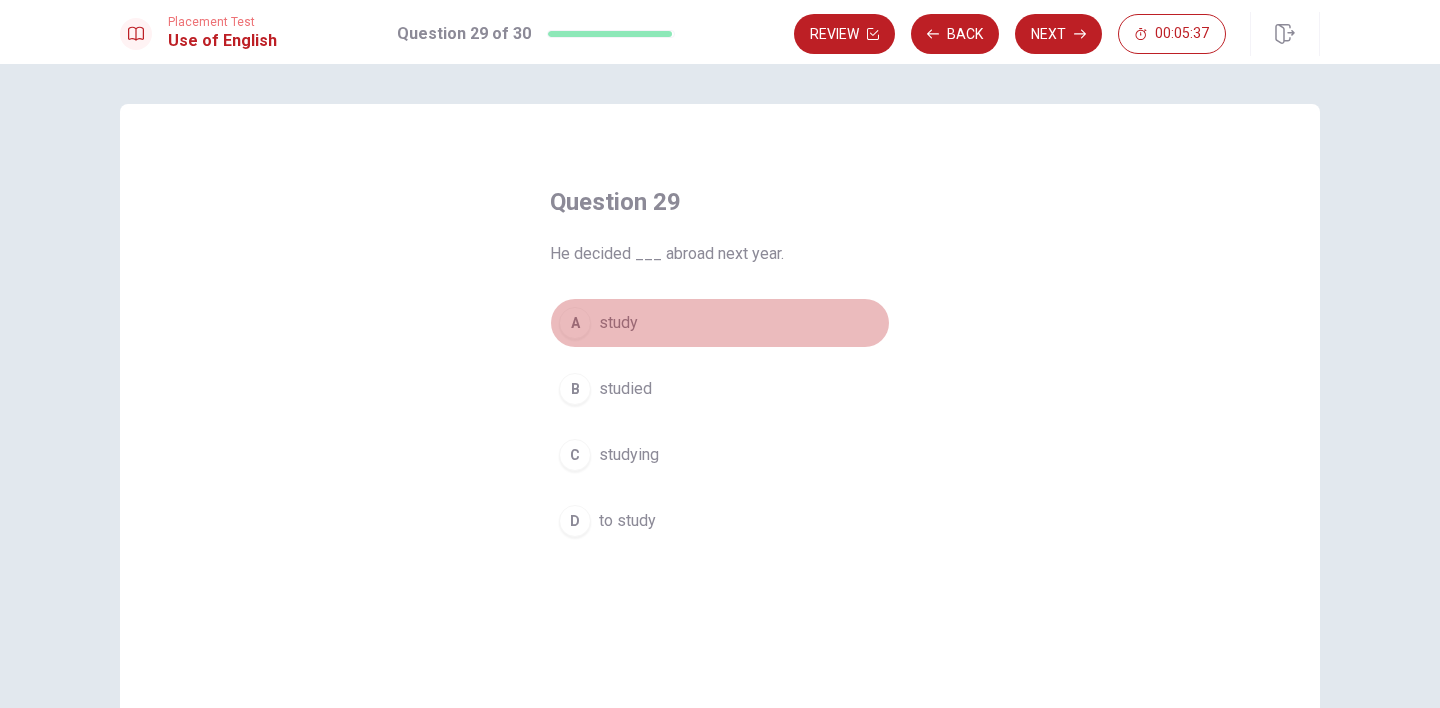click on "A study" at bounding box center (720, 323) 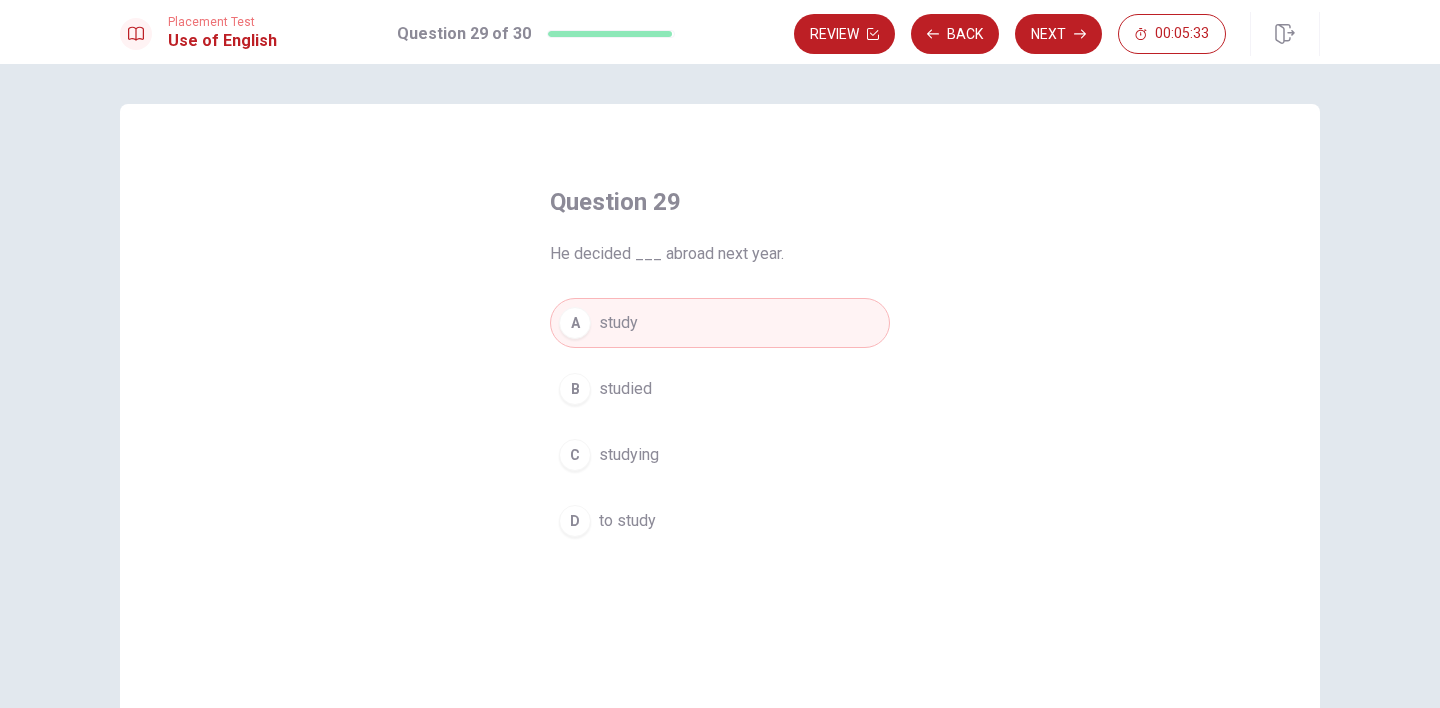 click on "D to study" at bounding box center (720, 521) 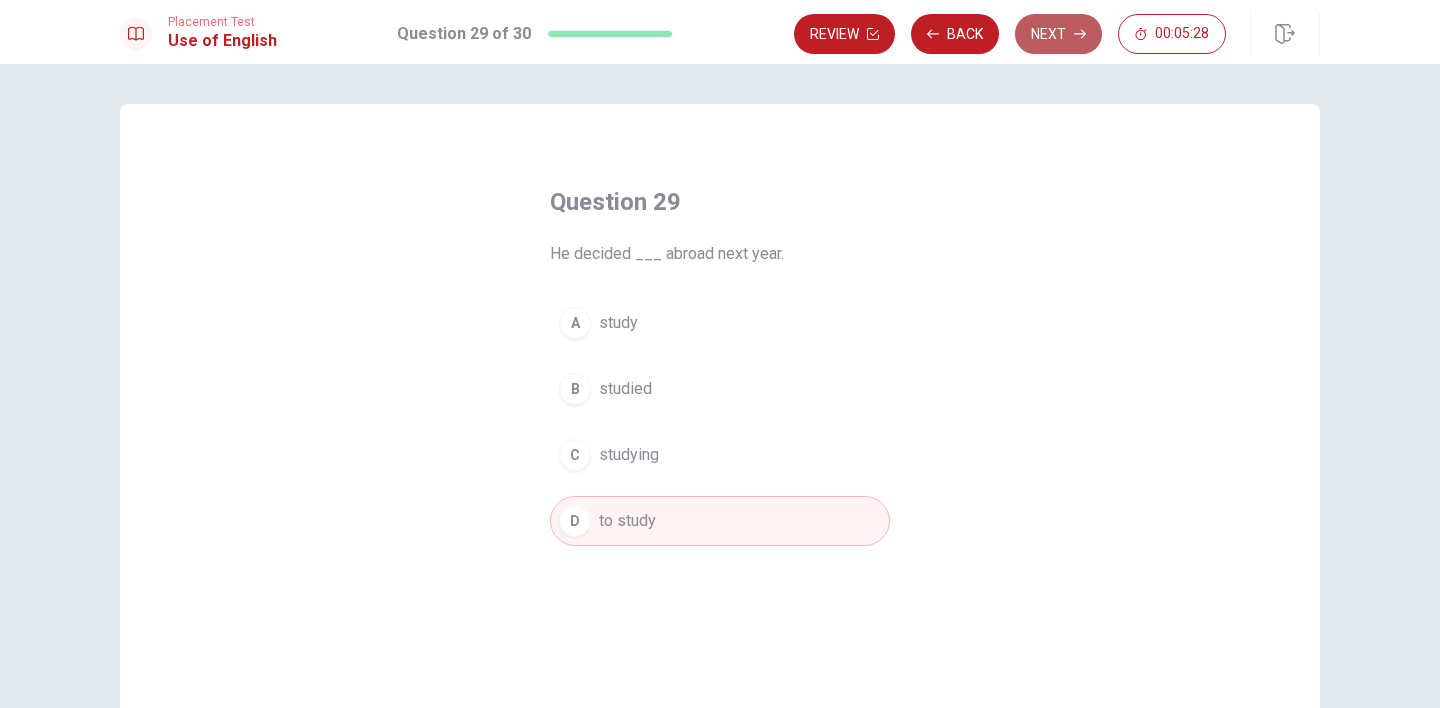 click on "Next" at bounding box center [1058, 34] 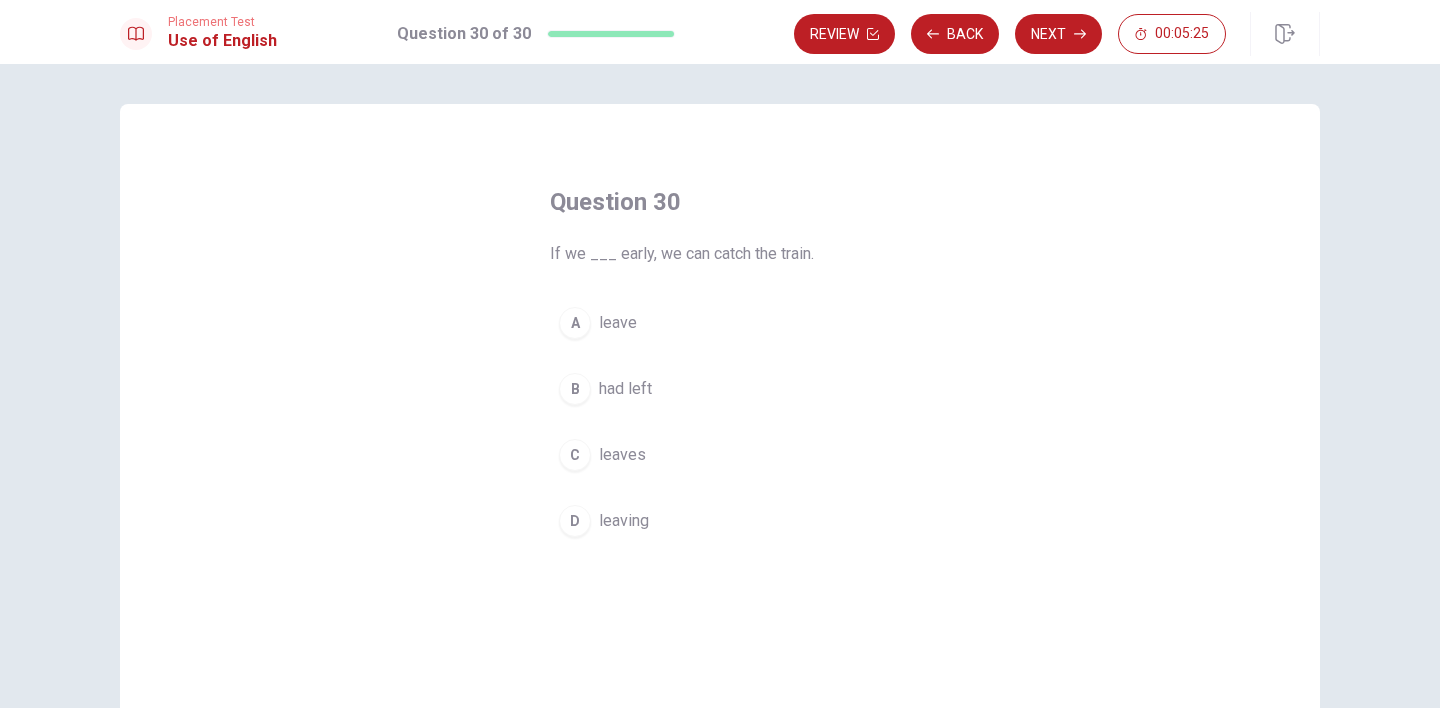 click on "leave" at bounding box center (618, 323) 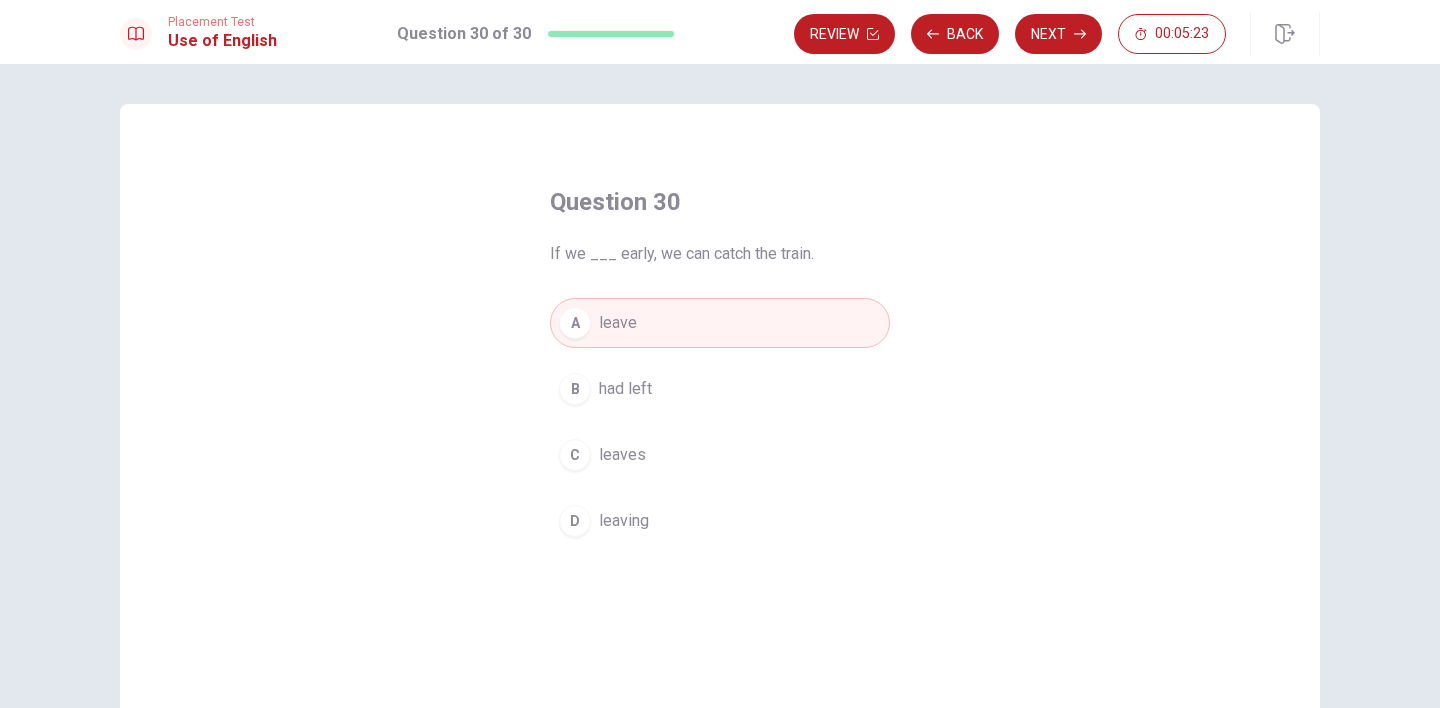 click on "C leaves" at bounding box center (720, 455) 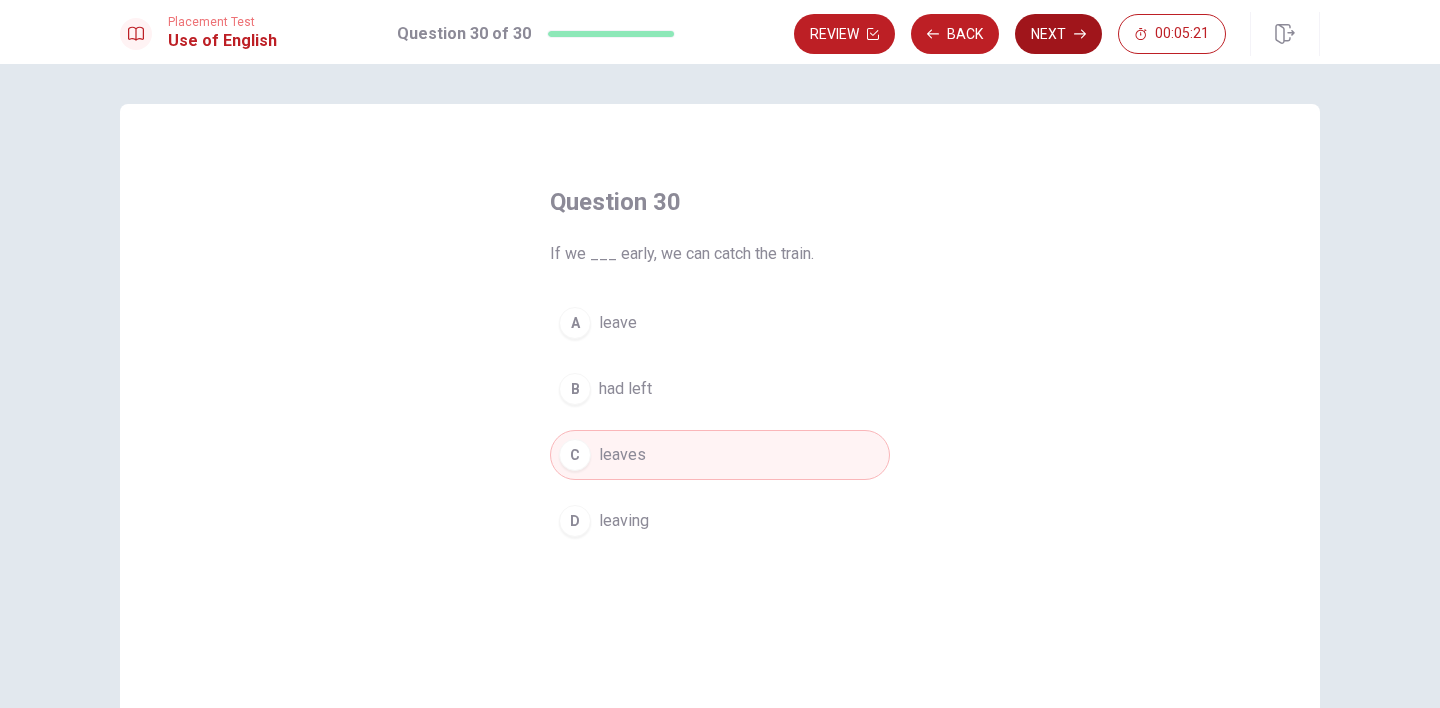 click on "Next" at bounding box center [1058, 34] 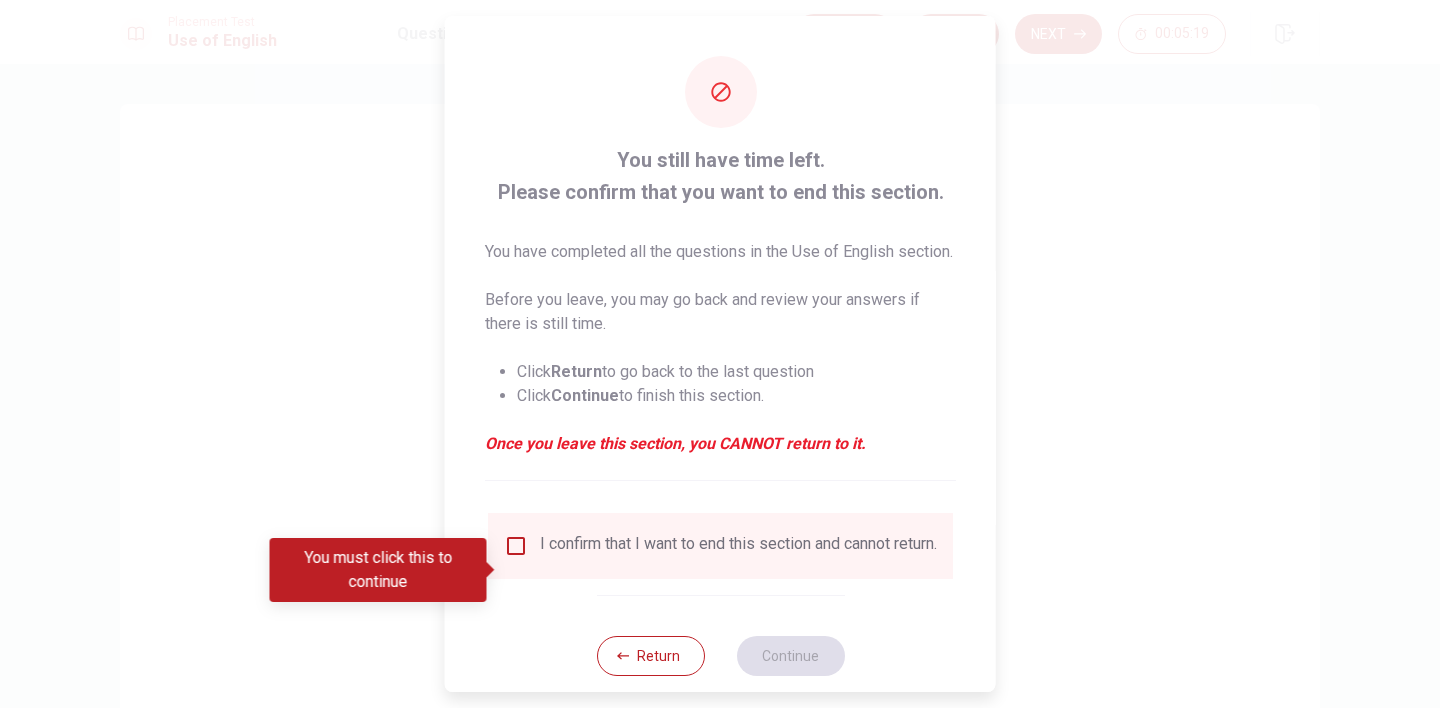 click on "I confirm that I want to end this section and cannot return." at bounding box center [738, 546] 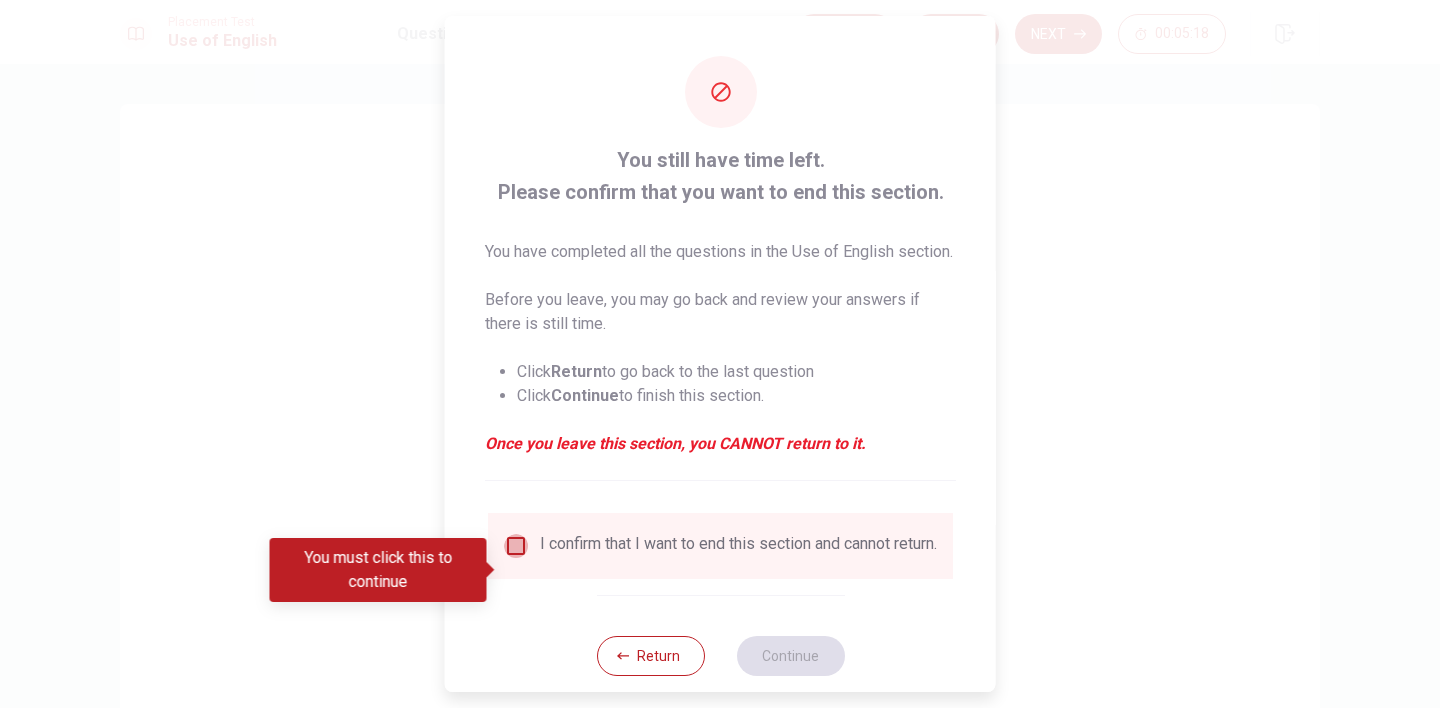click at bounding box center (516, 546) 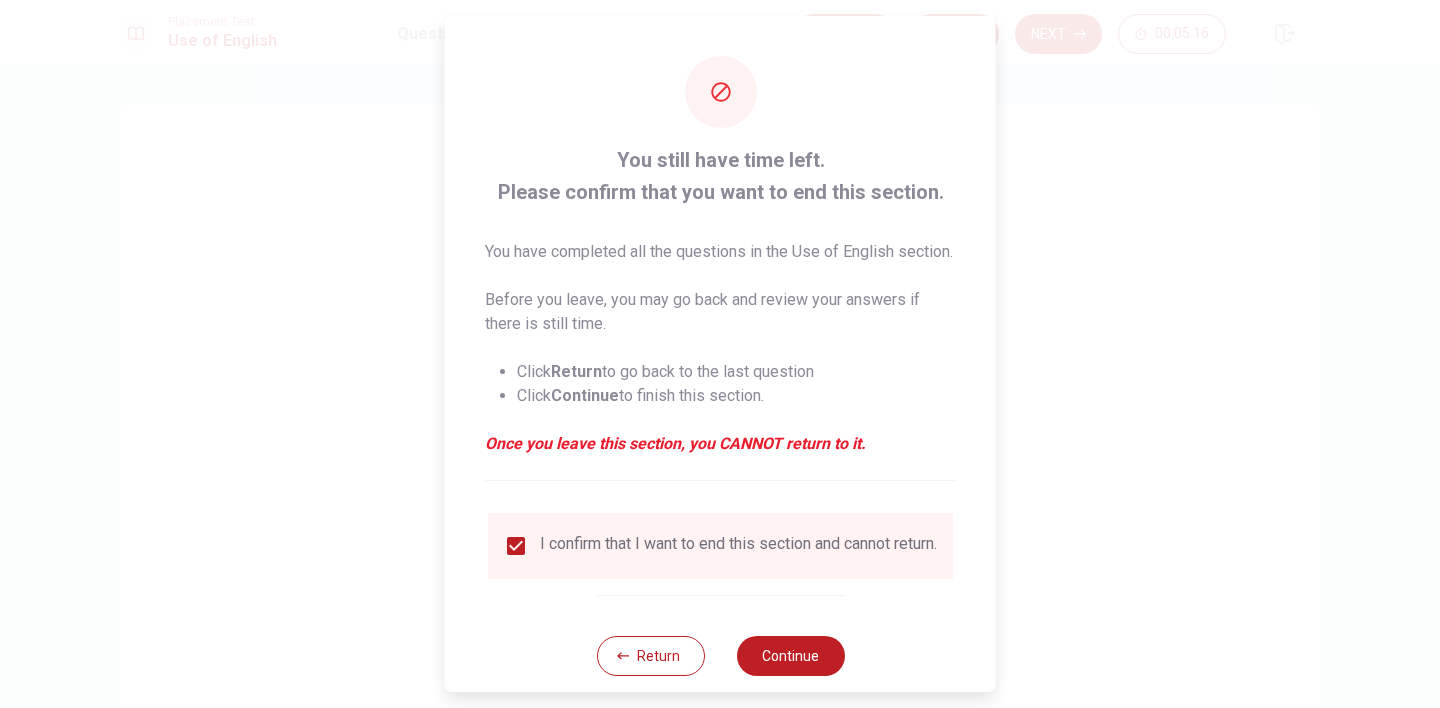 scroll, scrollTop: 62, scrollLeft: 0, axis: vertical 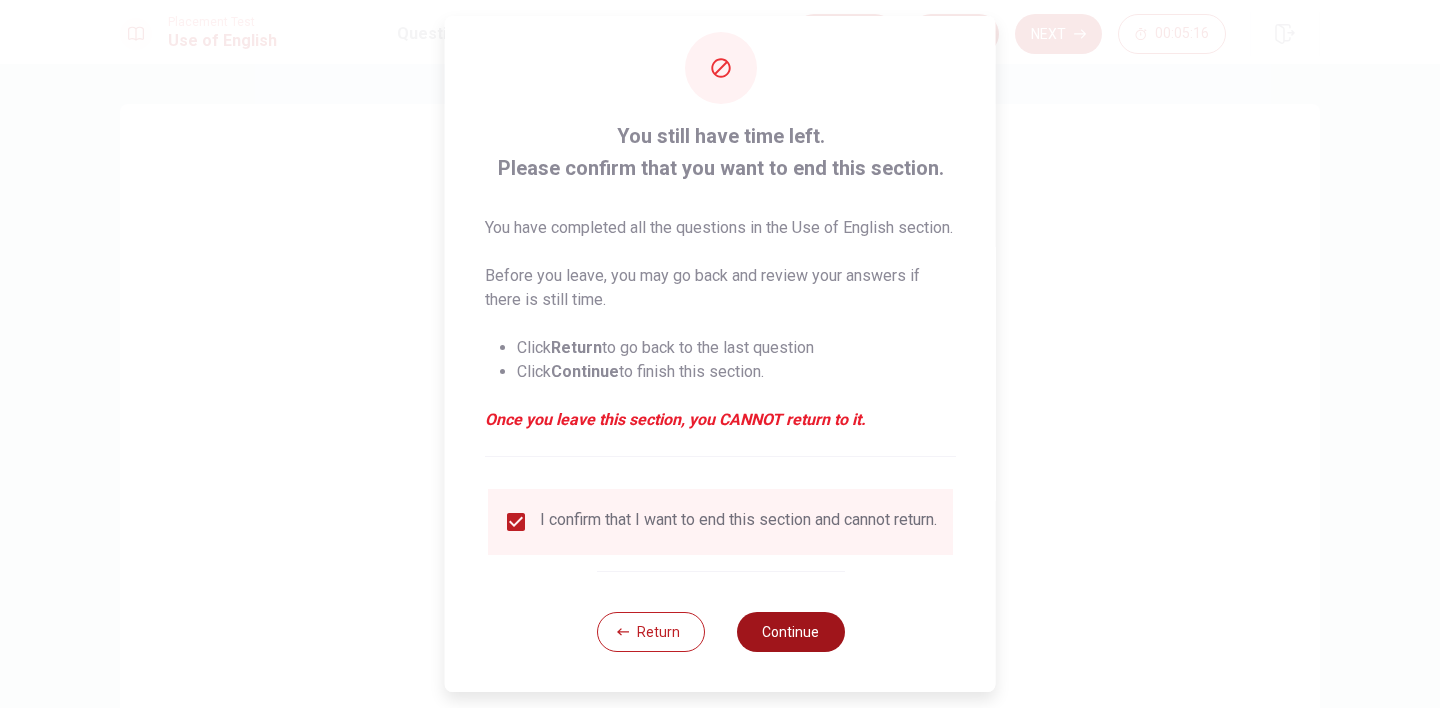 click on "Continue" at bounding box center (790, 632) 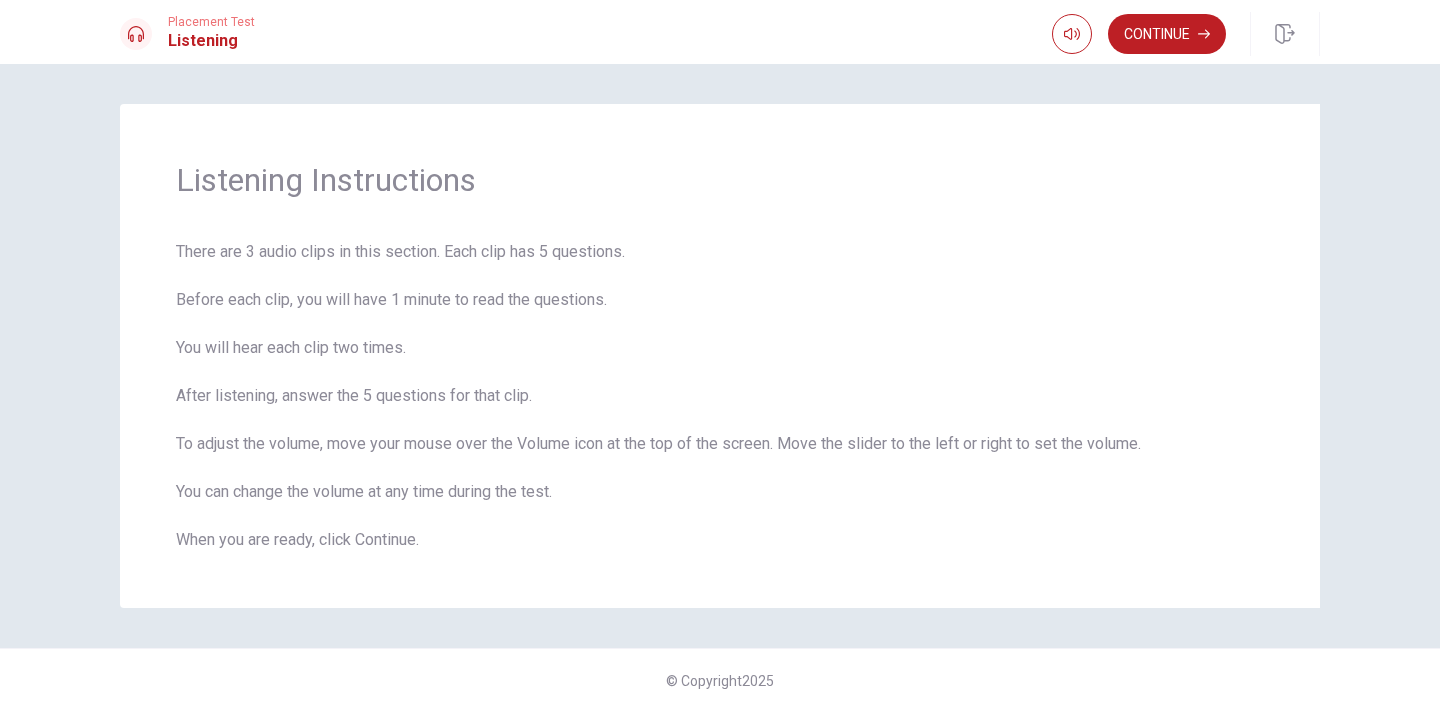 scroll, scrollTop: 4, scrollLeft: 0, axis: vertical 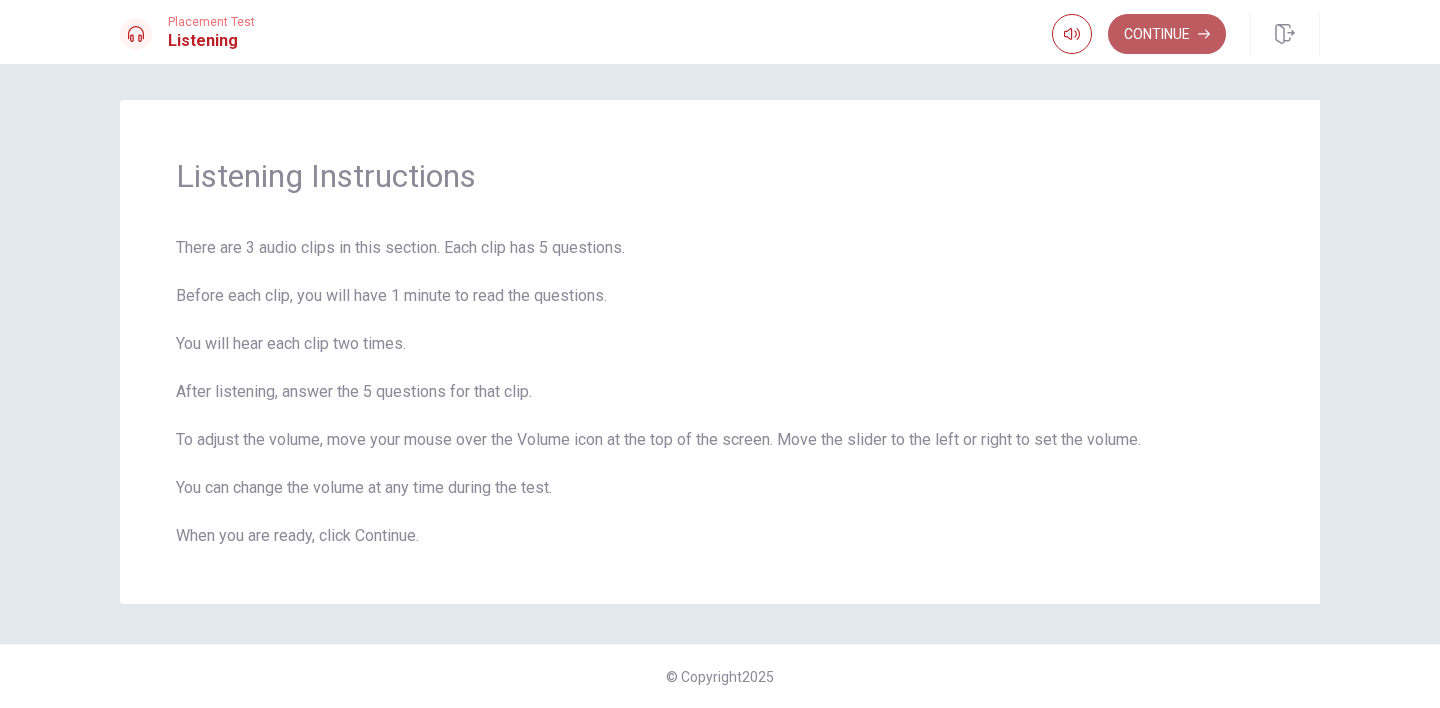 click on "Continue" at bounding box center (1167, 34) 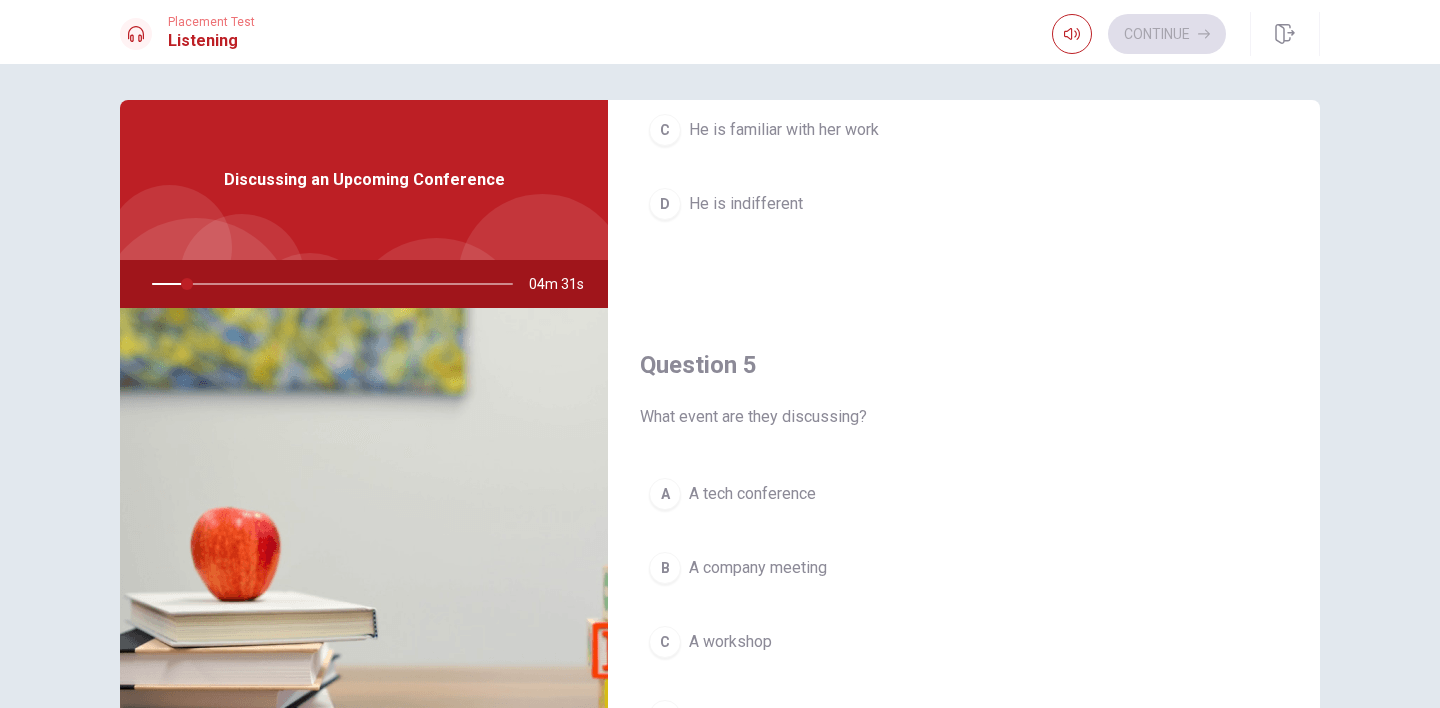 scroll, scrollTop: 1865, scrollLeft: 0, axis: vertical 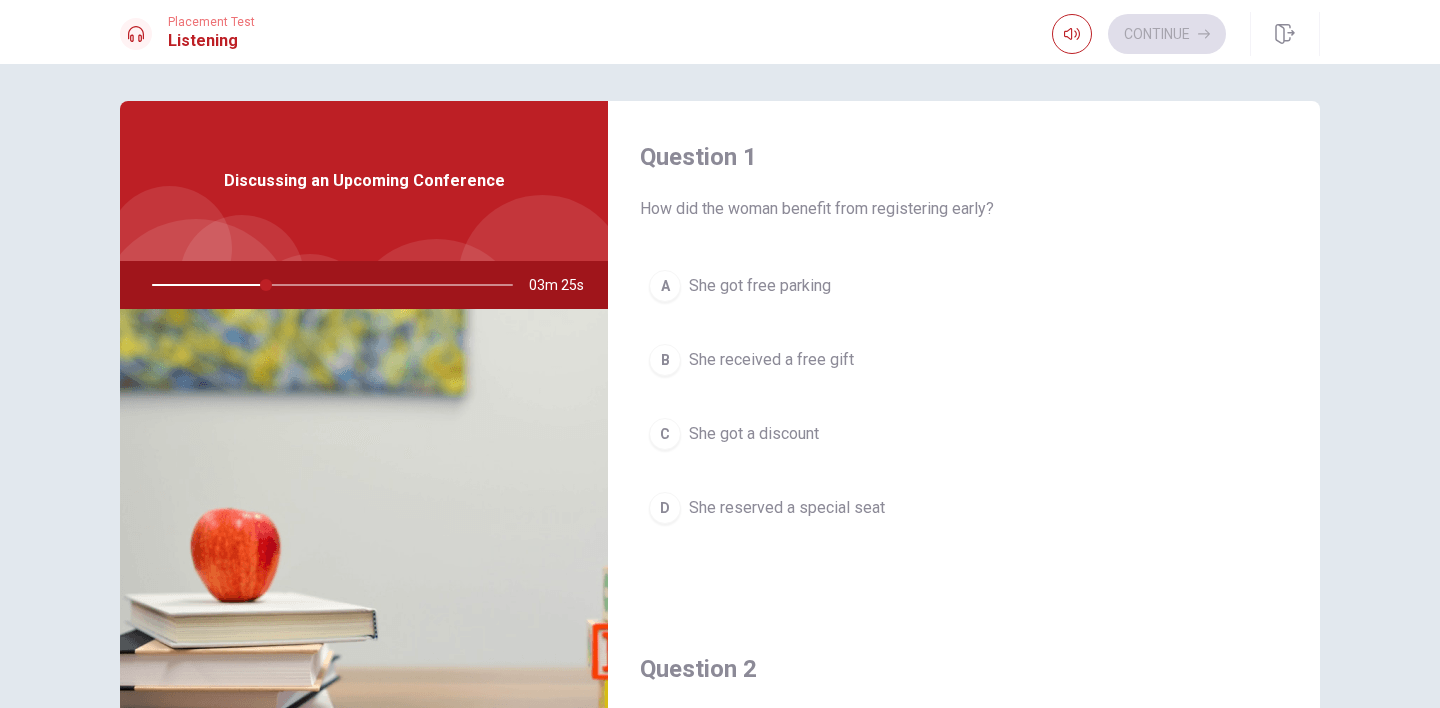 click on "She got a discount" at bounding box center [754, 434] 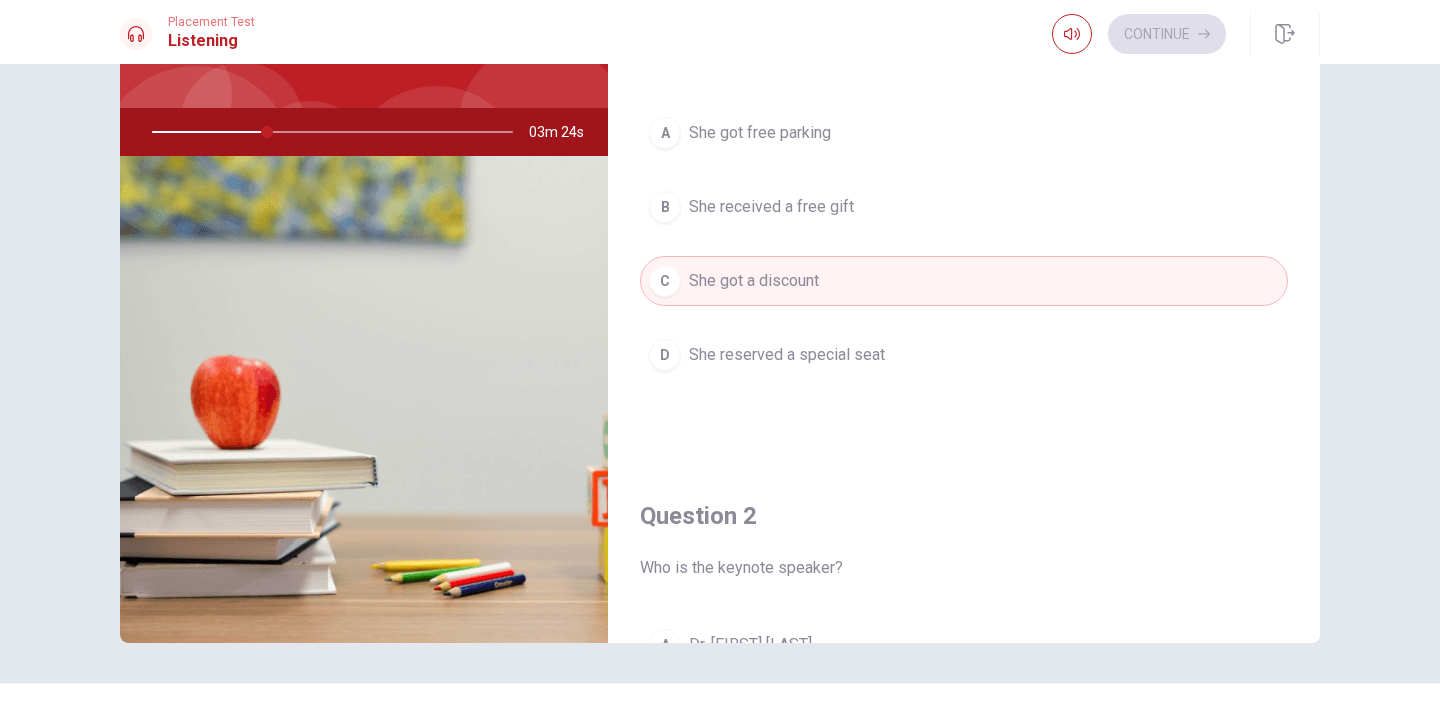 scroll, scrollTop: 195, scrollLeft: 0, axis: vertical 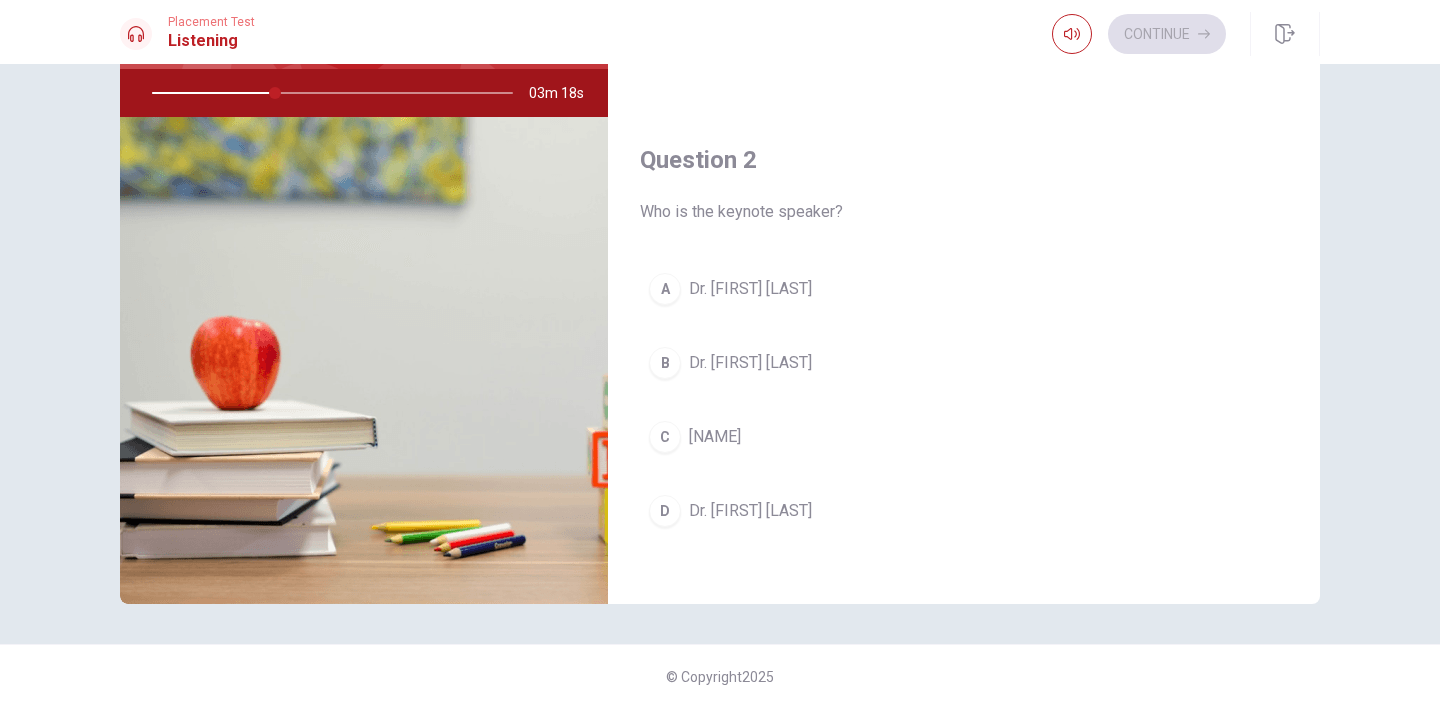 click on "Dr. [FIRST] [LAST]" at bounding box center (750, 511) 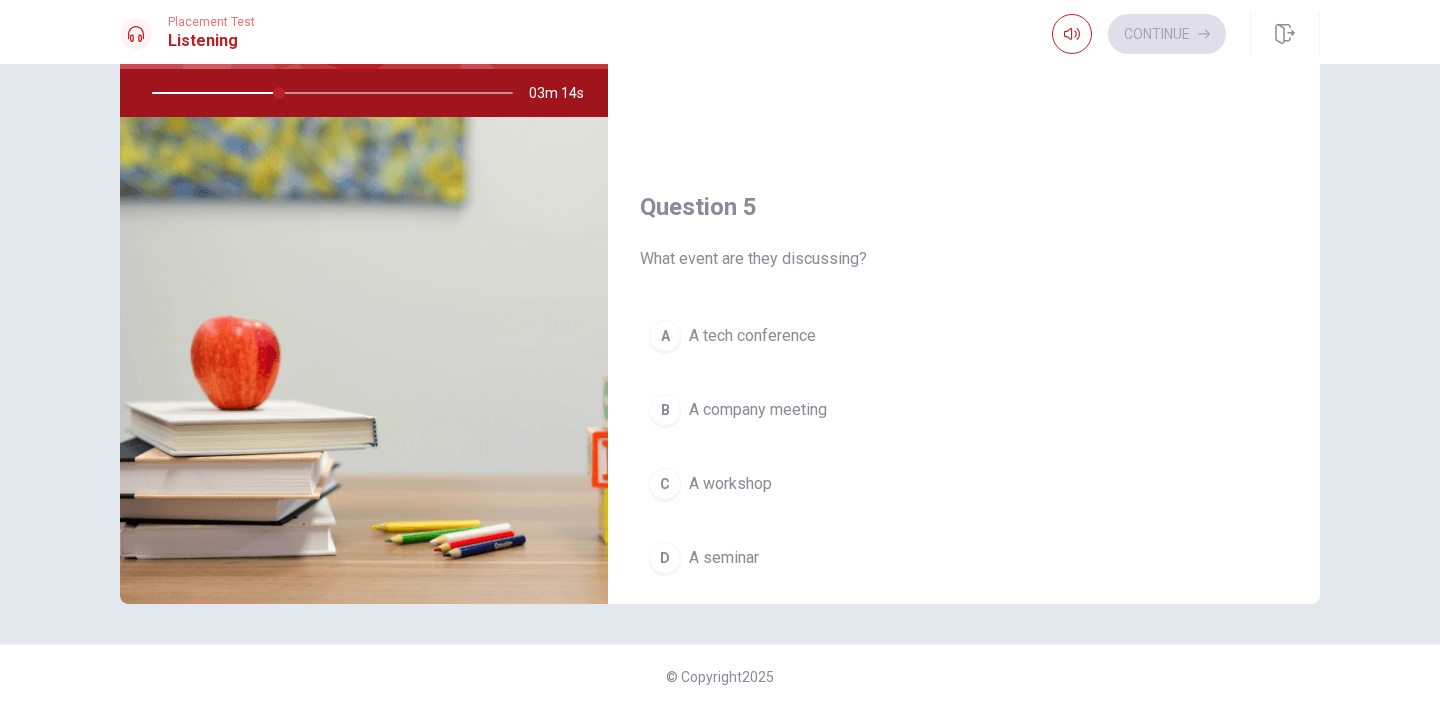 scroll, scrollTop: 1806, scrollLeft: 0, axis: vertical 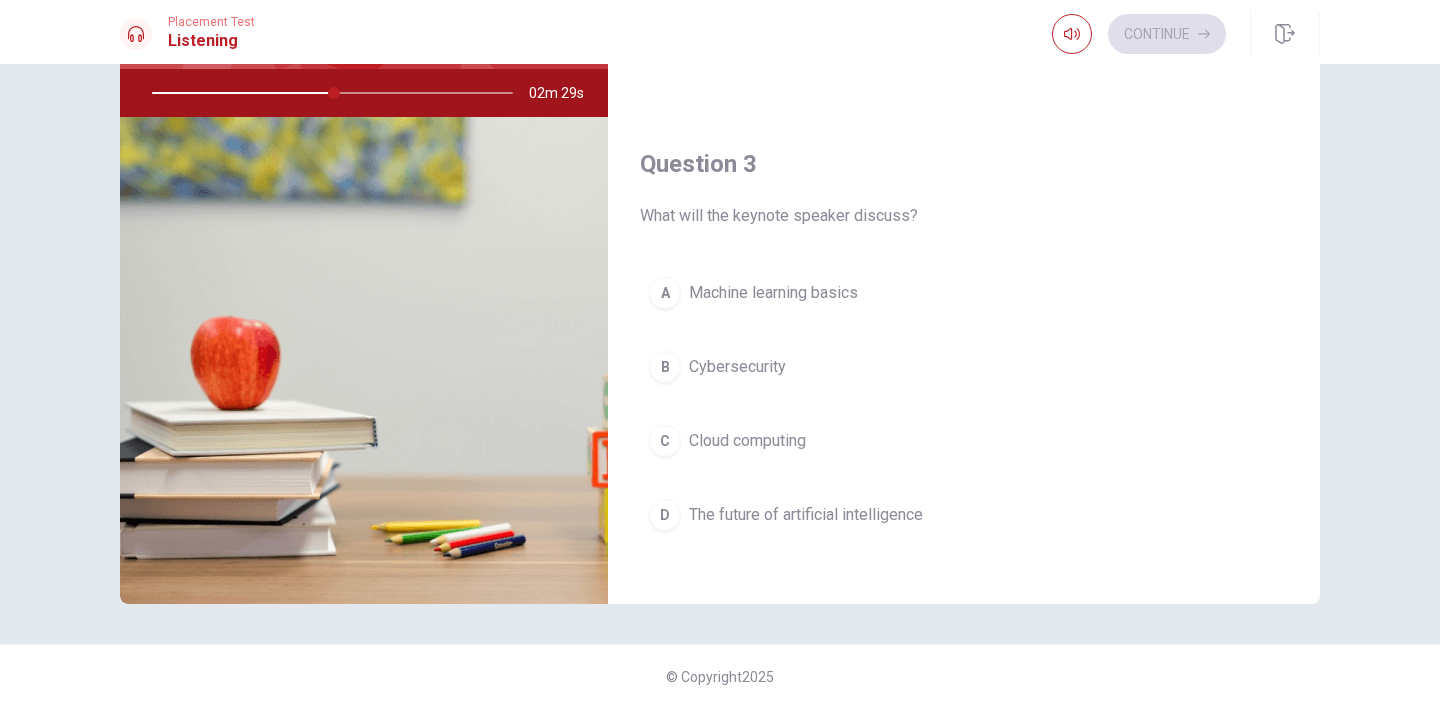 click on "The future of artificial intelligence" at bounding box center [806, 515] 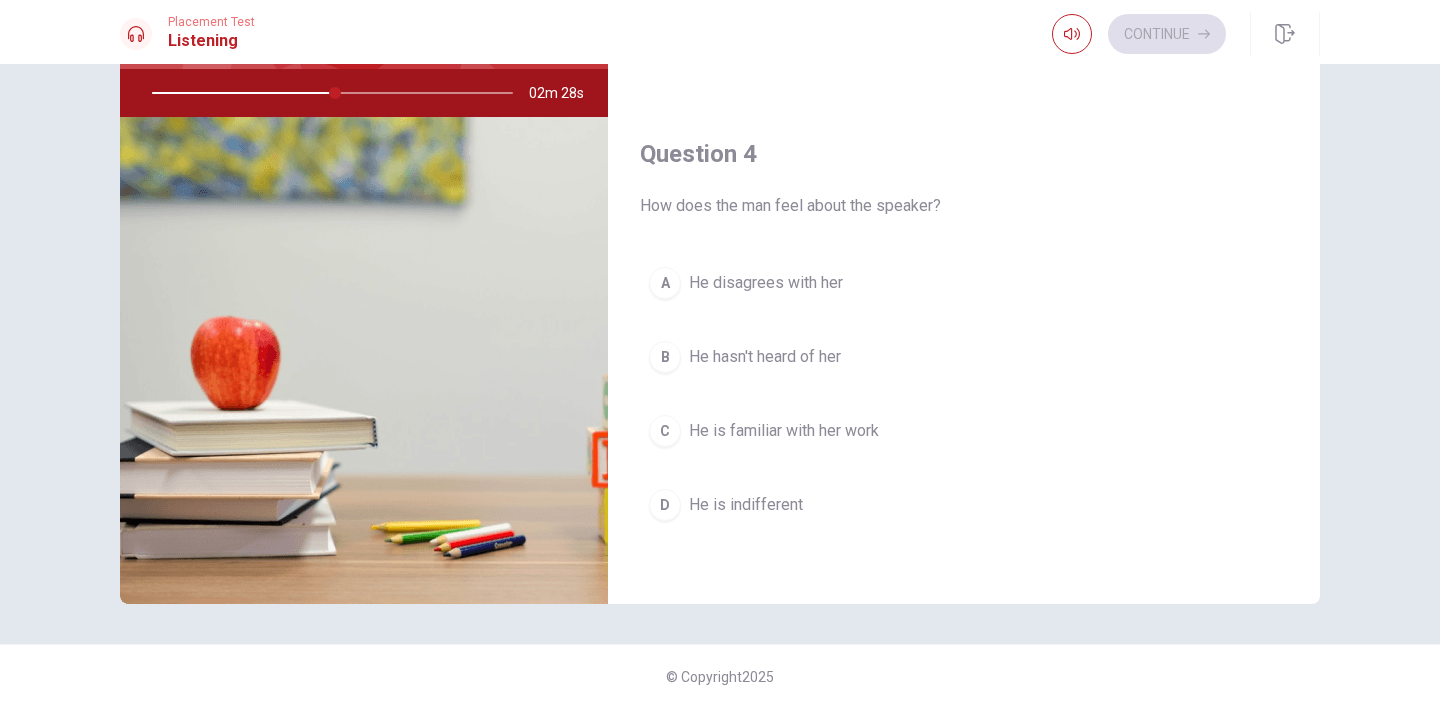 scroll, scrollTop: 1345, scrollLeft: 0, axis: vertical 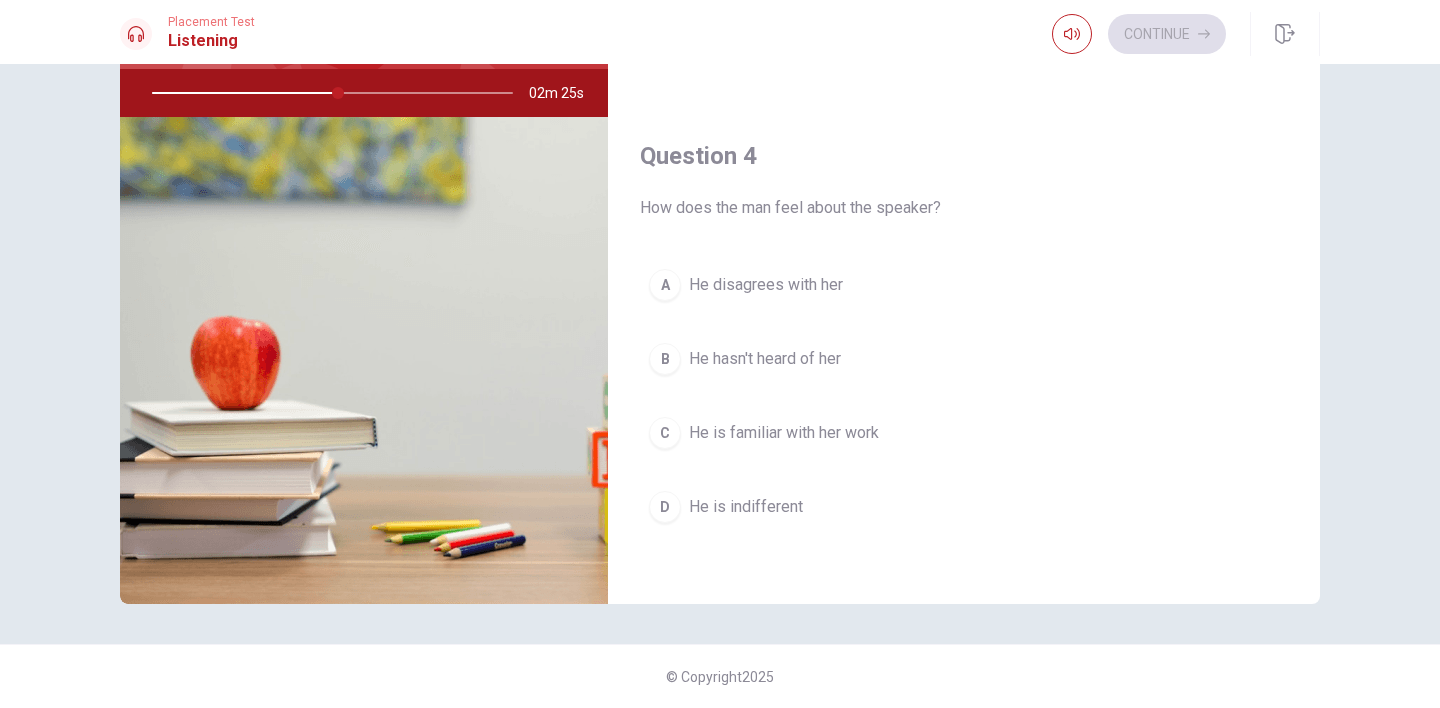 click on "He is familiar with her work" at bounding box center [784, 433] 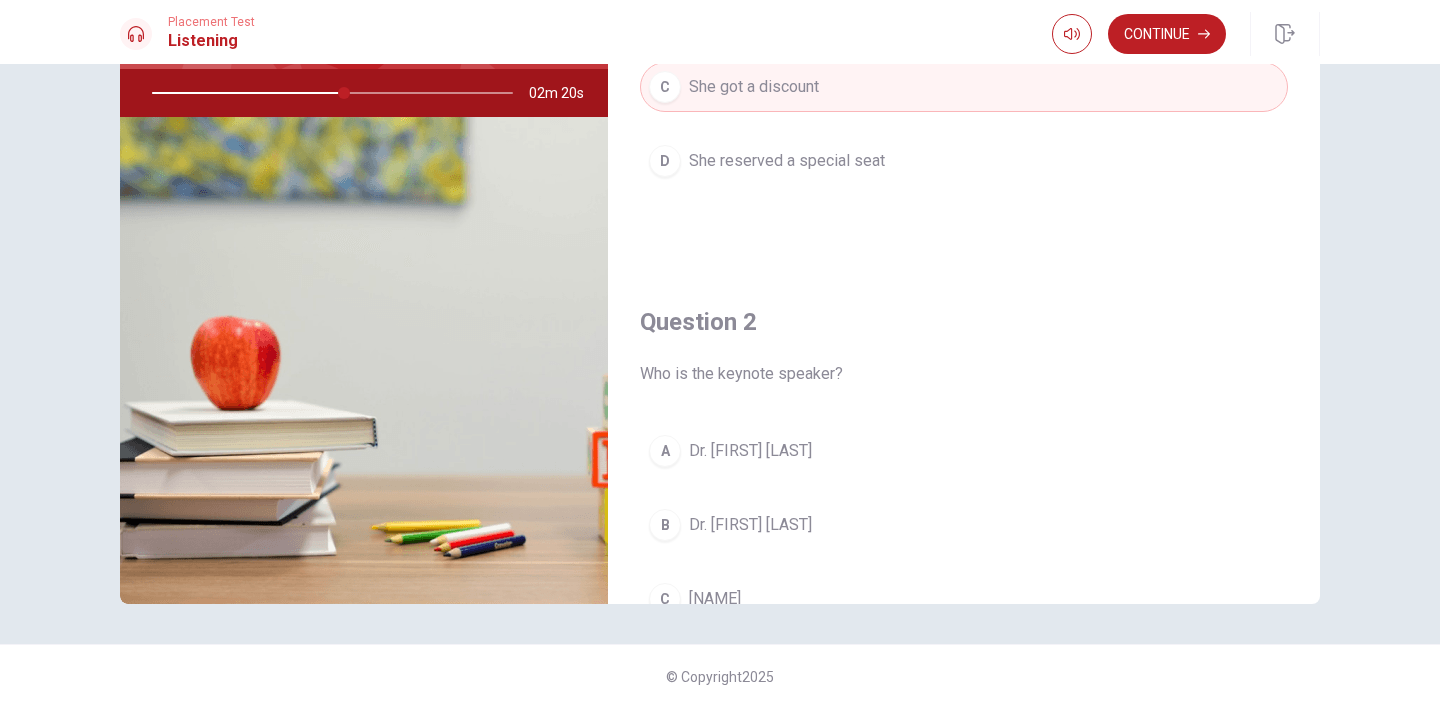 scroll, scrollTop: 0, scrollLeft: 0, axis: both 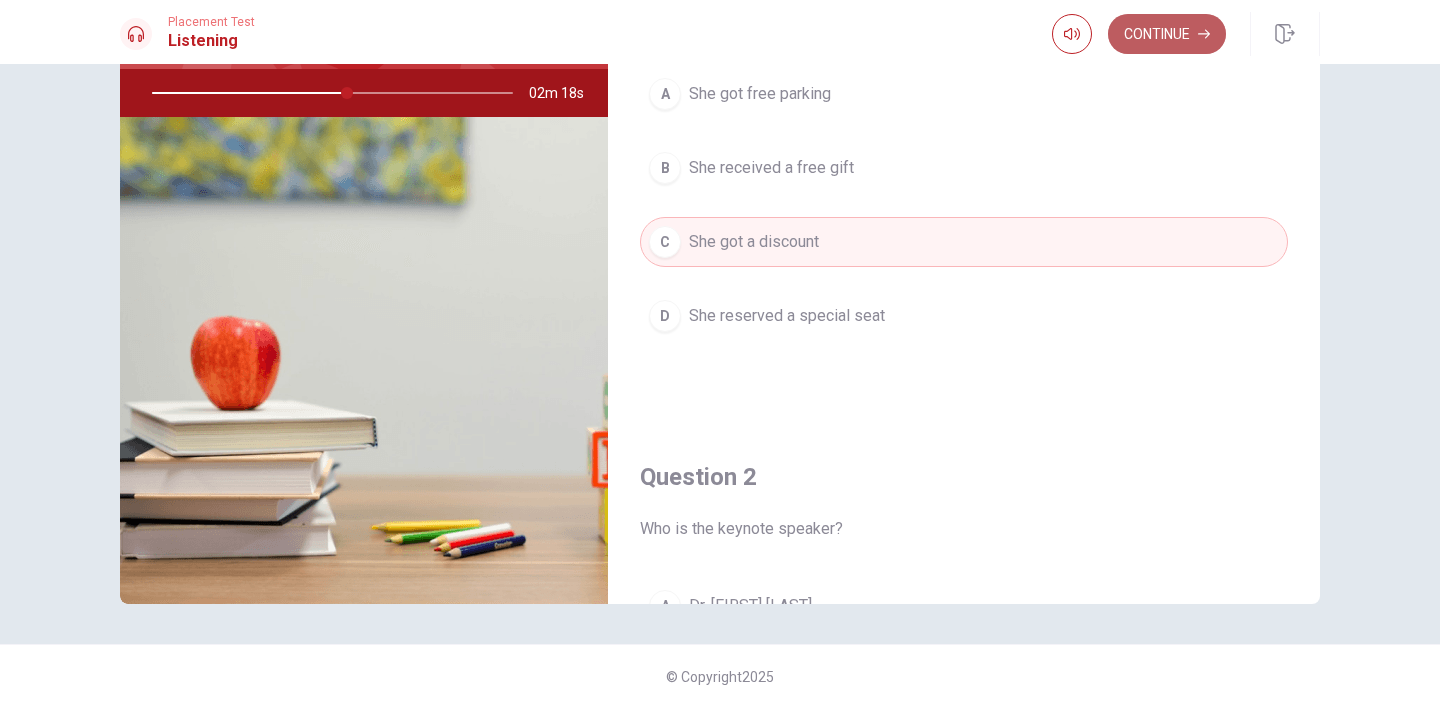 click on "Continue" at bounding box center (1167, 34) 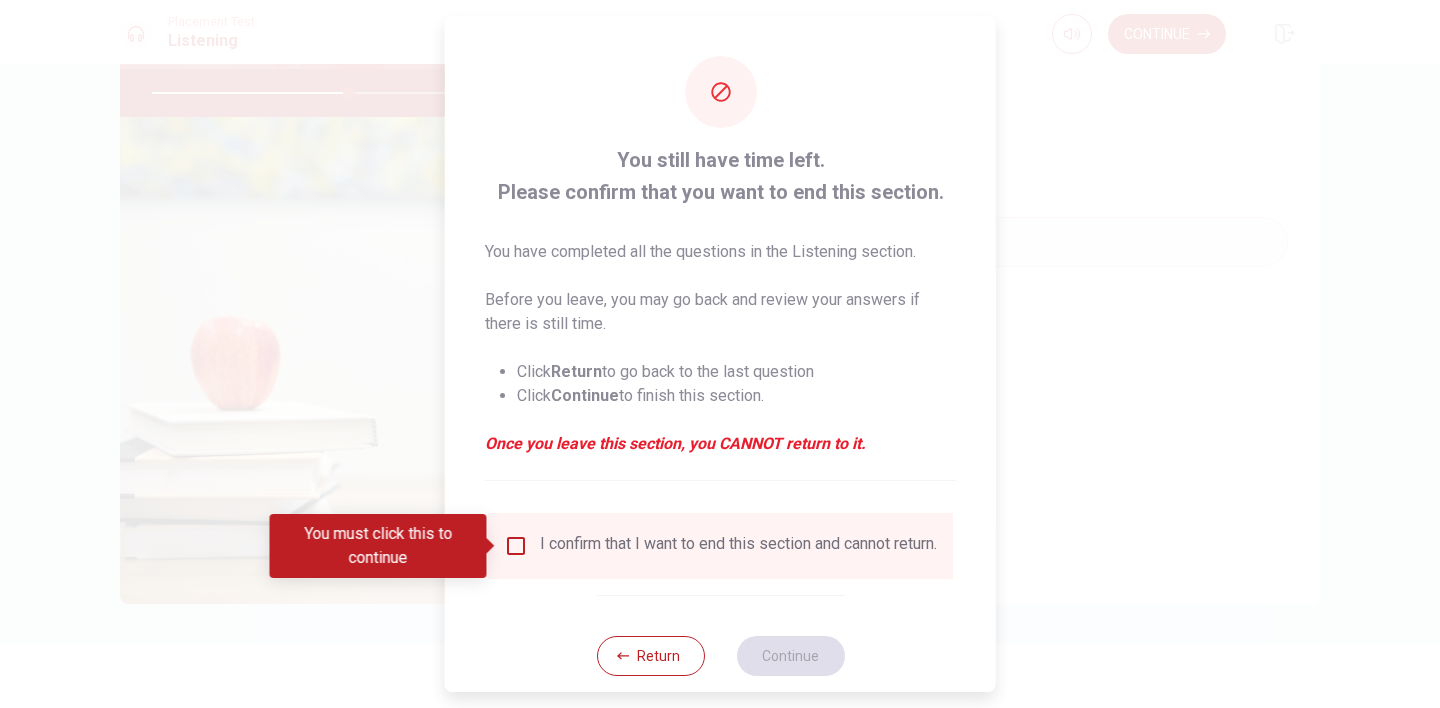 click on "I confirm that I want to end this section and cannot return." at bounding box center [738, 546] 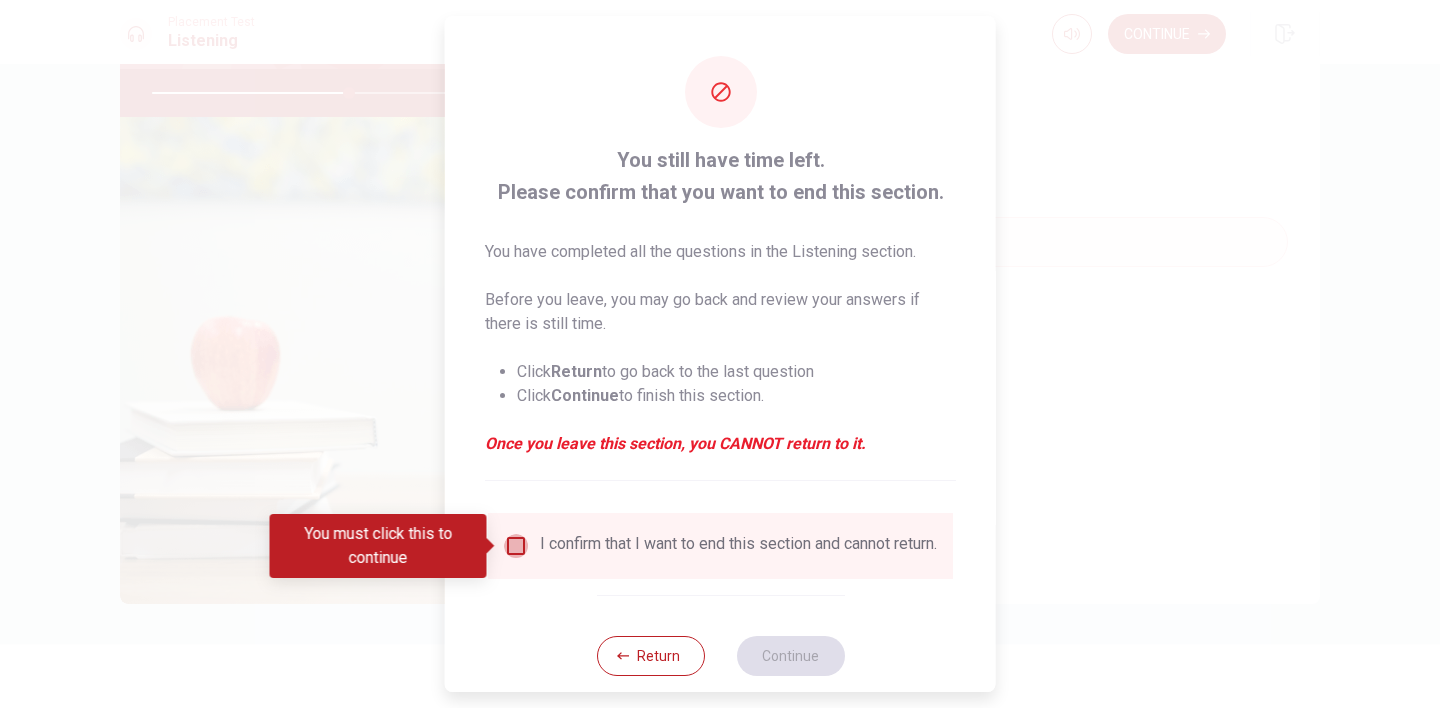 click at bounding box center (516, 546) 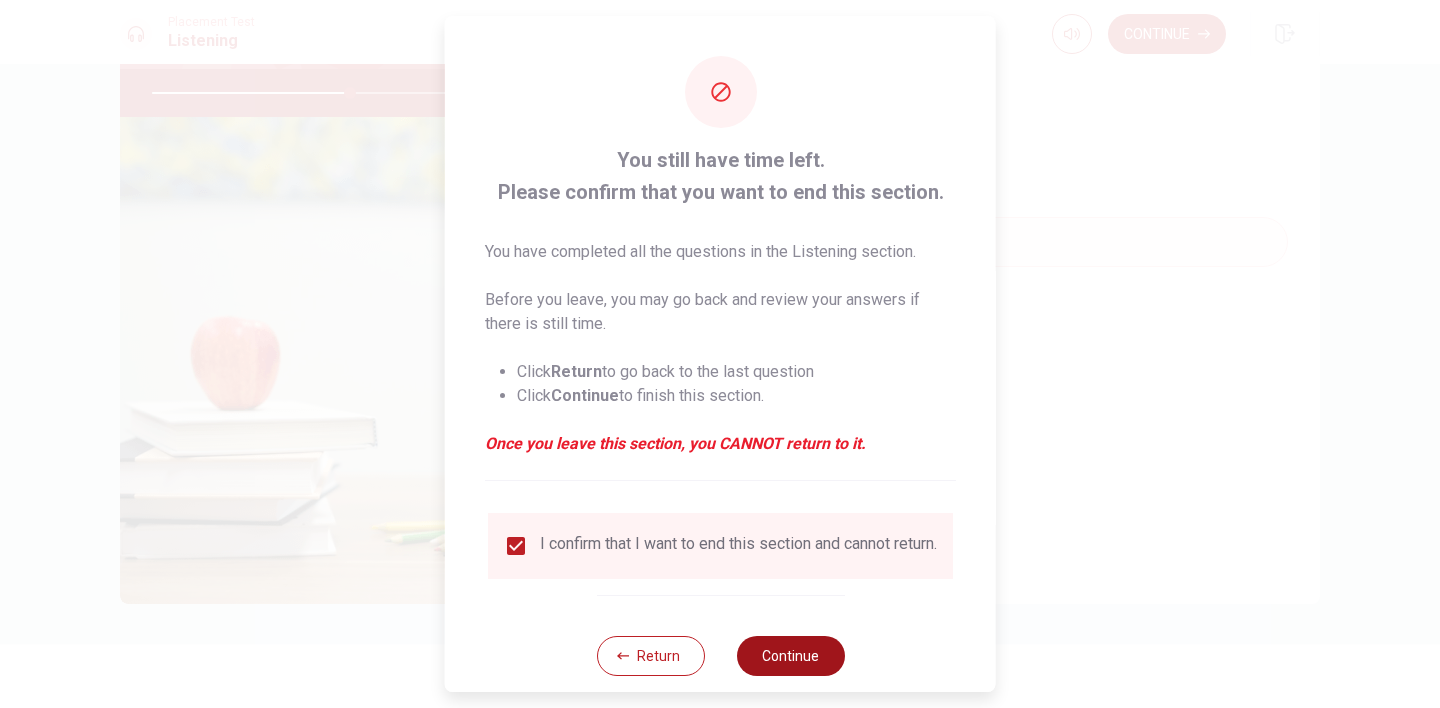 click on "Continue" at bounding box center (790, 656) 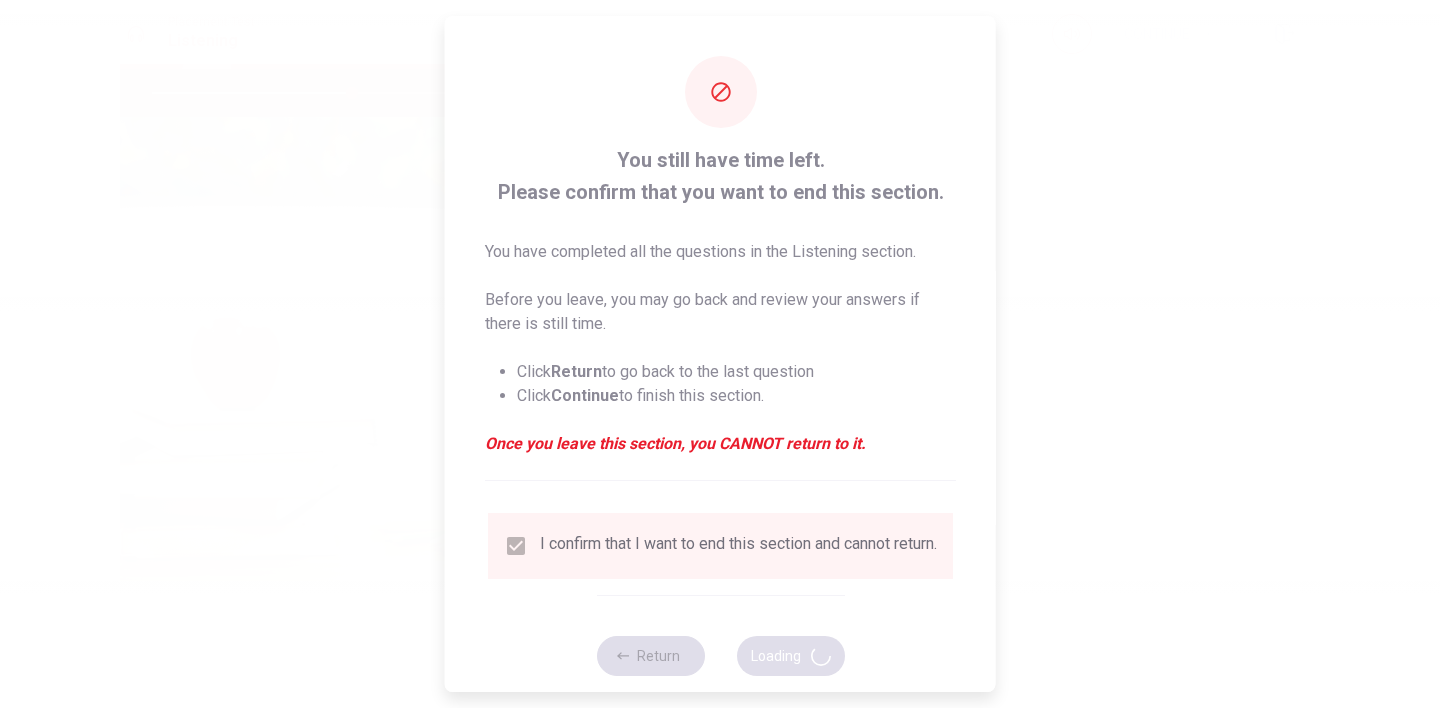 type on "56" 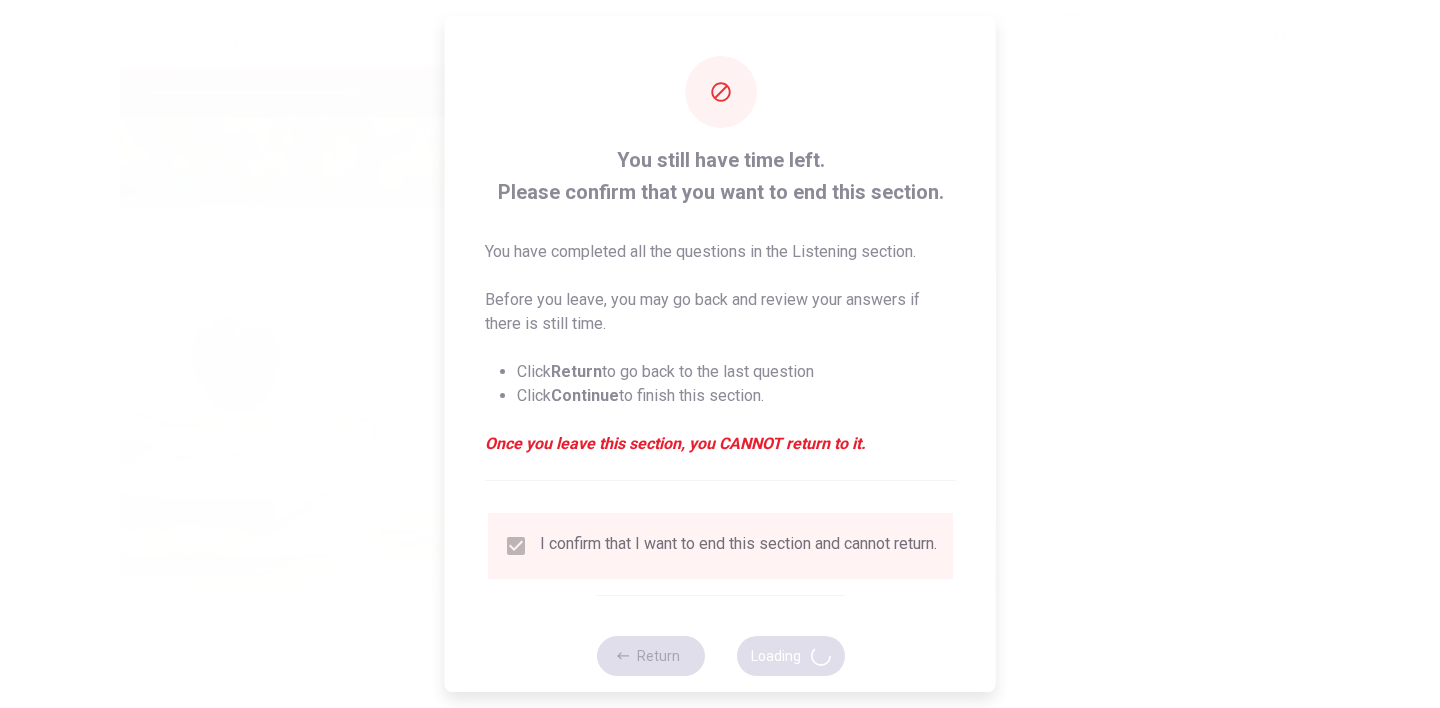 scroll, scrollTop: 0, scrollLeft: 0, axis: both 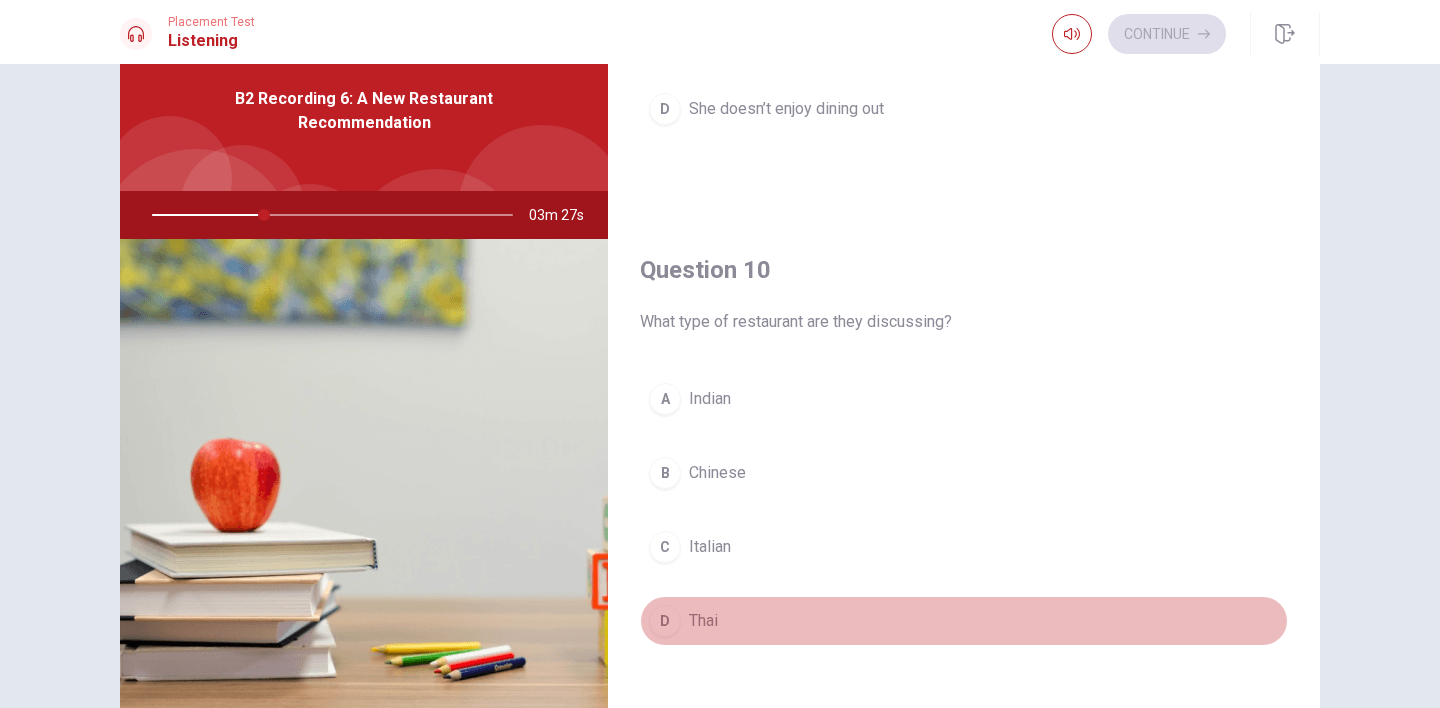 click on "D Thai" at bounding box center [964, 621] 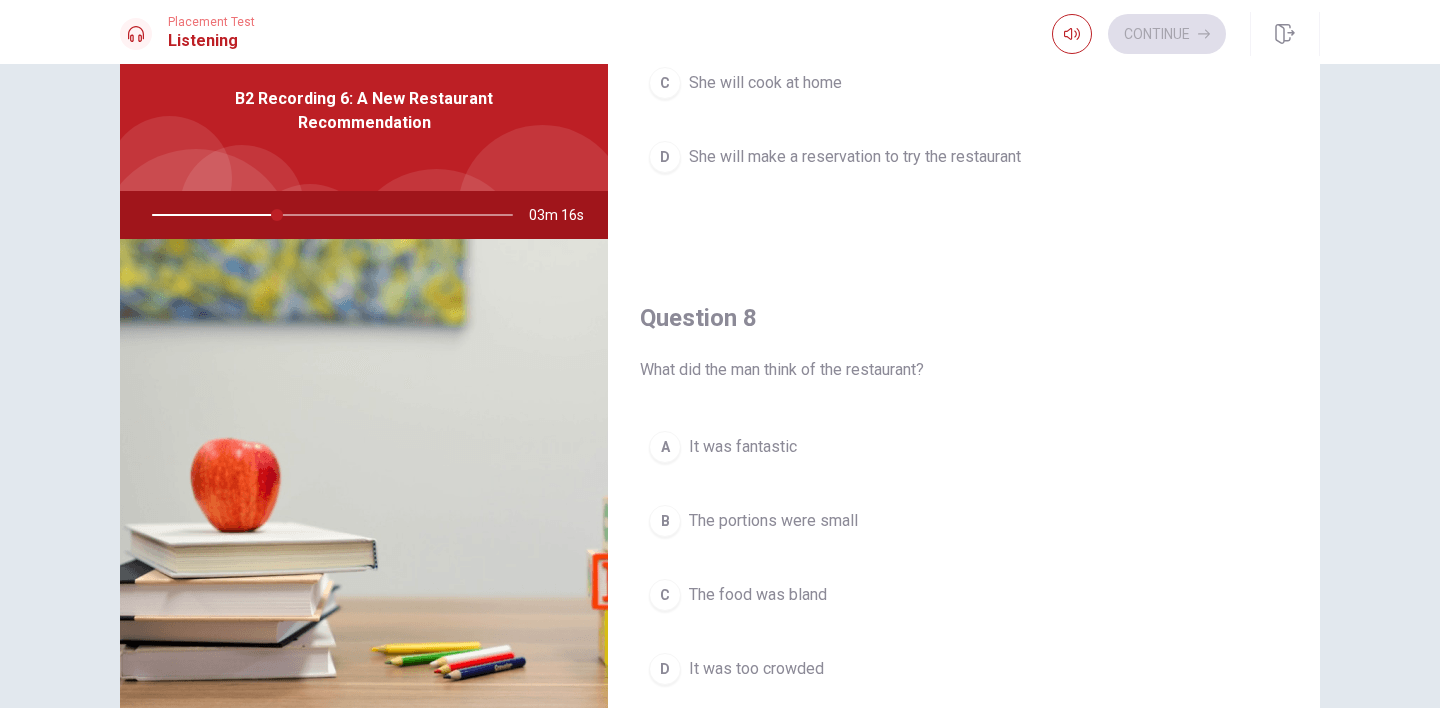 scroll, scrollTop: 908, scrollLeft: 0, axis: vertical 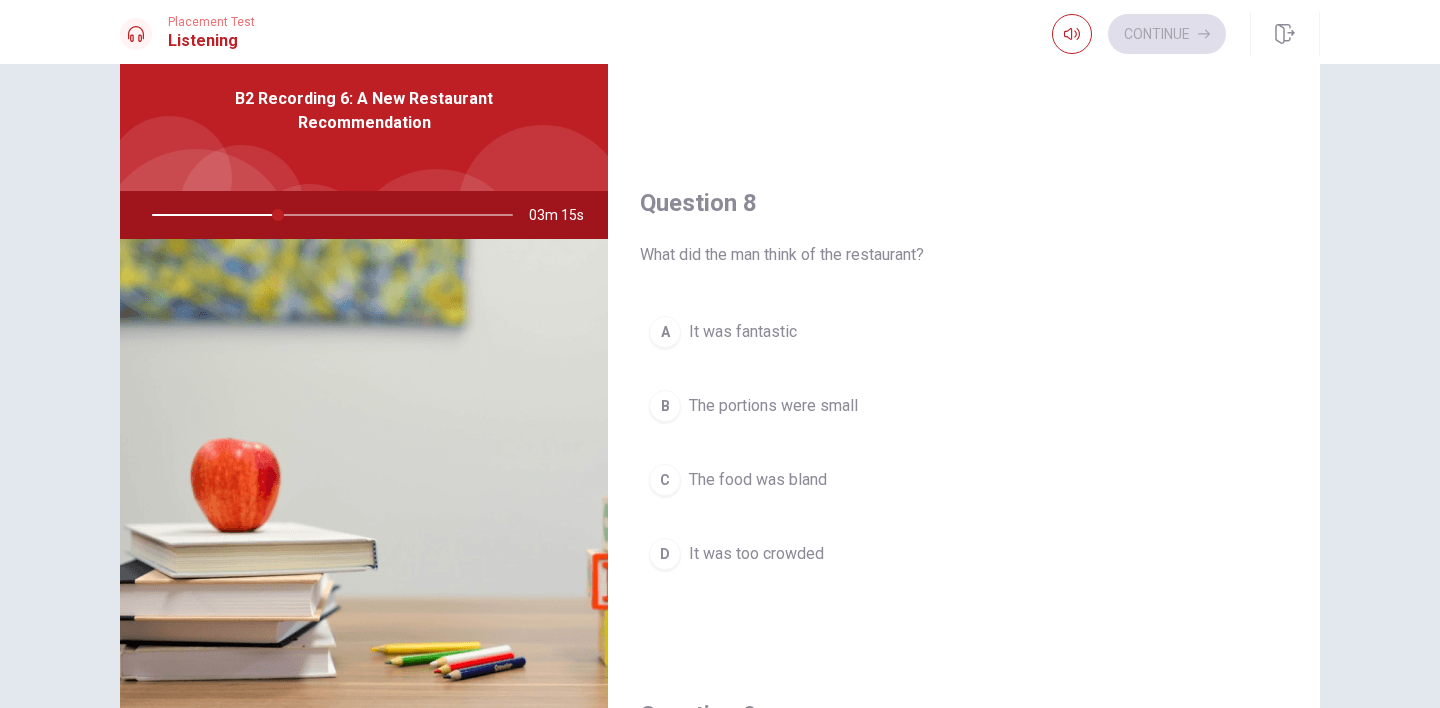 click on "A It was fantastic" at bounding box center [964, 332] 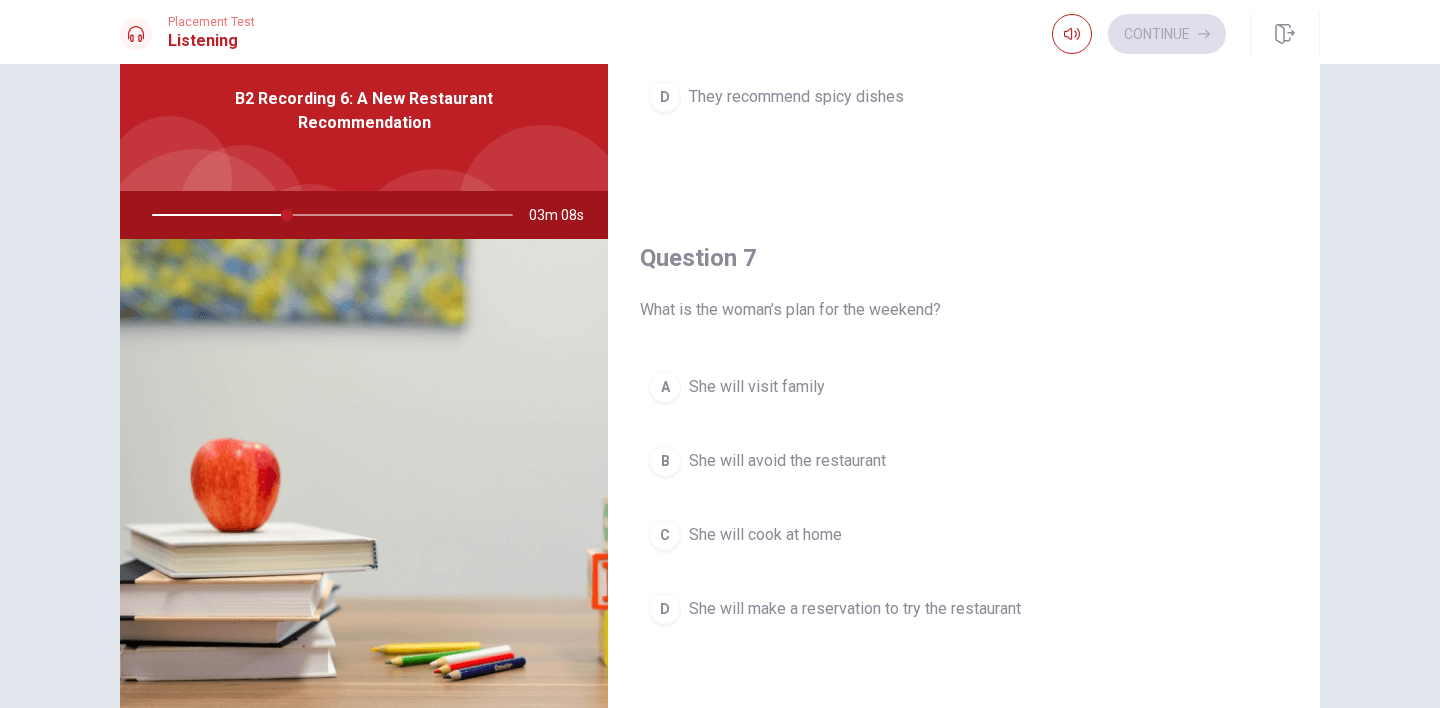 scroll, scrollTop: 0, scrollLeft: 0, axis: both 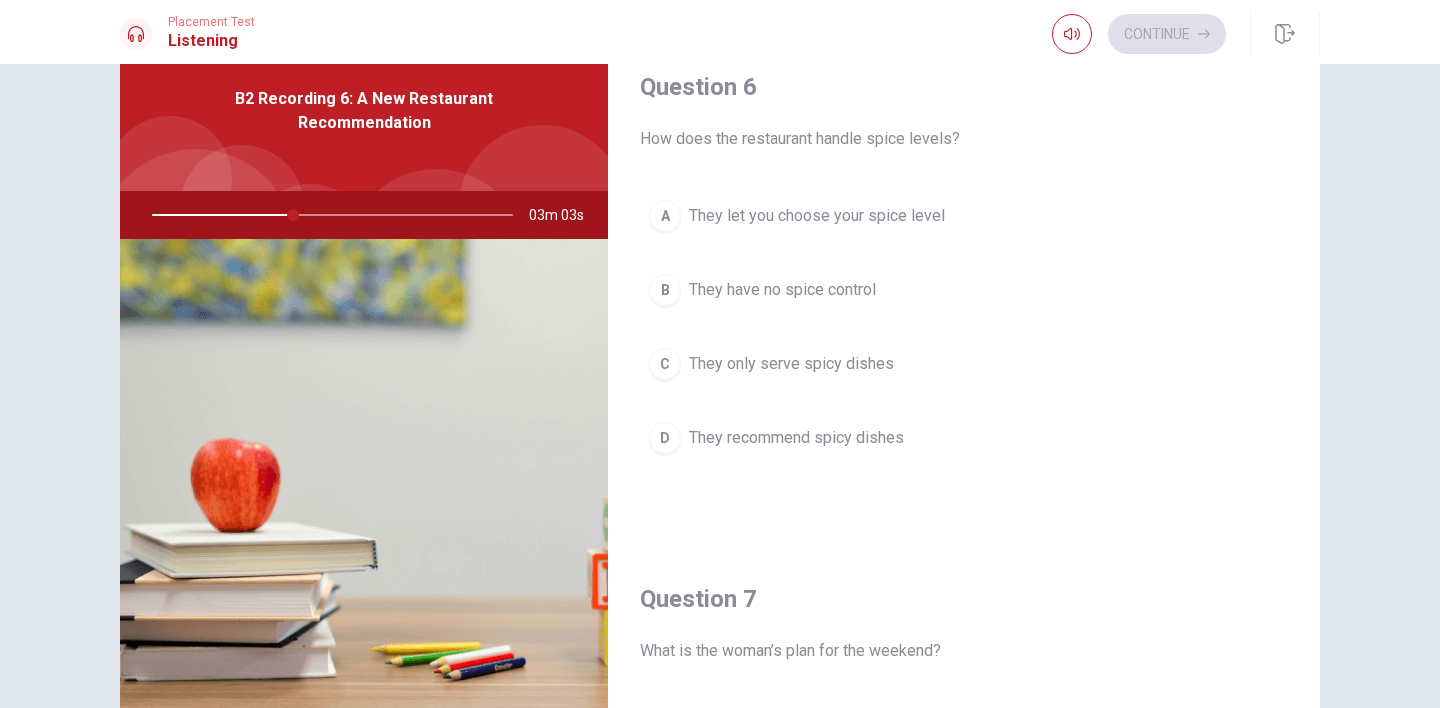 click on "A They let you choose your spice level" at bounding box center [964, 216] 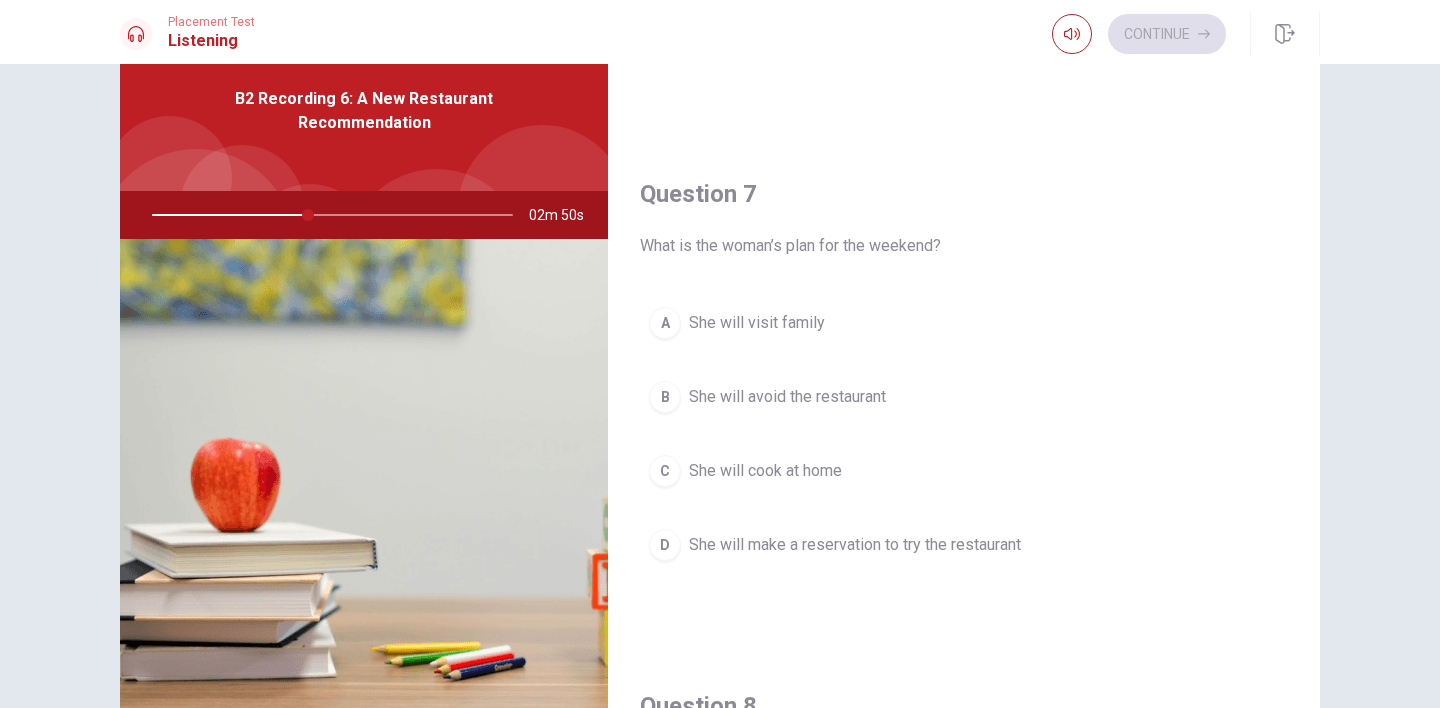 scroll, scrollTop: 481, scrollLeft: 0, axis: vertical 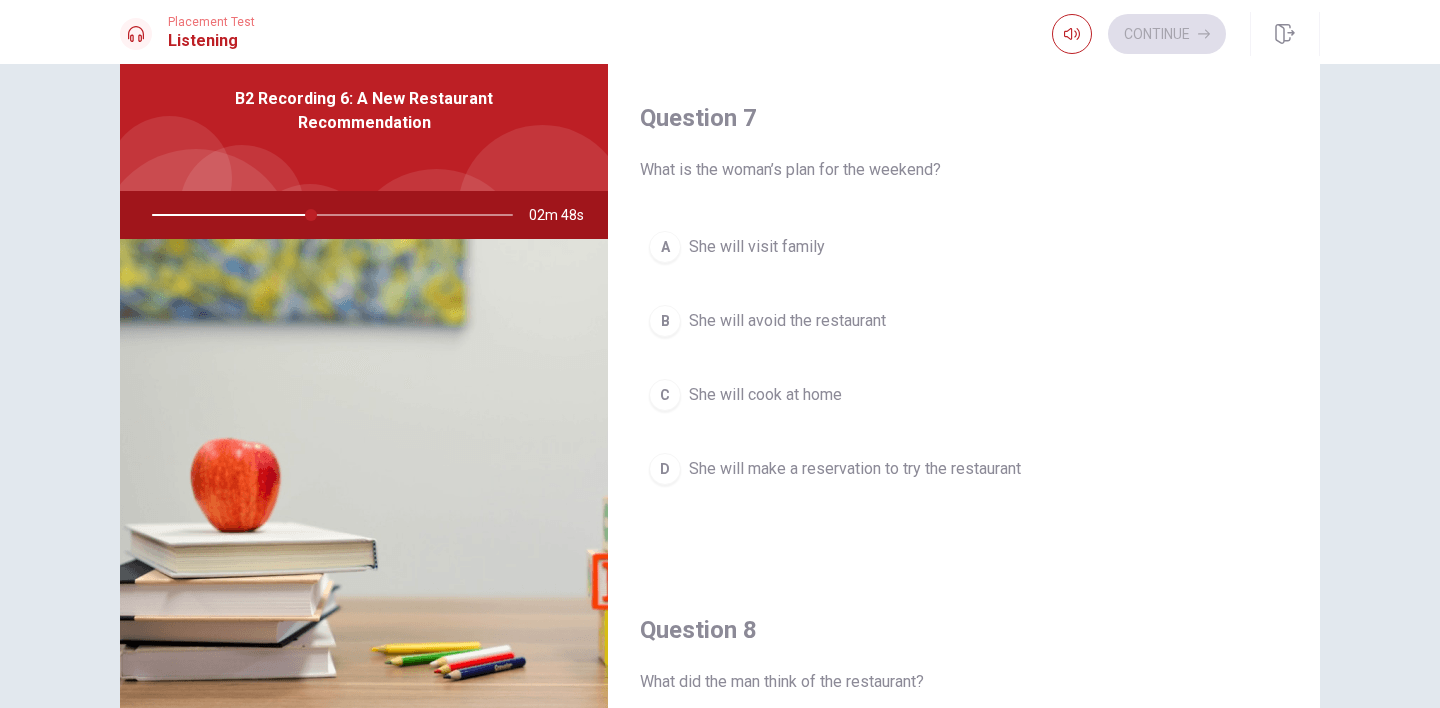 click on "D She will make a reservation to try the restaurant" at bounding box center [964, 469] 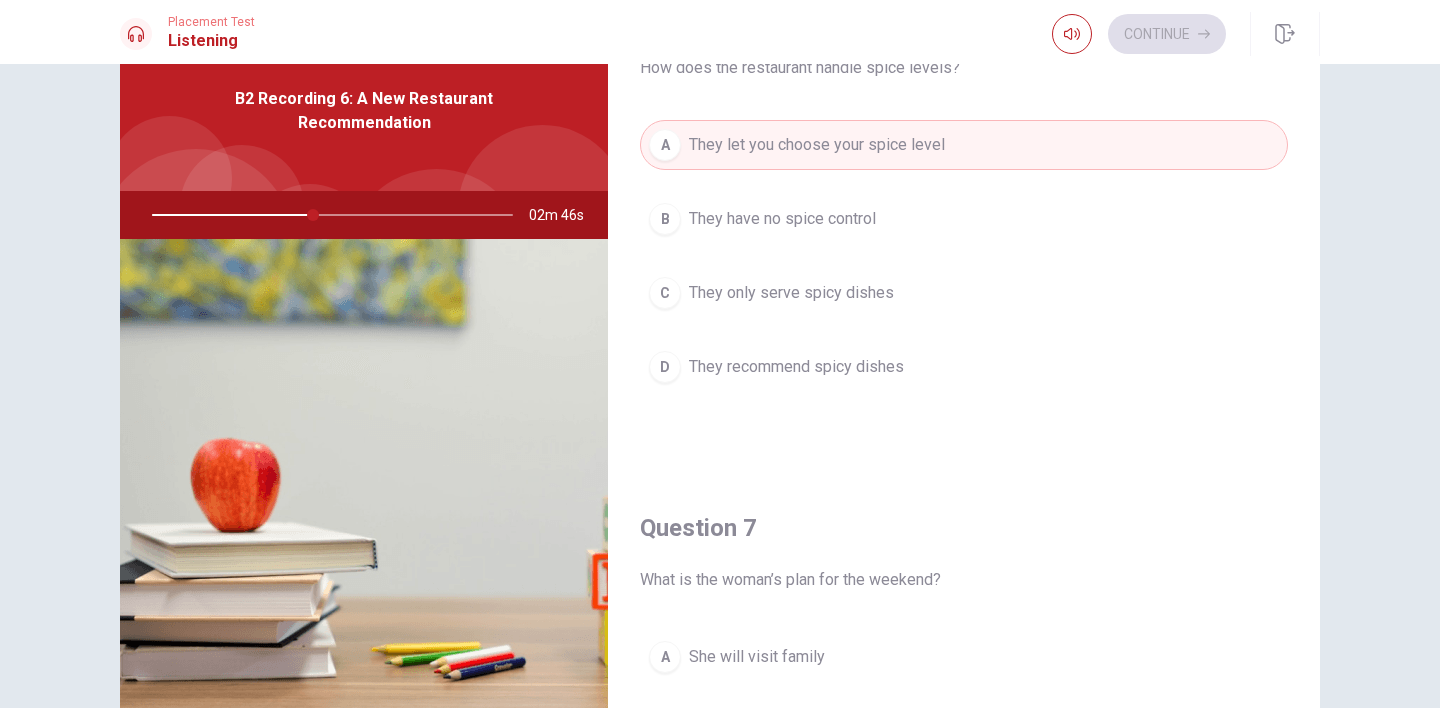 scroll, scrollTop: 0, scrollLeft: 0, axis: both 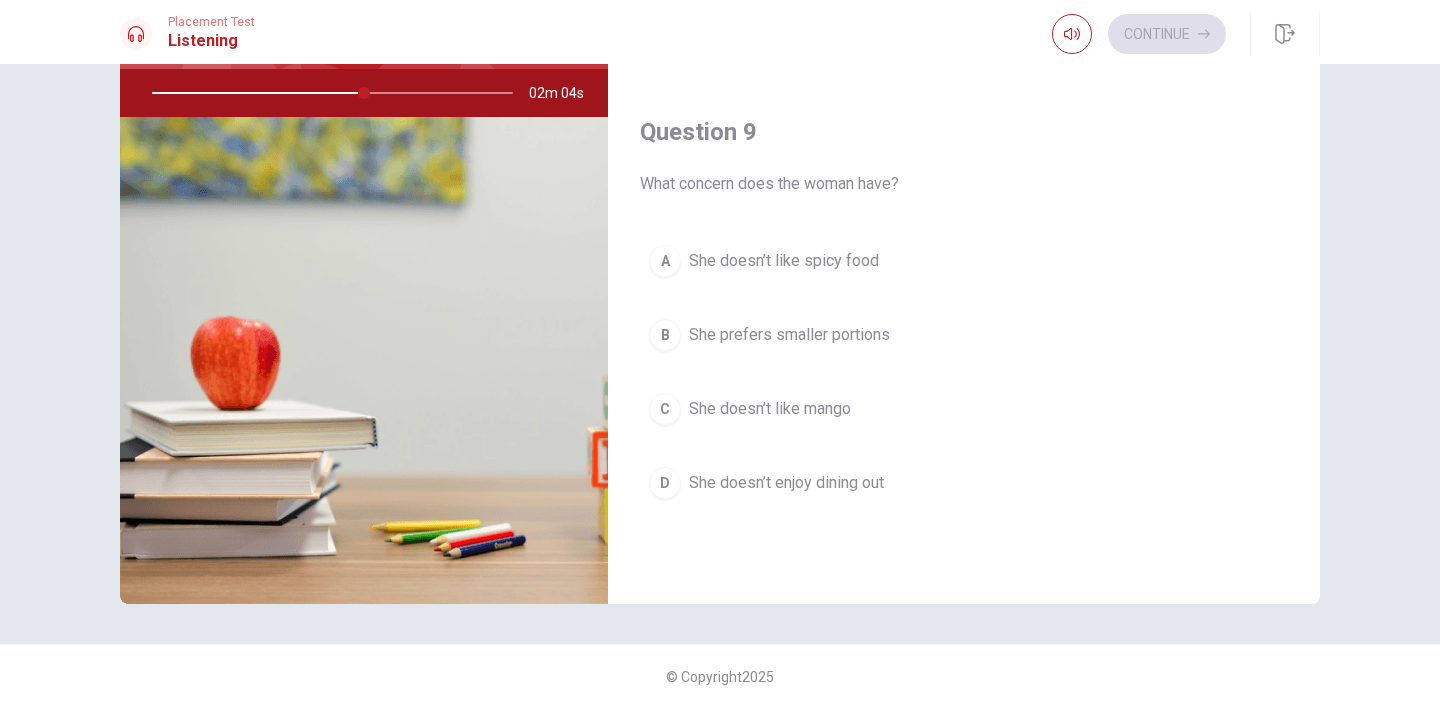 click on "She doesn’t like spicy food" at bounding box center [784, 261] 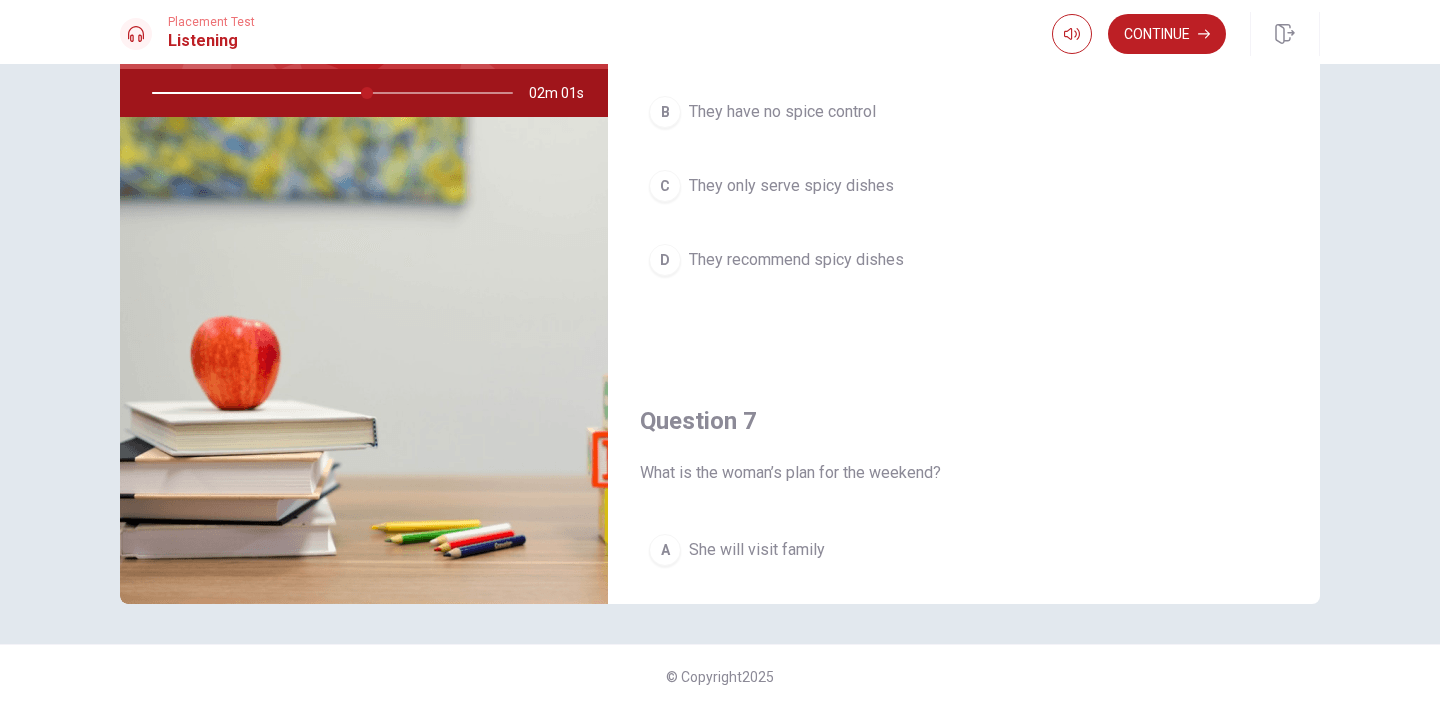 scroll, scrollTop: 0, scrollLeft: 0, axis: both 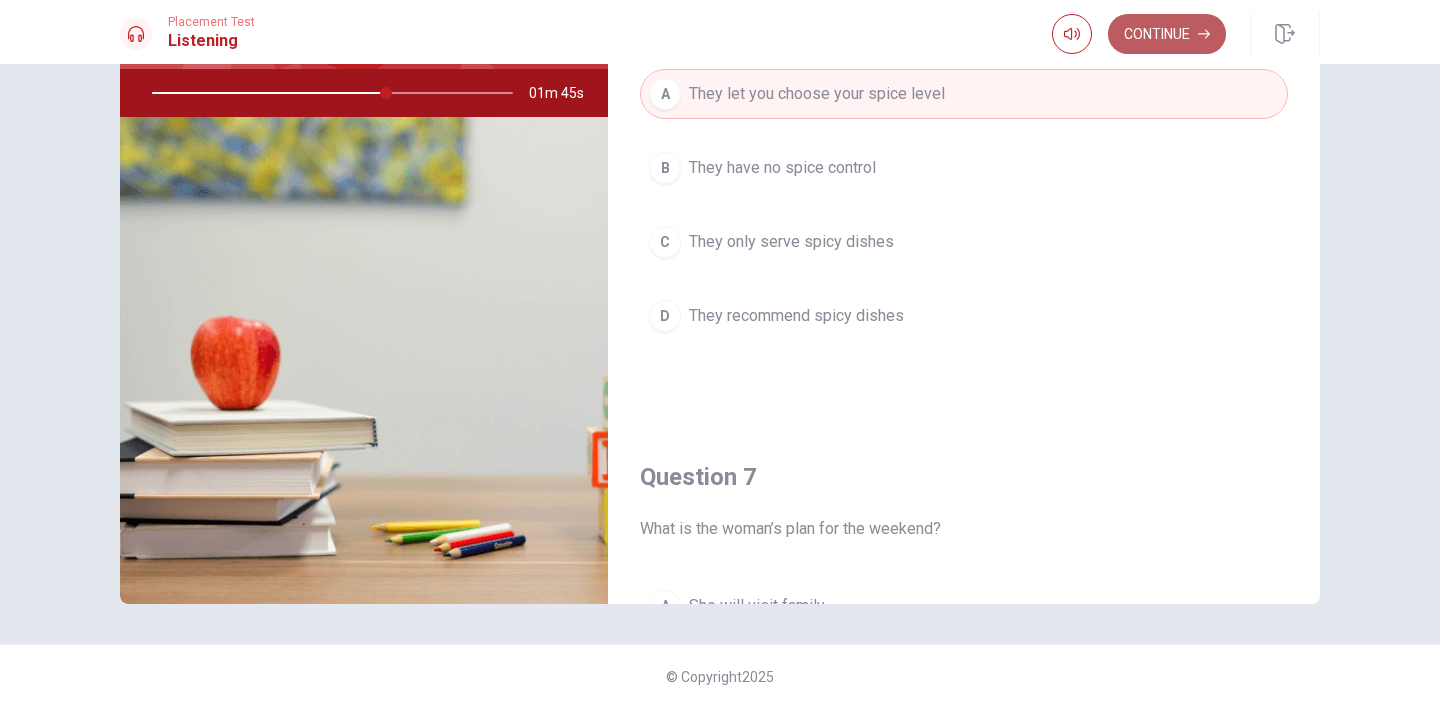 click on "Continue" at bounding box center [1167, 34] 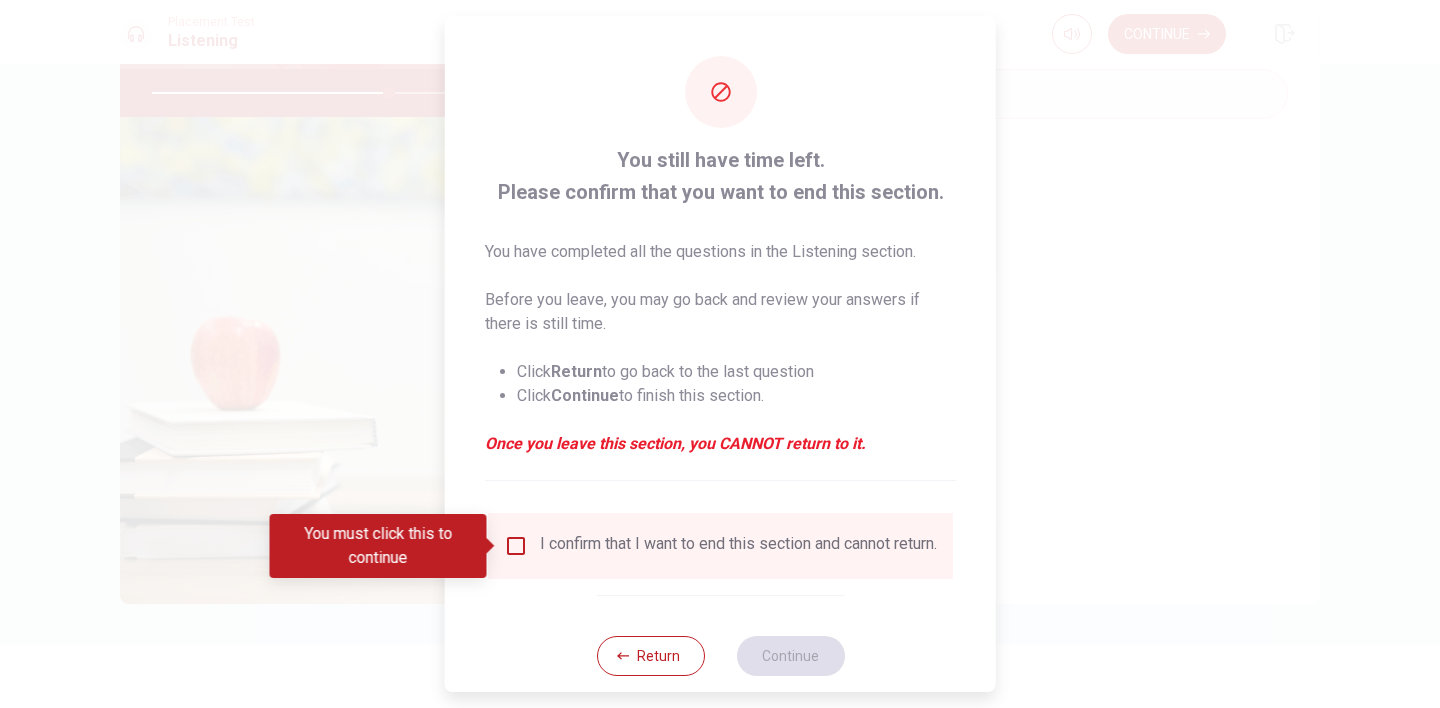 click at bounding box center (516, 546) 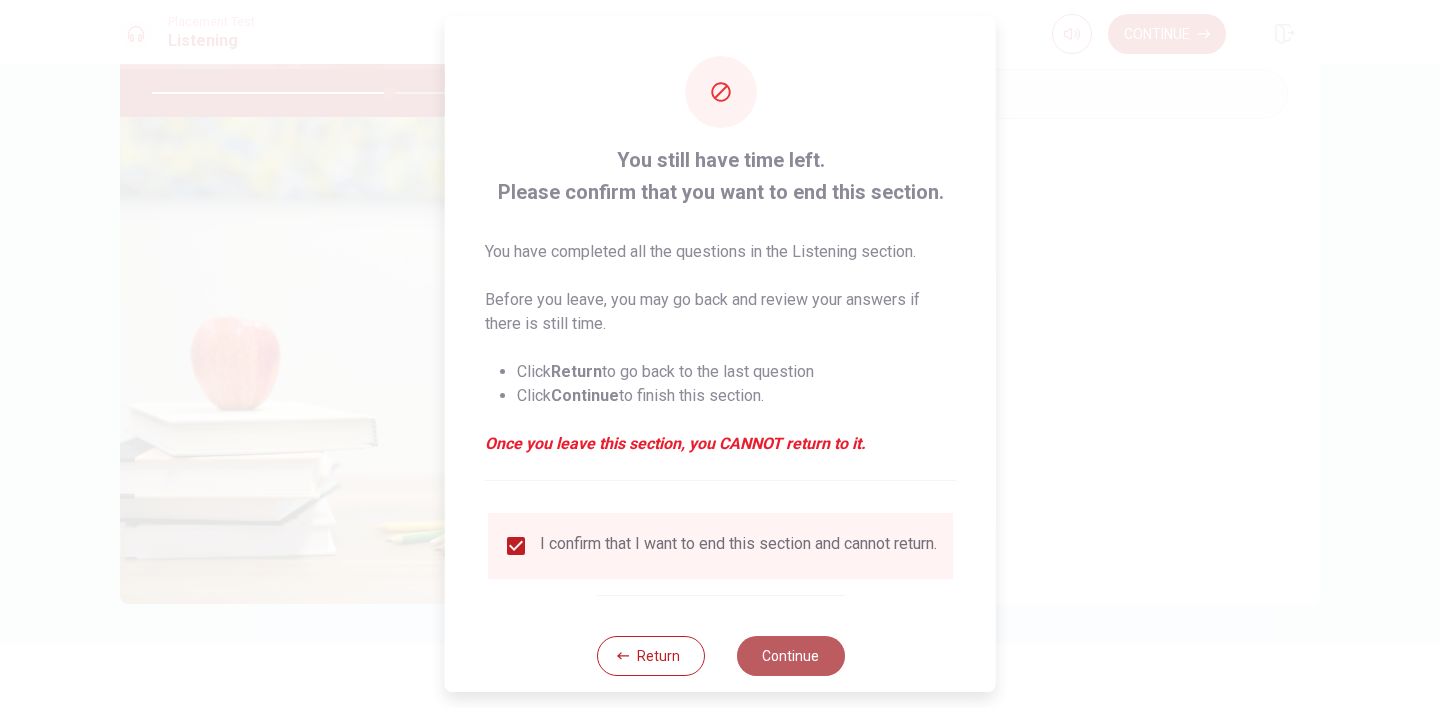 click on "Continue" at bounding box center [790, 656] 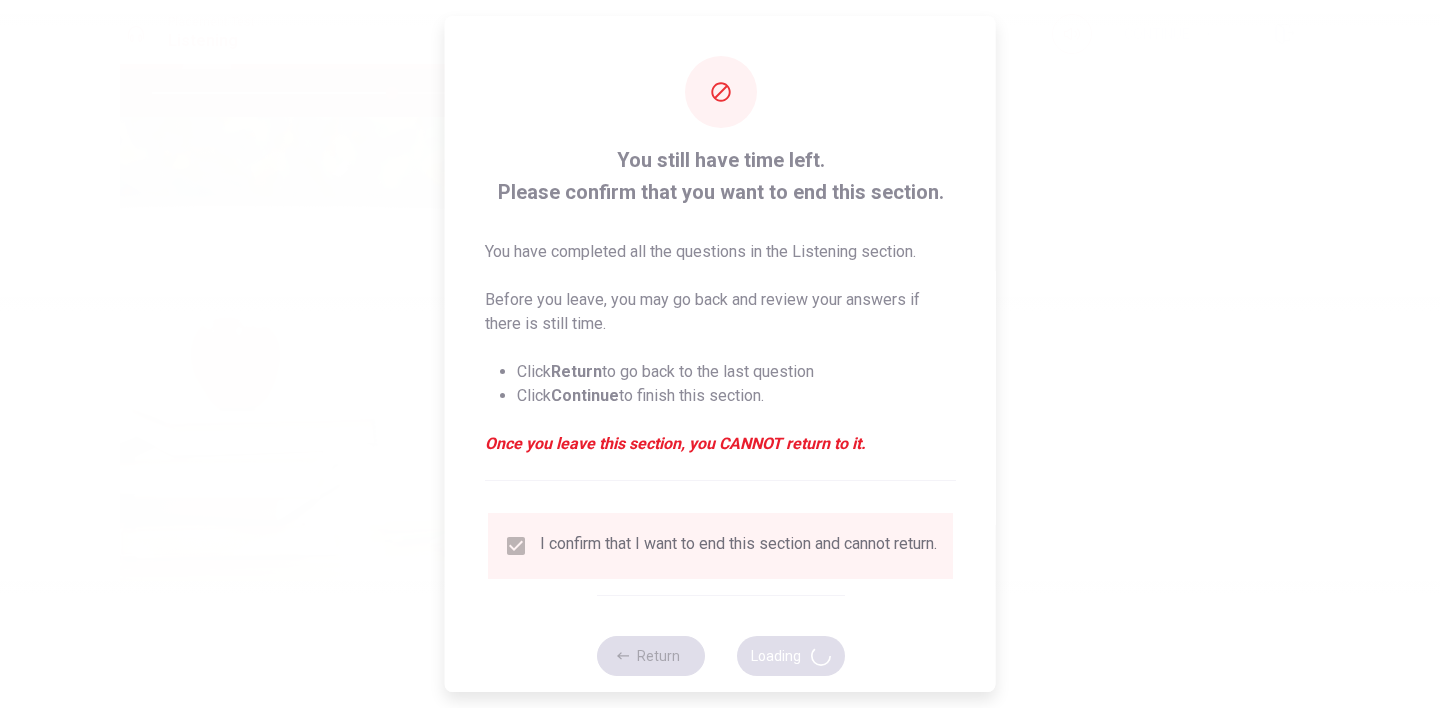 type on "67" 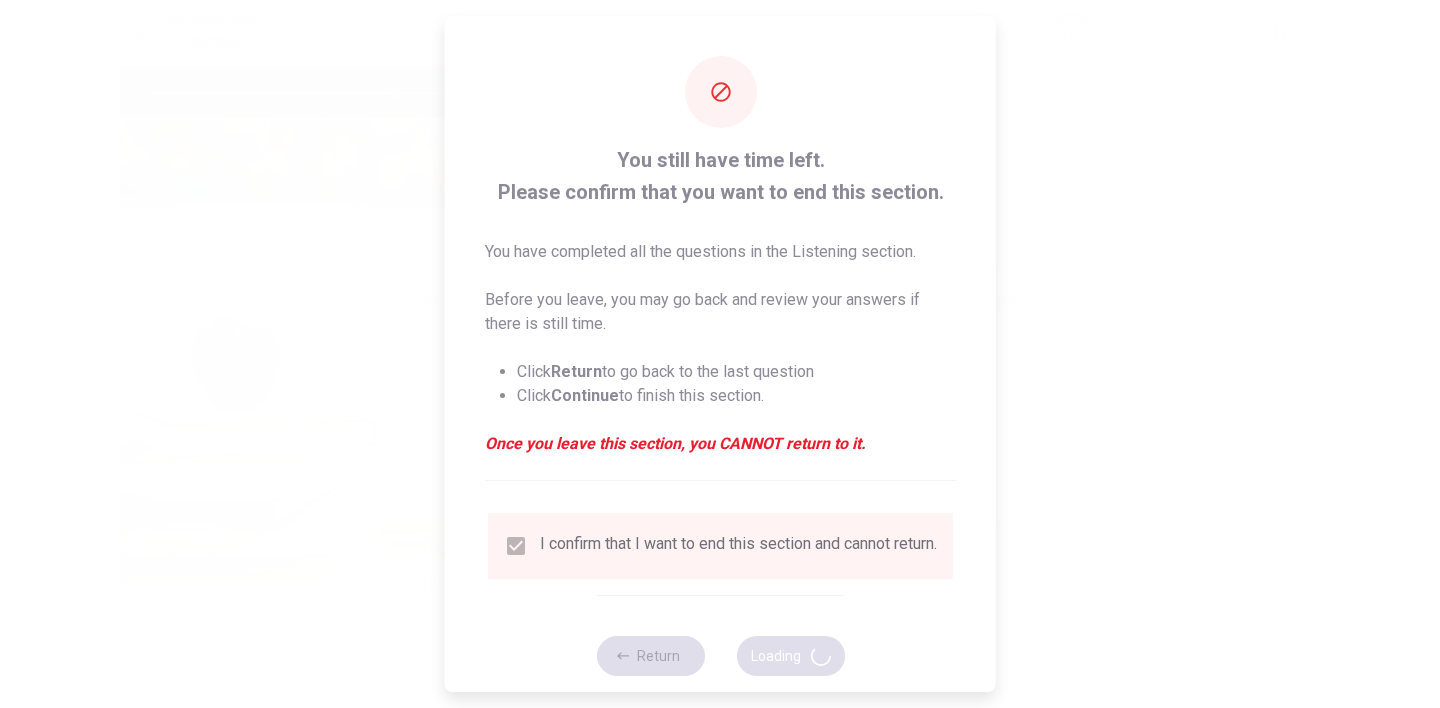 scroll, scrollTop: 0, scrollLeft: 0, axis: both 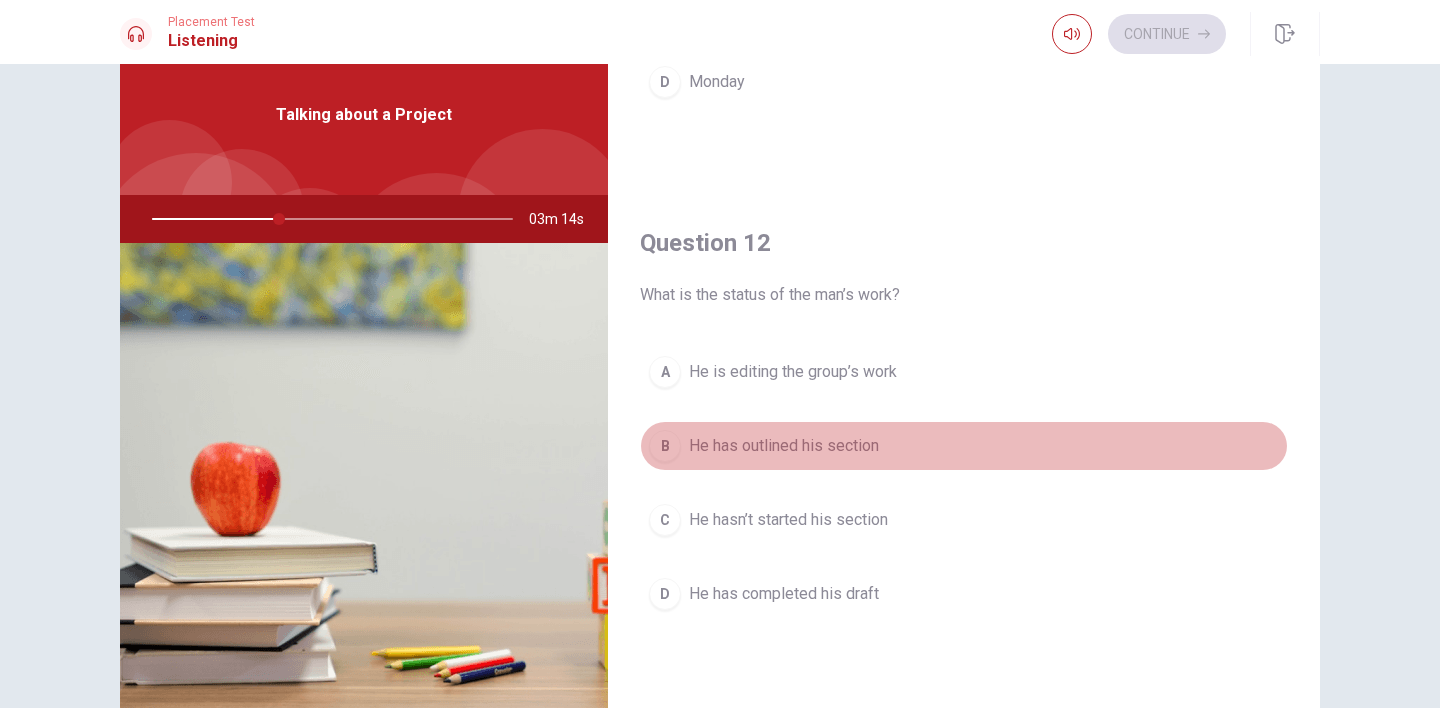 click on "He has outlined his section" at bounding box center [784, 446] 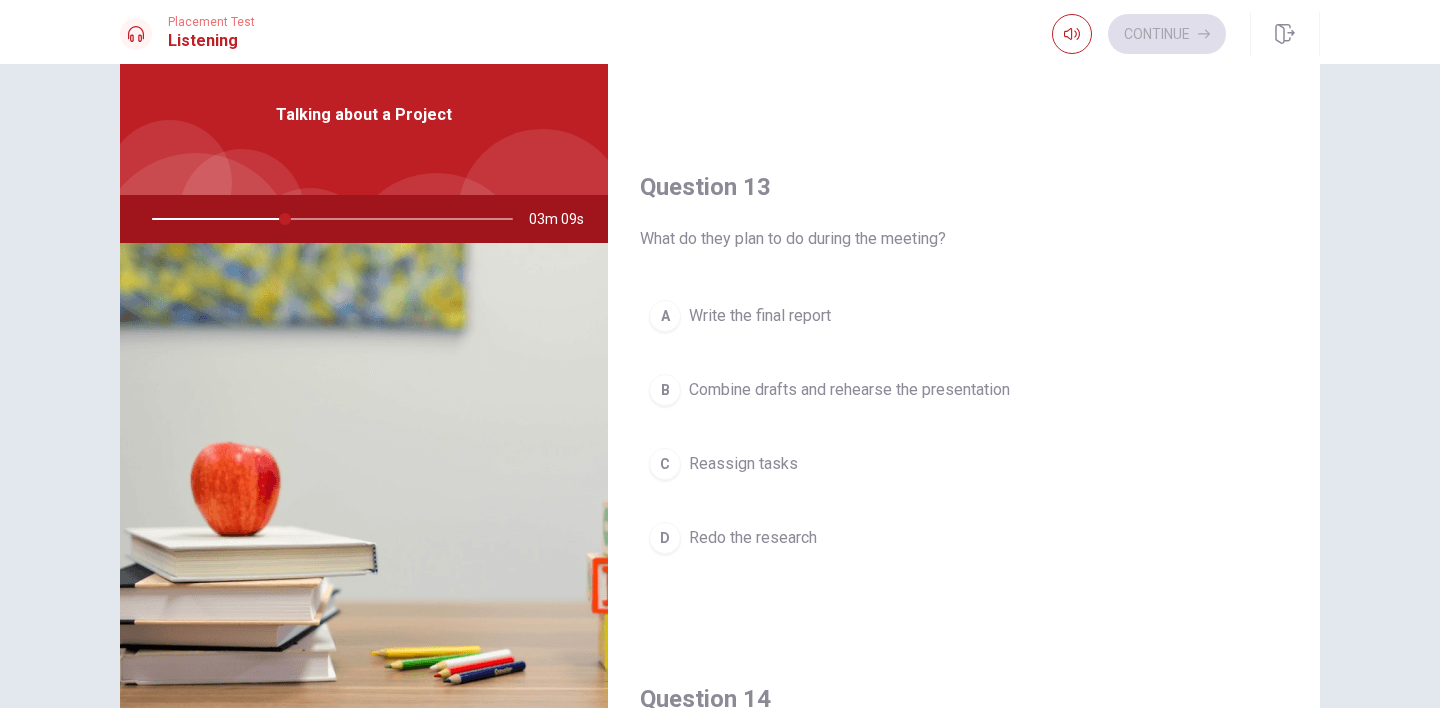 scroll, scrollTop: 987, scrollLeft: 0, axis: vertical 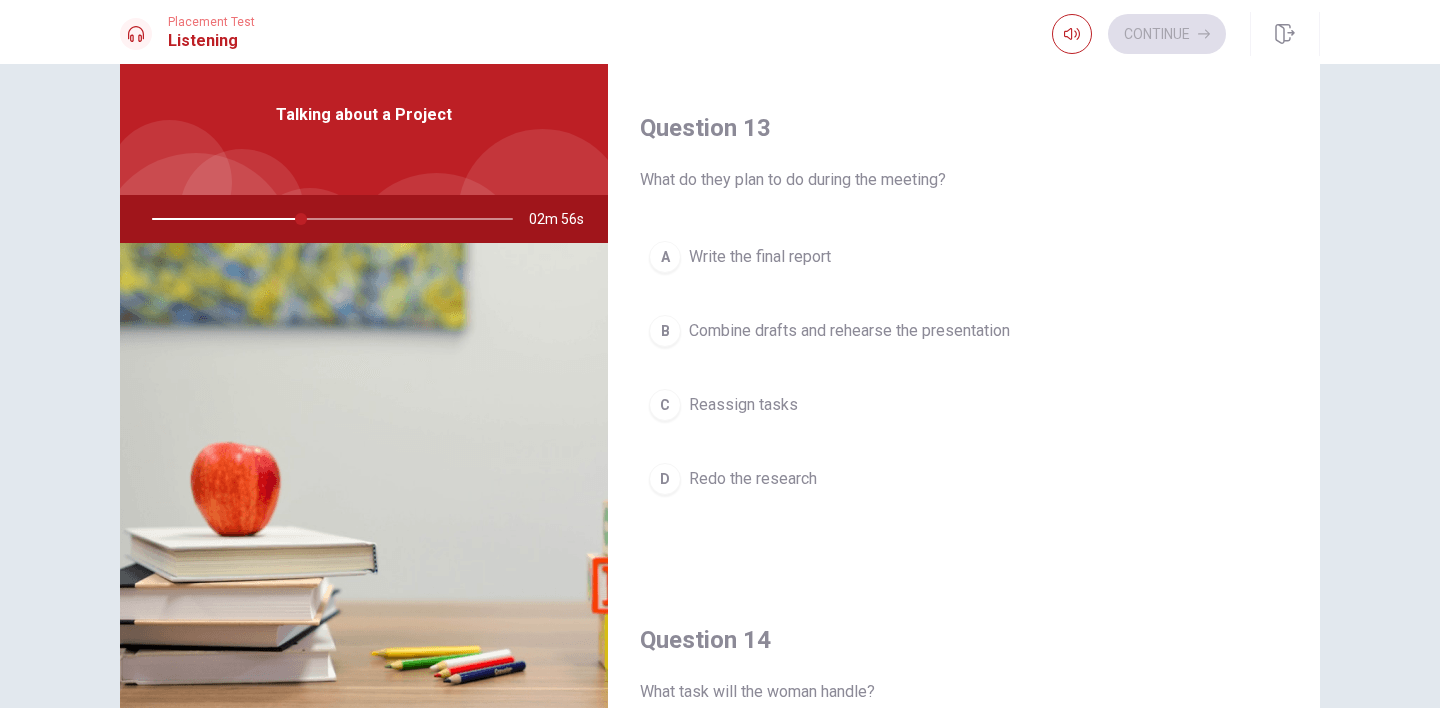 click on "Combine drafts and rehearse the presentation" at bounding box center [849, 331] 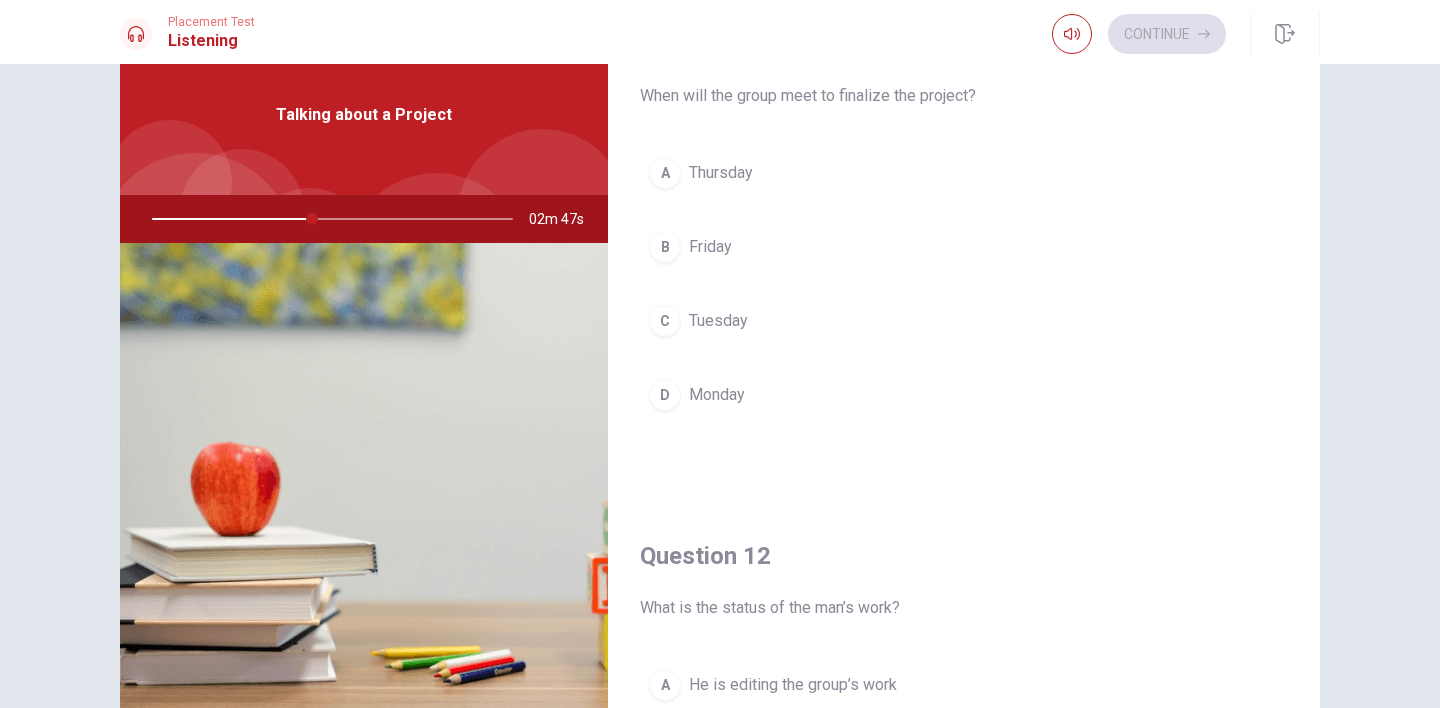 scroll, scrollTop: 0, scrollLeft: 0, axis: both 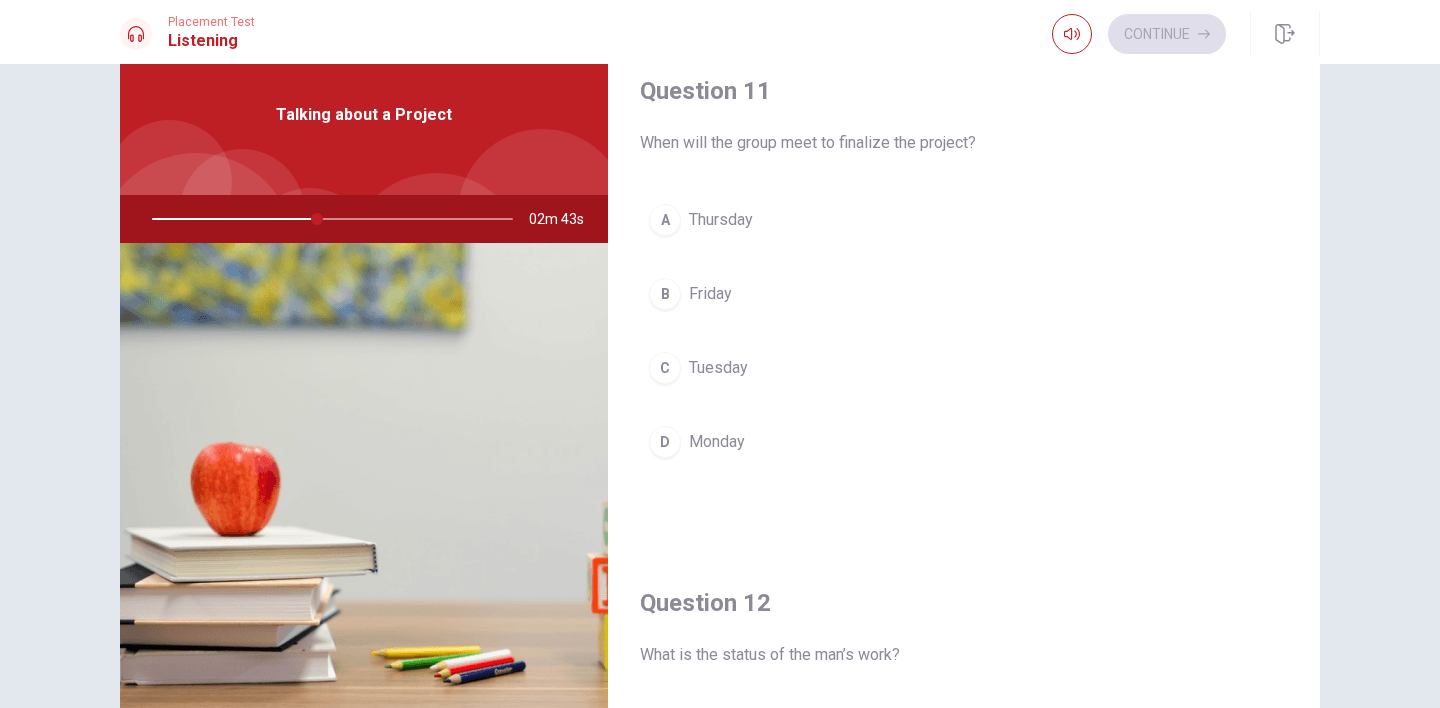 click on "Friday" at bounding box center (710, 294) 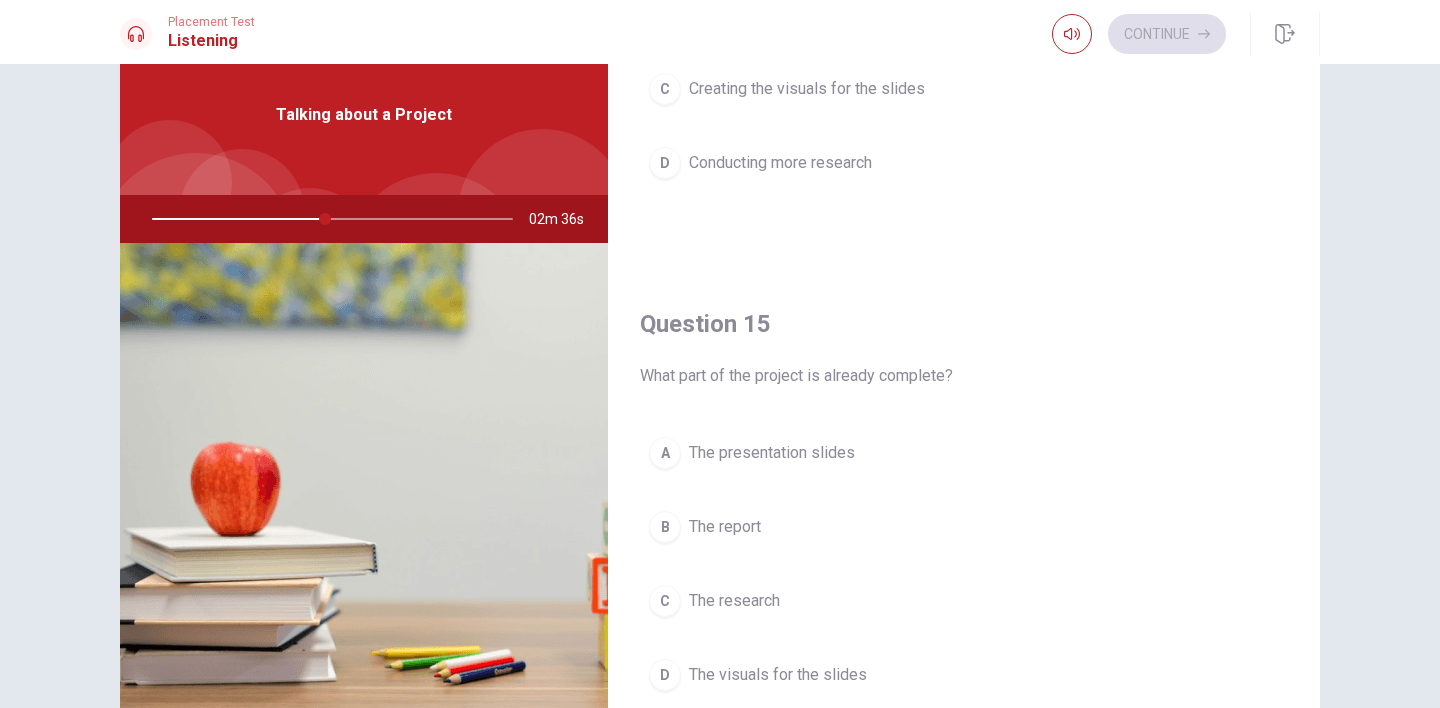 scroll, scrollTop: 1865, scrollLeft: 0, axis: vertical 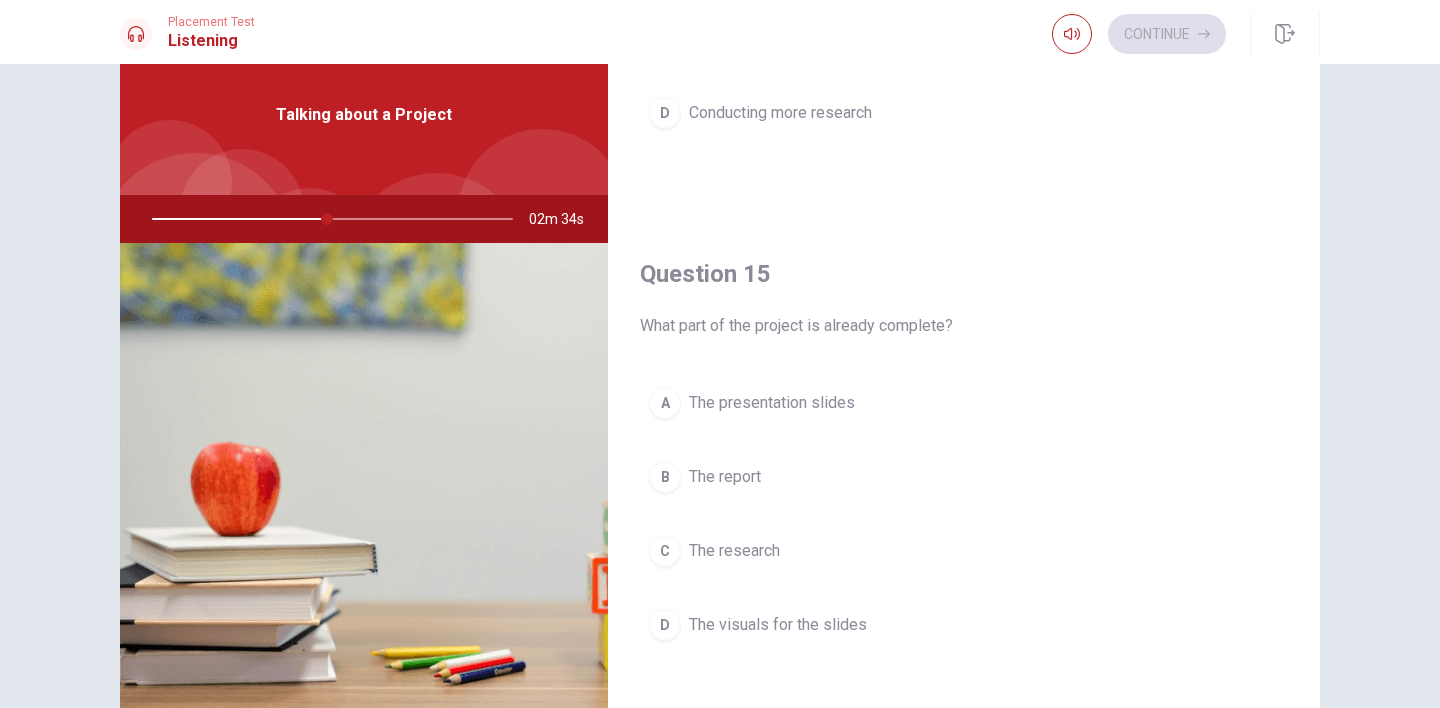 click on "The research" at bounding box center (734, 551) 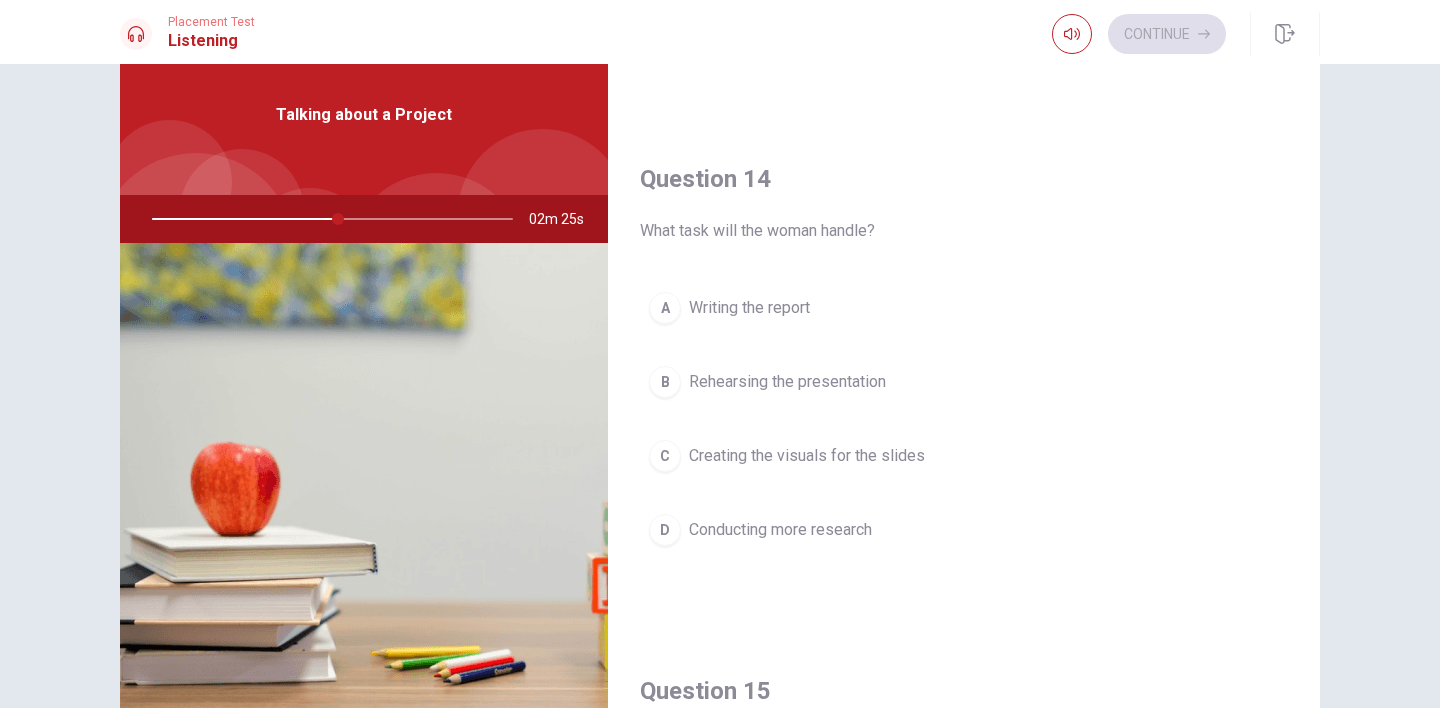 scroll, scrollTop: 1451, scrollLeft: 0, axis: vertical 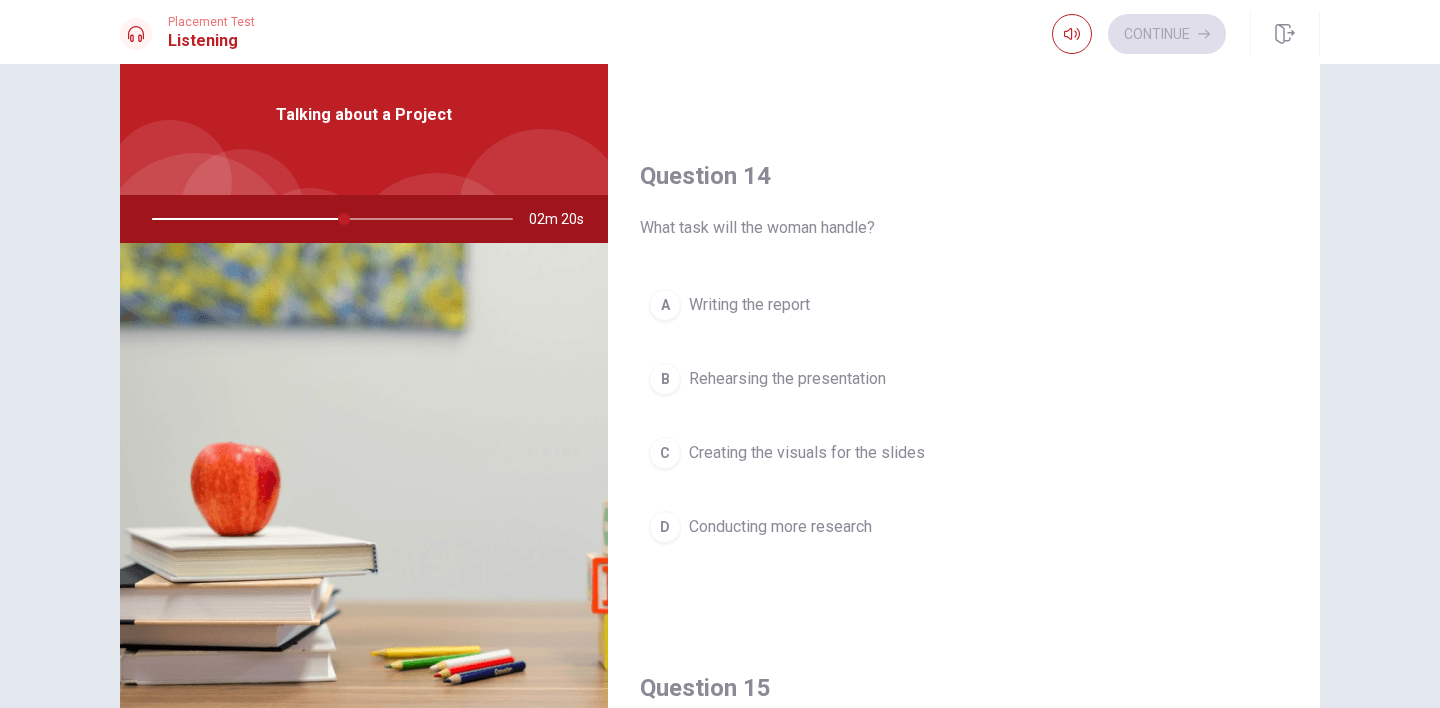 click on "Creating the visuals for the slides" at bounding box center [807, 453] 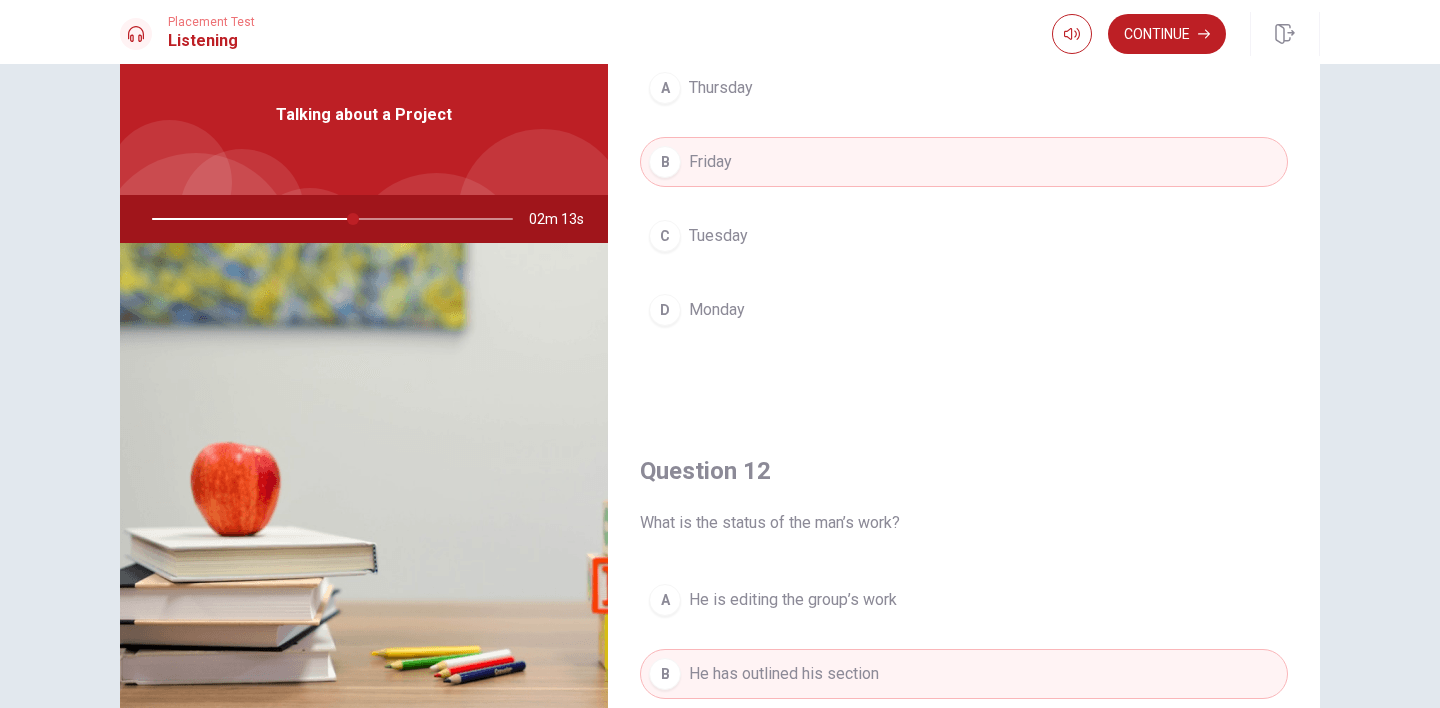 scroll, scrollTop: 0, scrollLeft: 0, axis: both 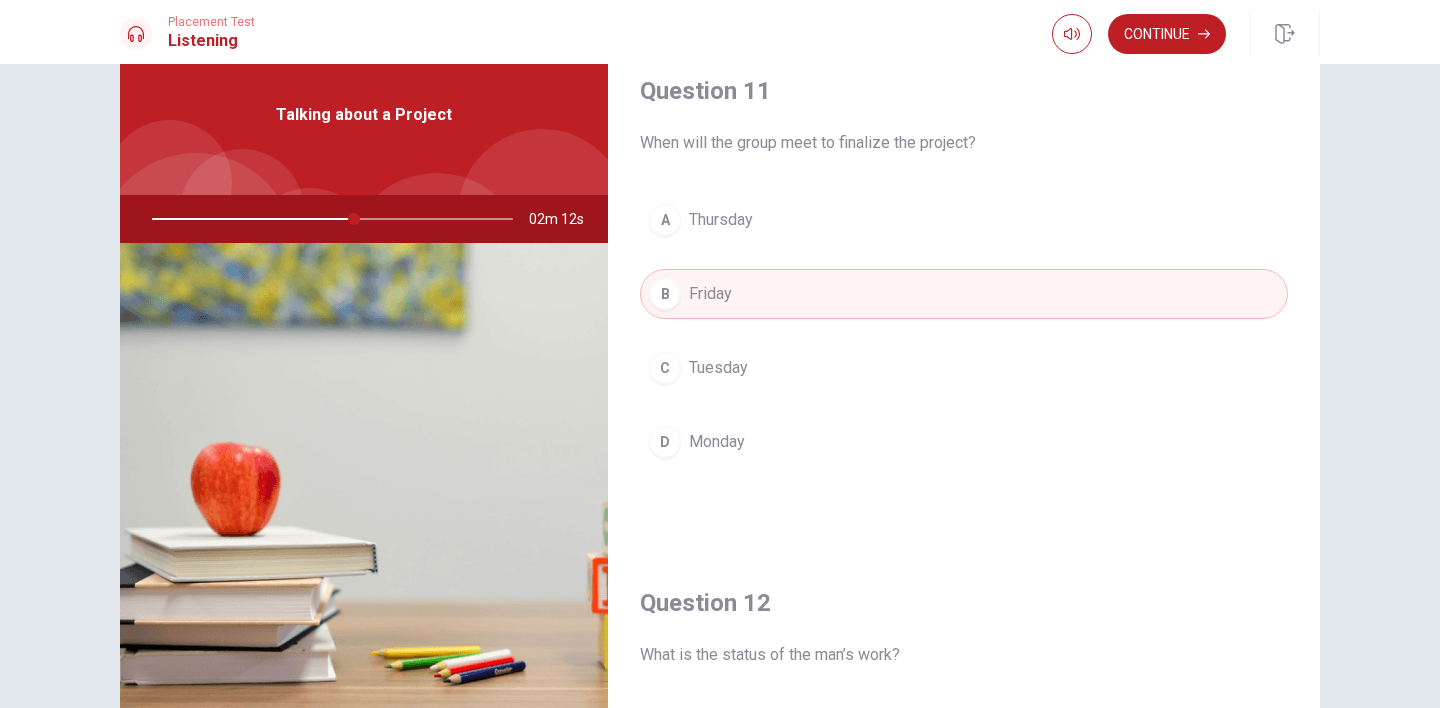click on "A Thursday" at bounding box center (964, 220) 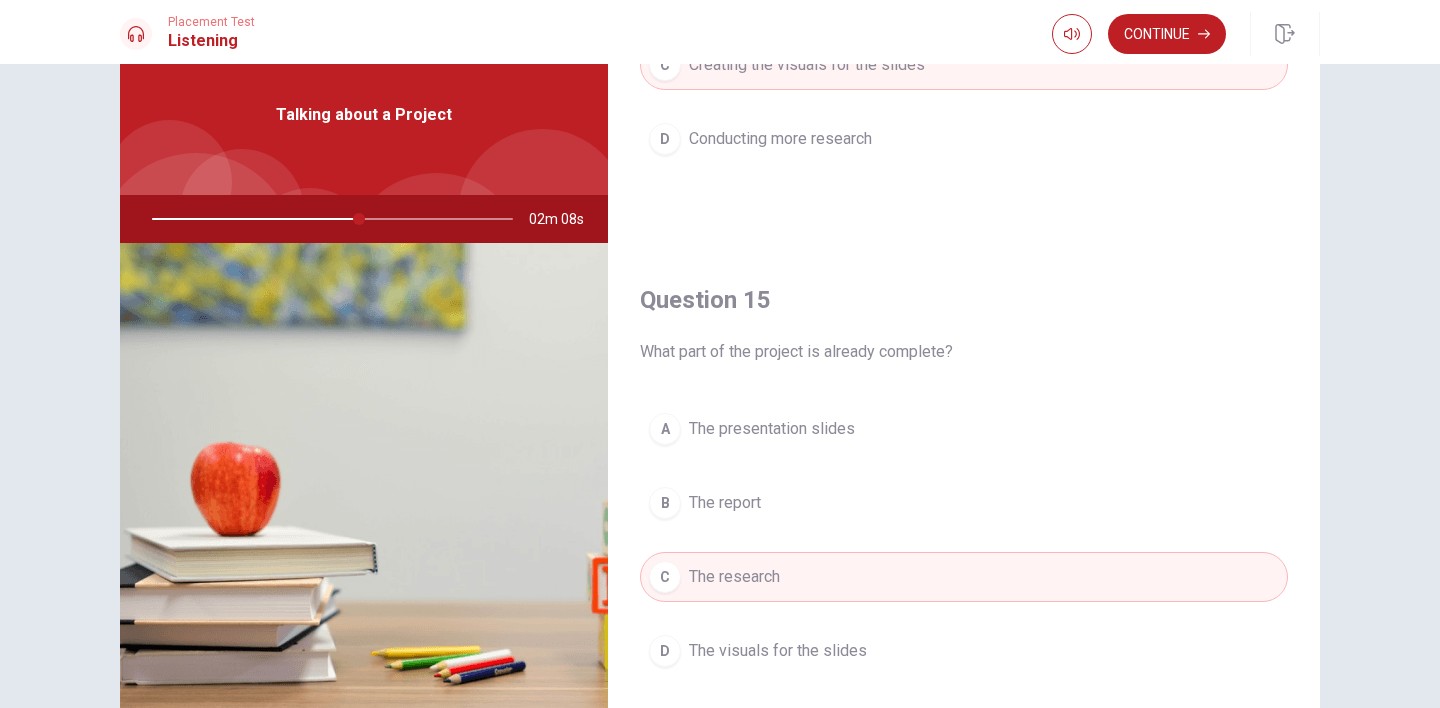 scroll, scrollTop: 1865, scrollLeft: 0, axis: vertical 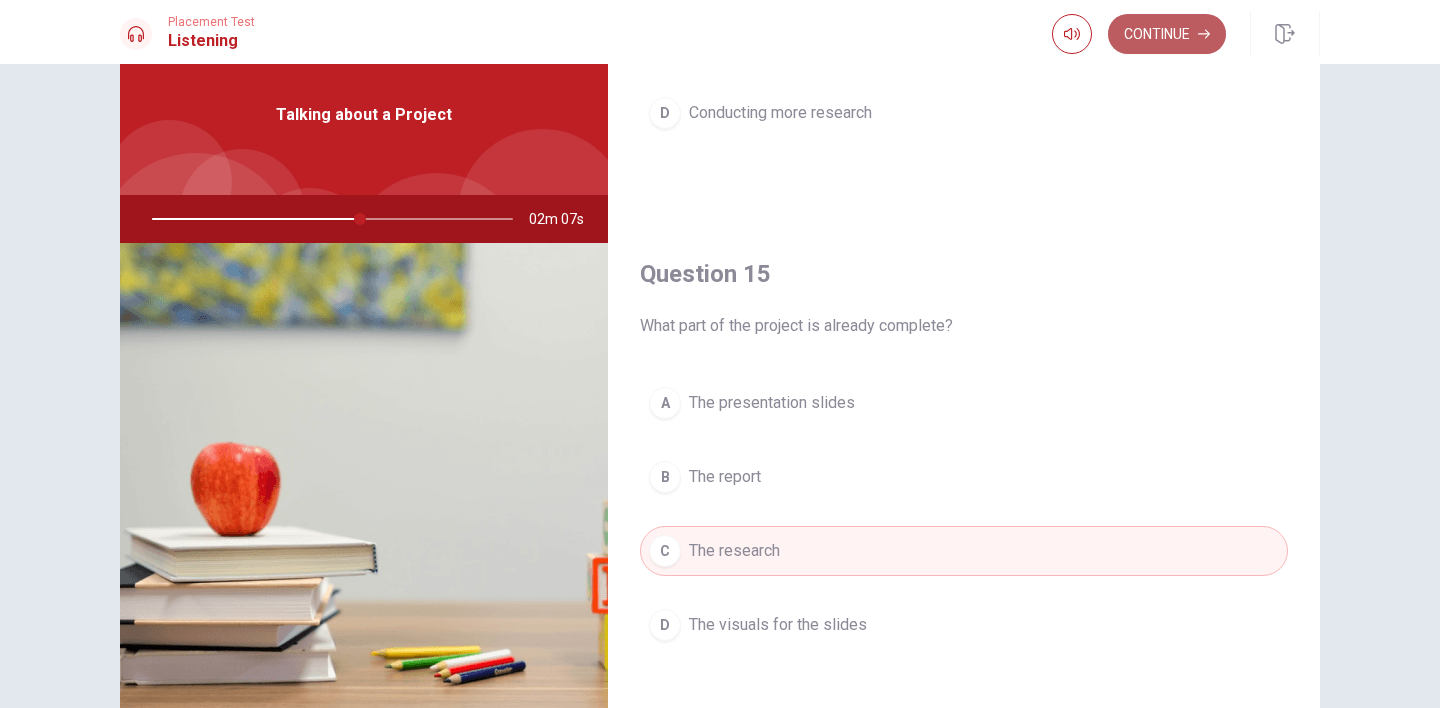 click on "Continue" at bounding box center [1167, 34] 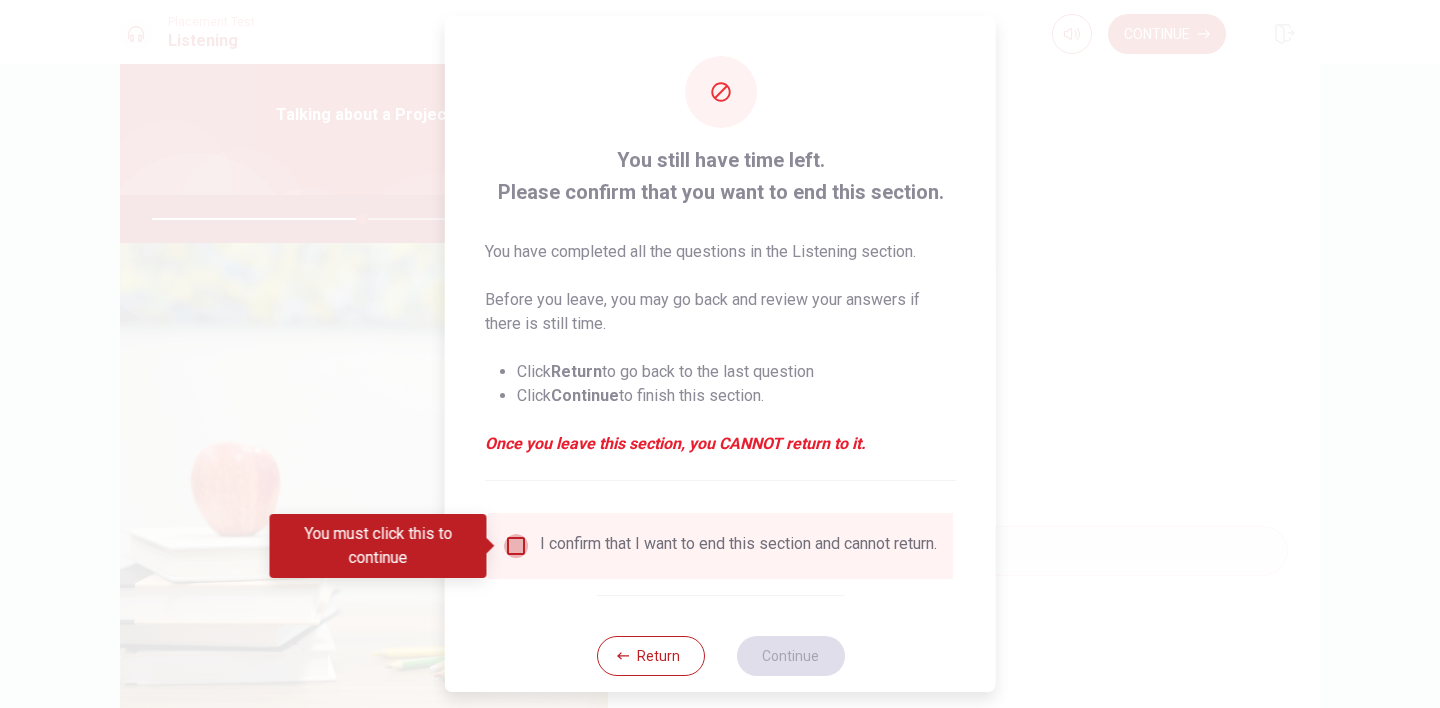 click at bounding box center (516, 546) 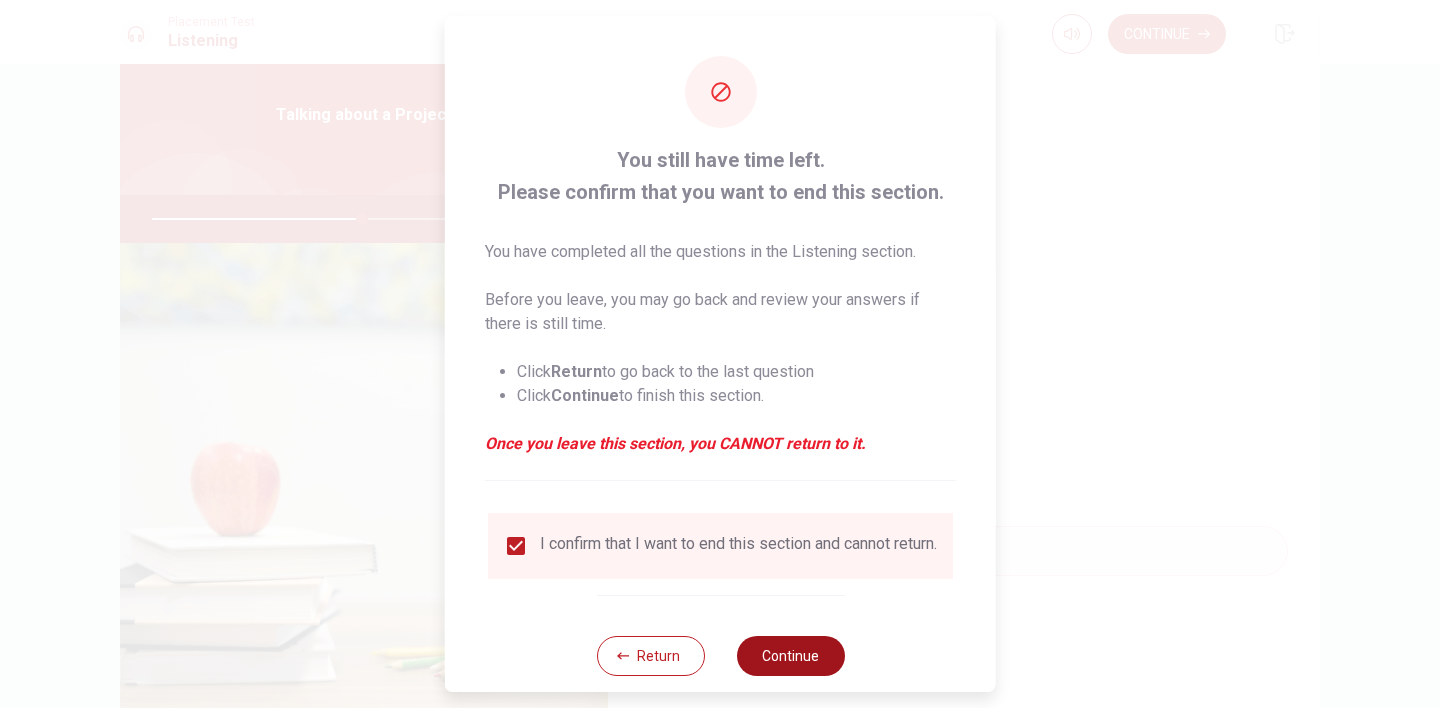 click on "Continue" at bounding box center [790, 656] 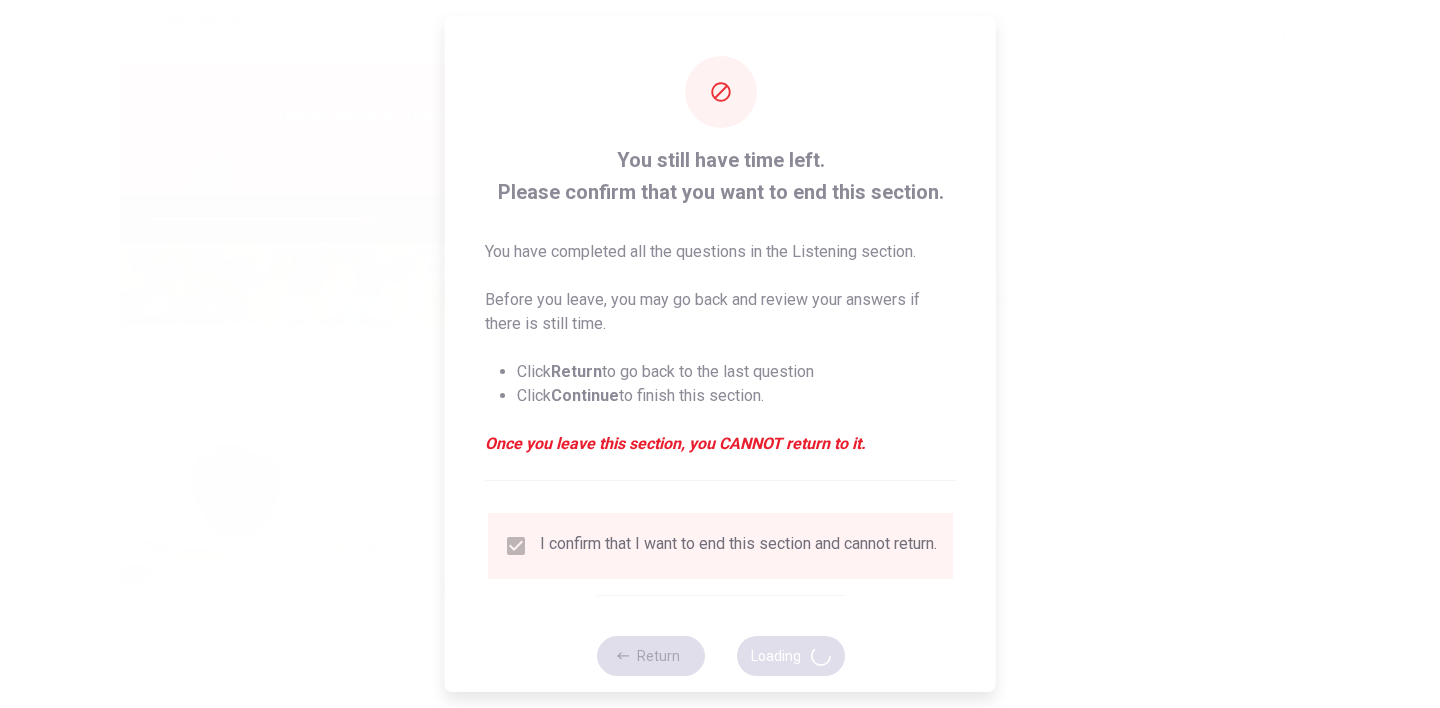 type on "60" 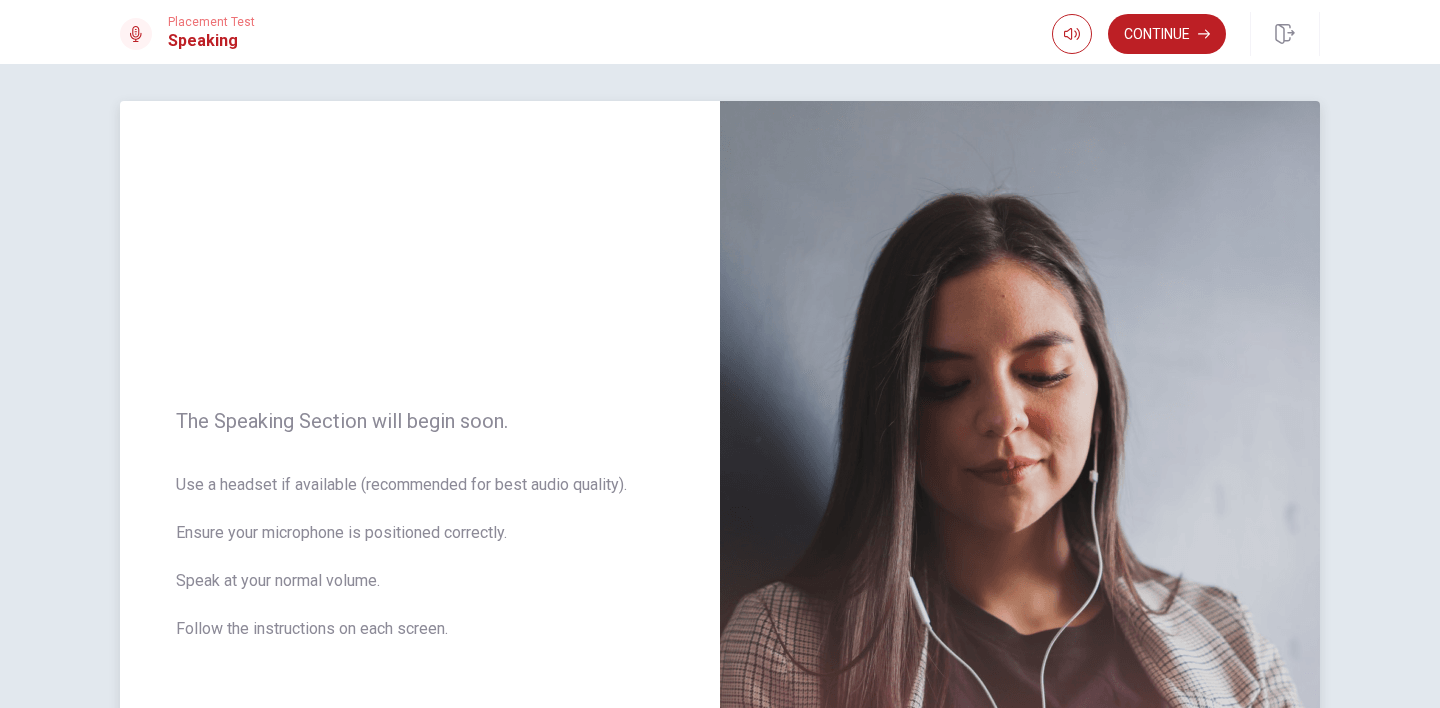 scroll, scrollTop: 0, scrollLeft: 0, axis: both 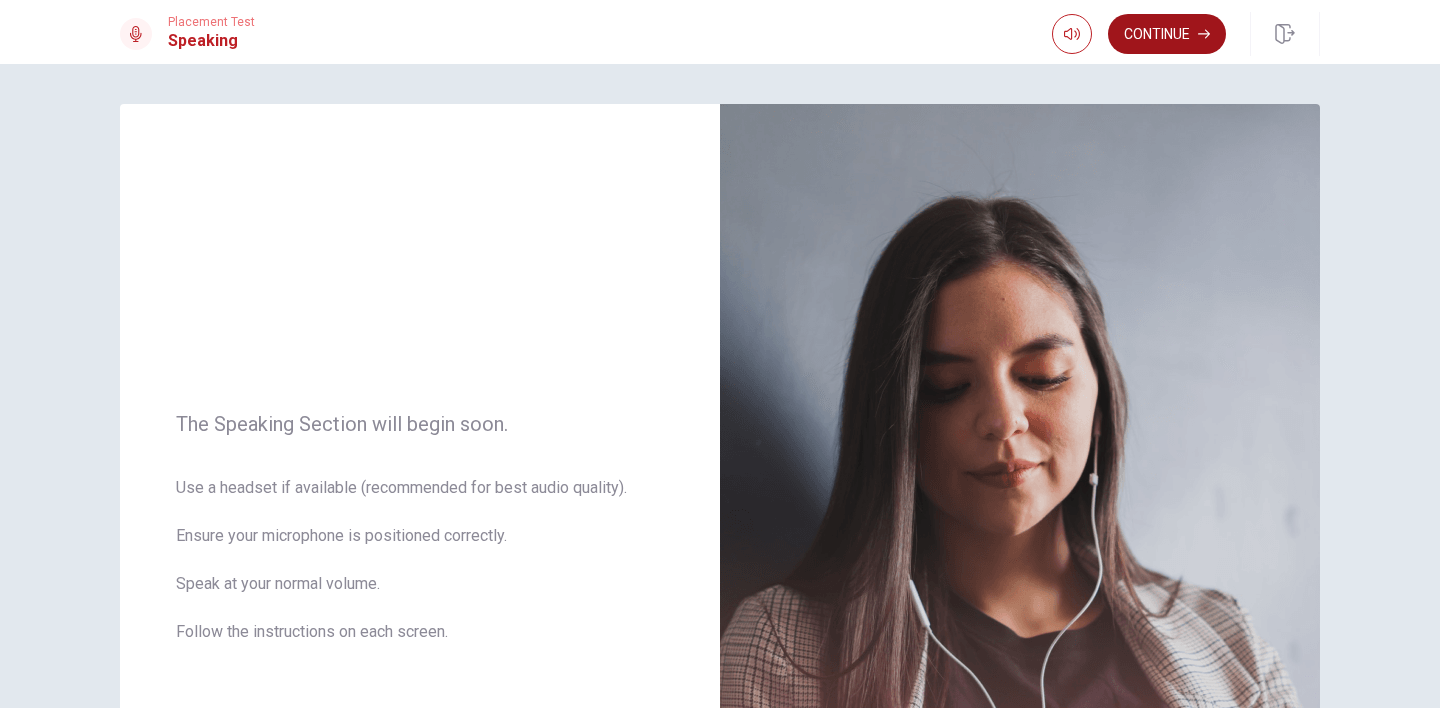 click on "Continue" at bounding box center [1167, 34] 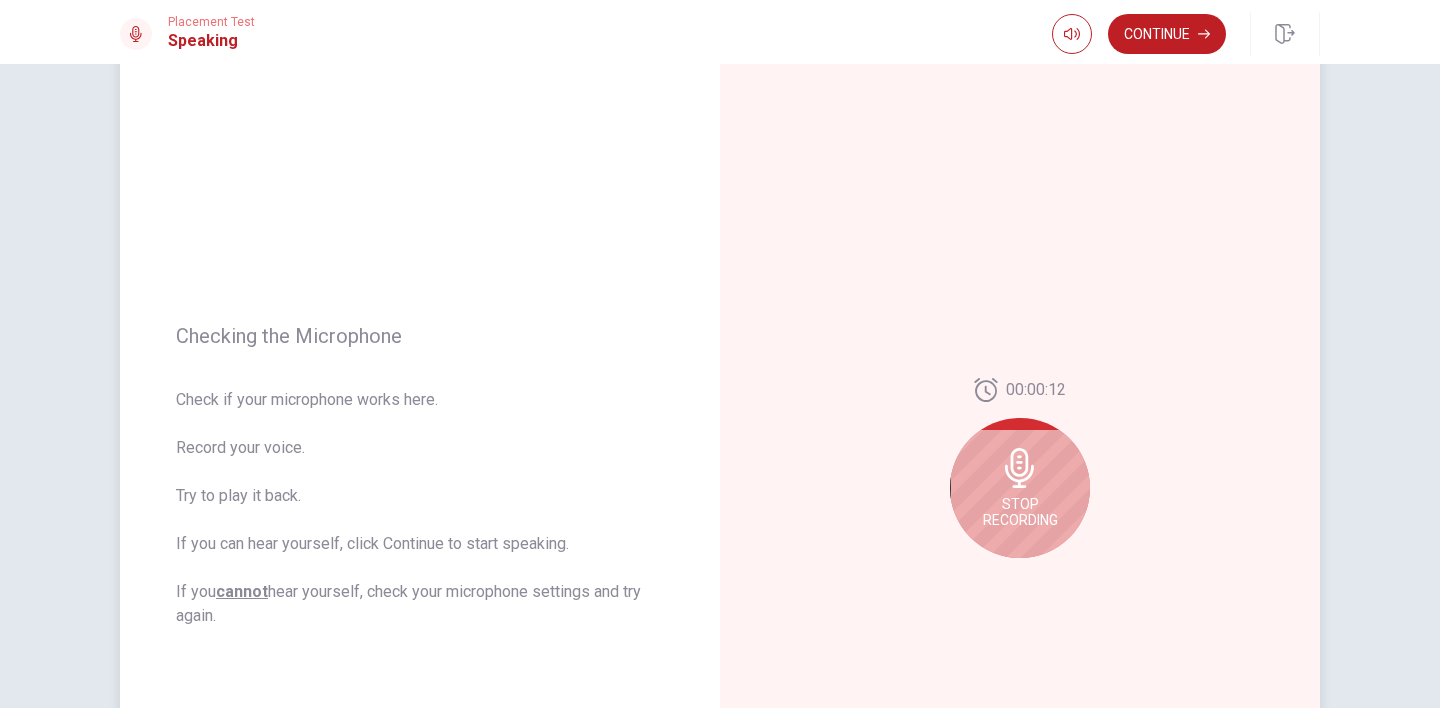 scroll, scrollTop: 145, scrollLeft: 0, axis: vertical 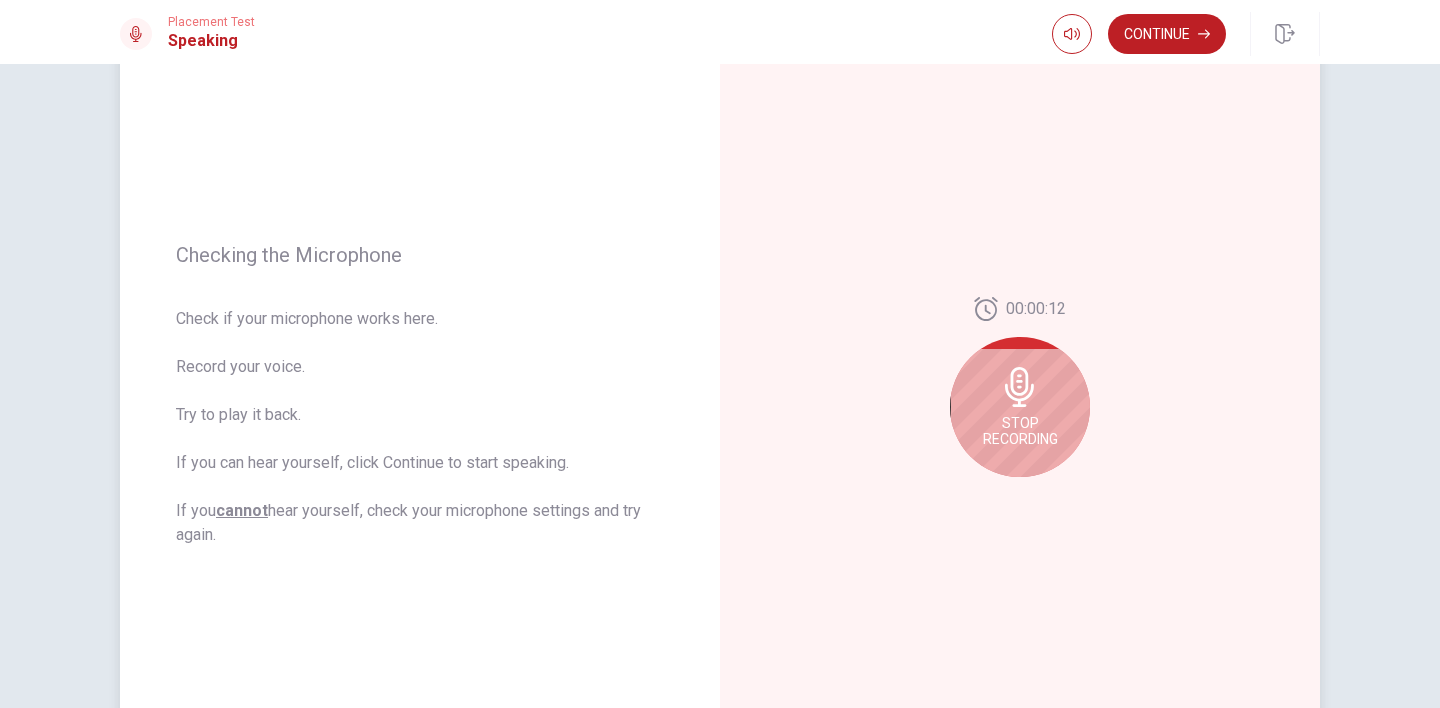 click on "Stop   Recording" at bounding box center (1020, 431) 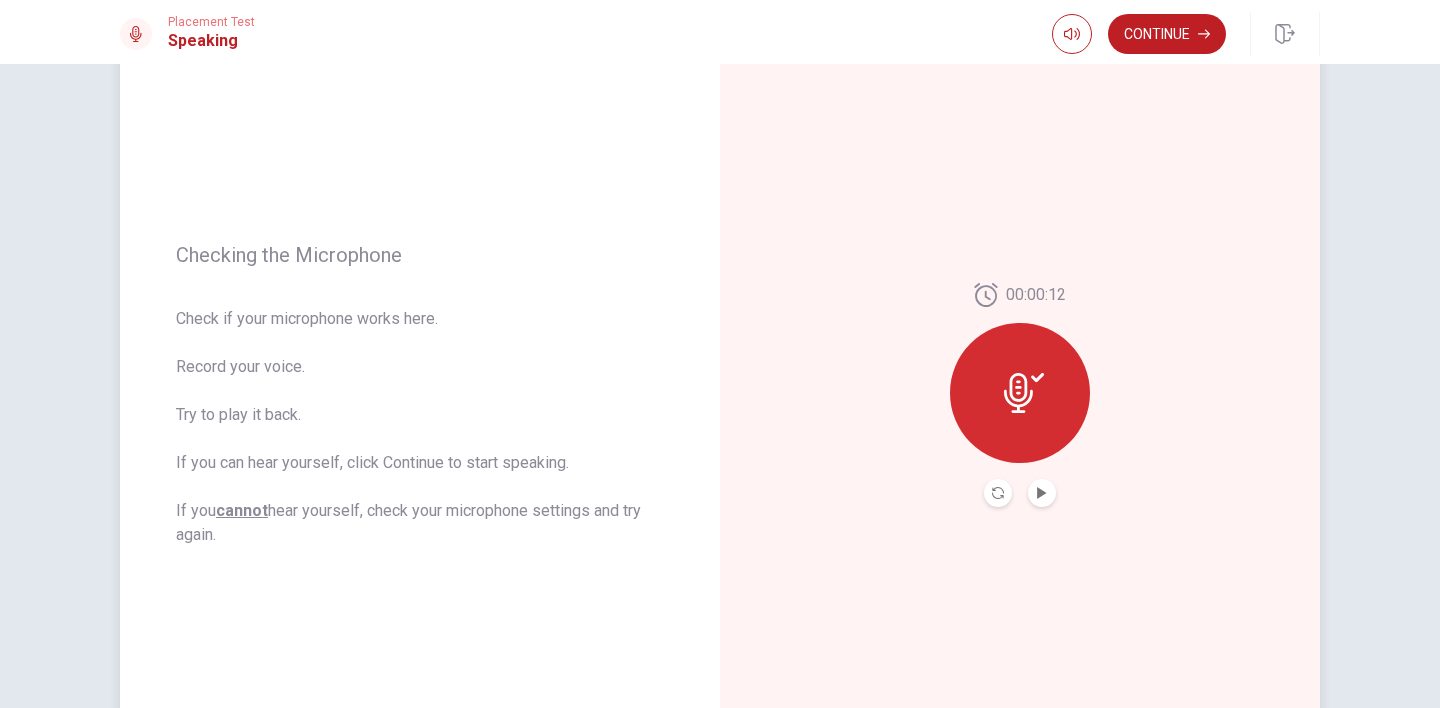 click at bounding box center (1042, 493) 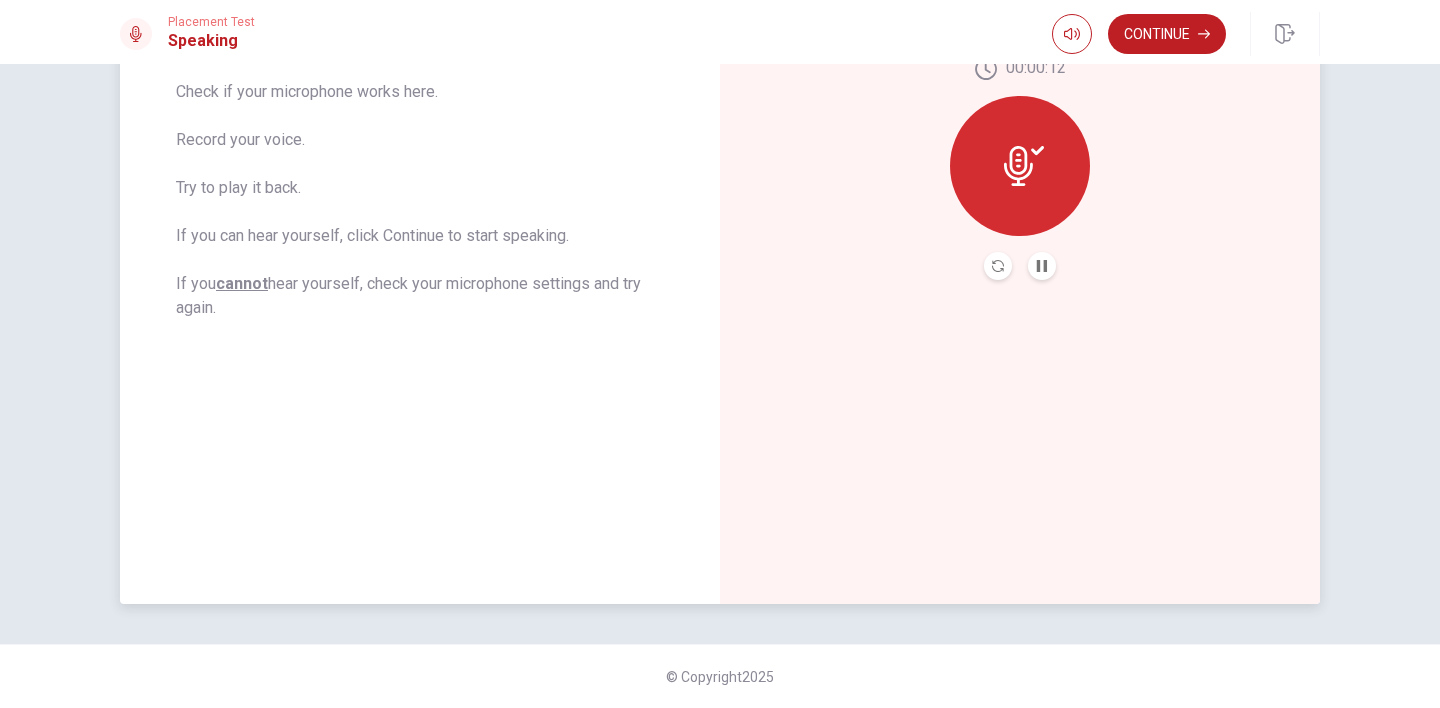scroll, scrollTop: 263, scrollLeft: 0, axis: vertical 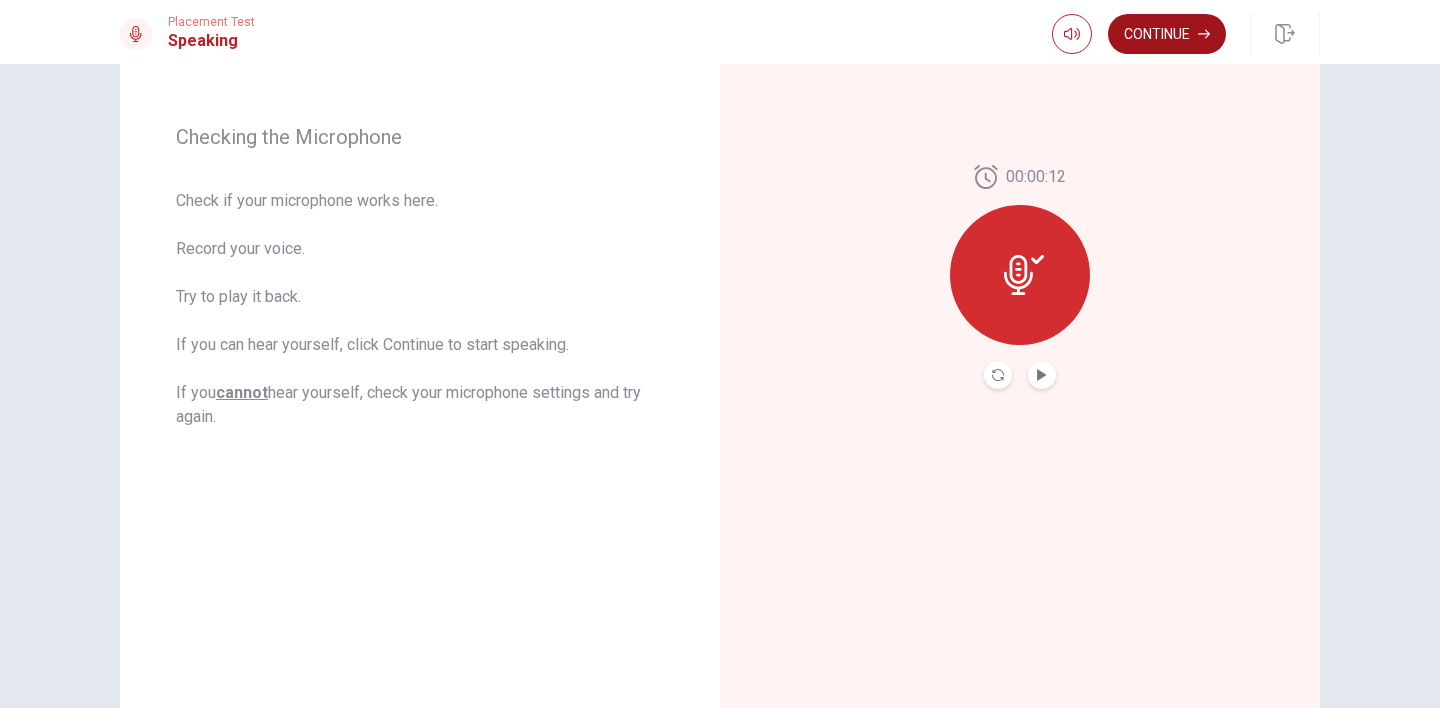 click on "Continue" at bounding box center (1167, 34) 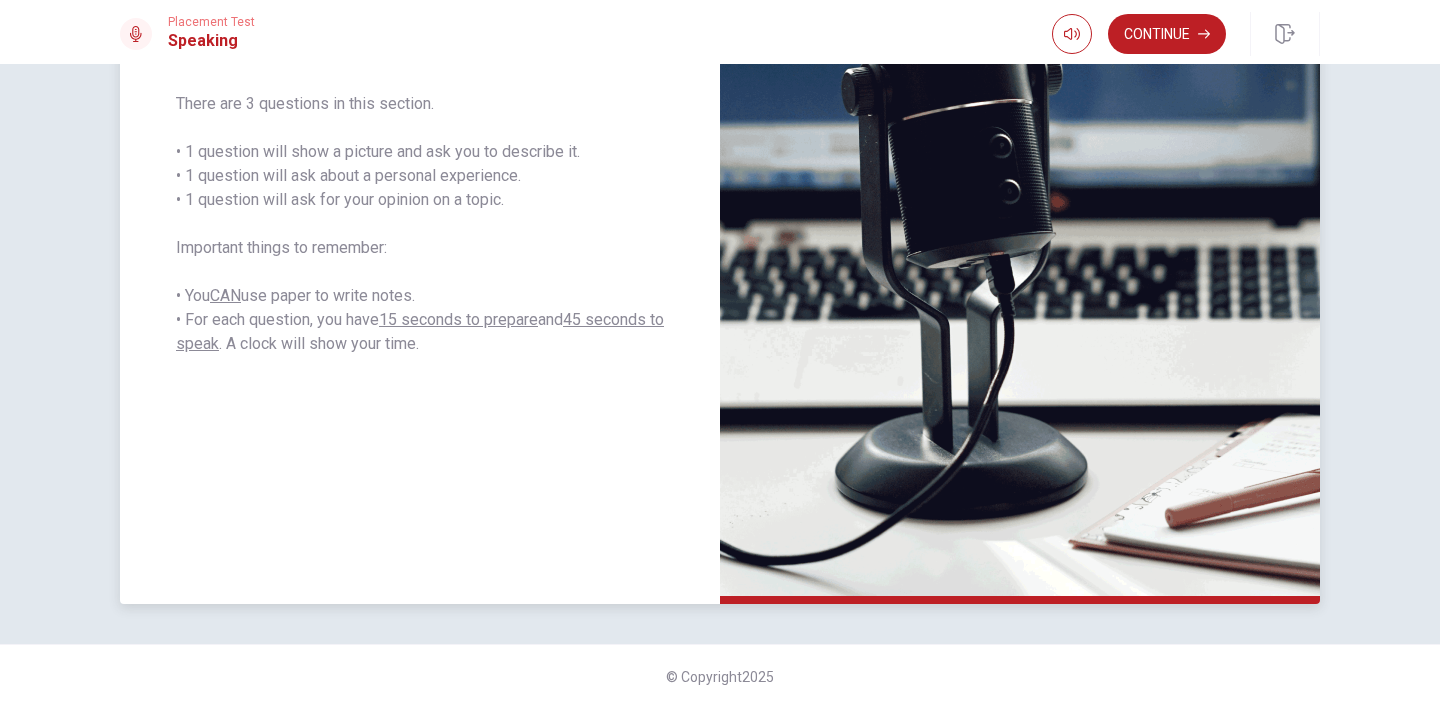 scroll, scrollTop: 0, scrollLeft: 0, axis: both 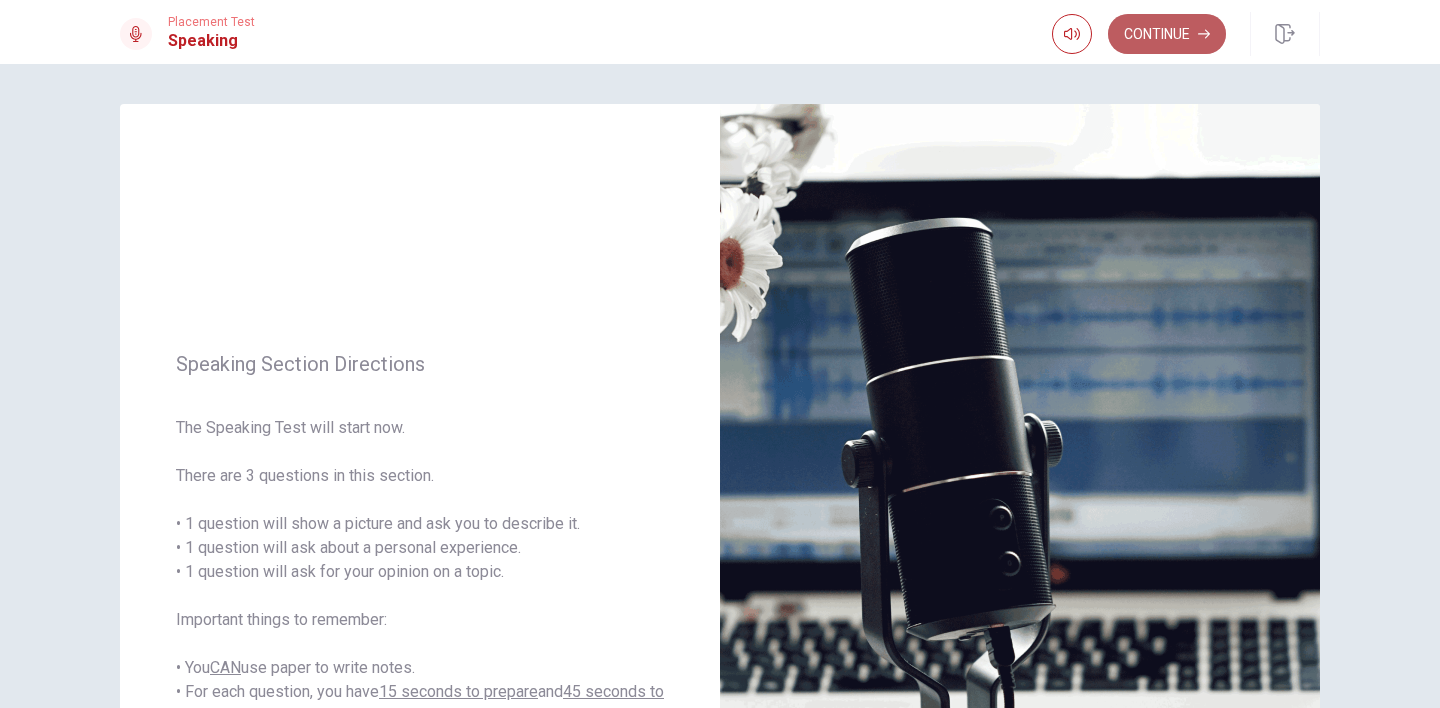 click on "Continue" at bounding box center [1167, 34] 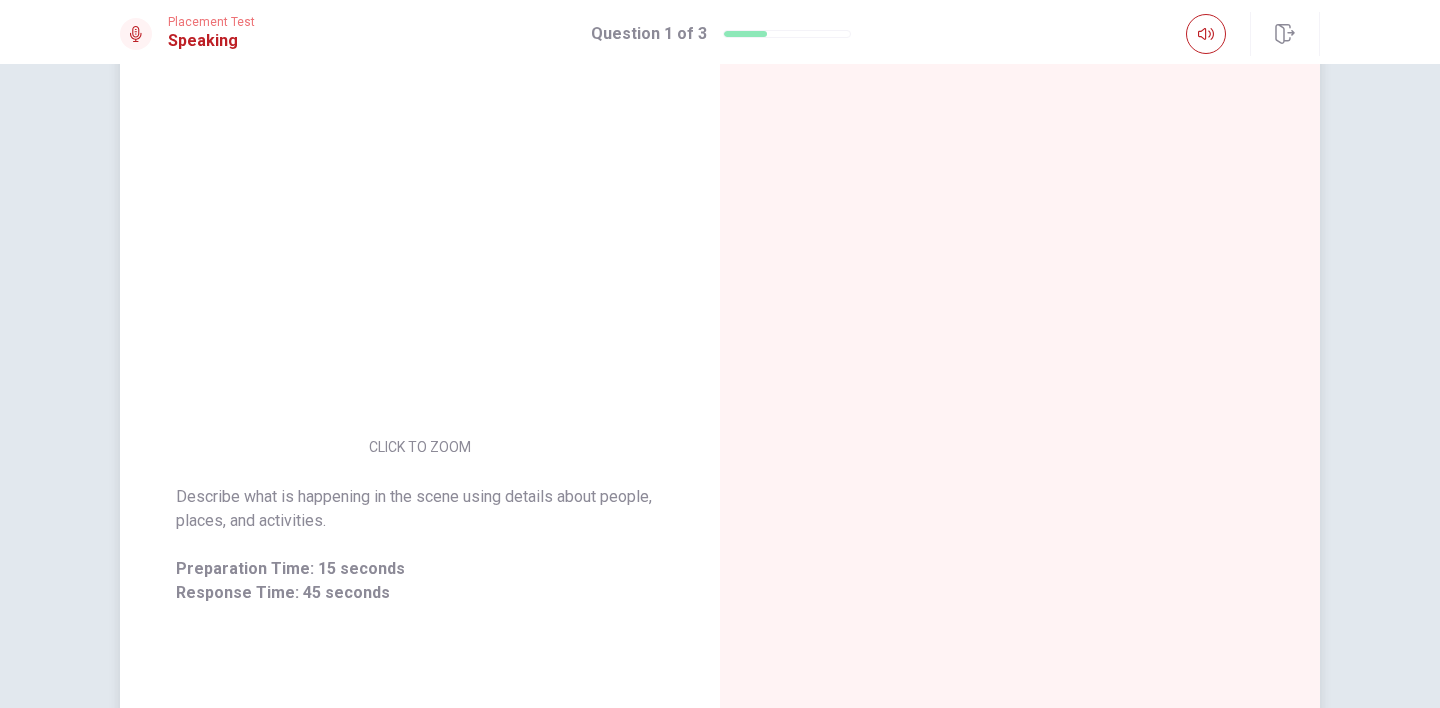 scroll, scrollTop: 96, scrollLeft: 0, axis: vertical 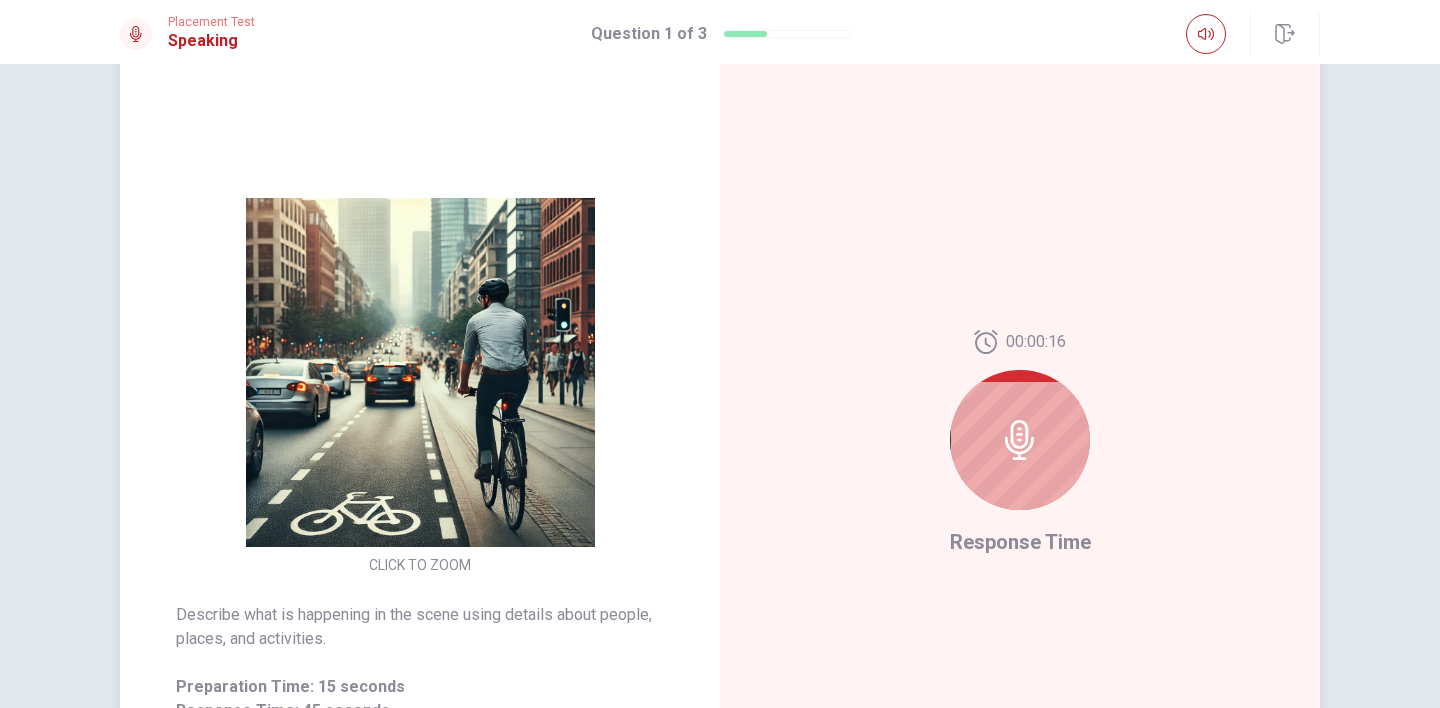 click 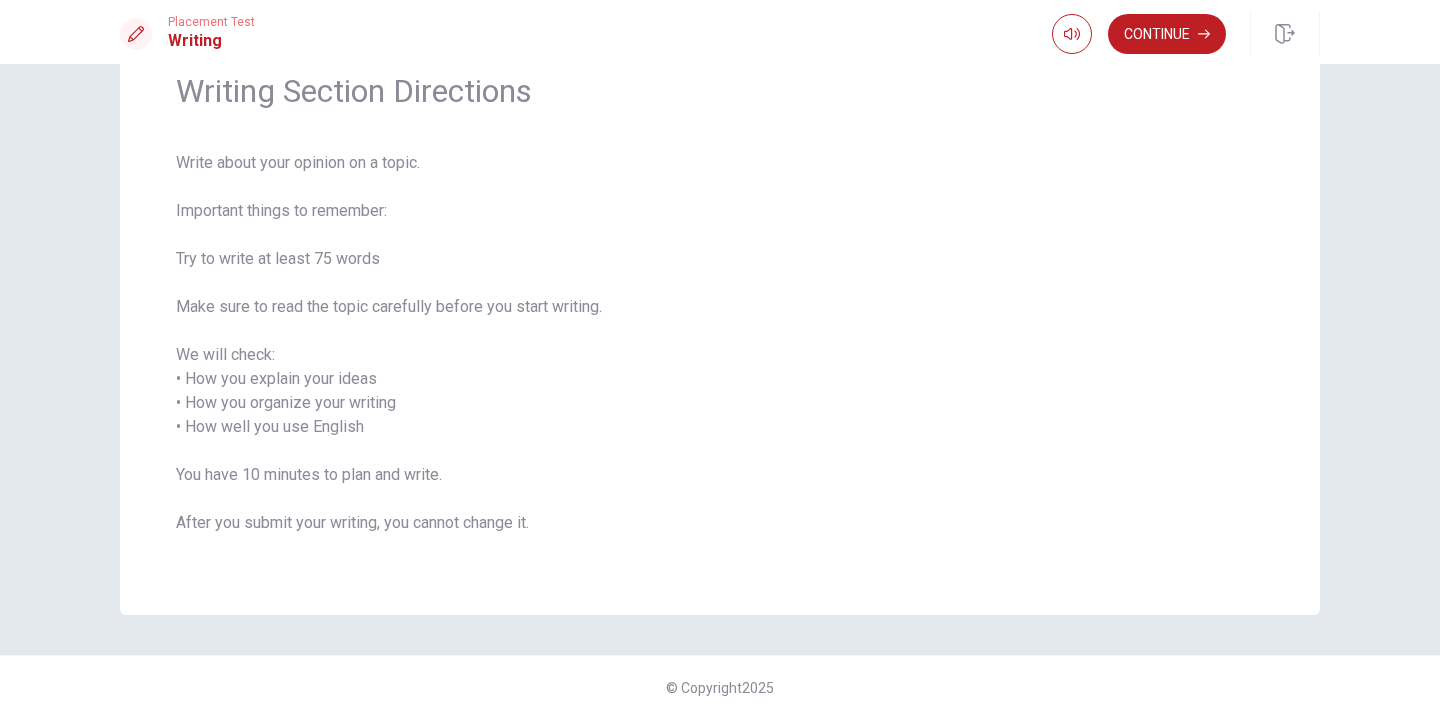 scroll, scrollTop: 0, scrollLeft: 0, axis: both 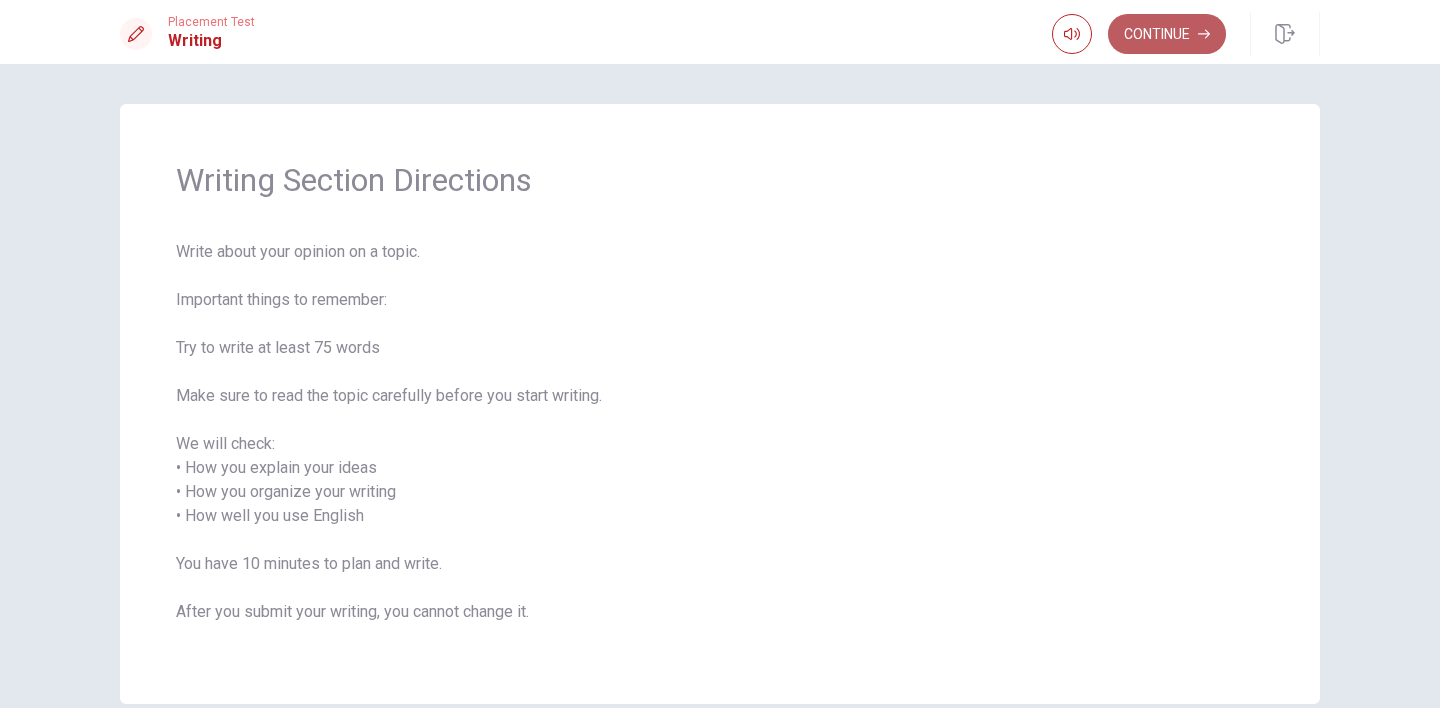 click on "Continue" at bounding box center [1167, 34] 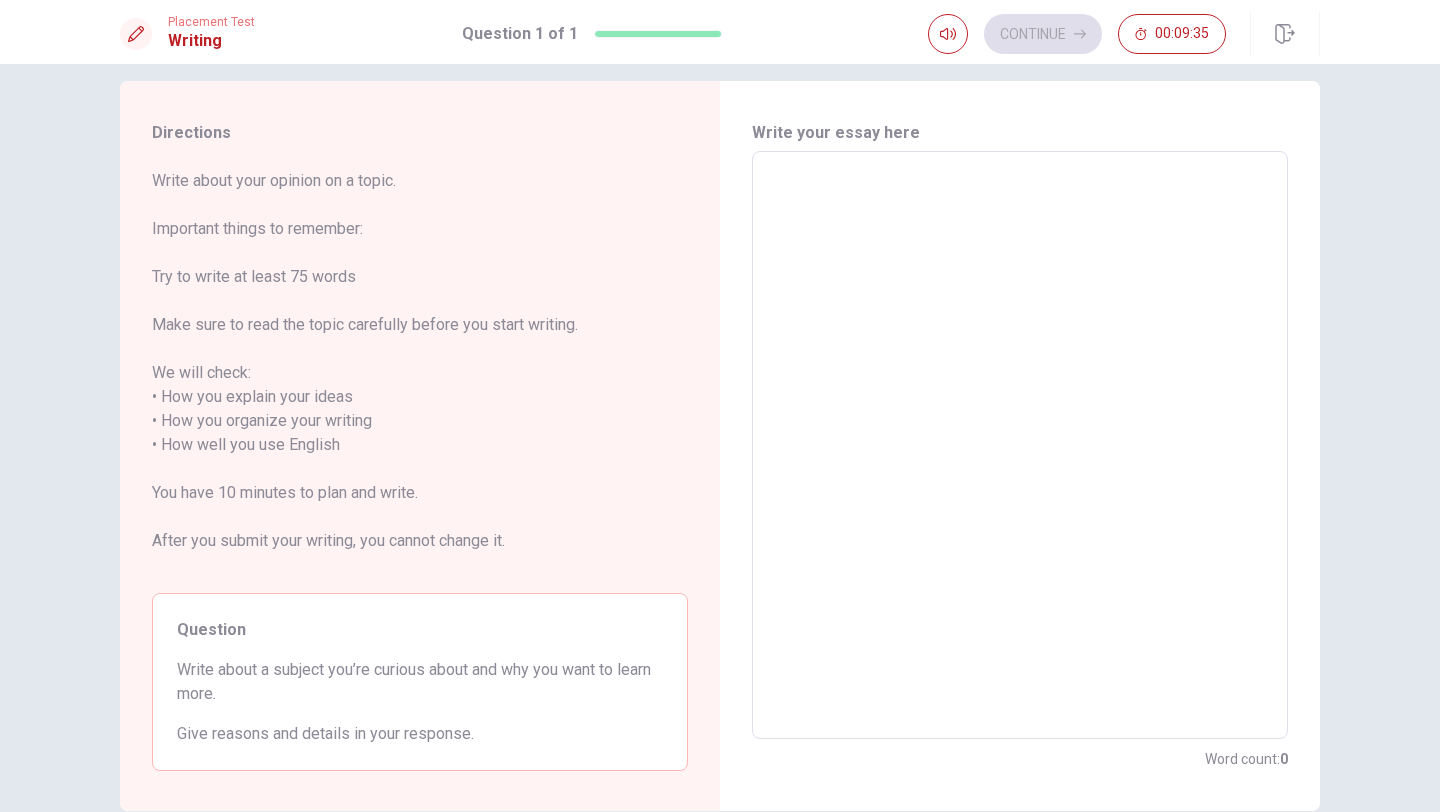 scroll, scrollTop: 4, scrollLeft: 0, axis: vertical 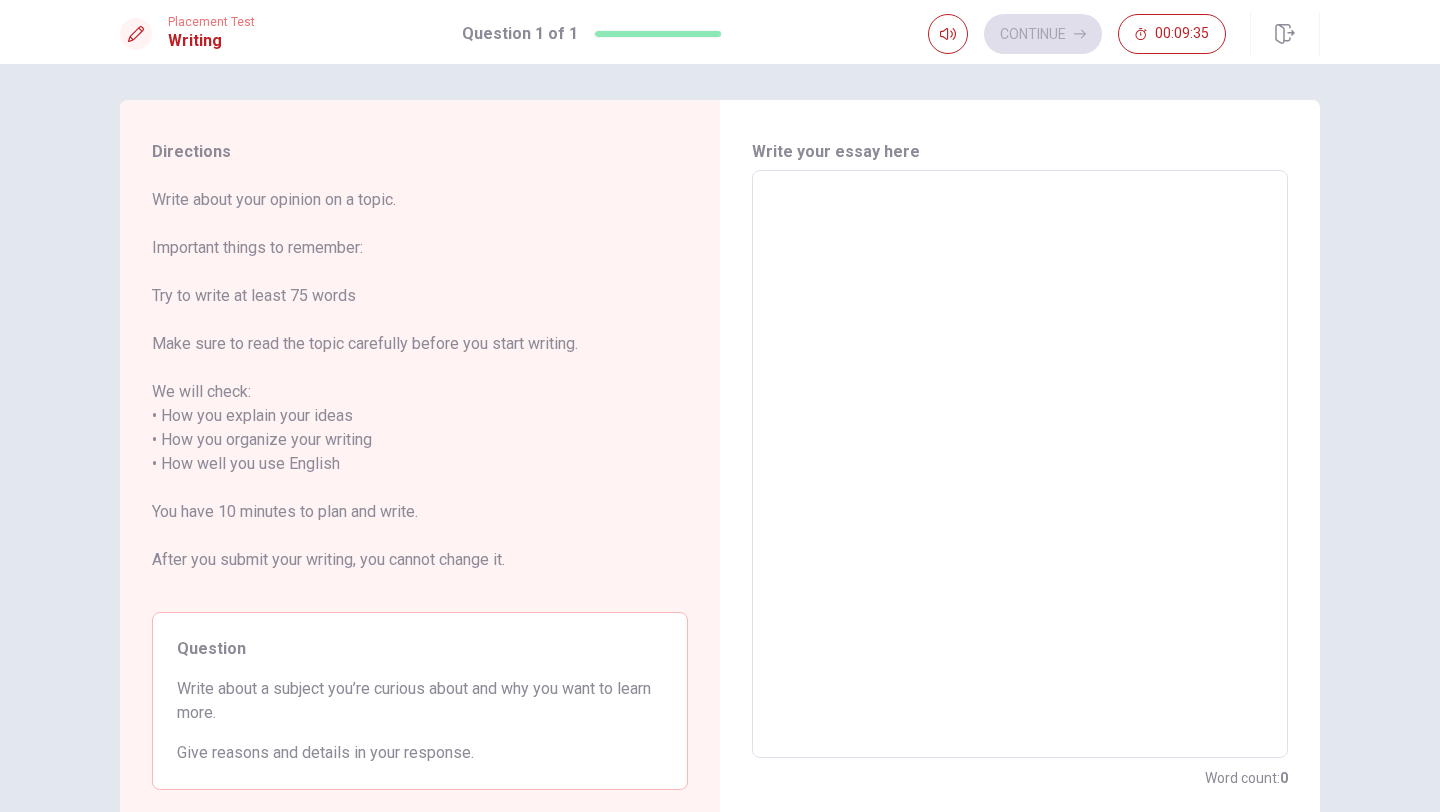 click at bounding box center [1020, 464] 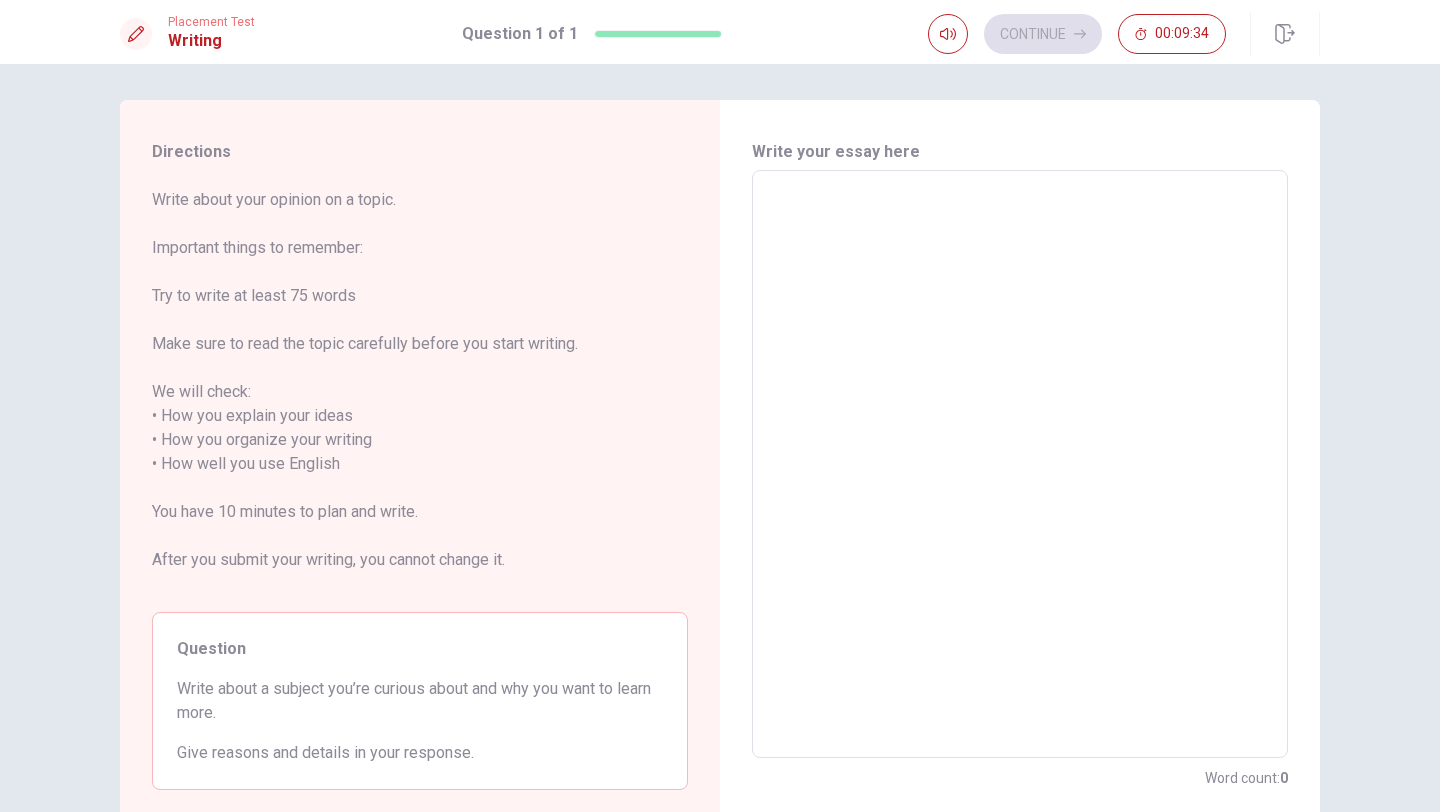 type on "i" 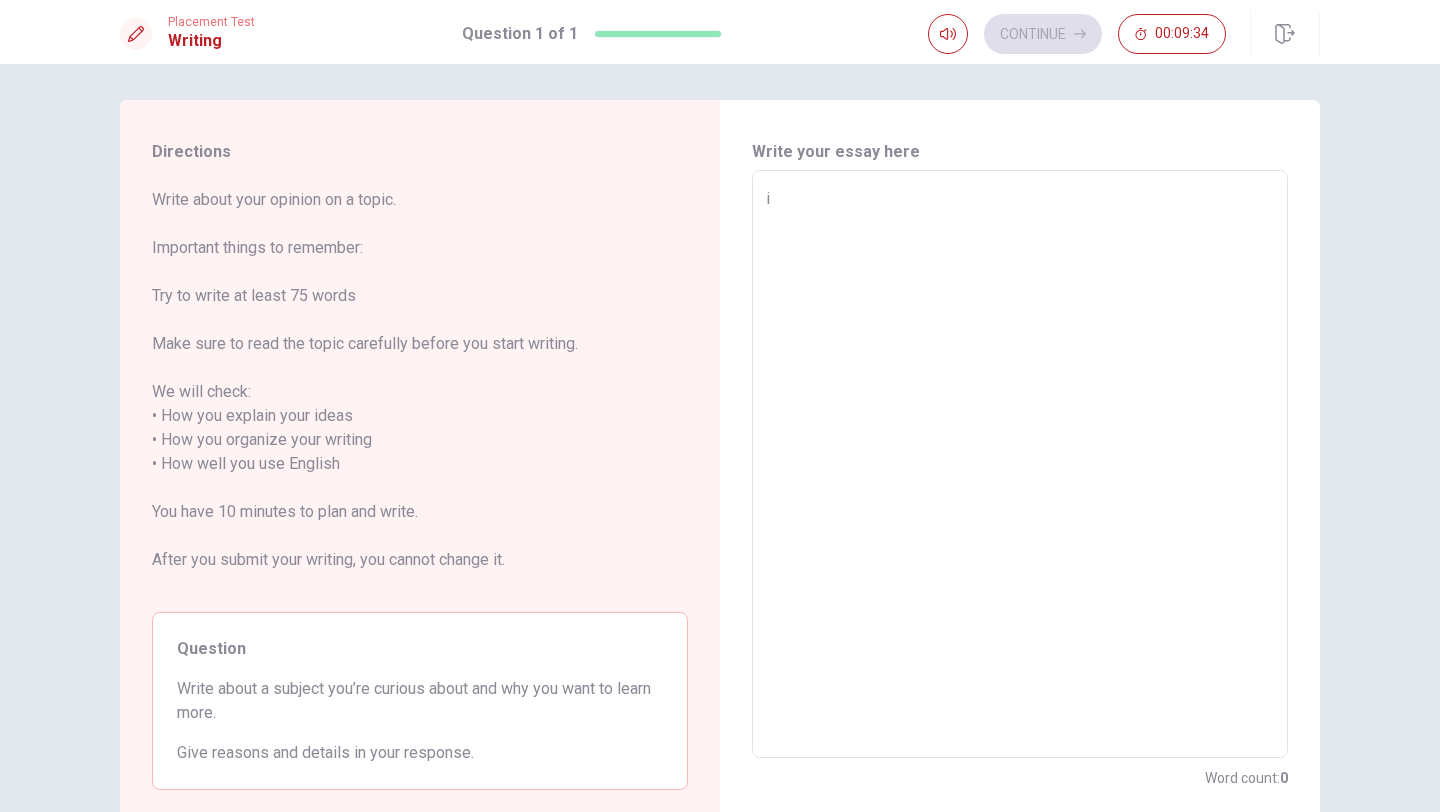 type on "x" 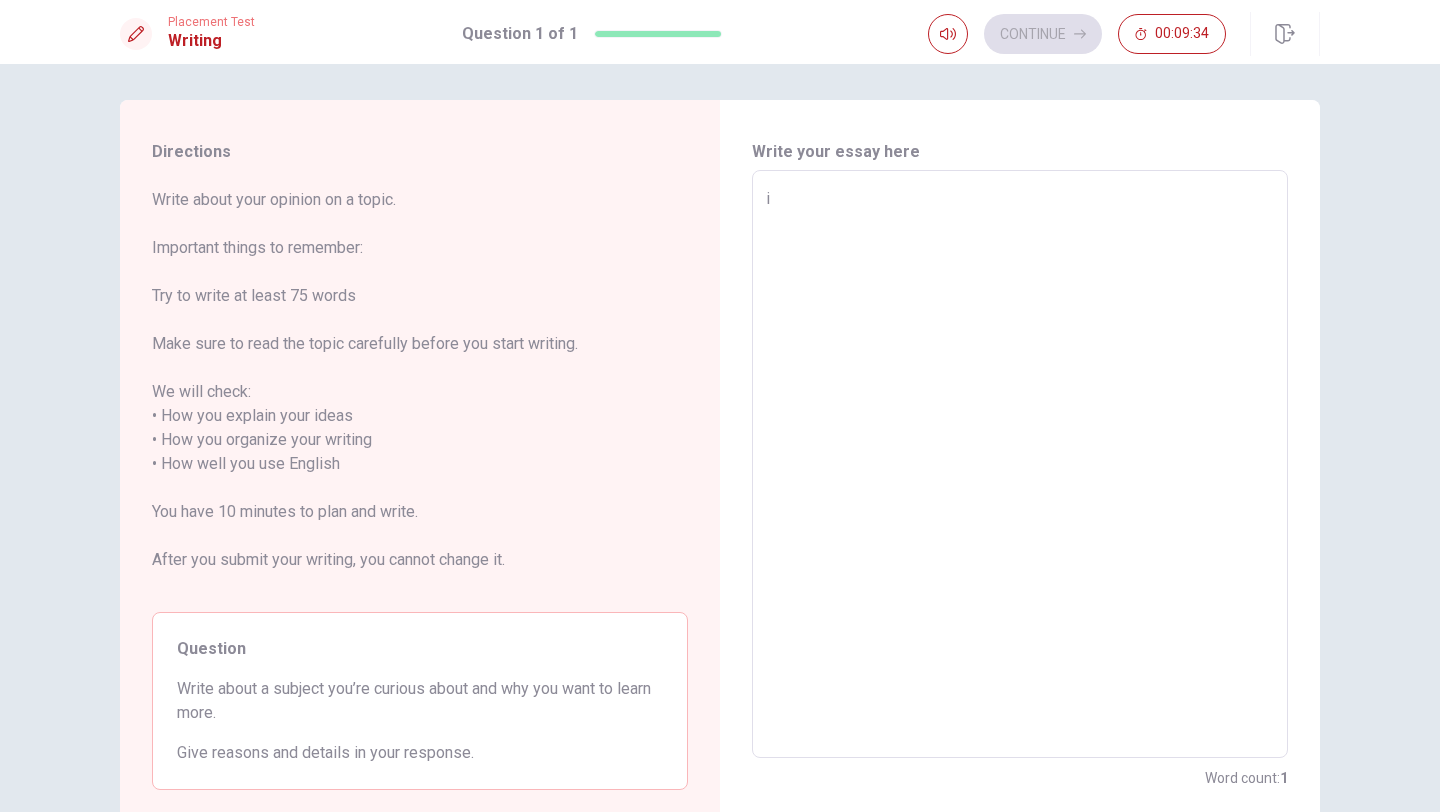 type on "i" 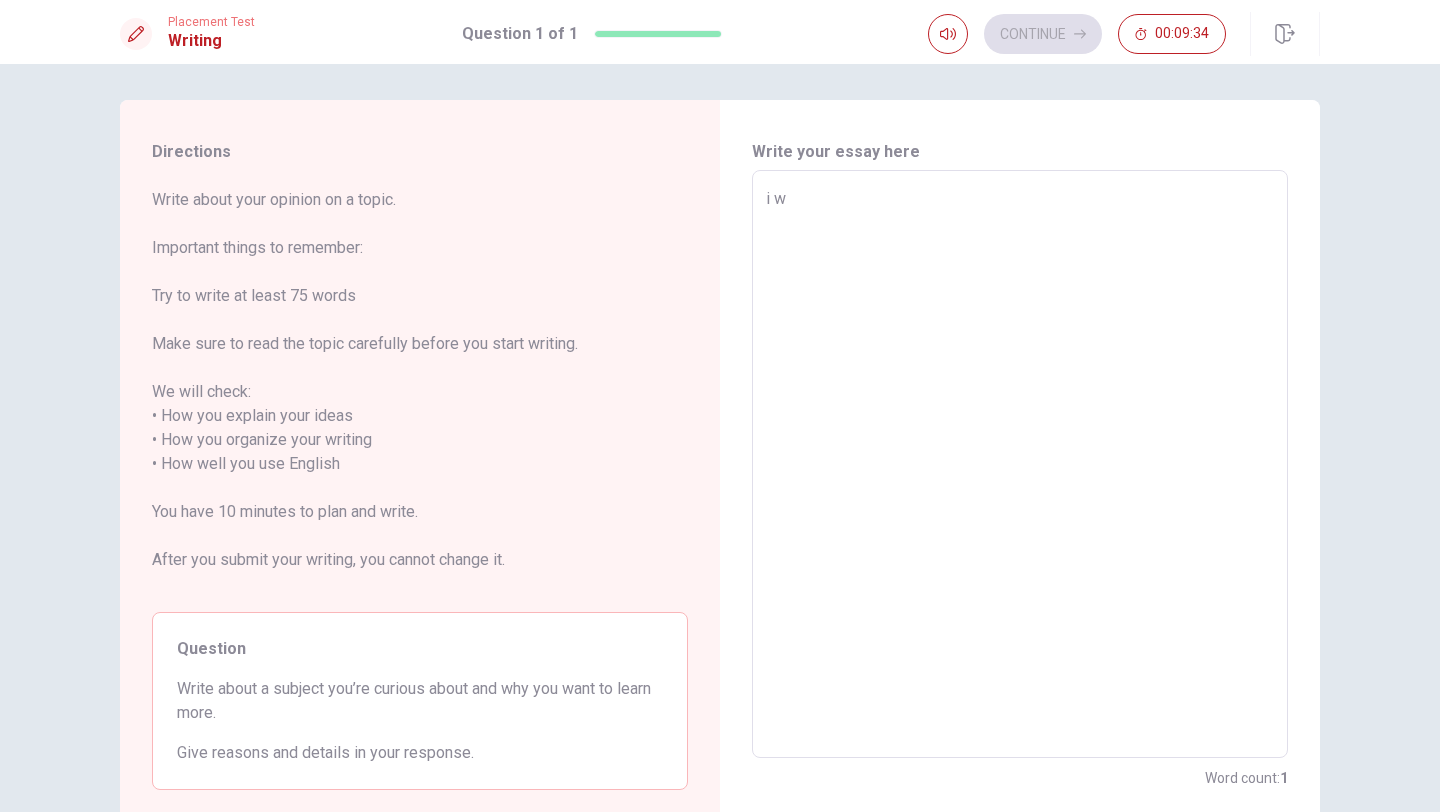 type on "x" 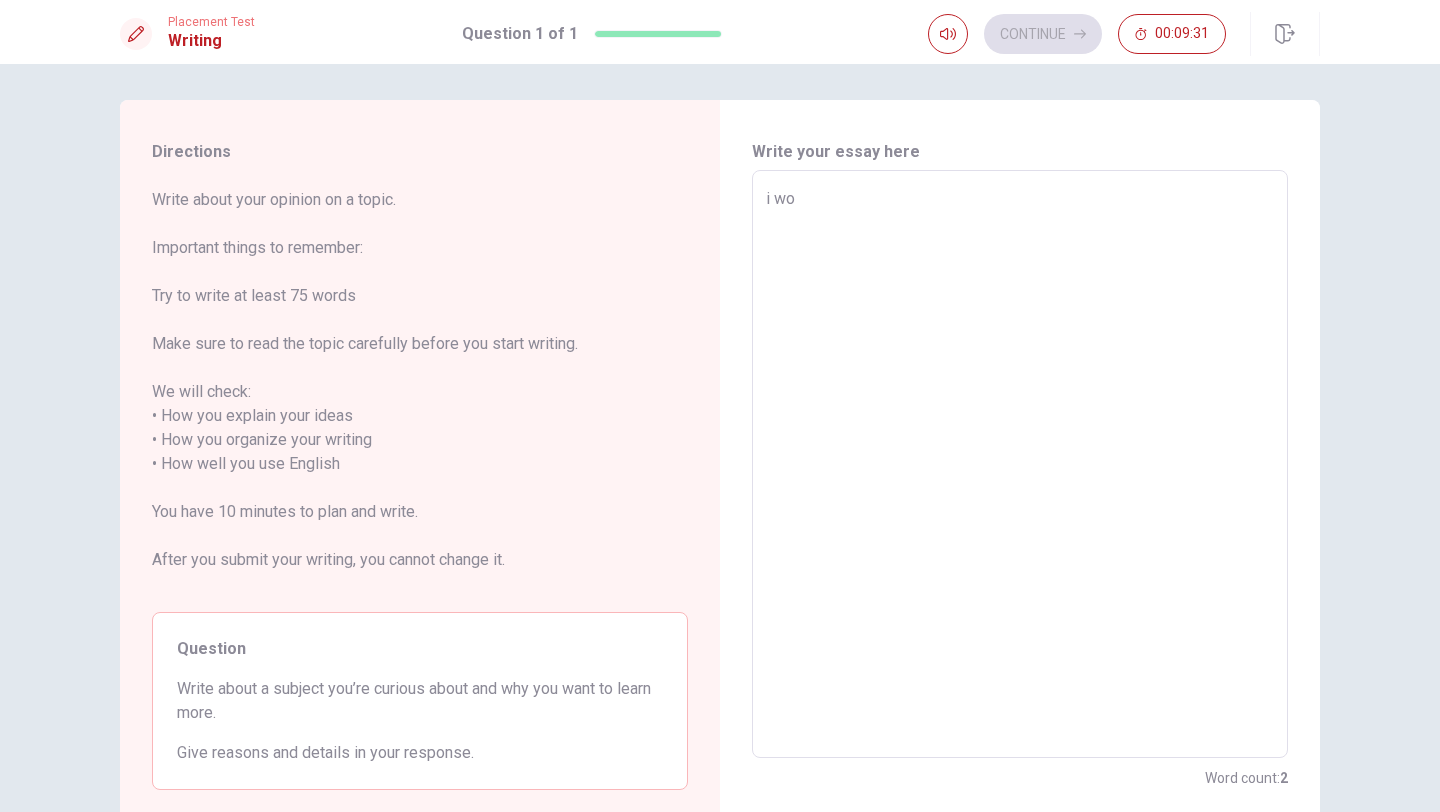 type on "x" 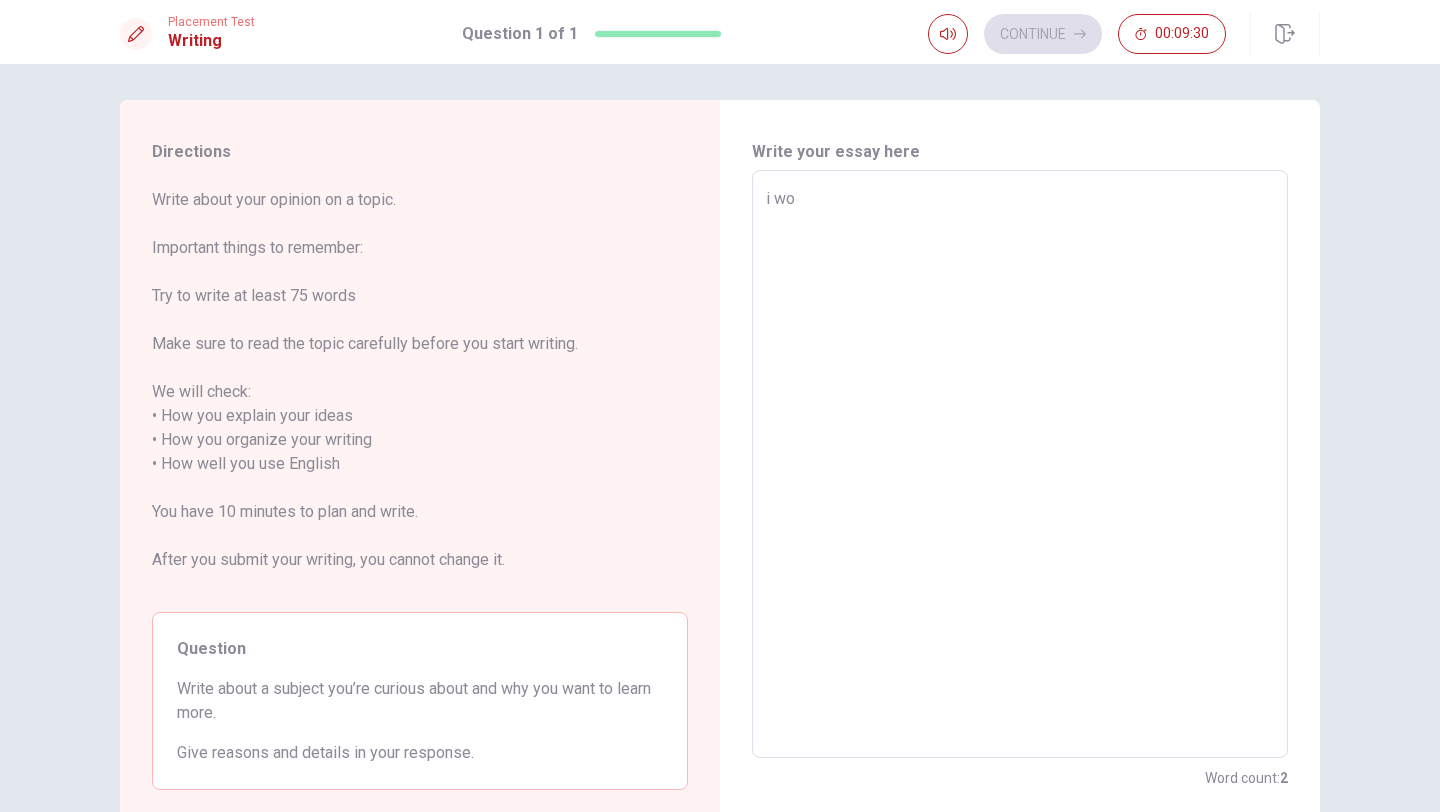 type on "i wou" 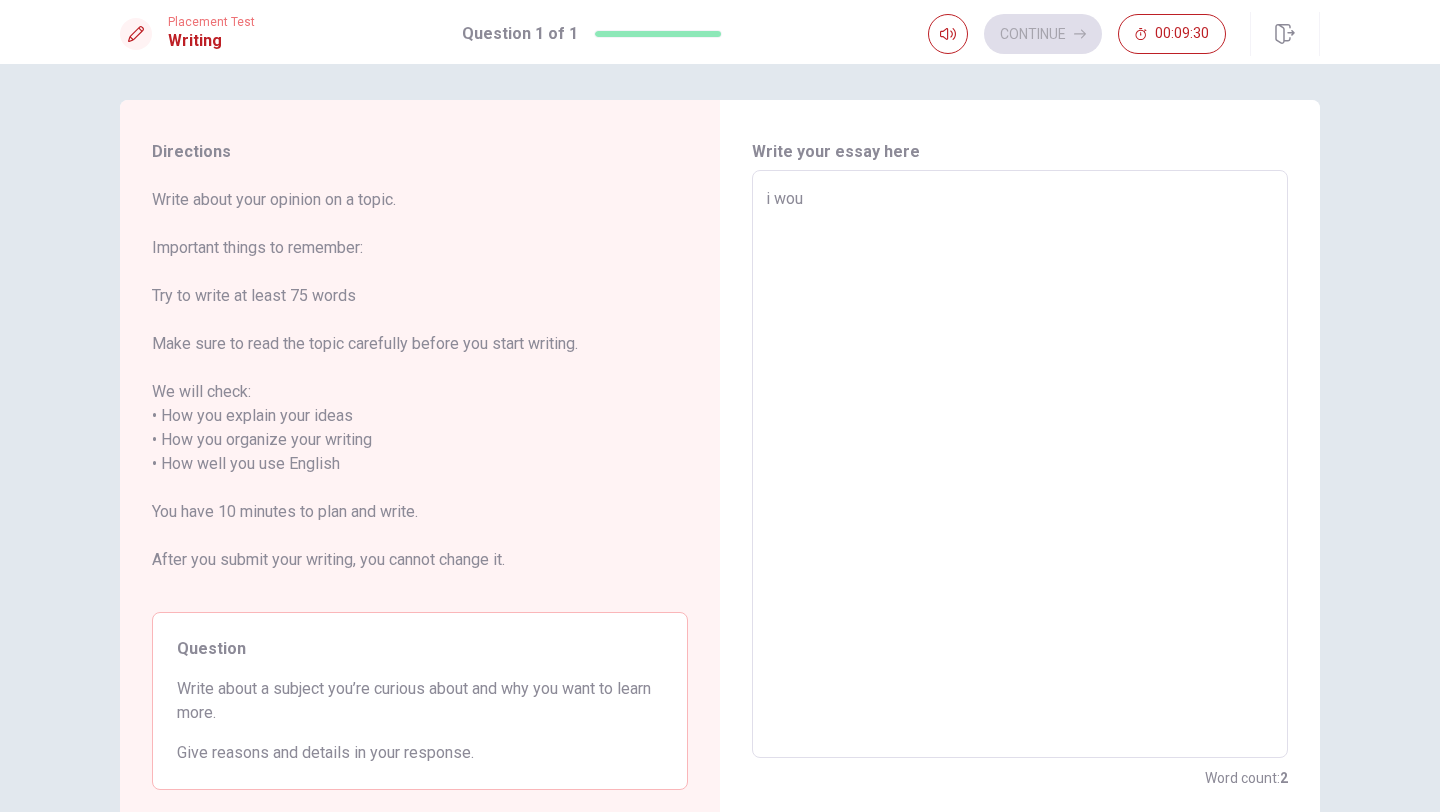 type on "x" 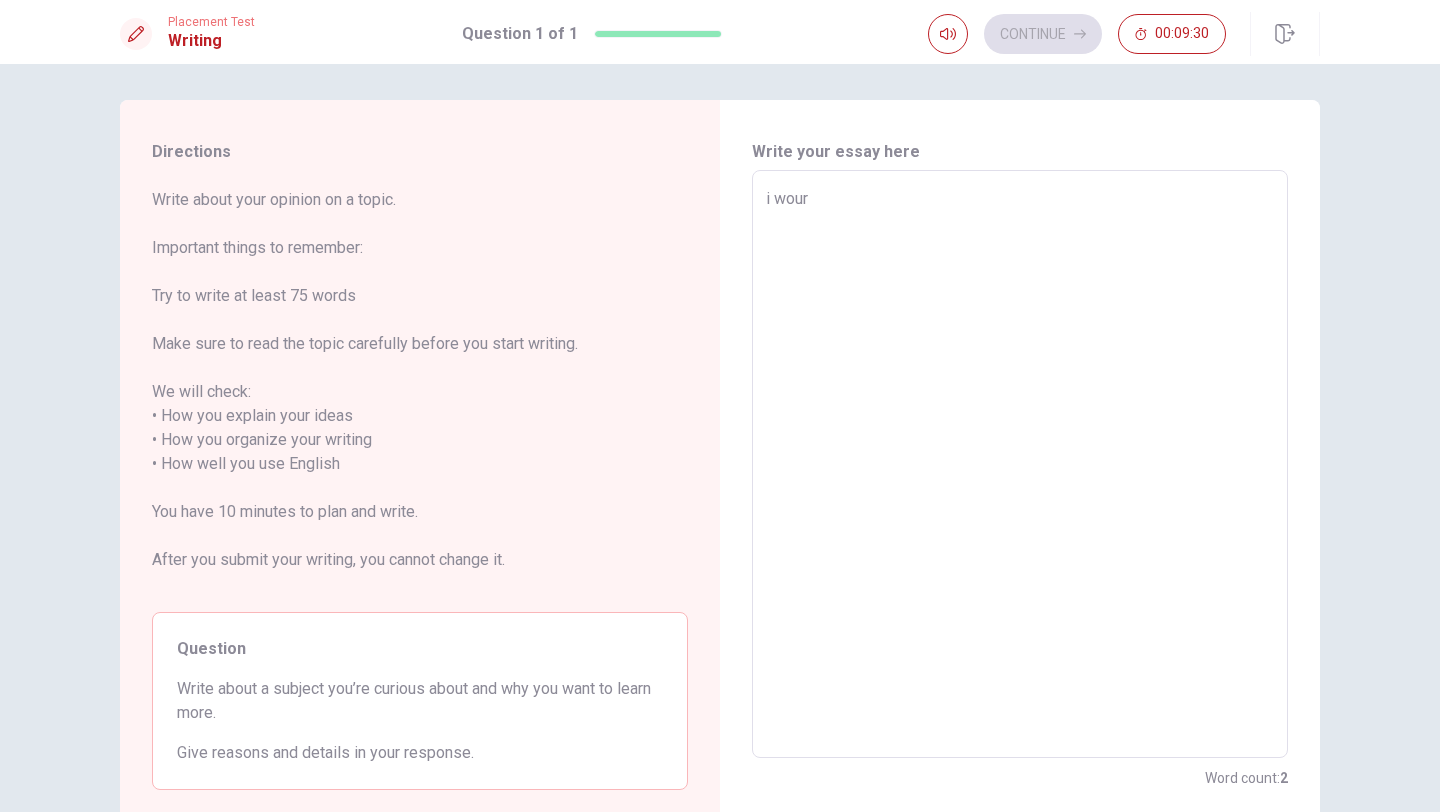 type on "x" 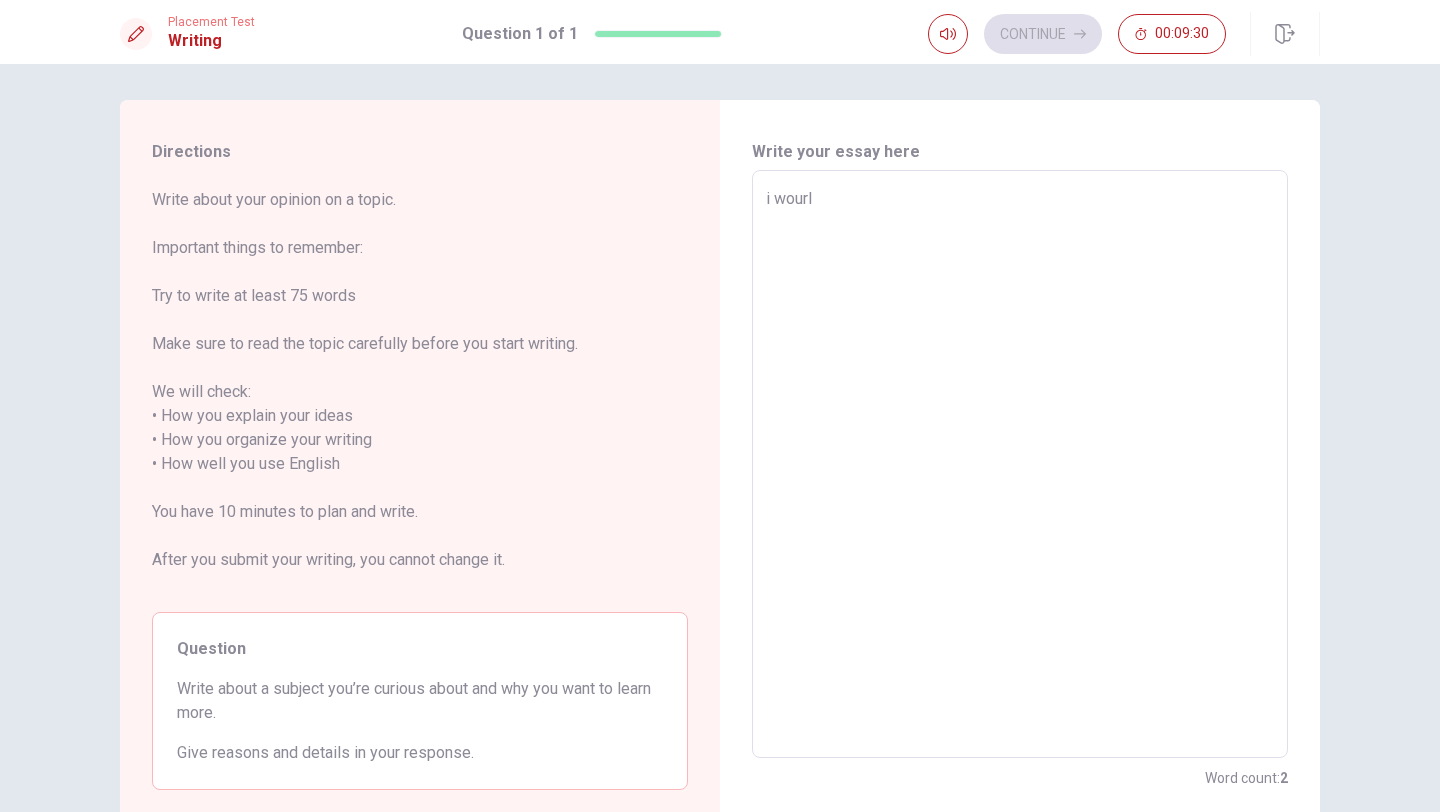 type on "x" 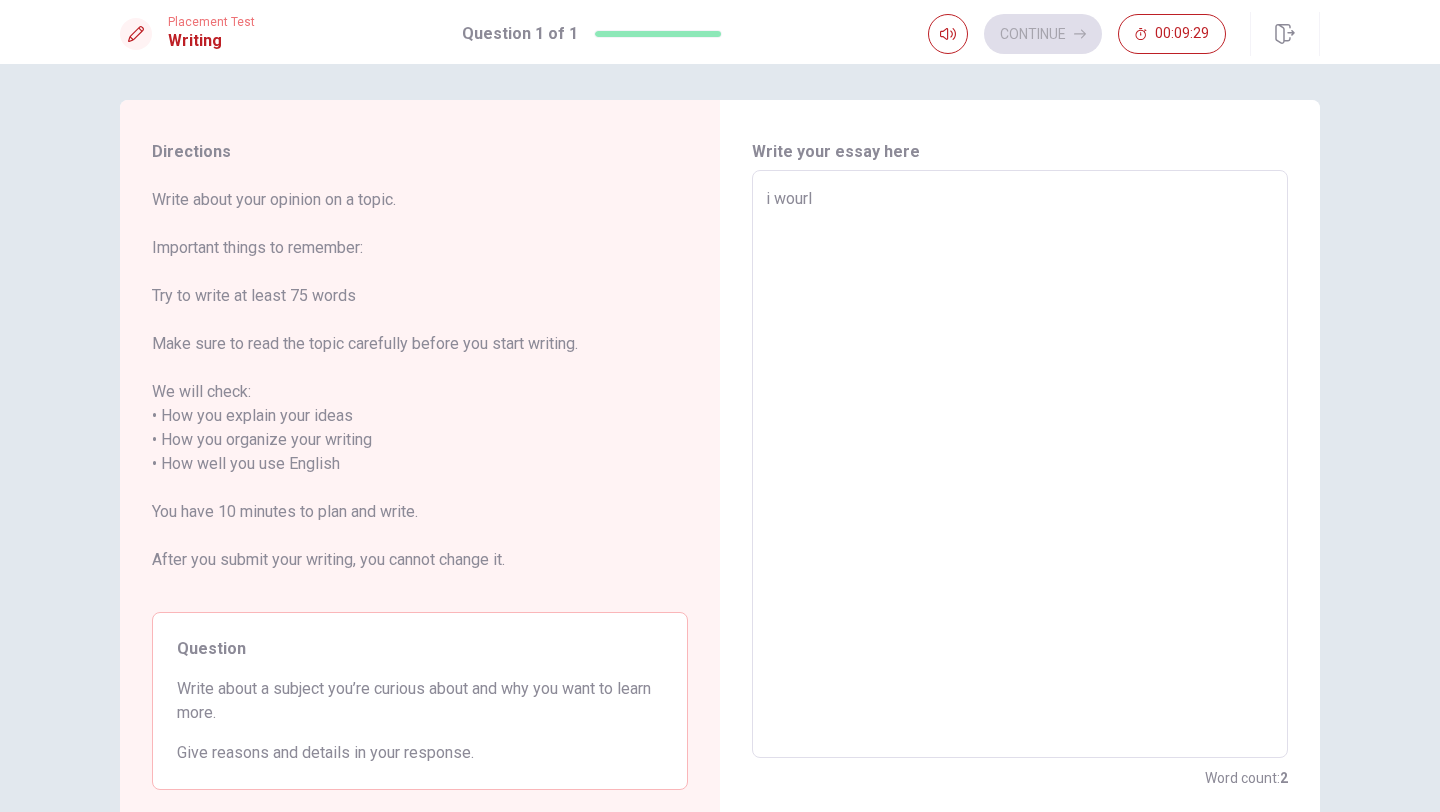 type on "i wour" 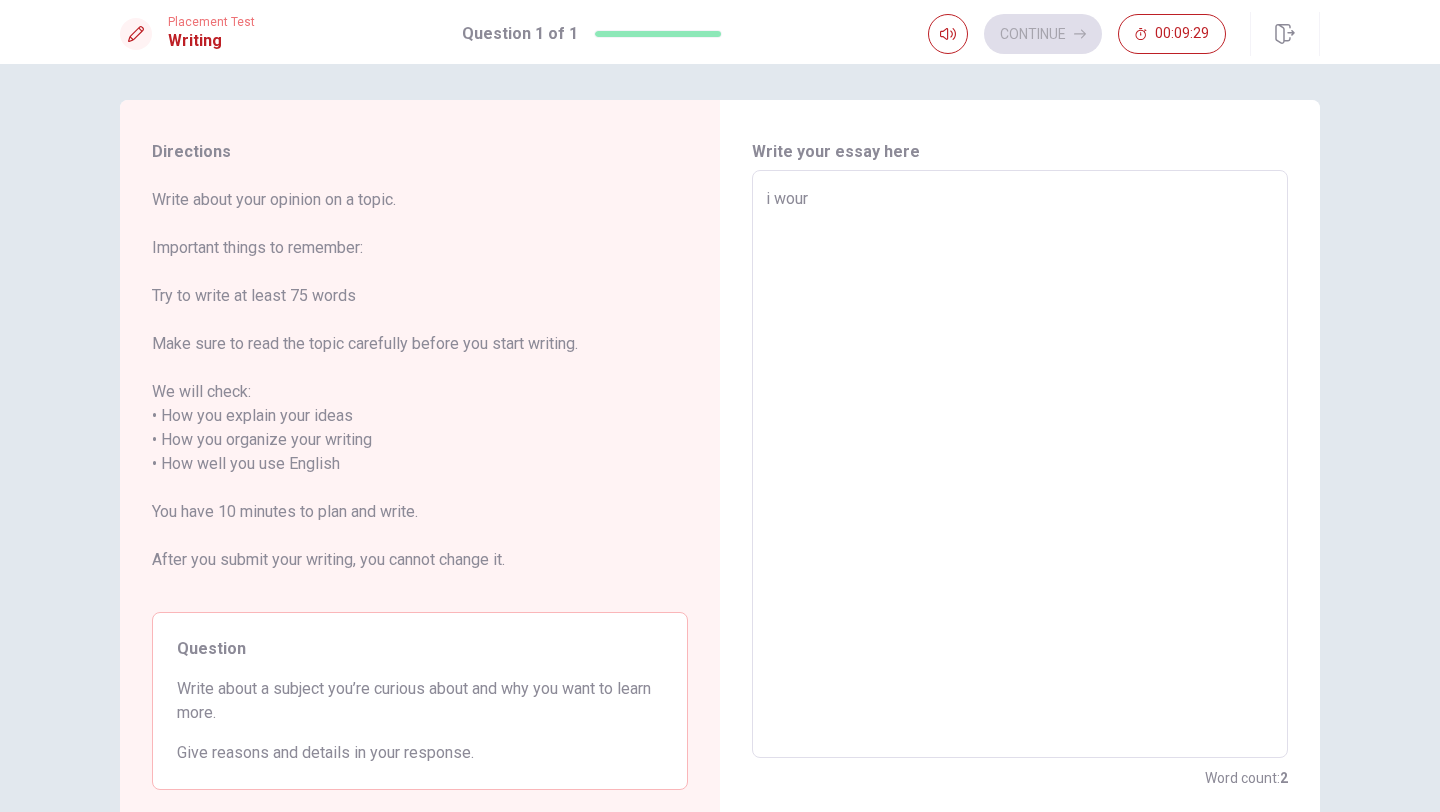 type on "x" 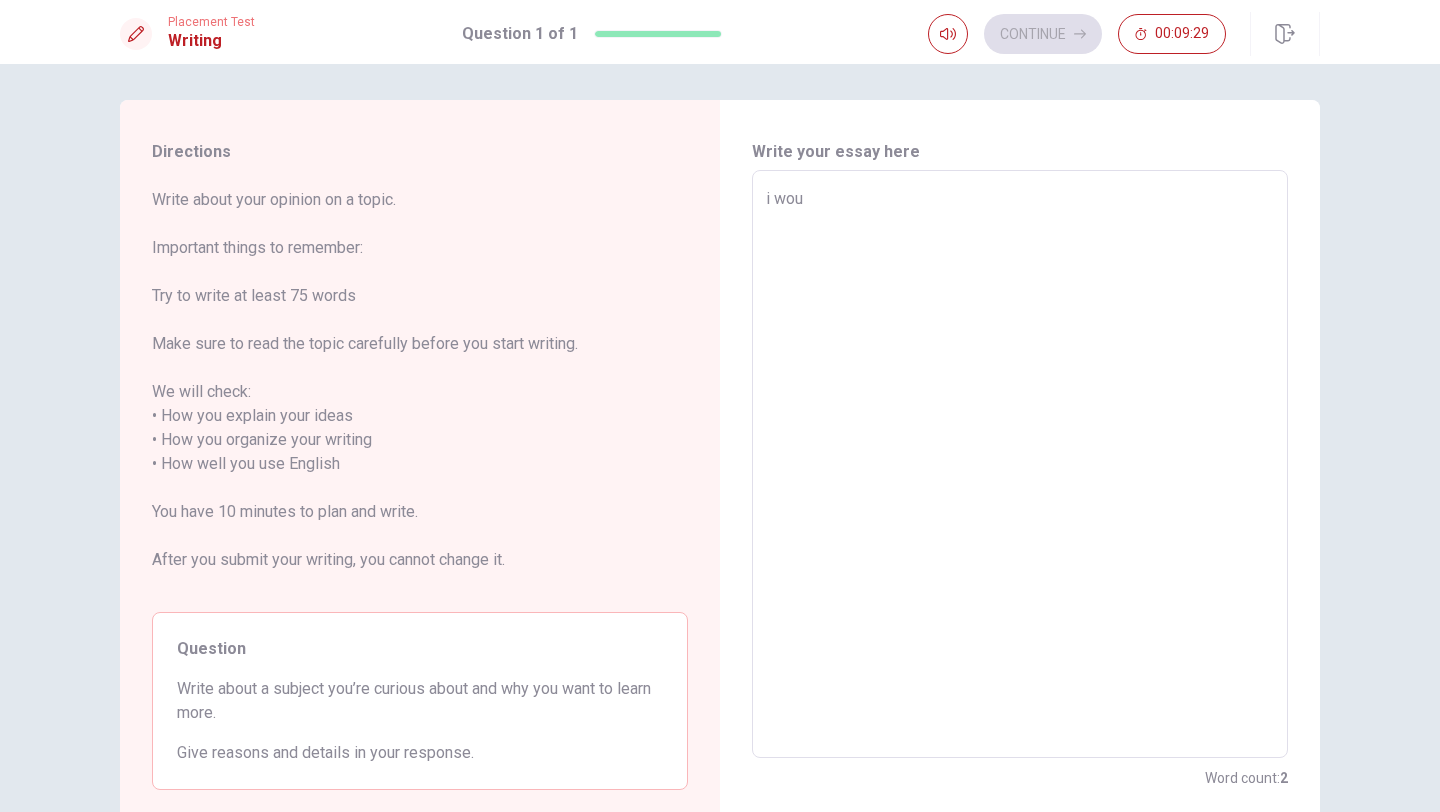 type on "x" 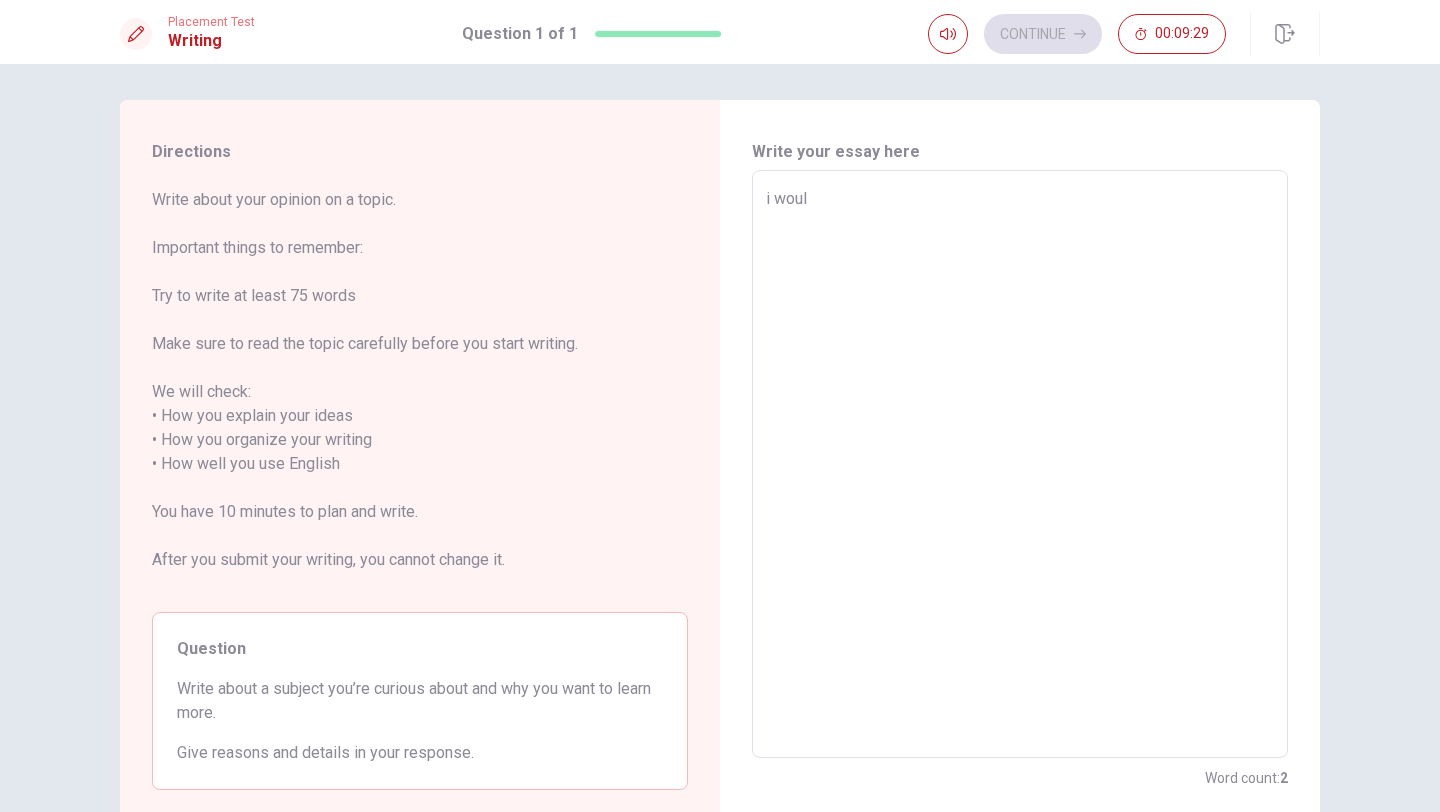 type on "x" 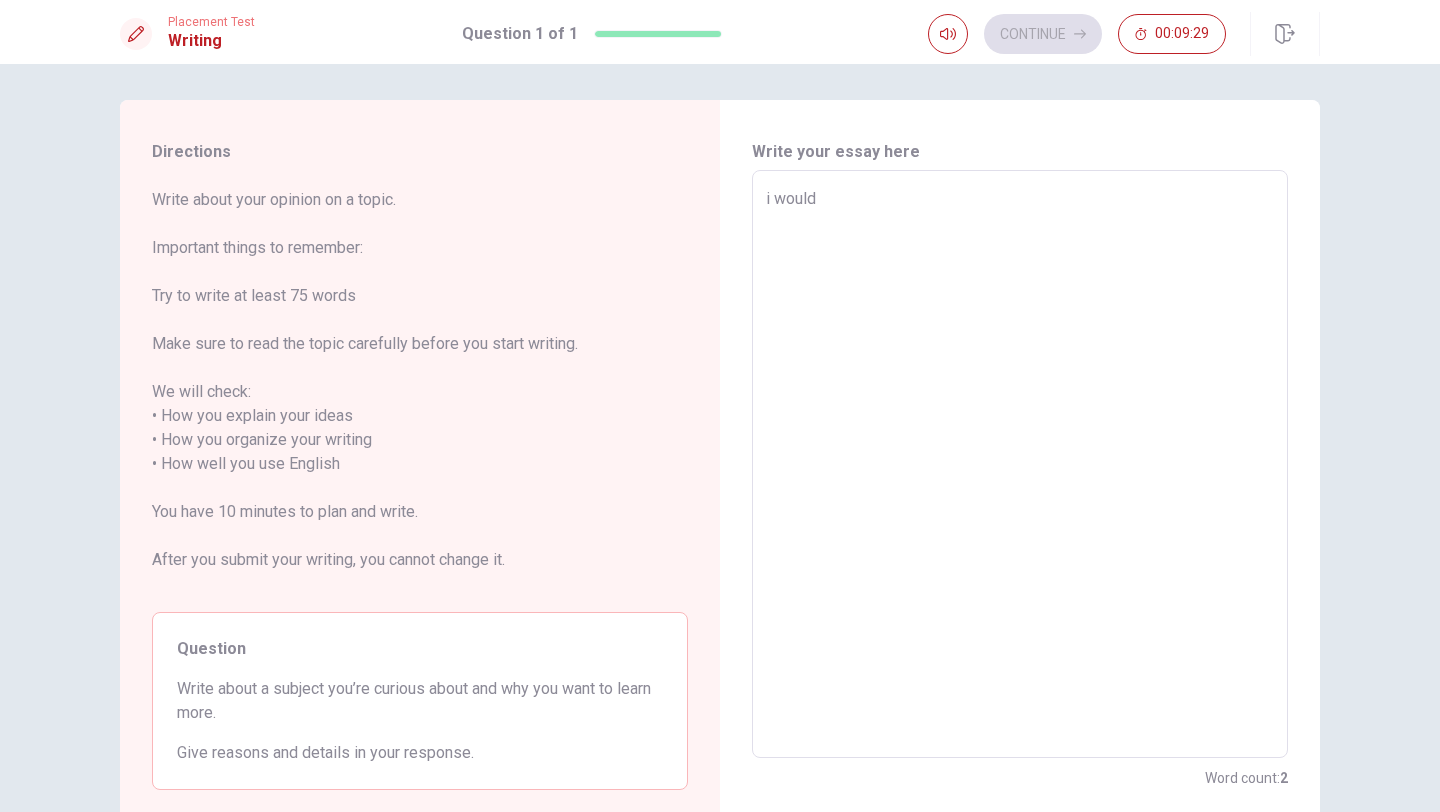 type on "x" 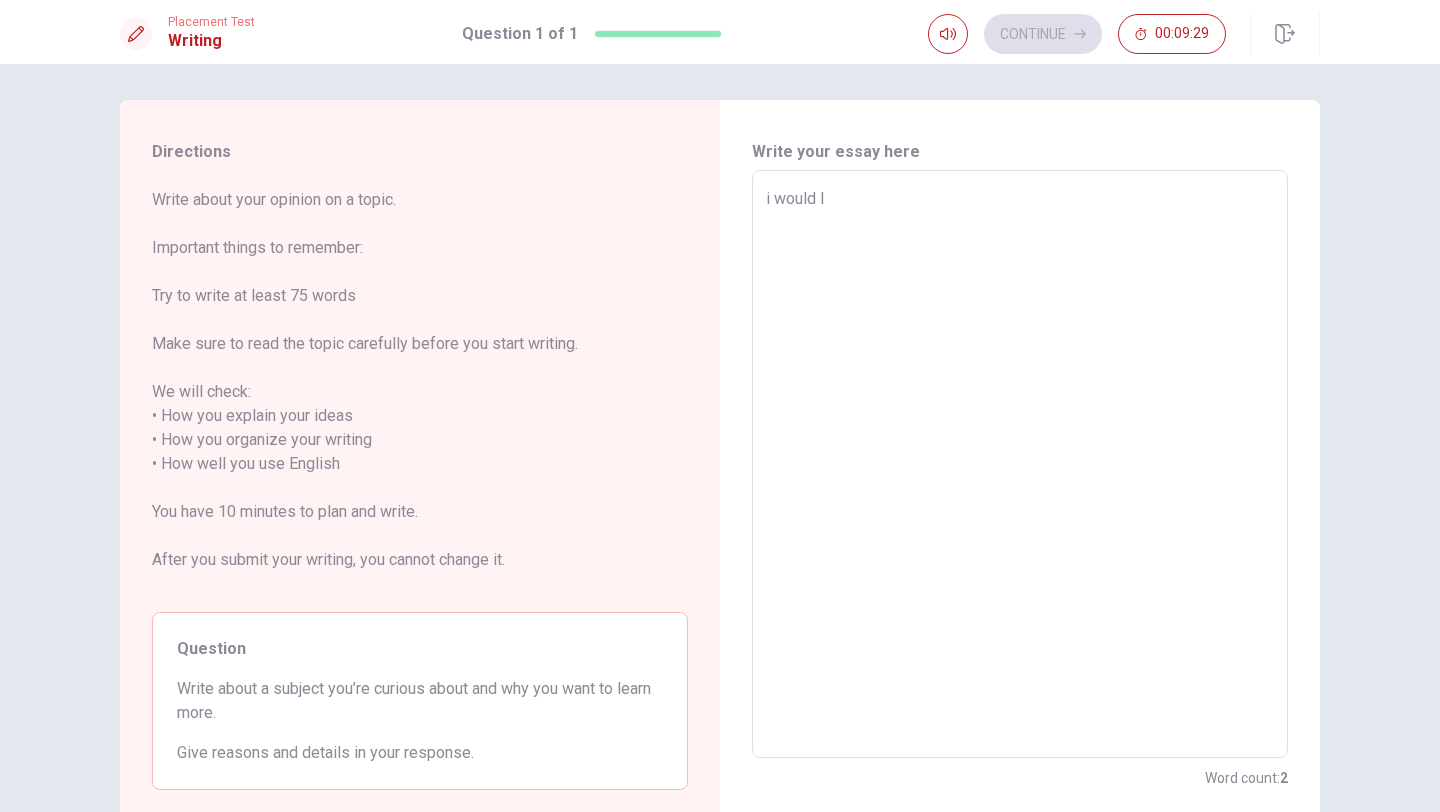 type on "x" 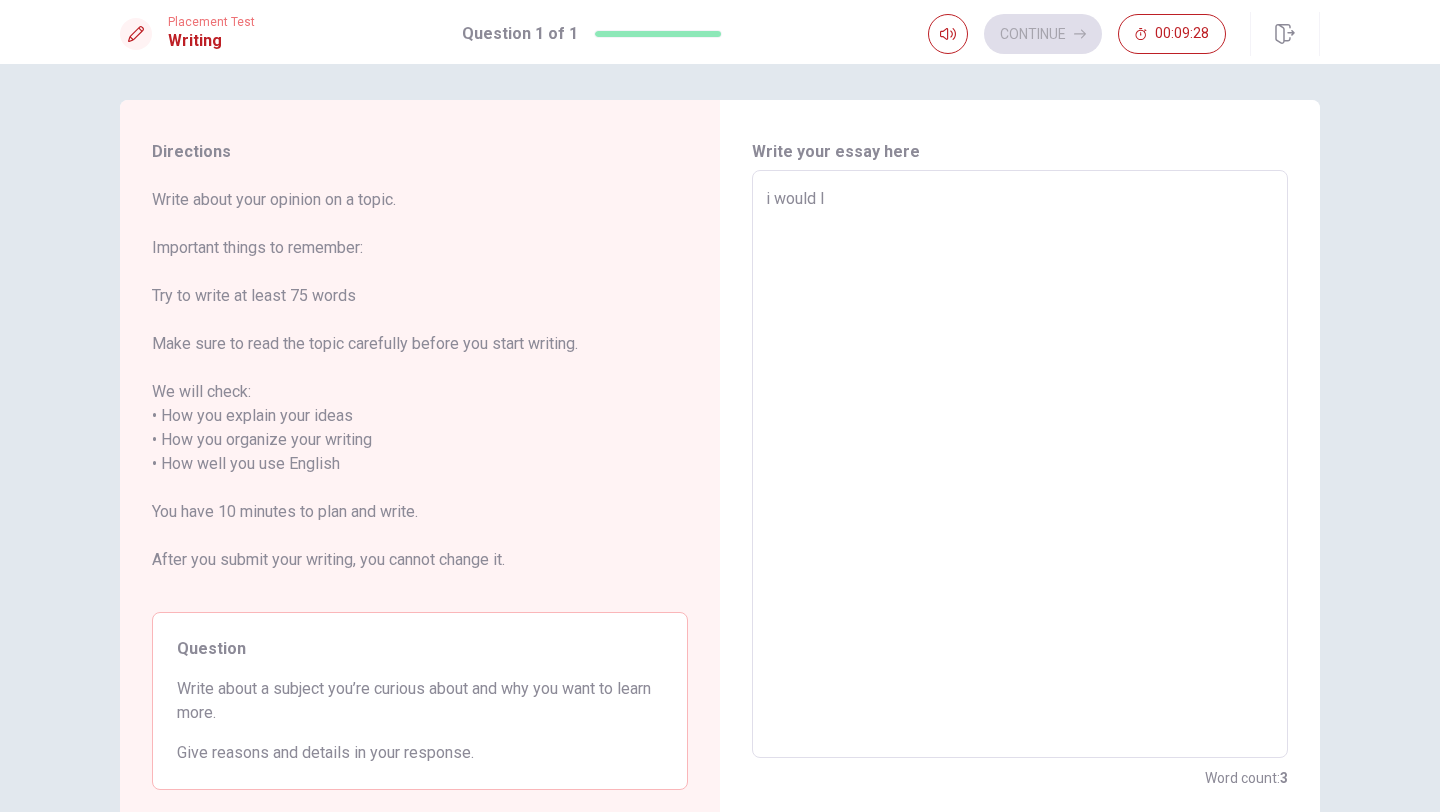 type on "i would li" 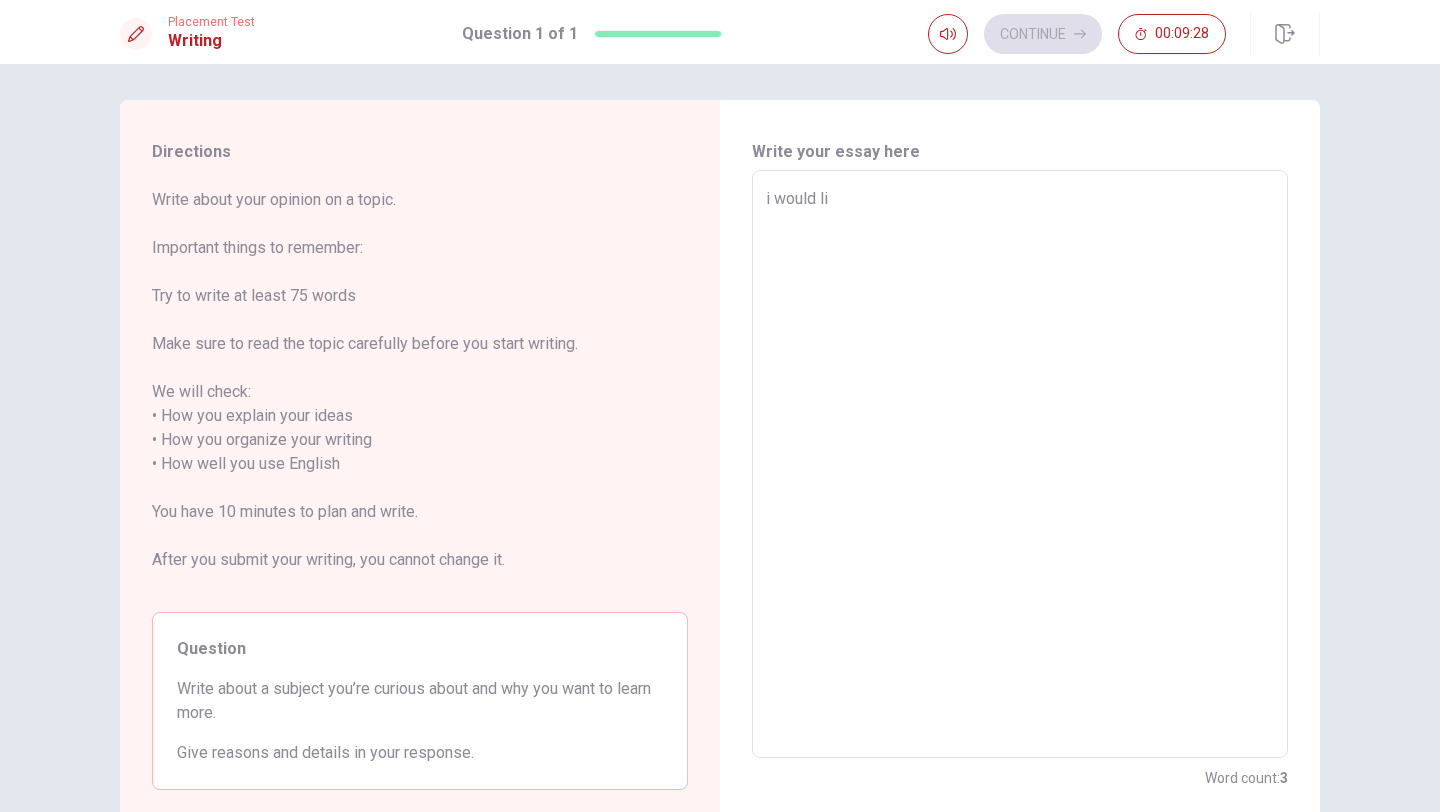 type on "x" 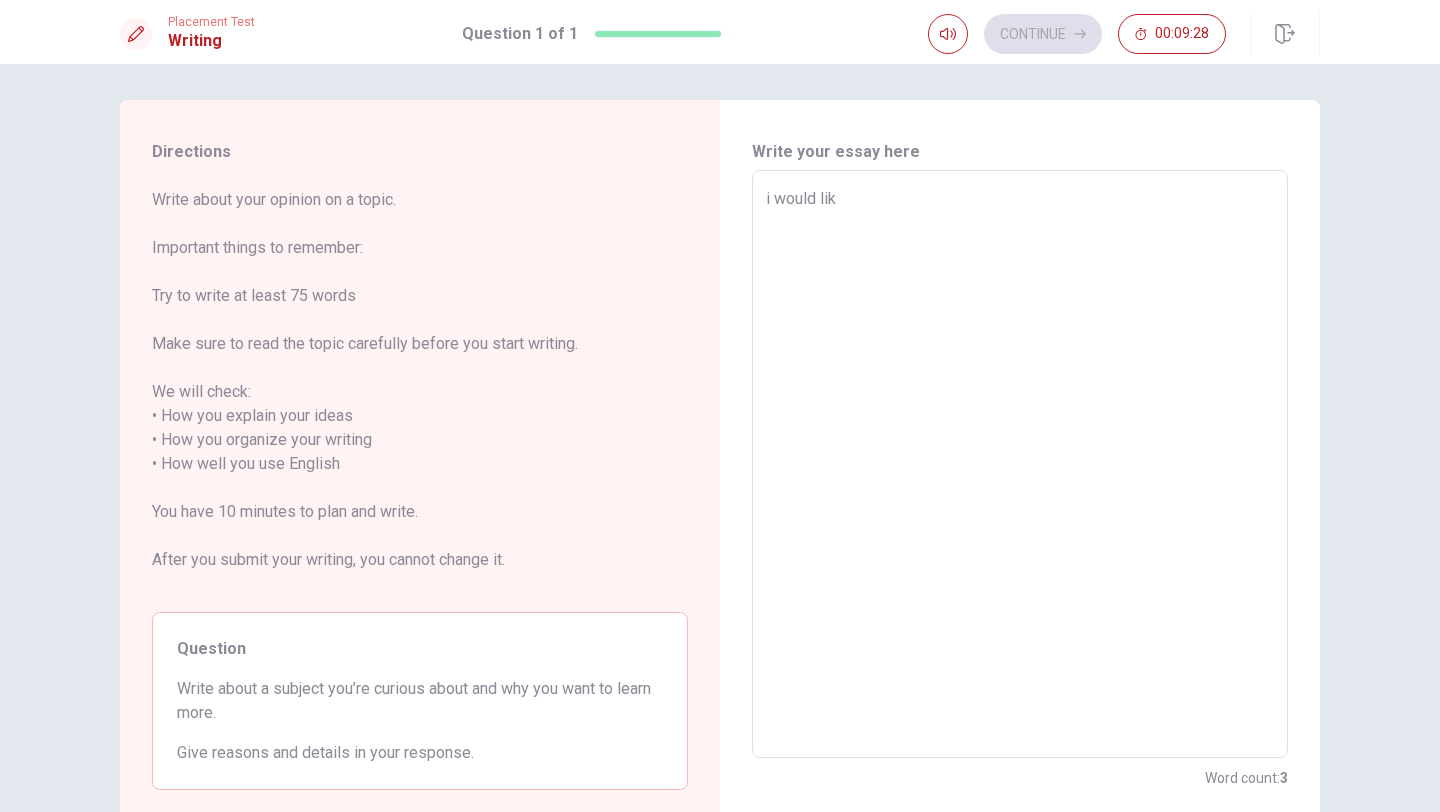 type on "x" 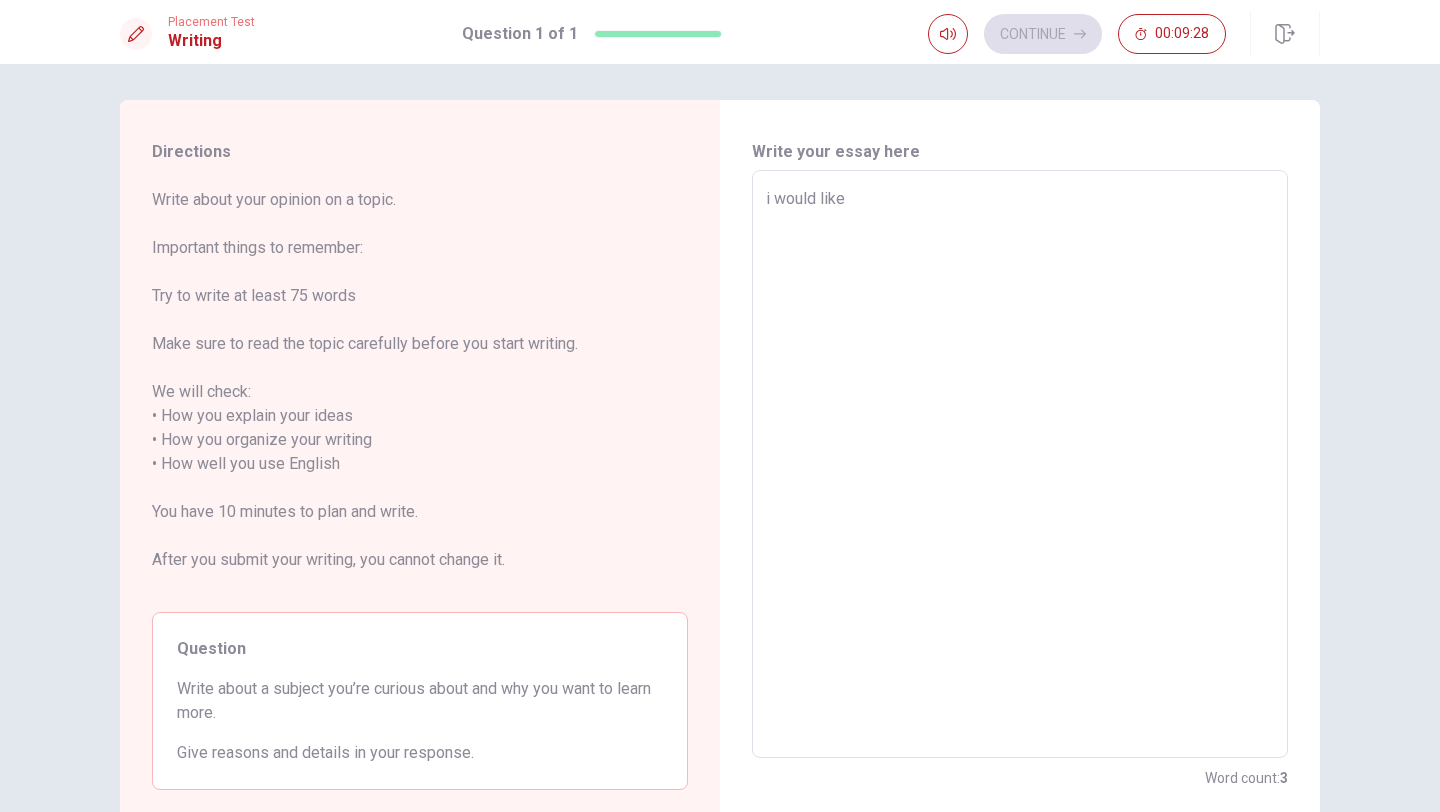 type on "x" 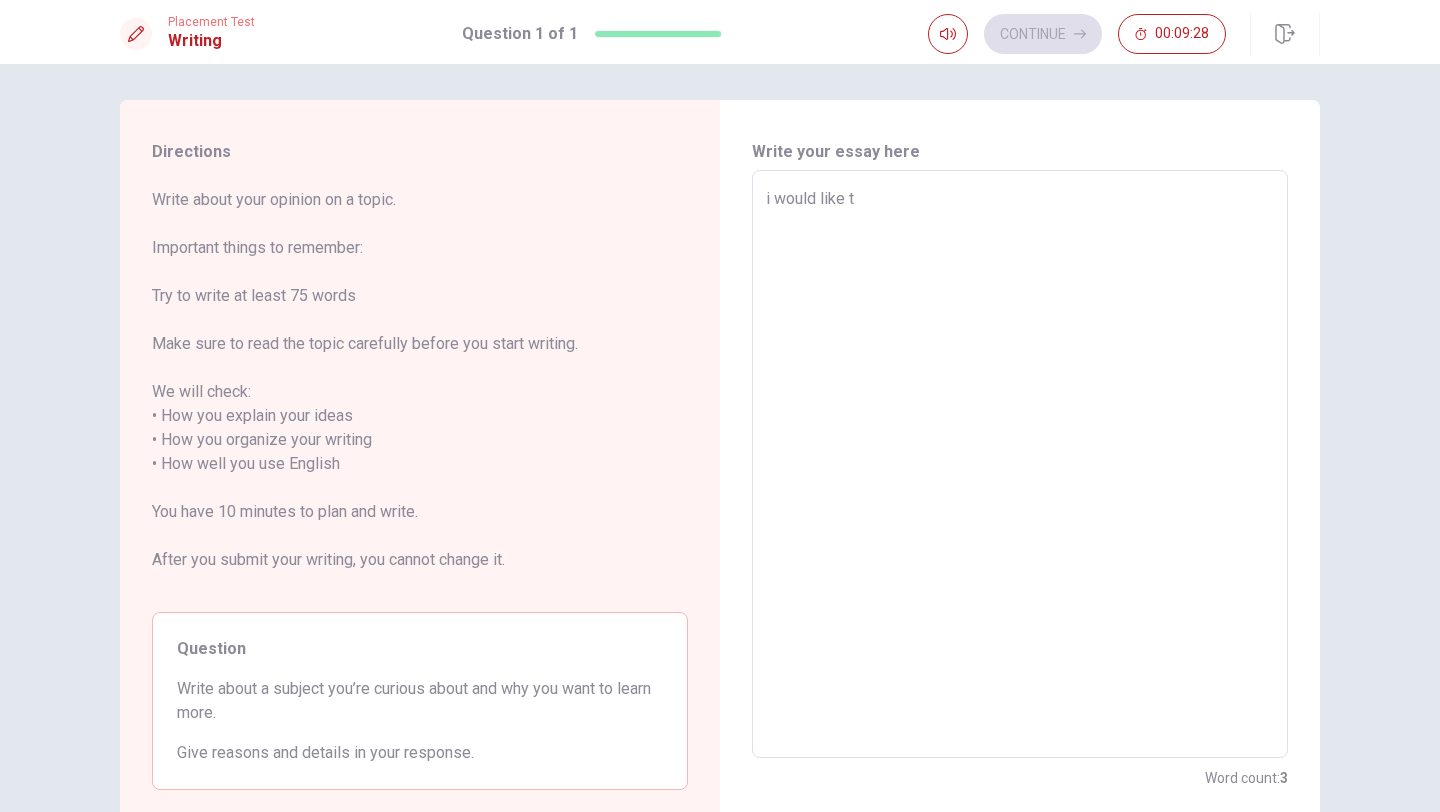 type on "x" 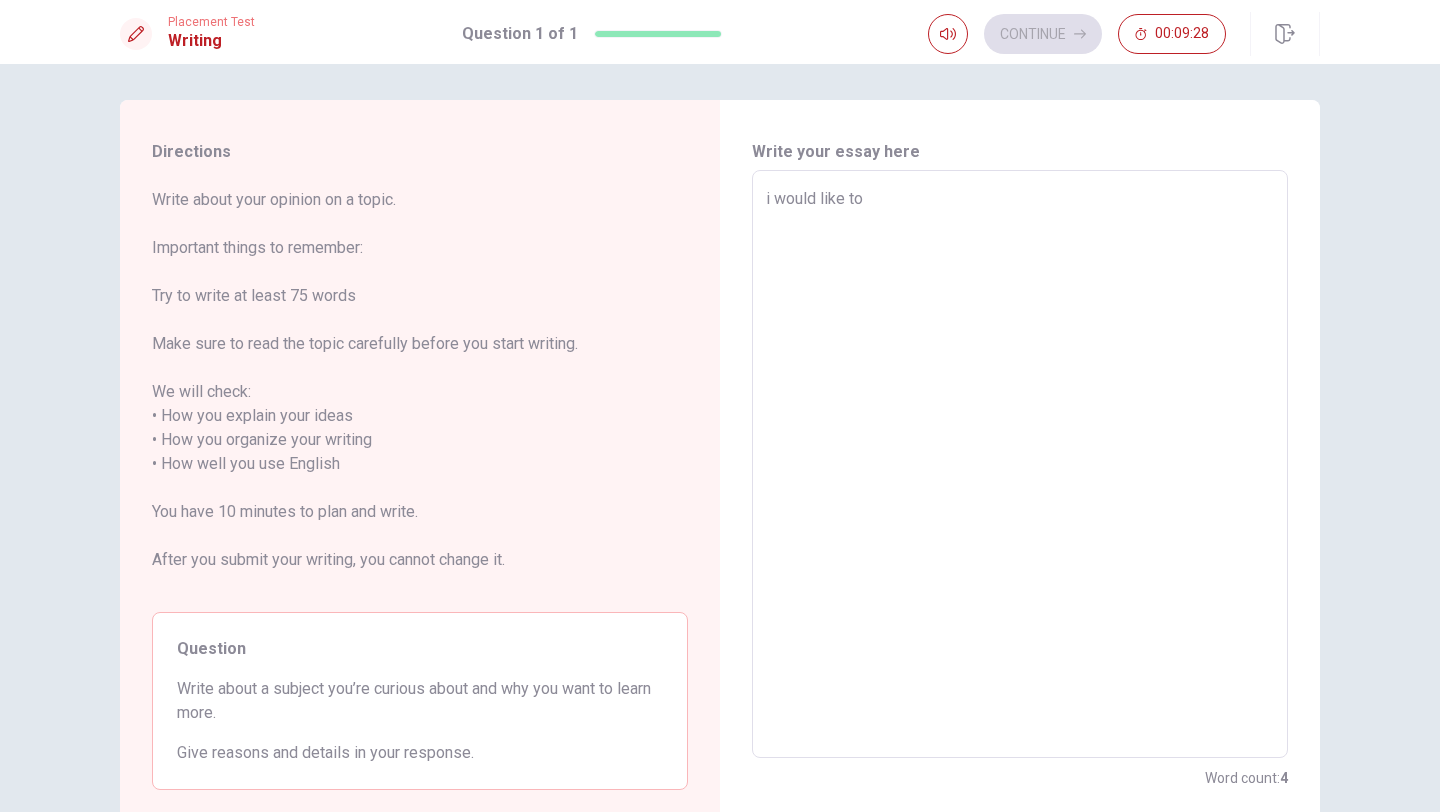 type on "x" 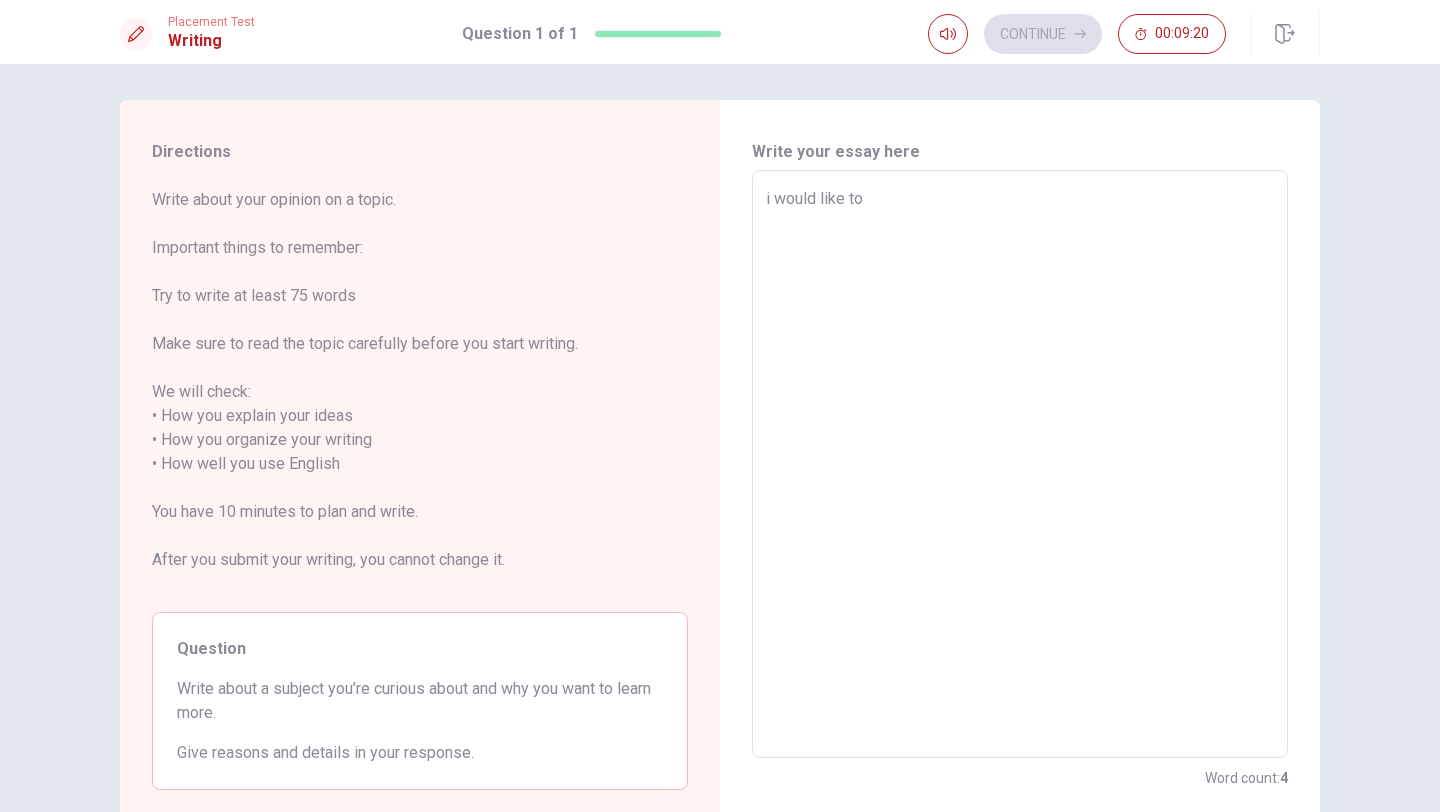type on "x" 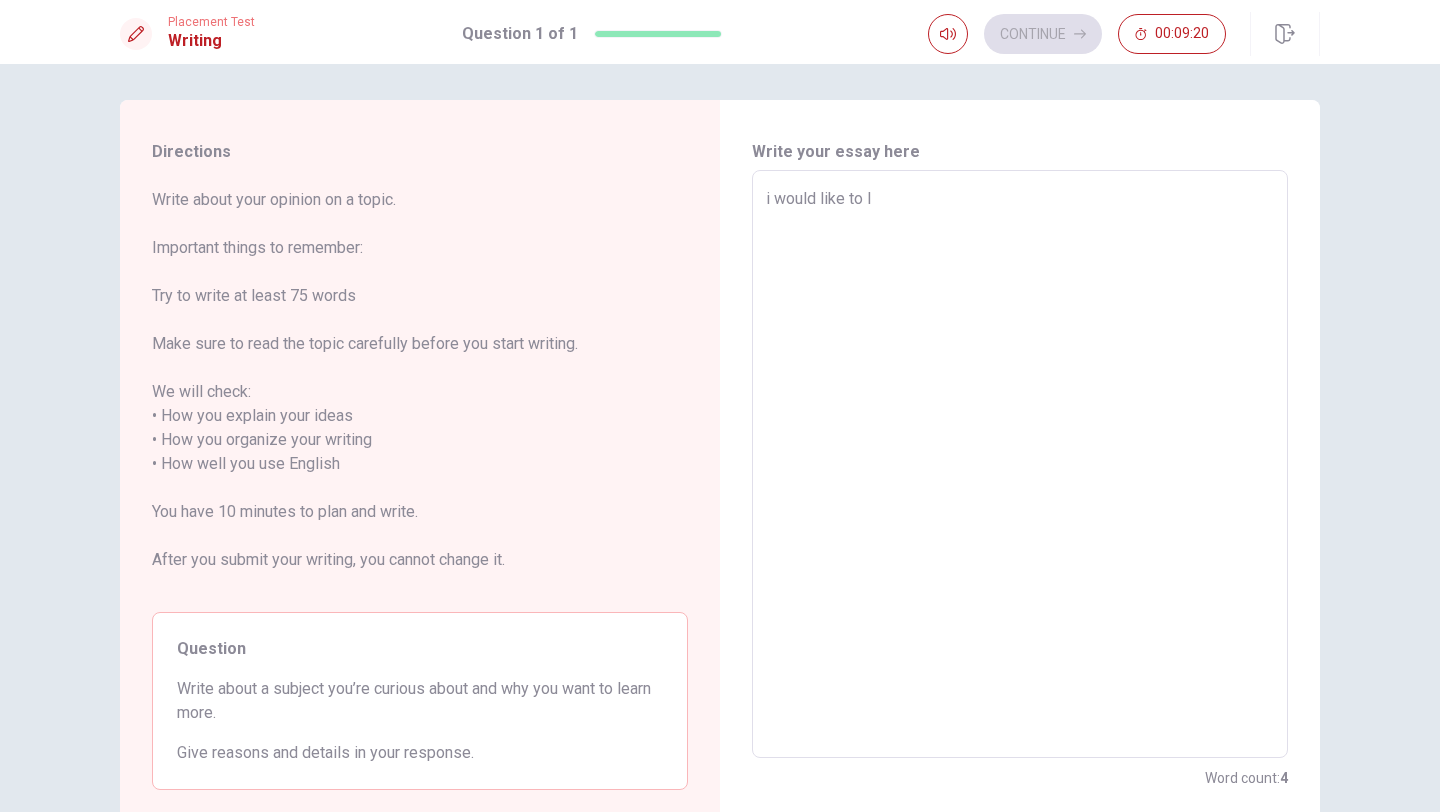 type on "x" 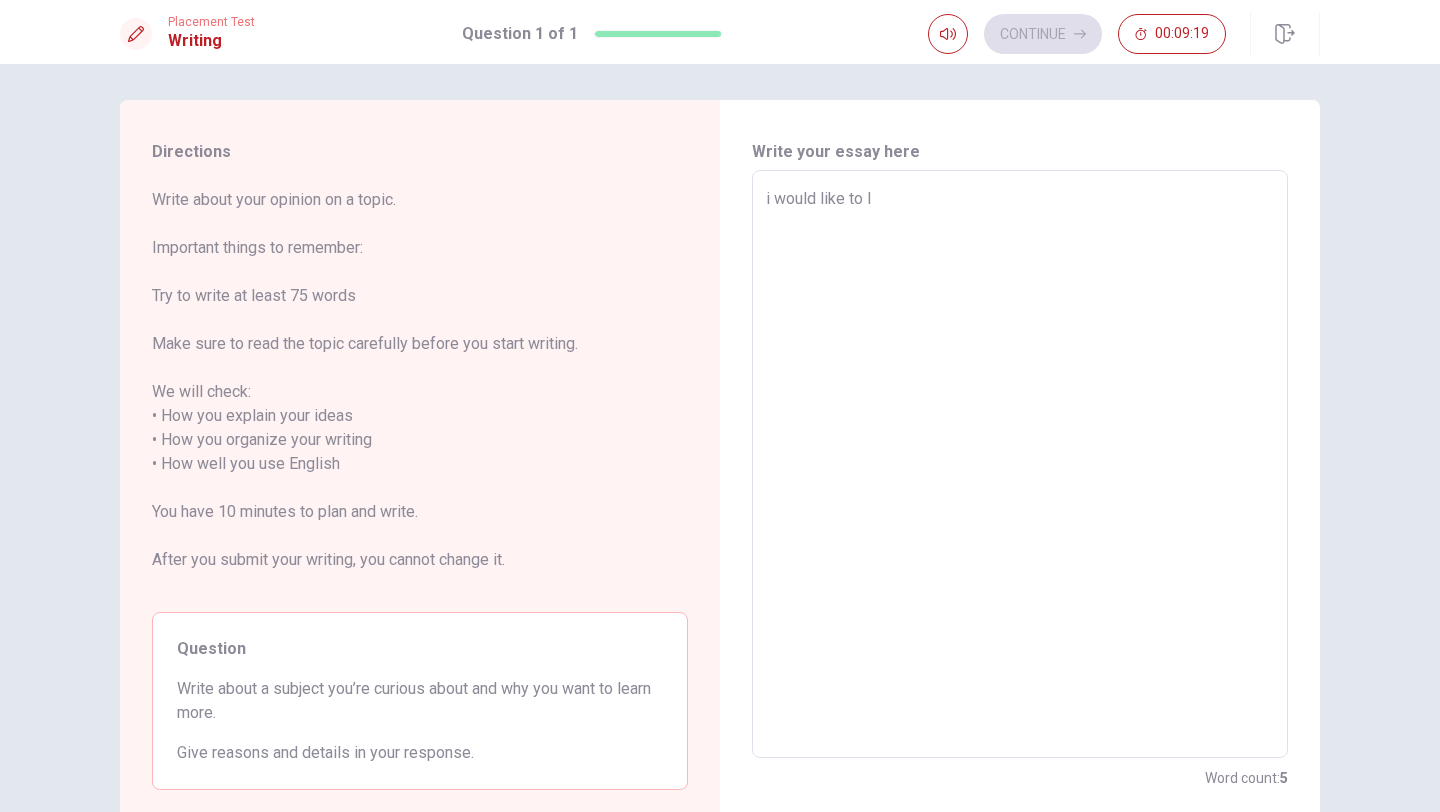 type on "i would like to le" 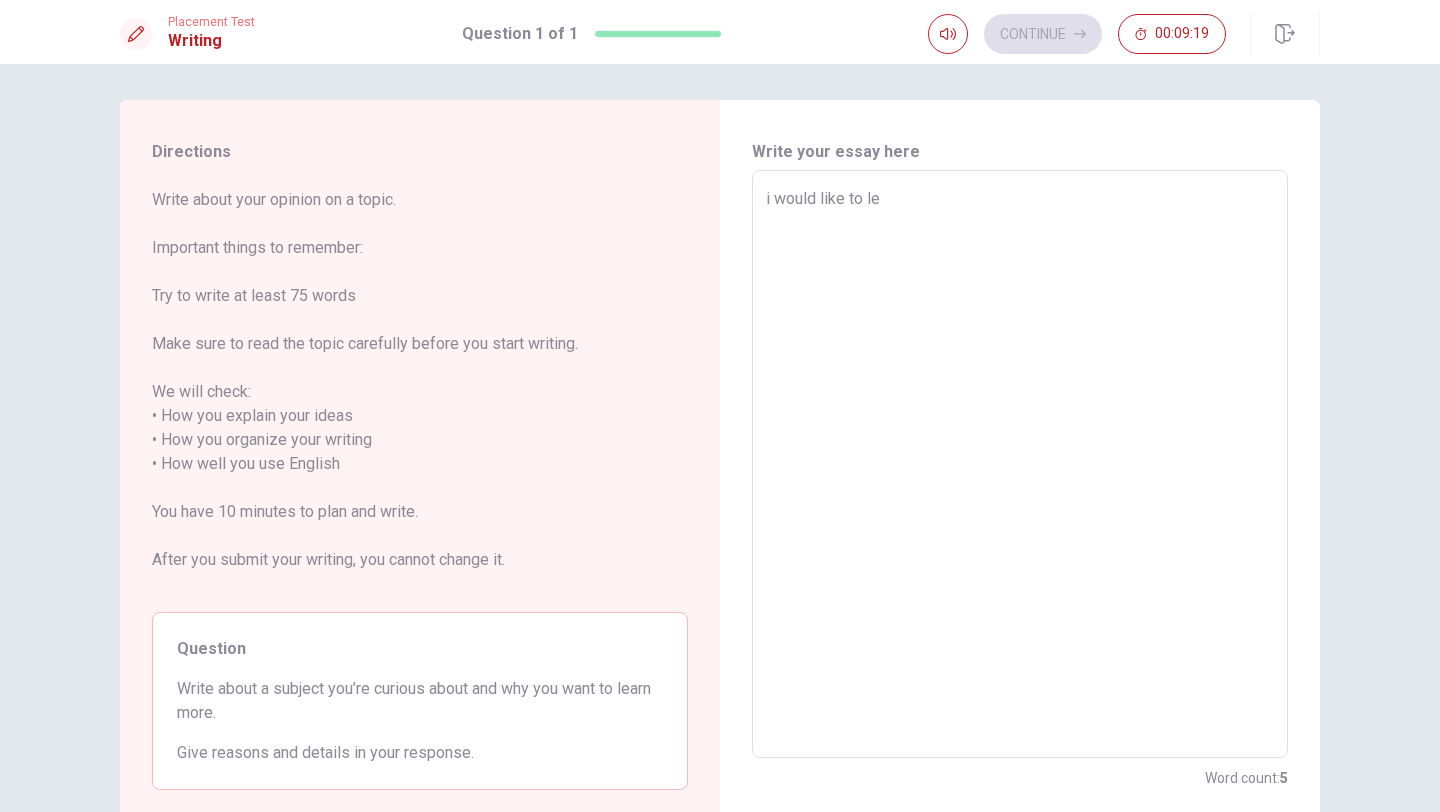 type on "x" 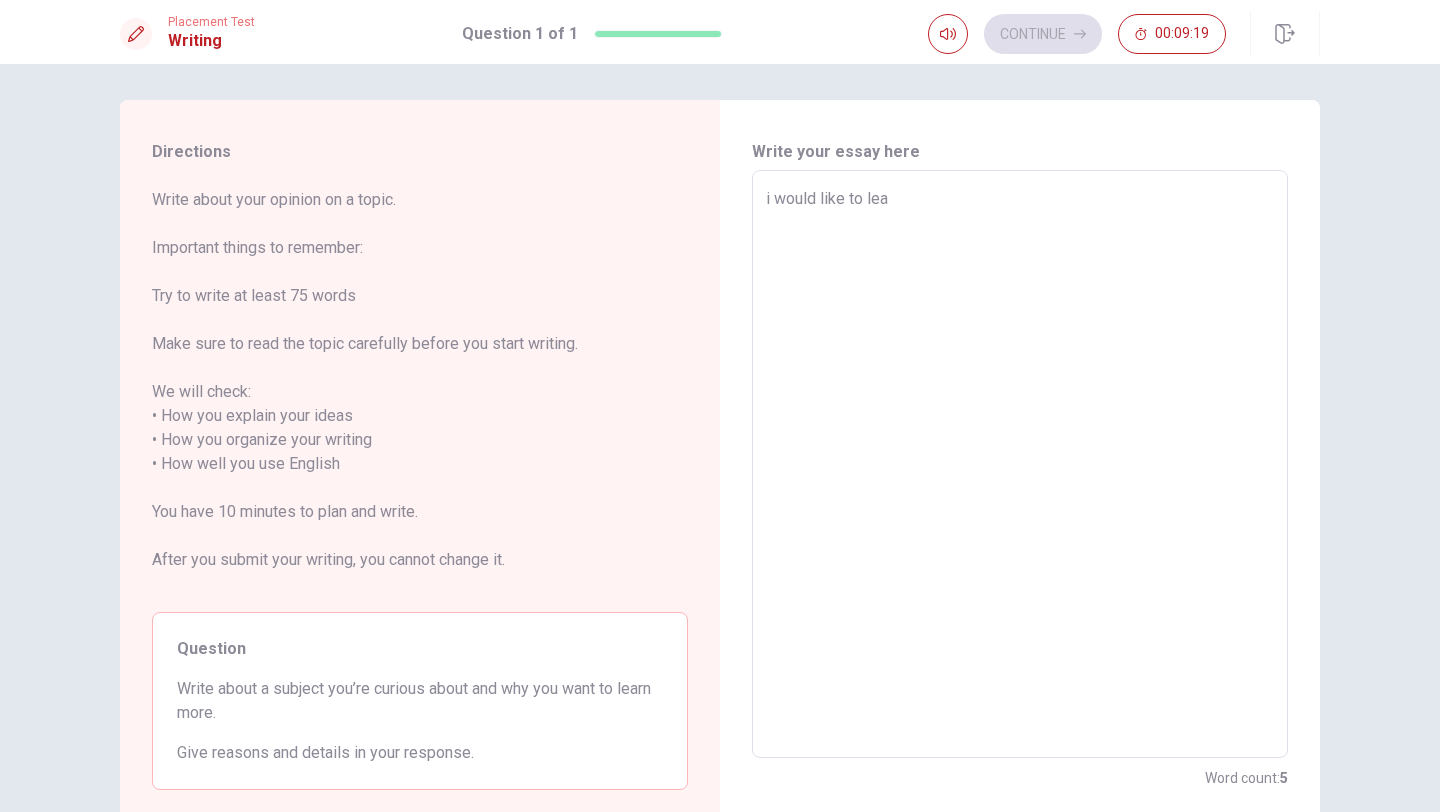 type on "x" 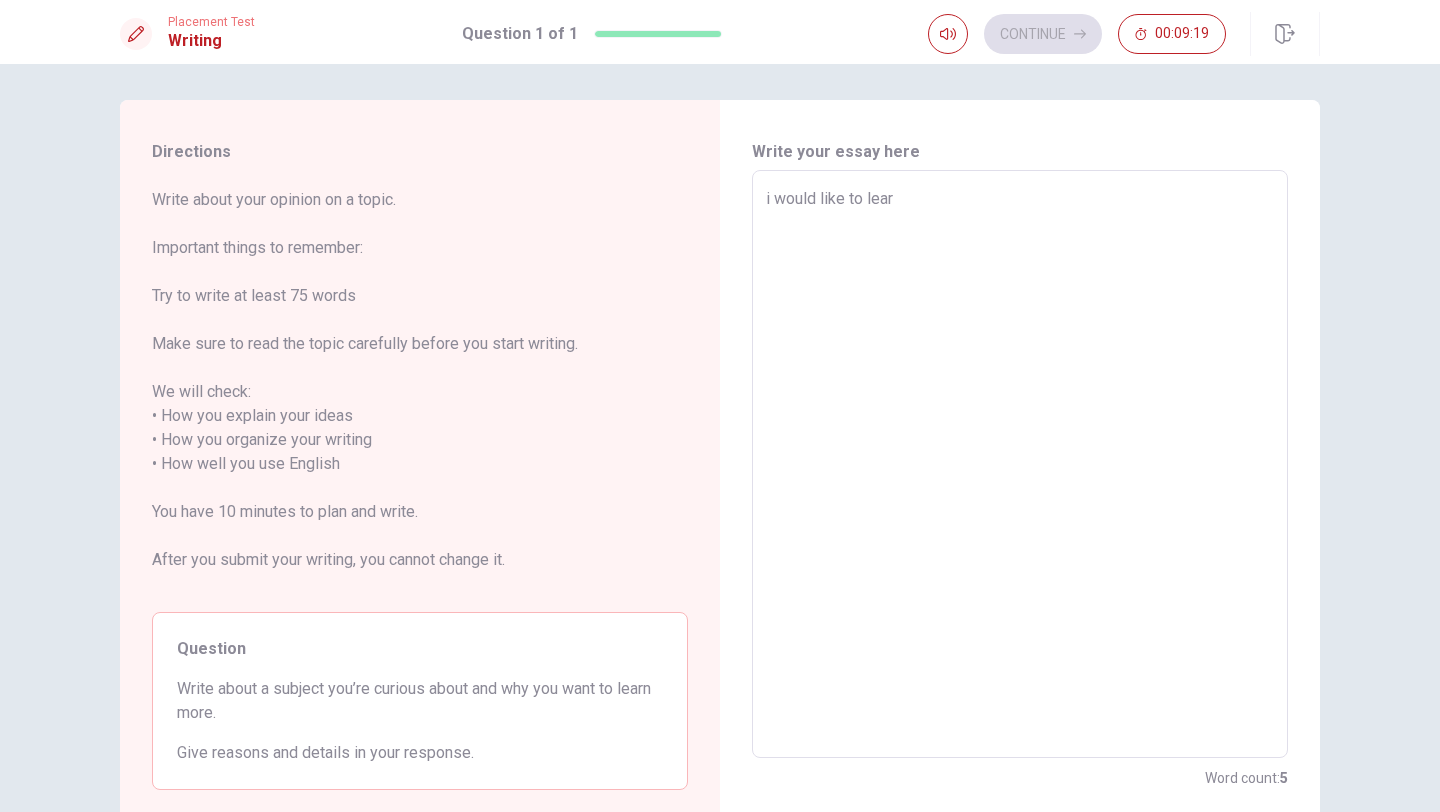 type on "x" 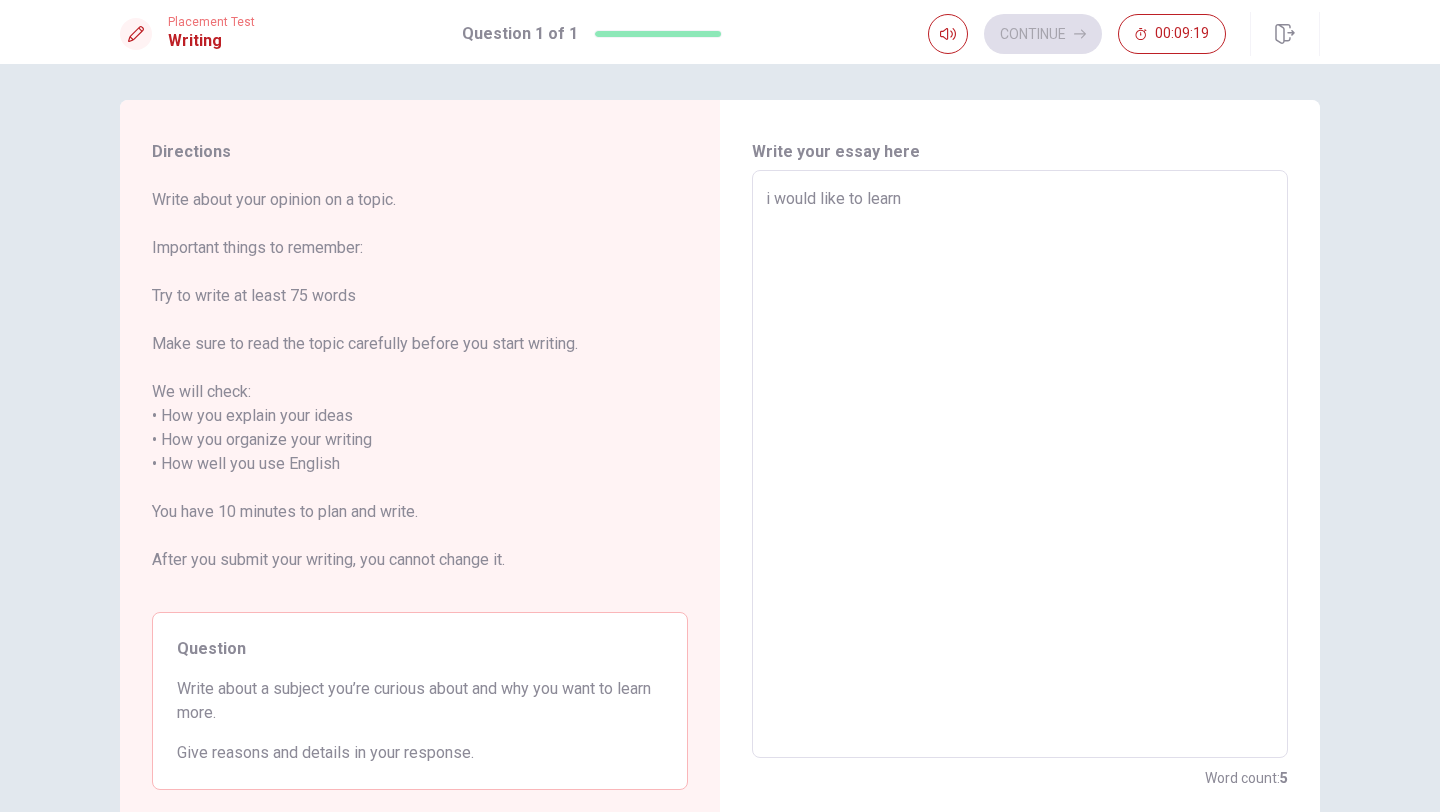 type on "x" 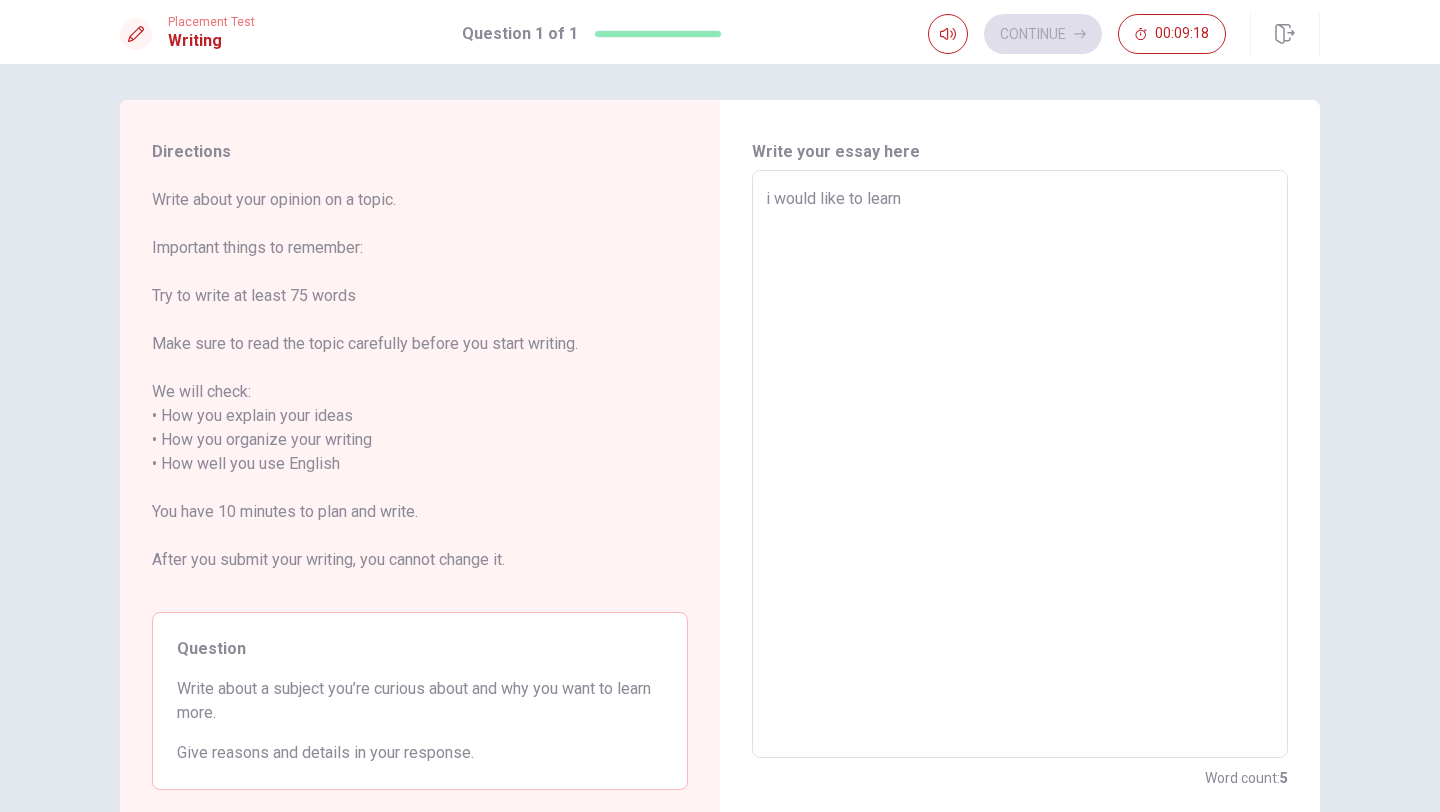 type on "i would like to learn m" 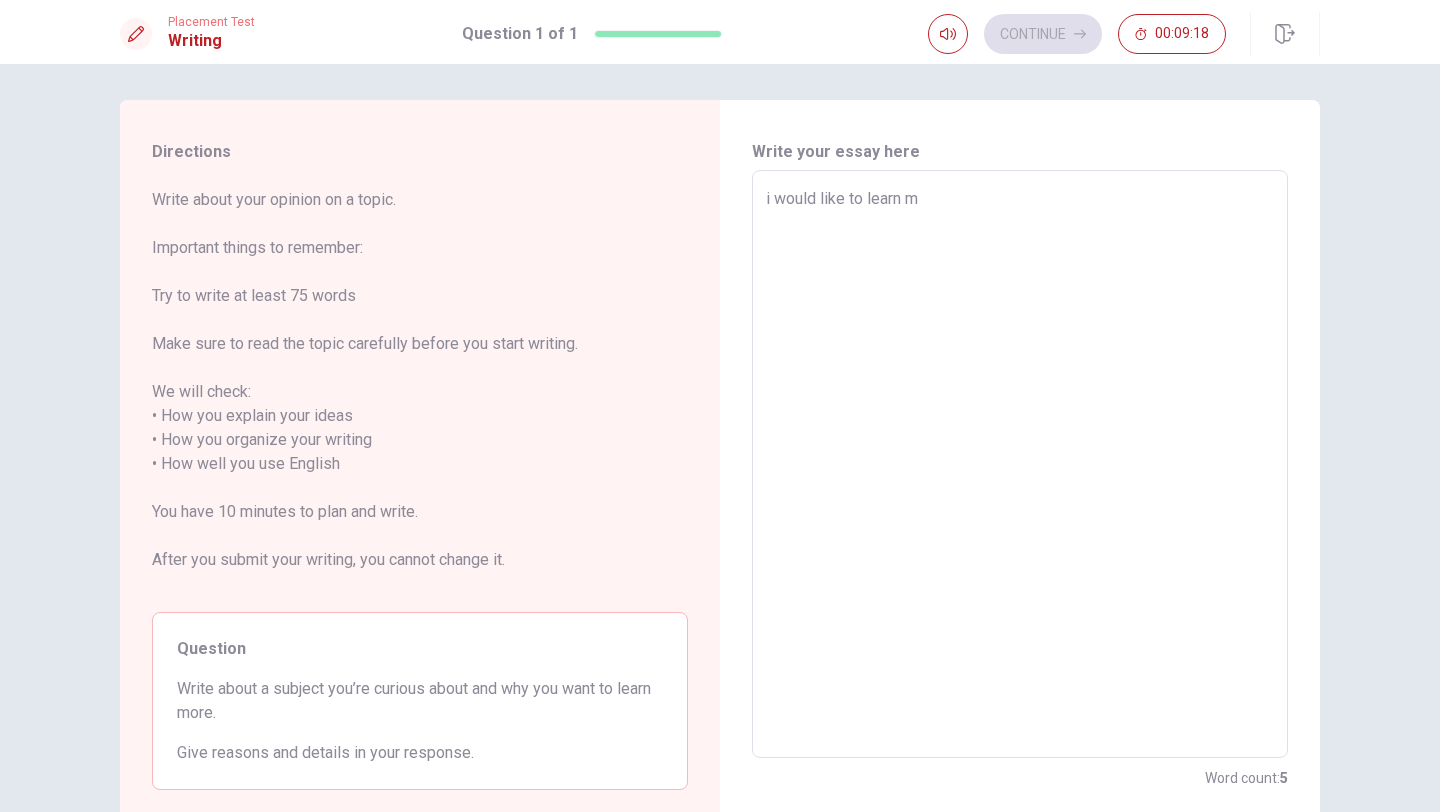 type on "x" 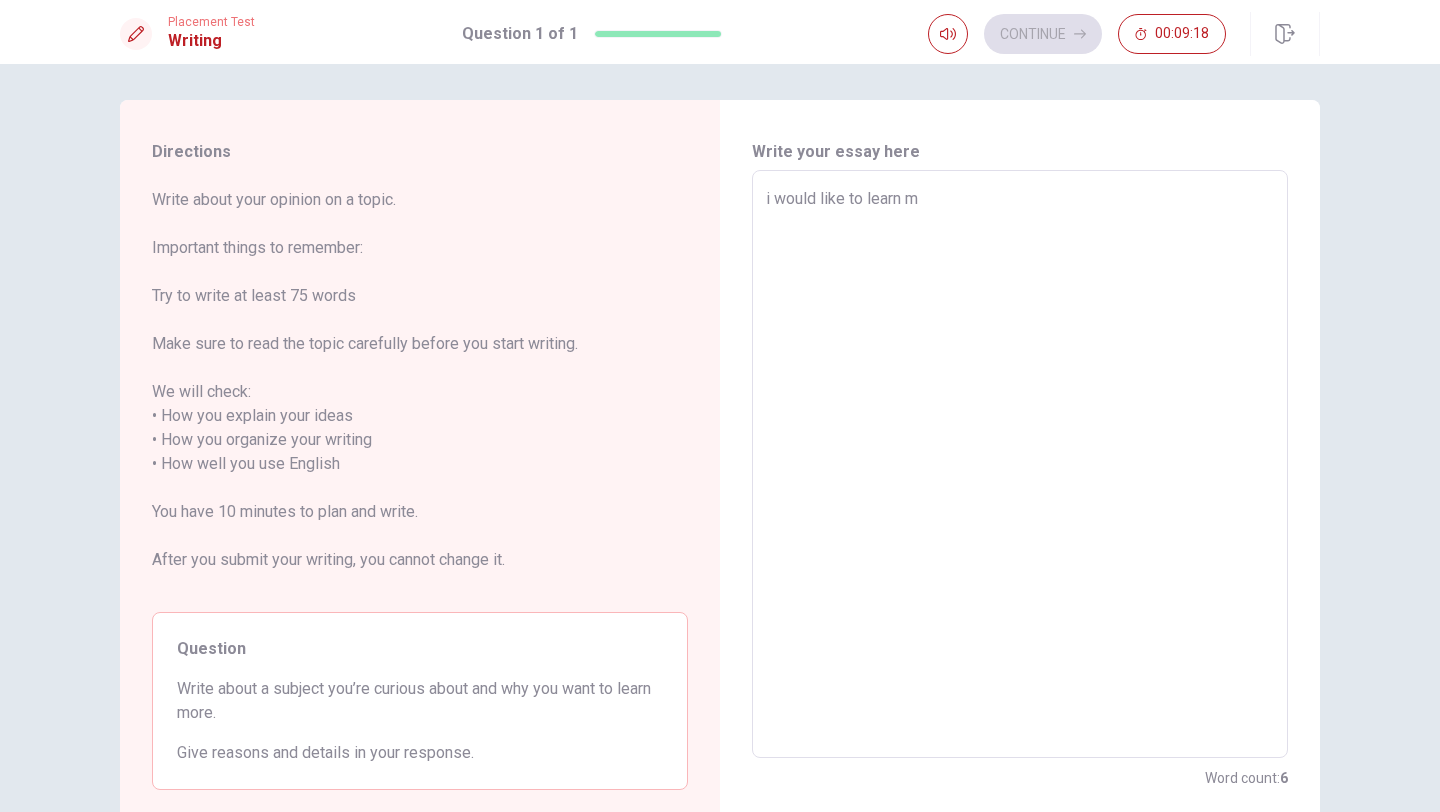 type on "i would like to learn mo" 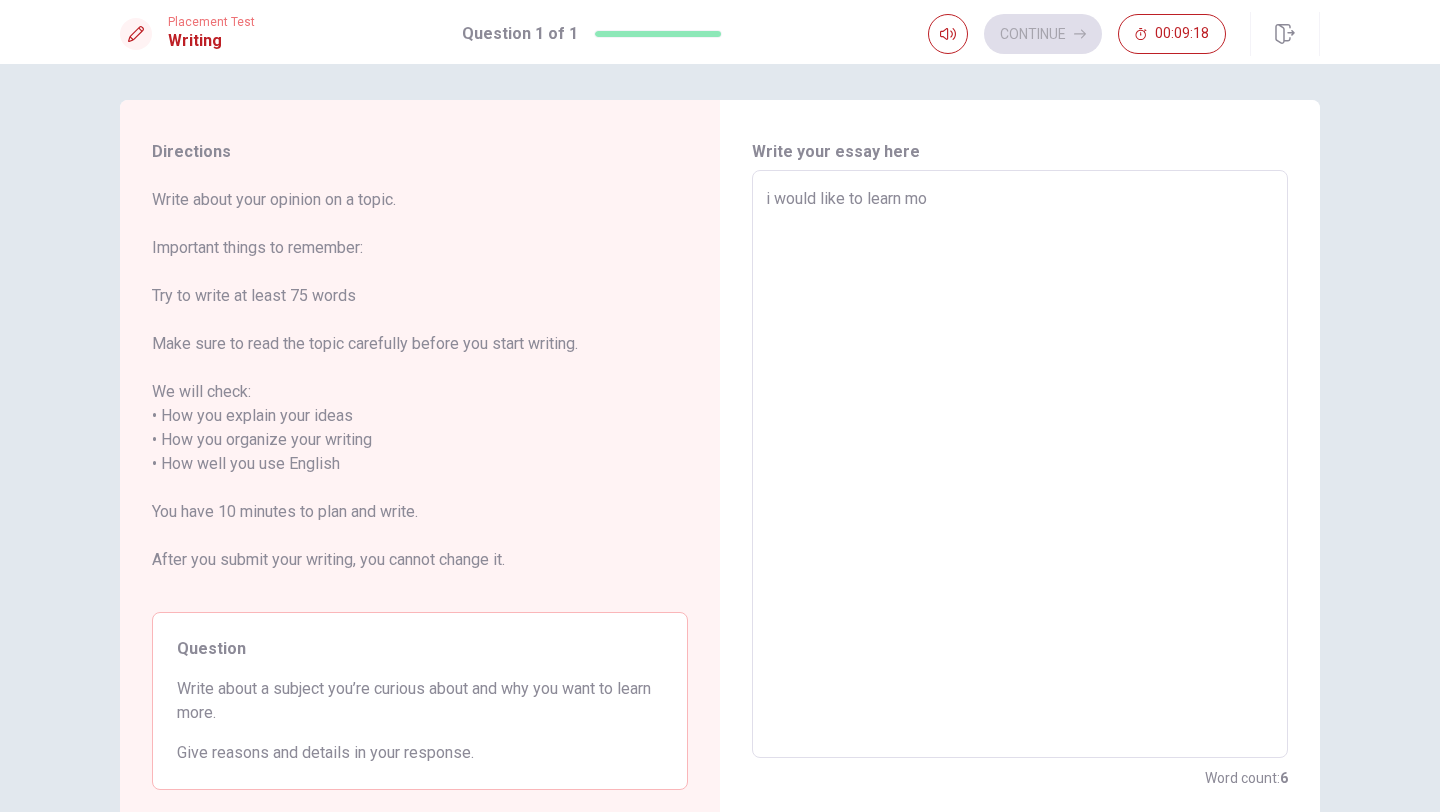 type on "x" 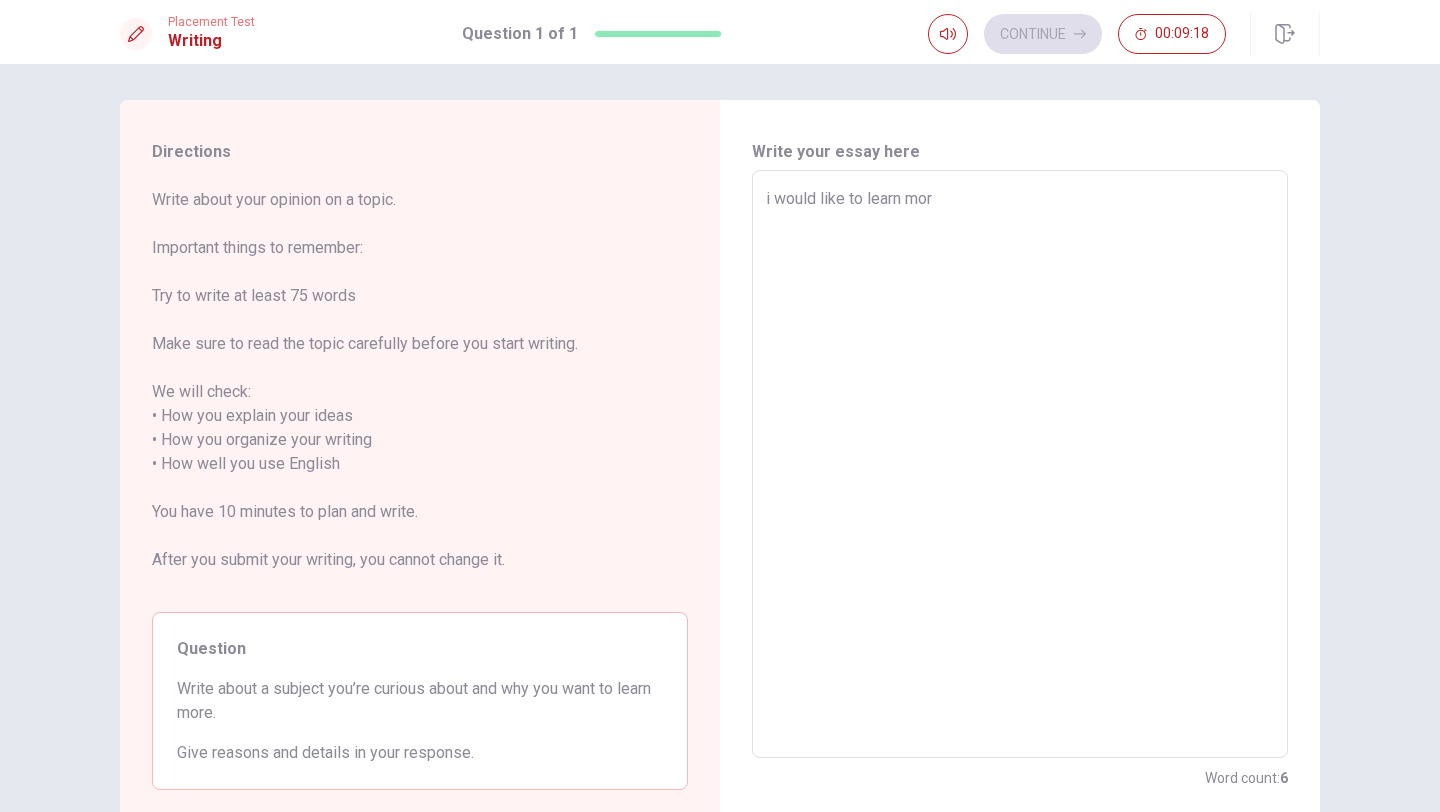 type on "x" 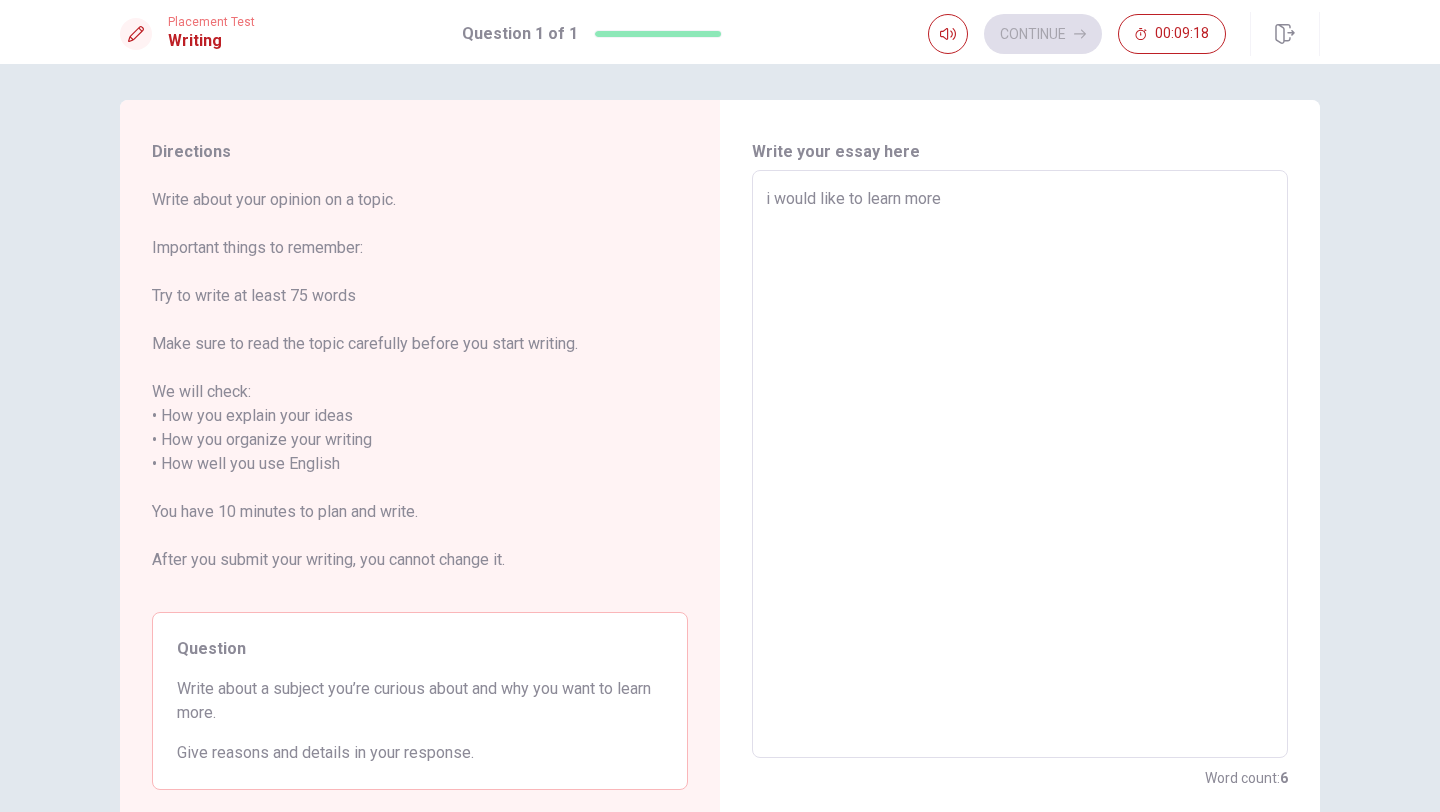 type on "x" 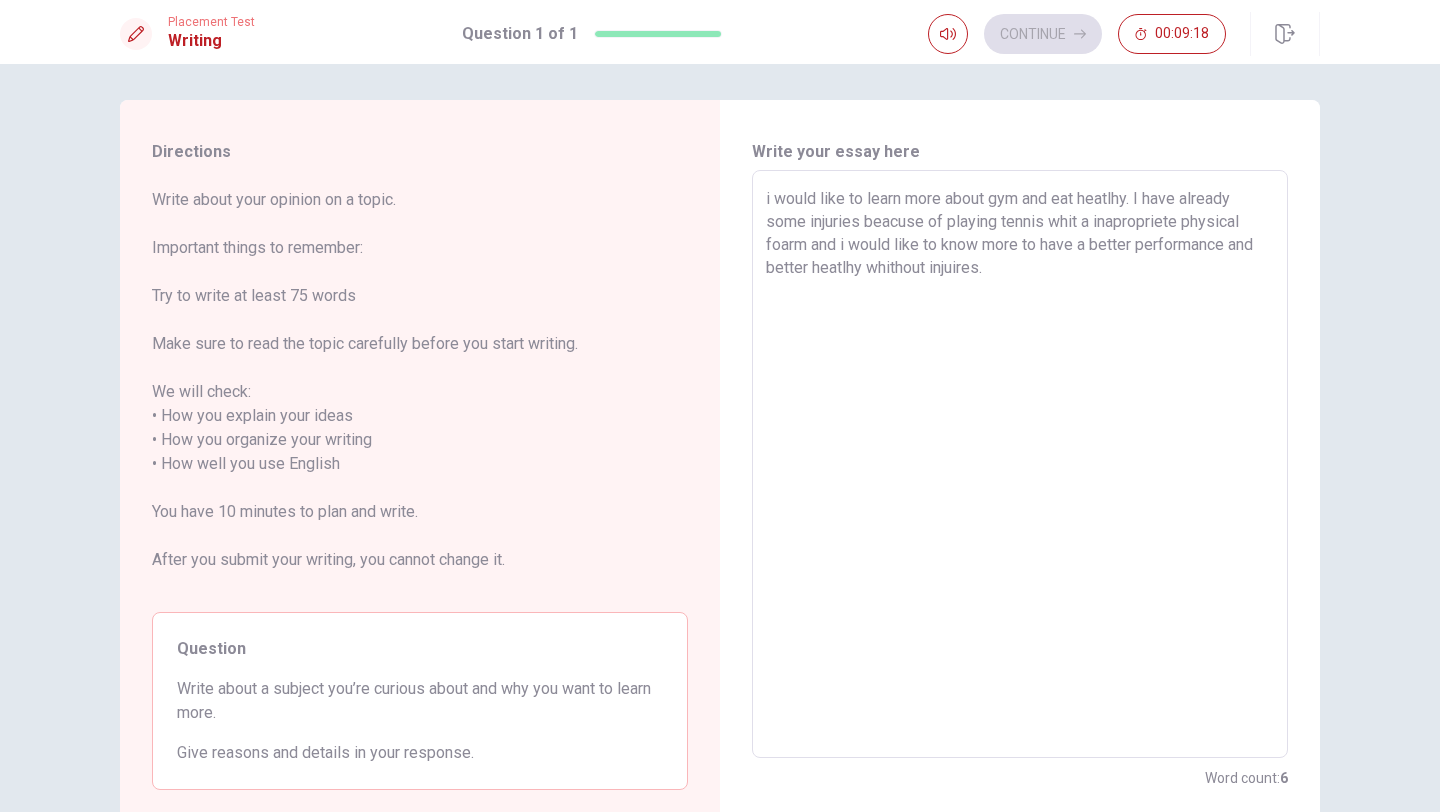 type on "x" 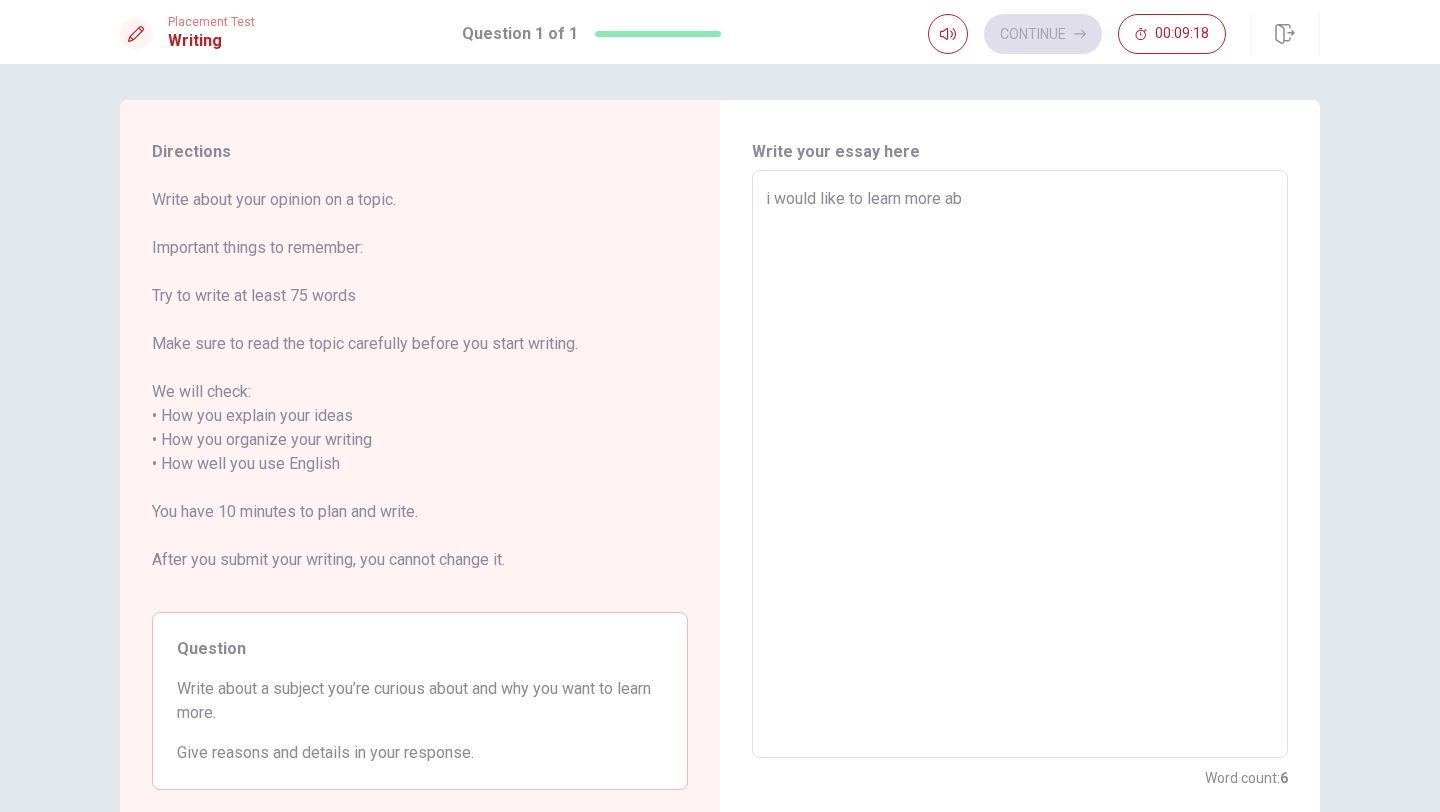 type on "x" 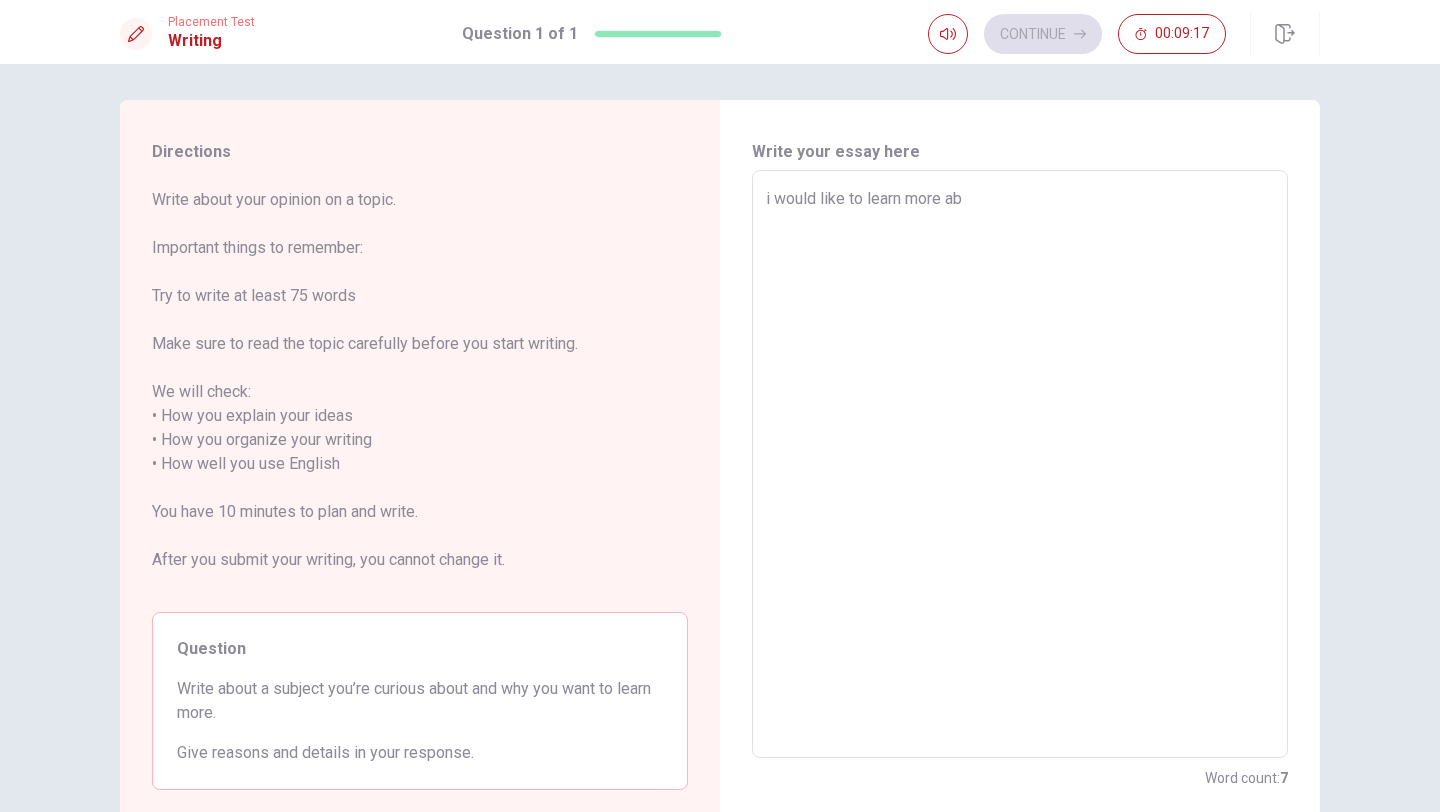 type on "i would like to learn more abo" 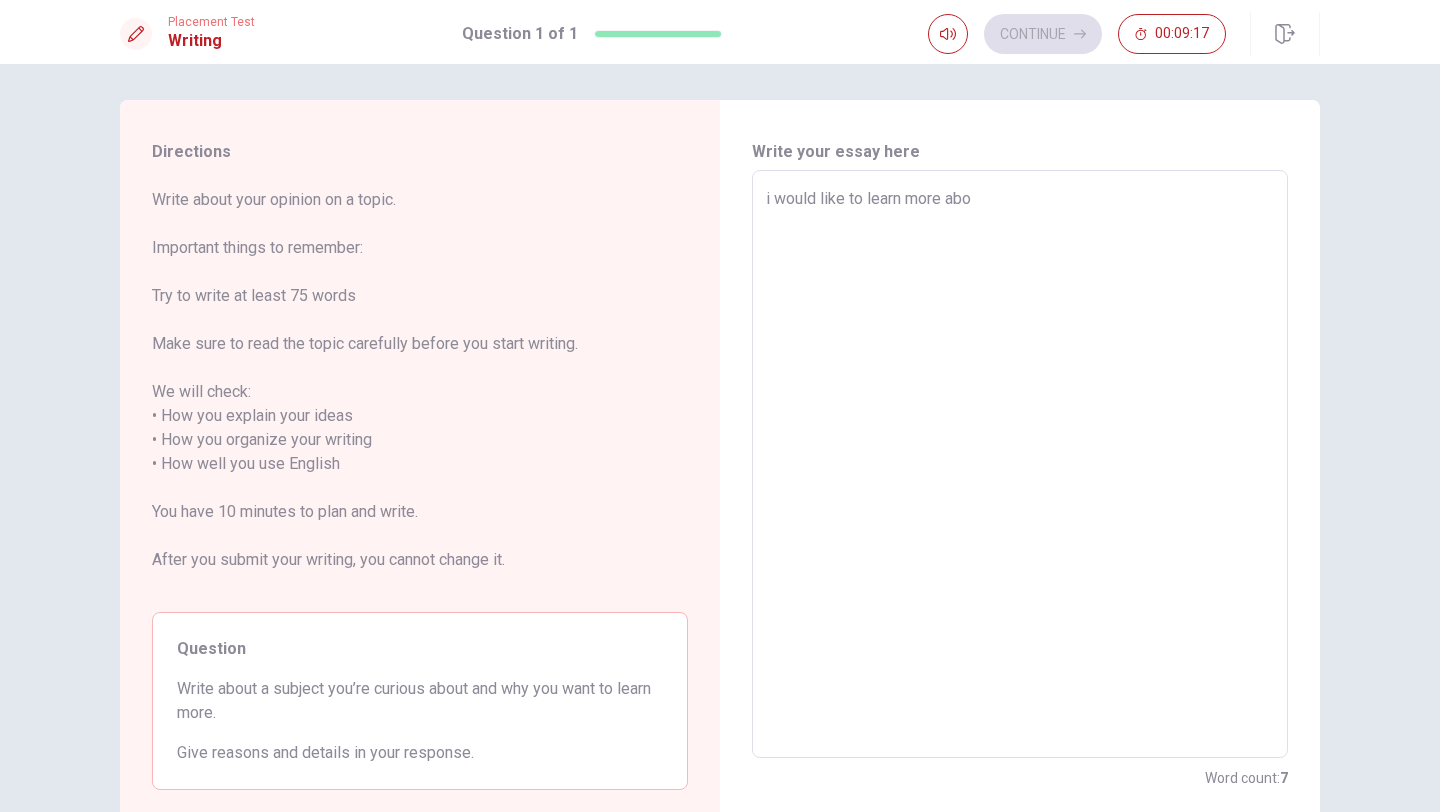 type on "x" 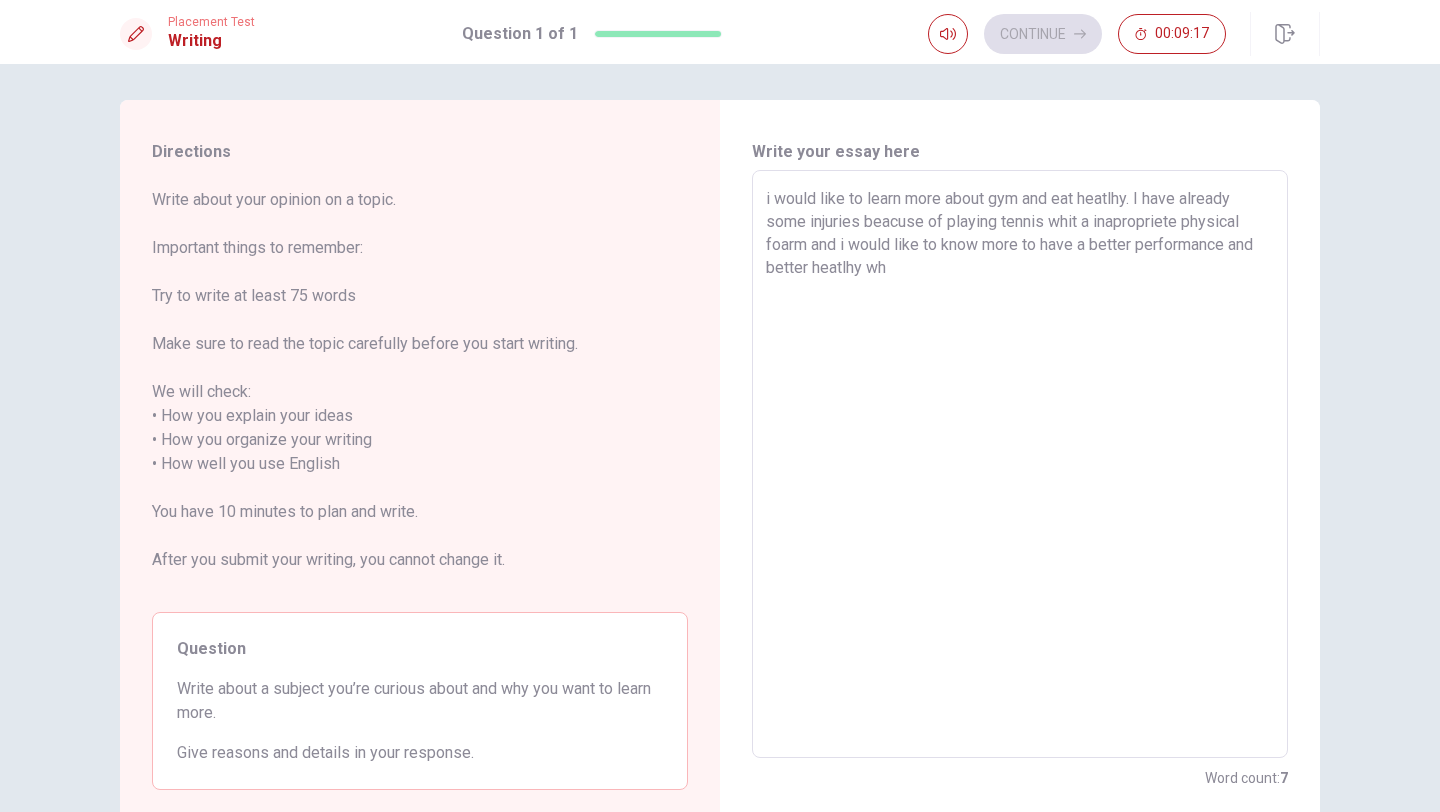 type on "x" 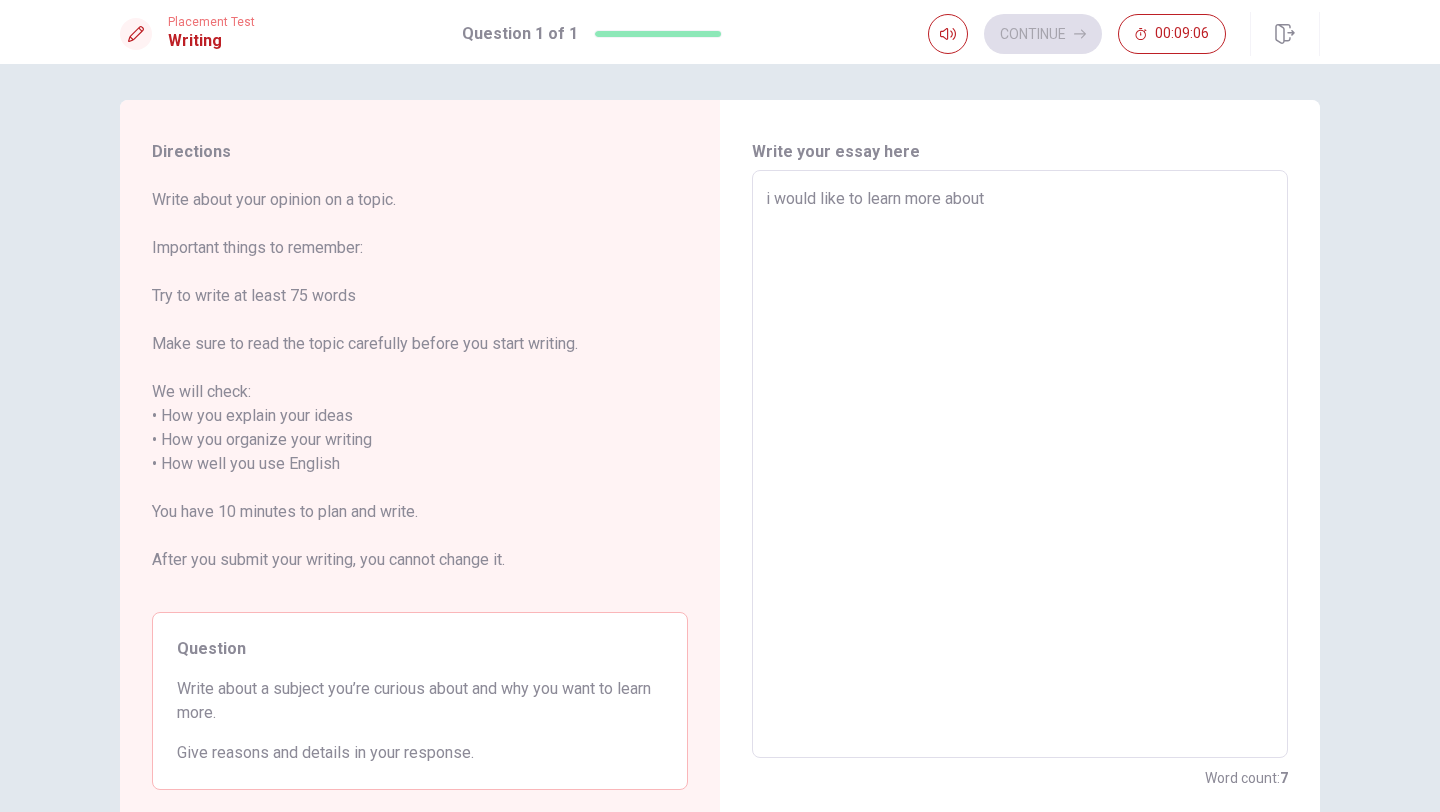 type on "x" 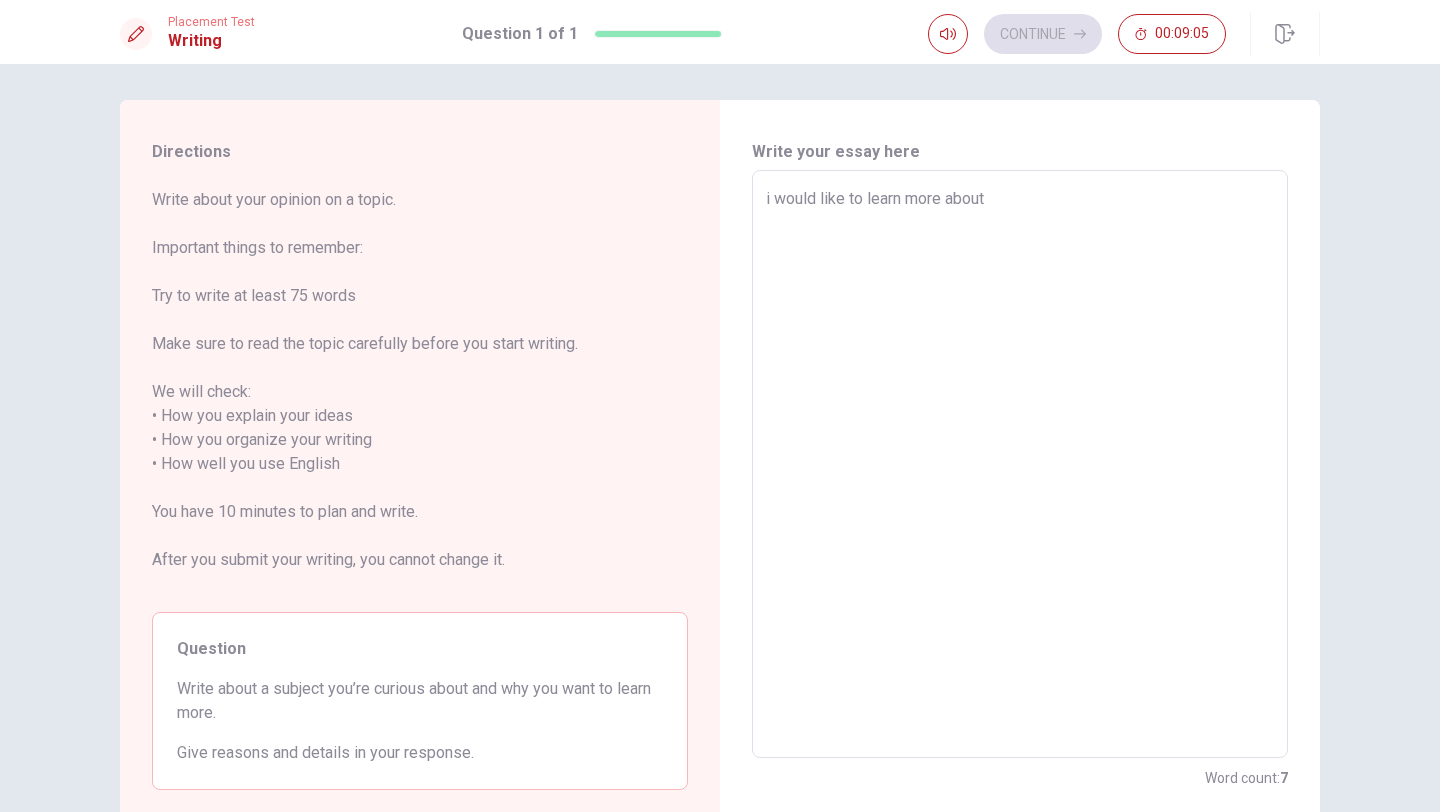 type on "i would like to learn more about" 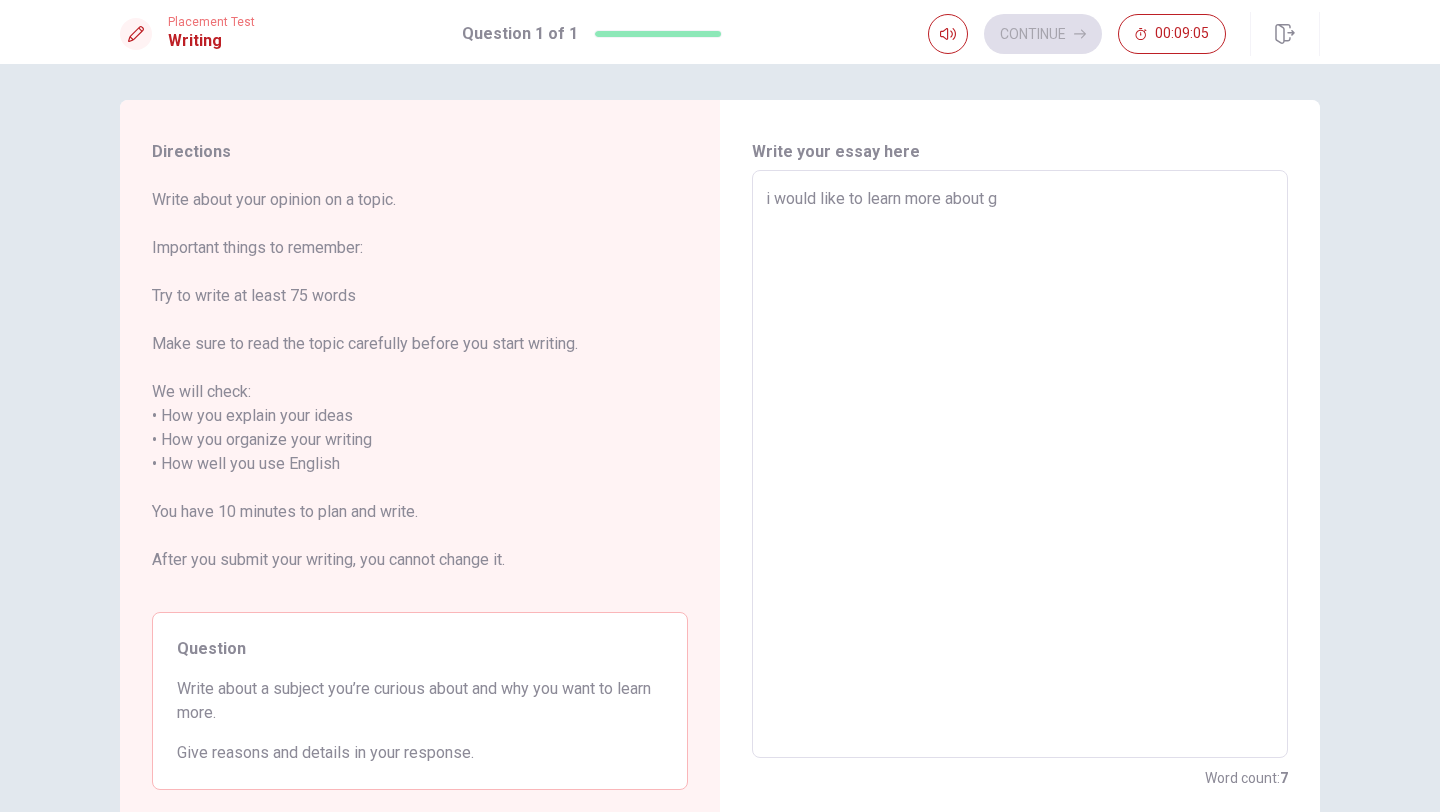 type on "x" 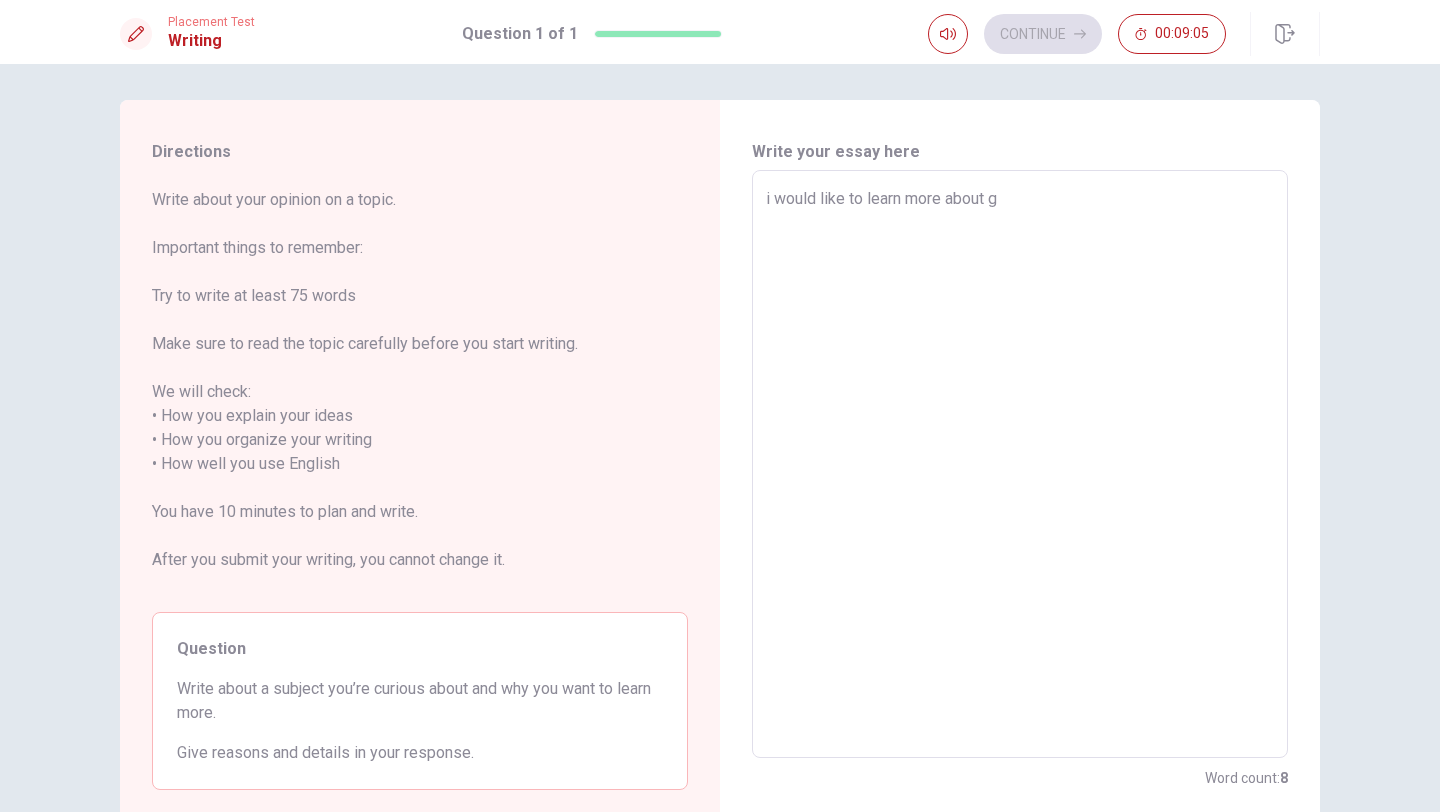 type on "i would like to learn more about gy" 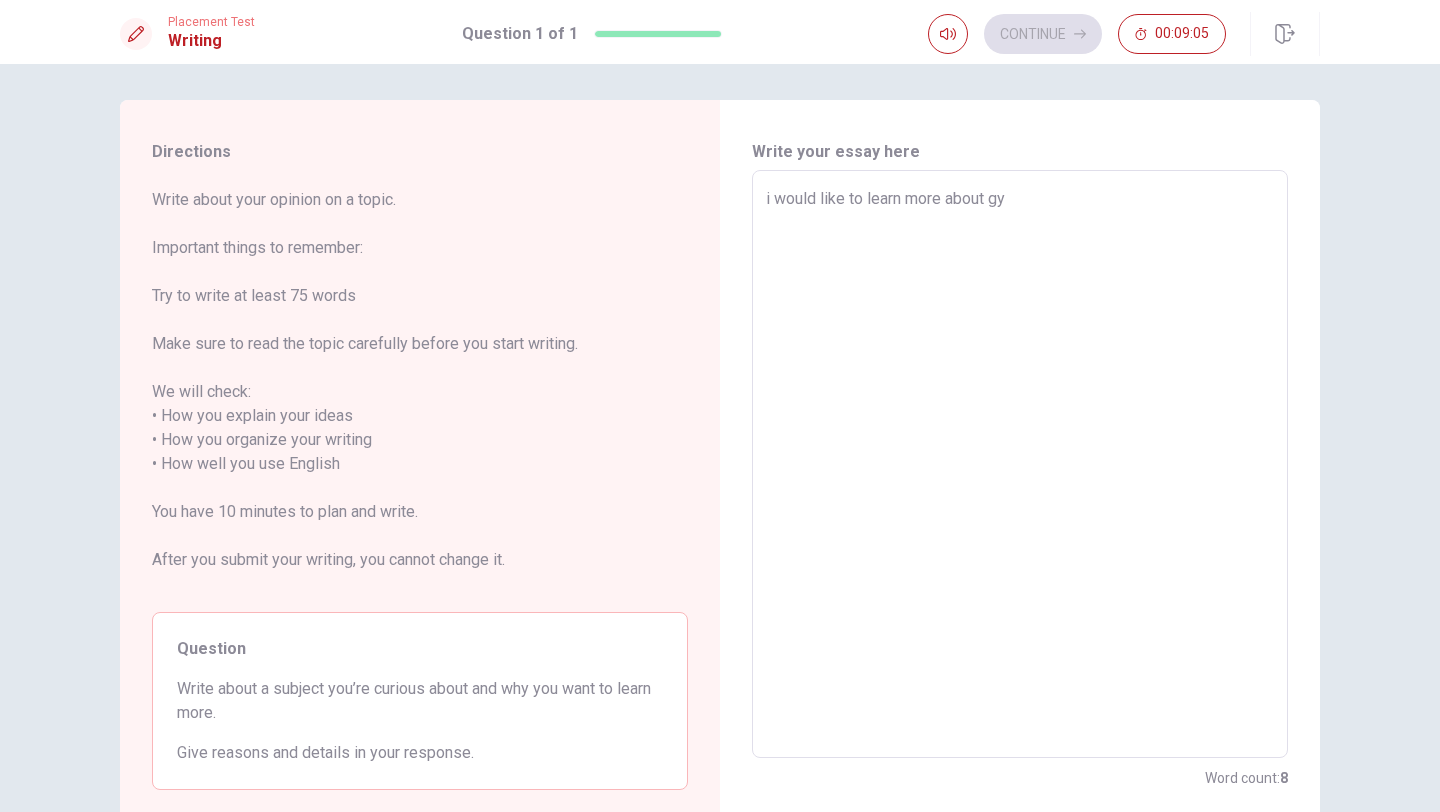 type on "x" 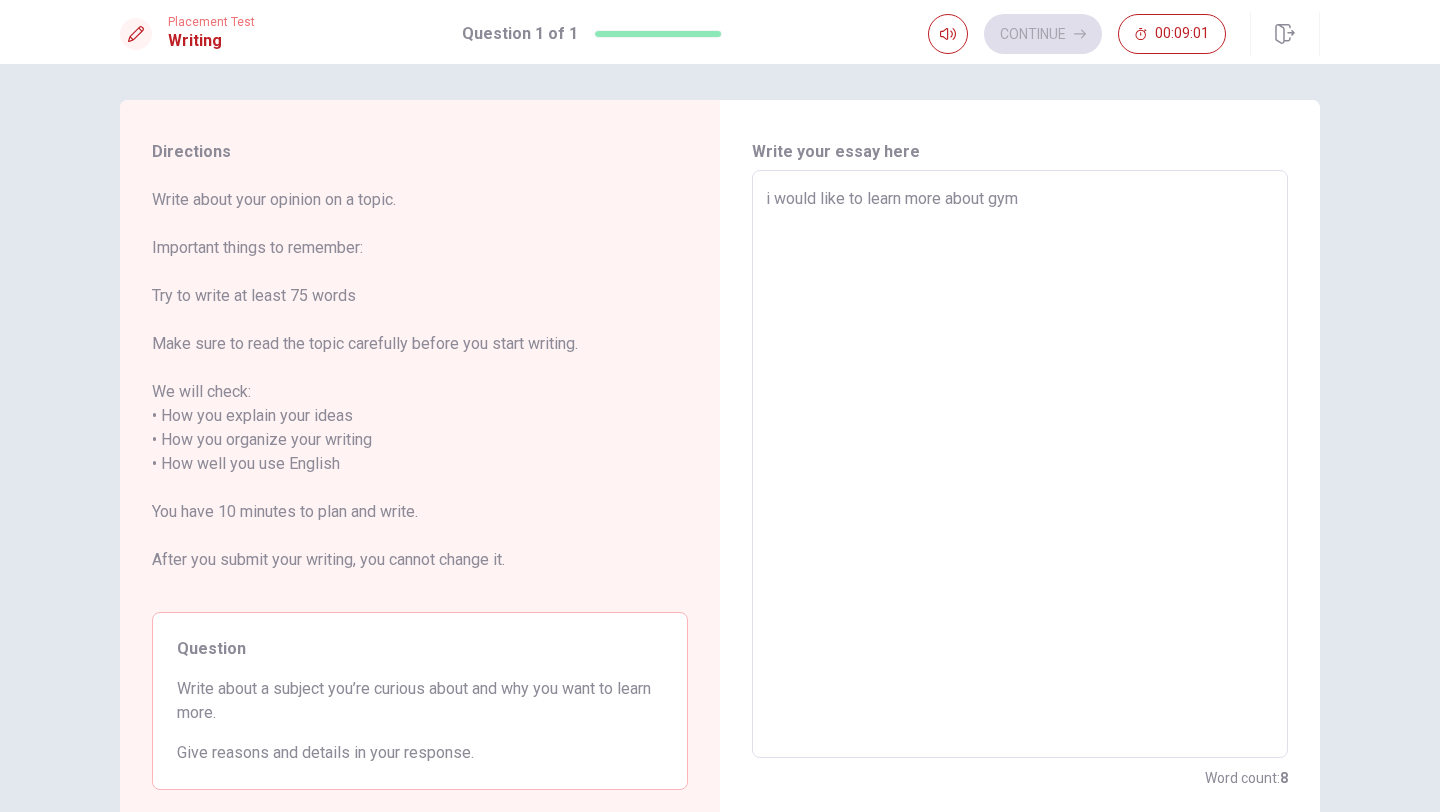 type on "x" 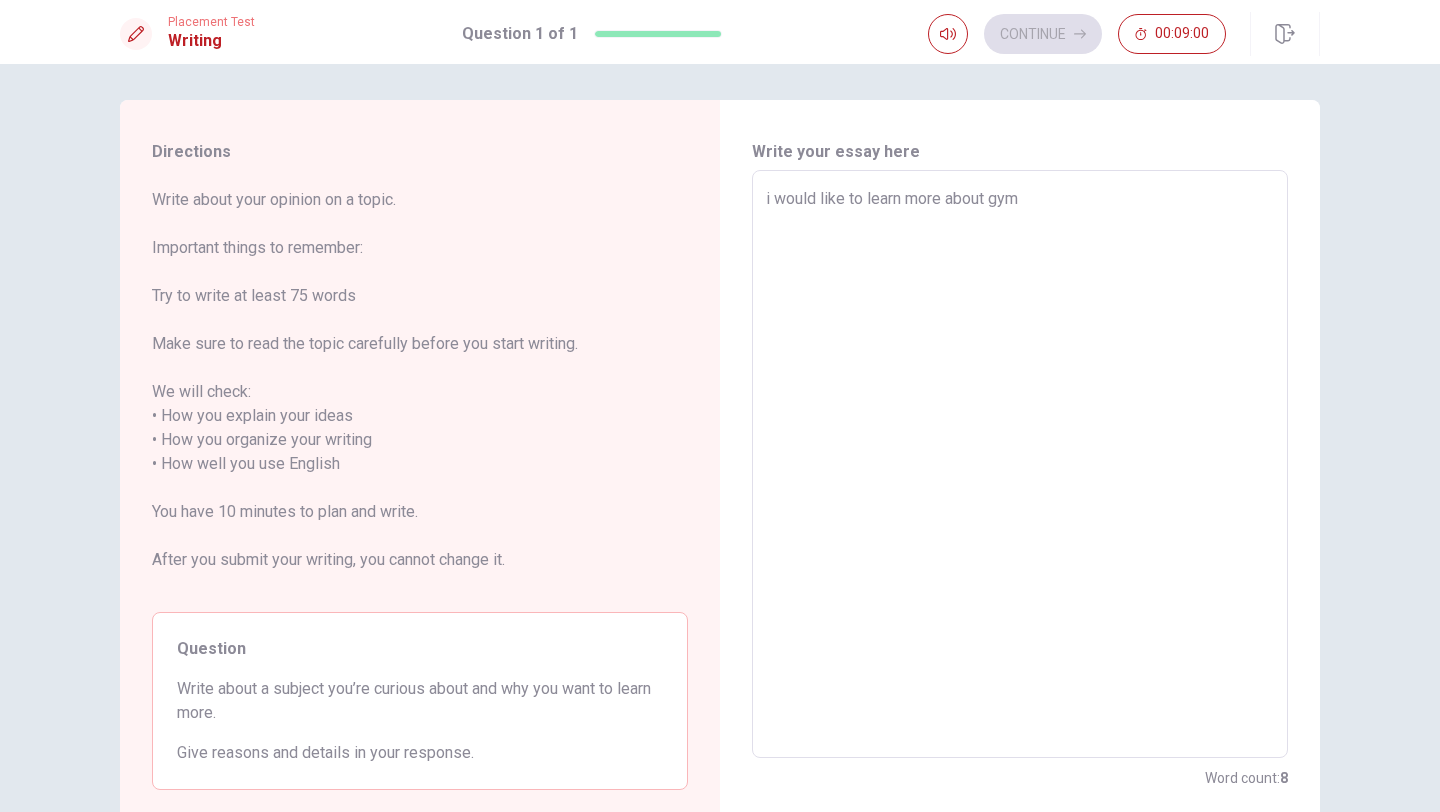 type on "i would like to learn more about gym a" 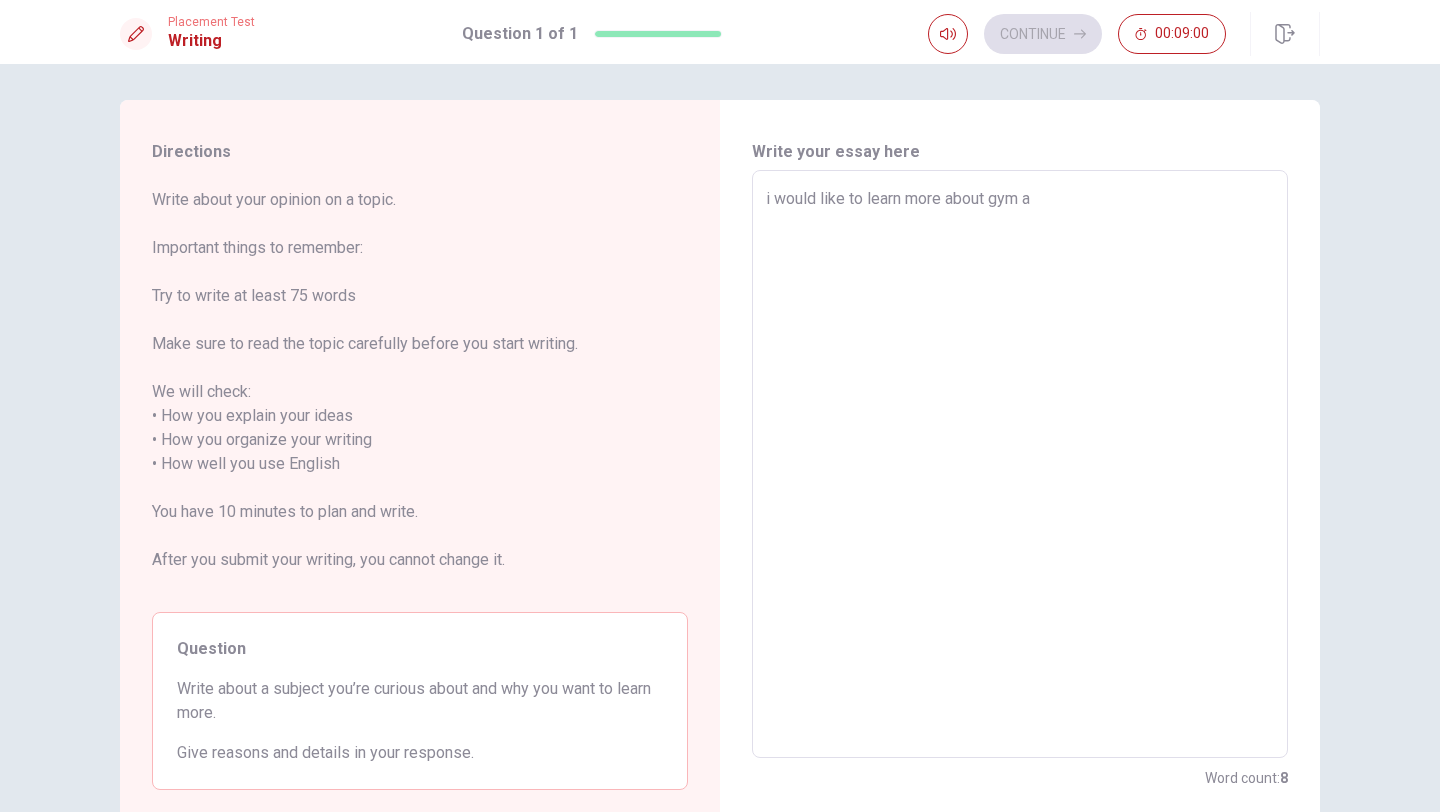 type on "x" 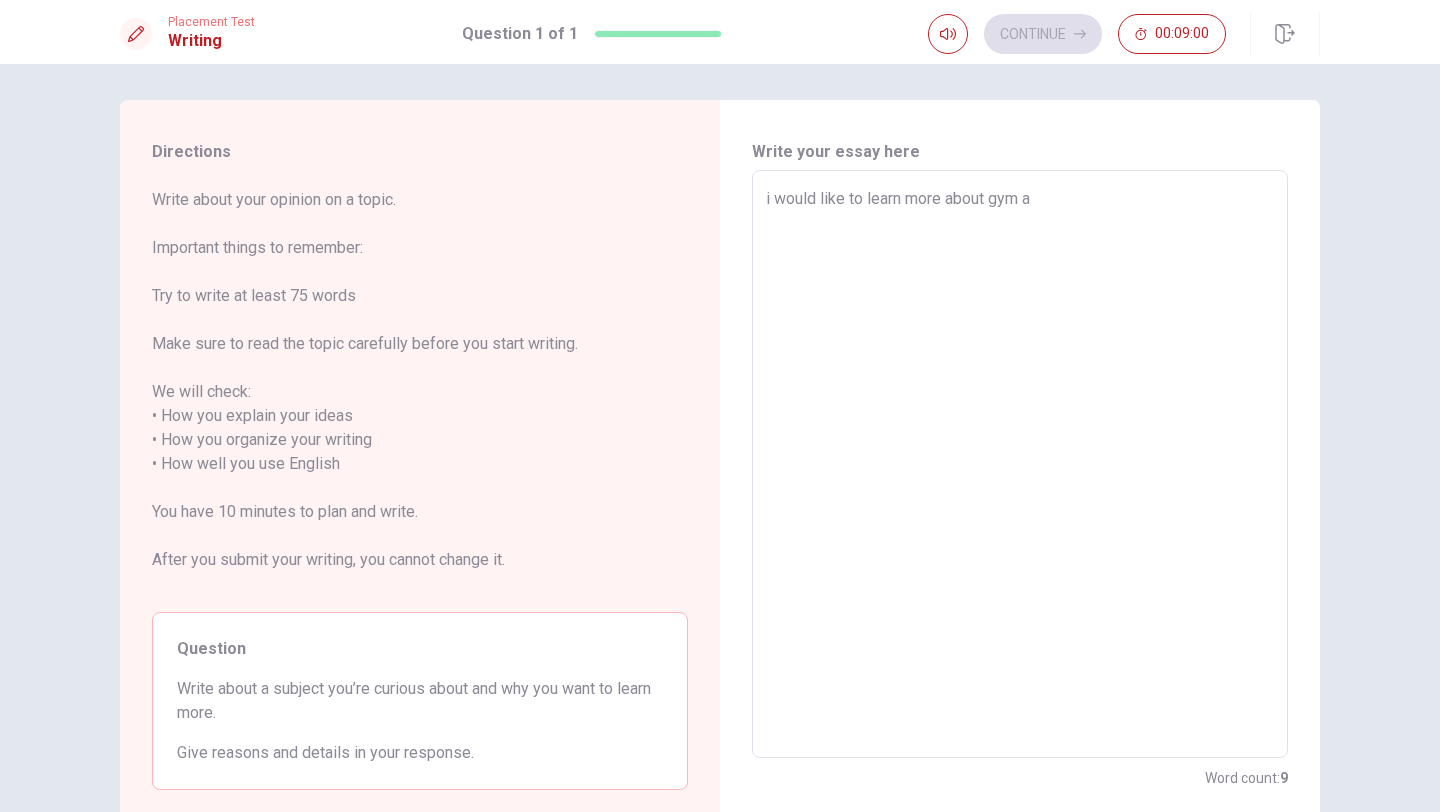 type on "i would like to learn more about gym and eat heatlhy. I have already some injuries beacuse of playing tennis whit a inapropriete physical foarm and i would like t" 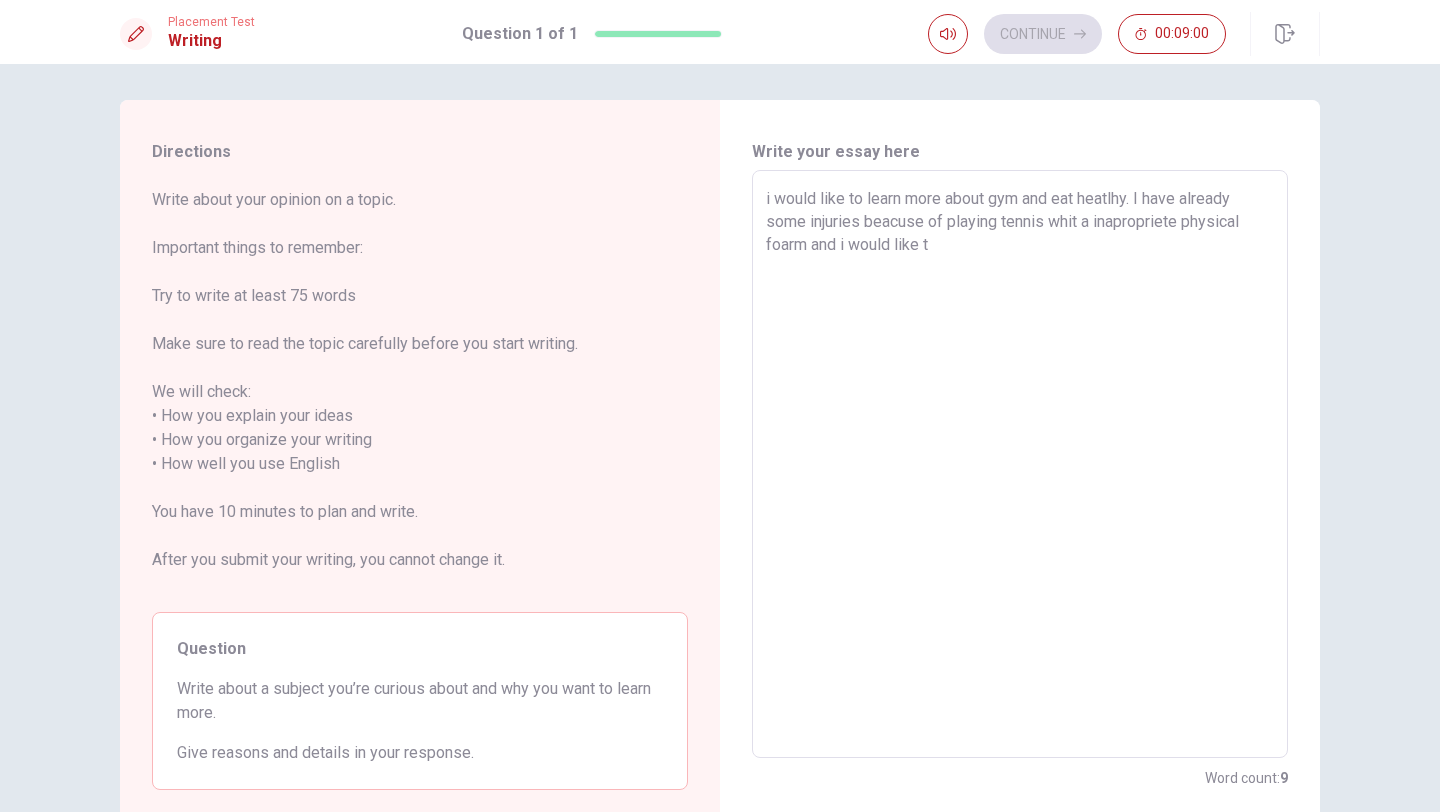 type on "x" 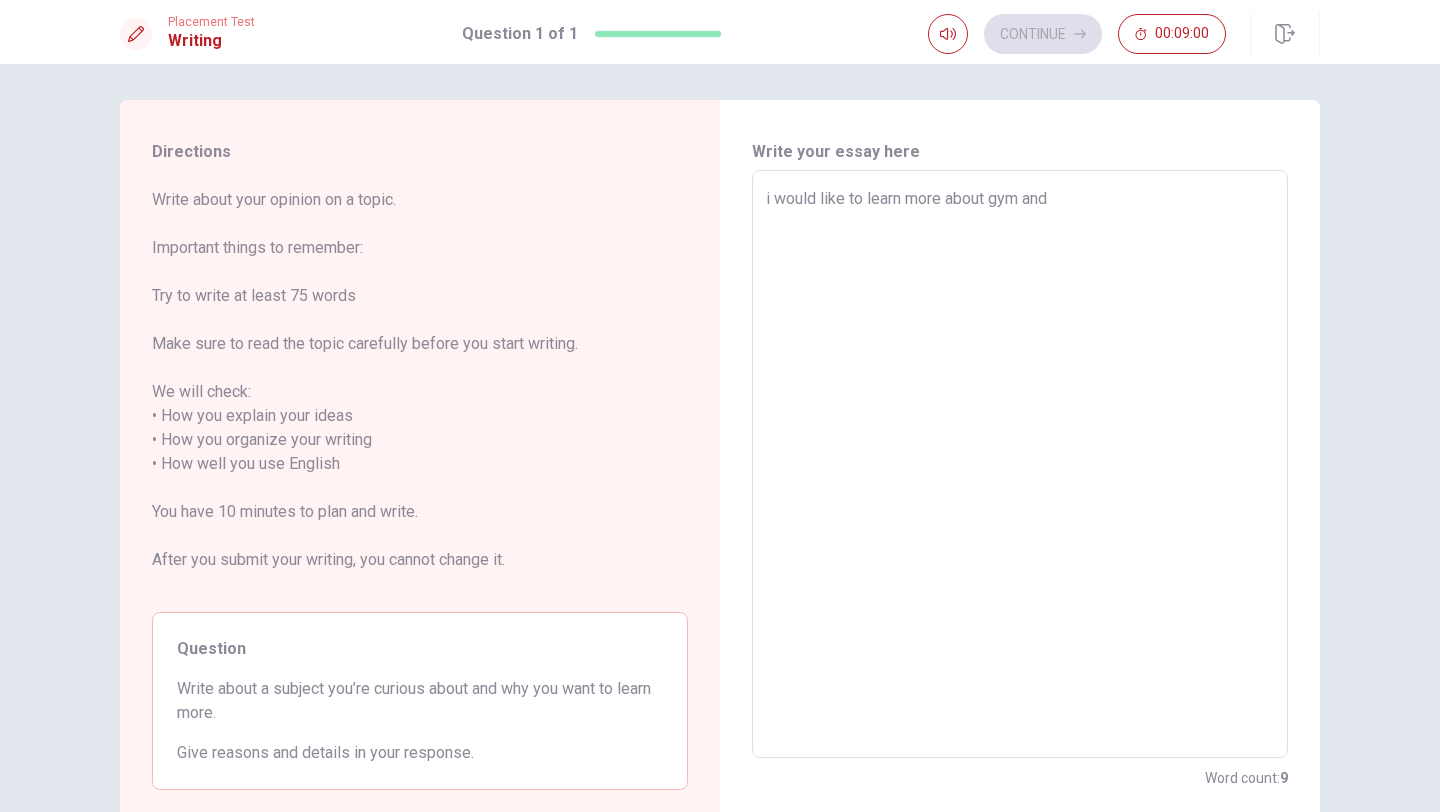 type on "x" 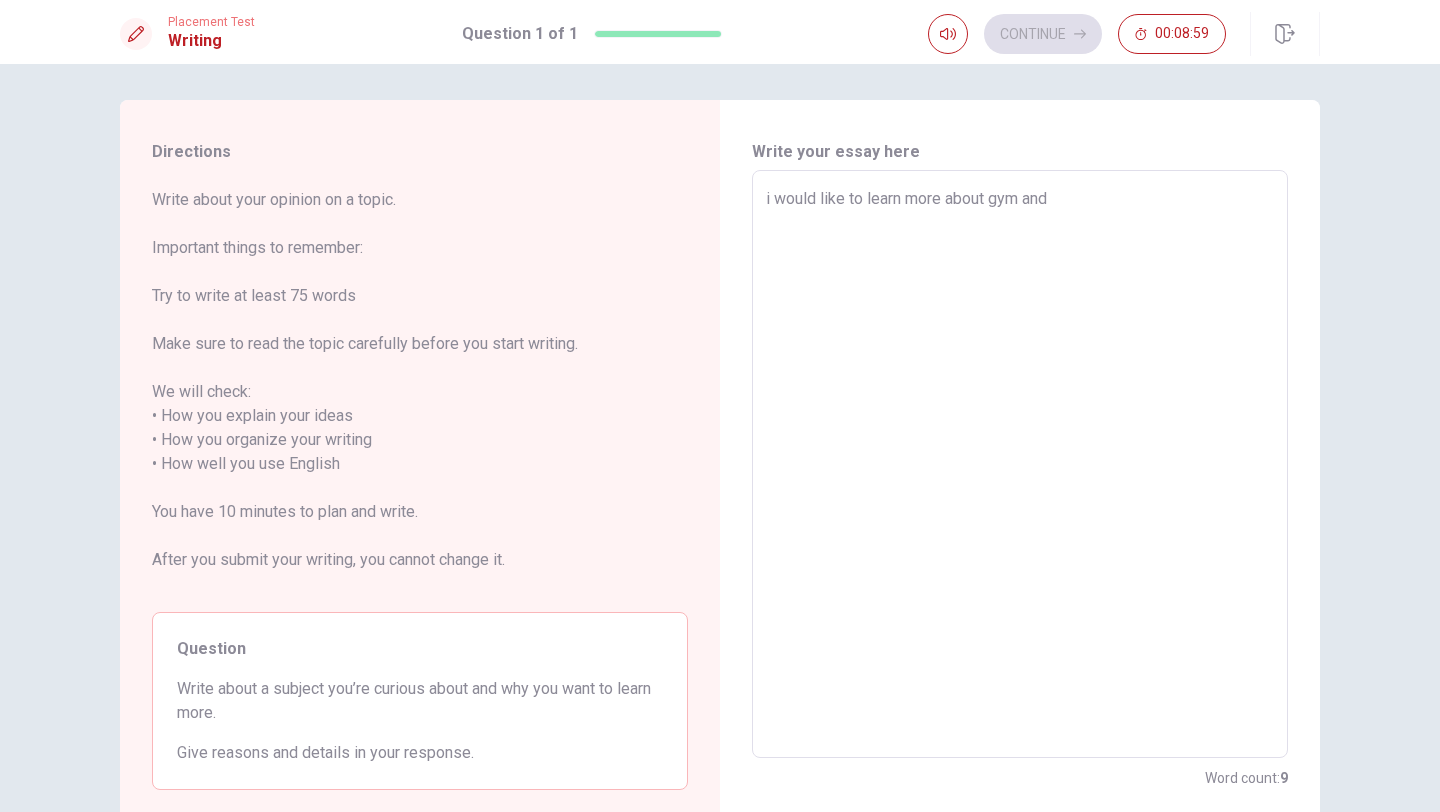 type on "i would like to learn more about gym and e" 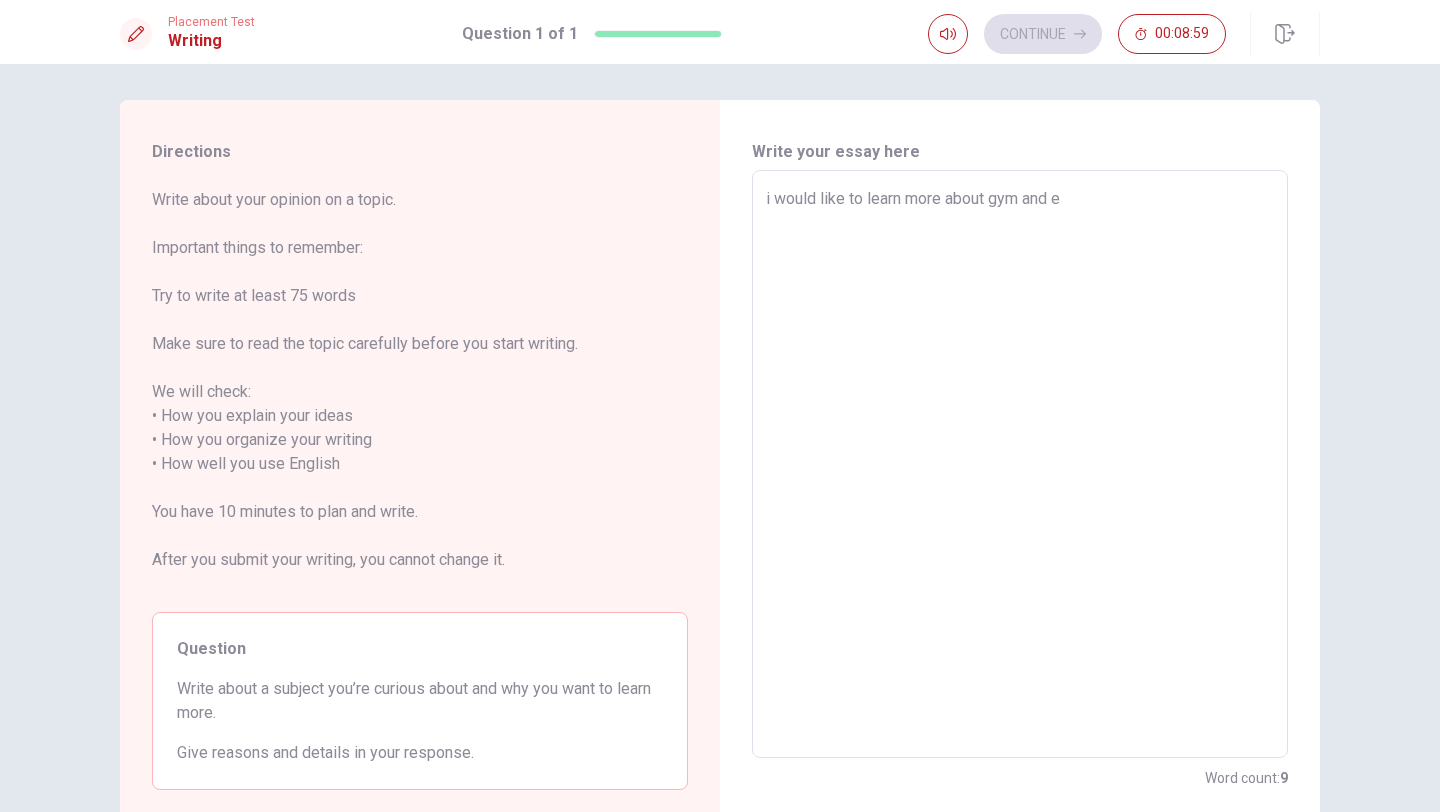 type on "x" 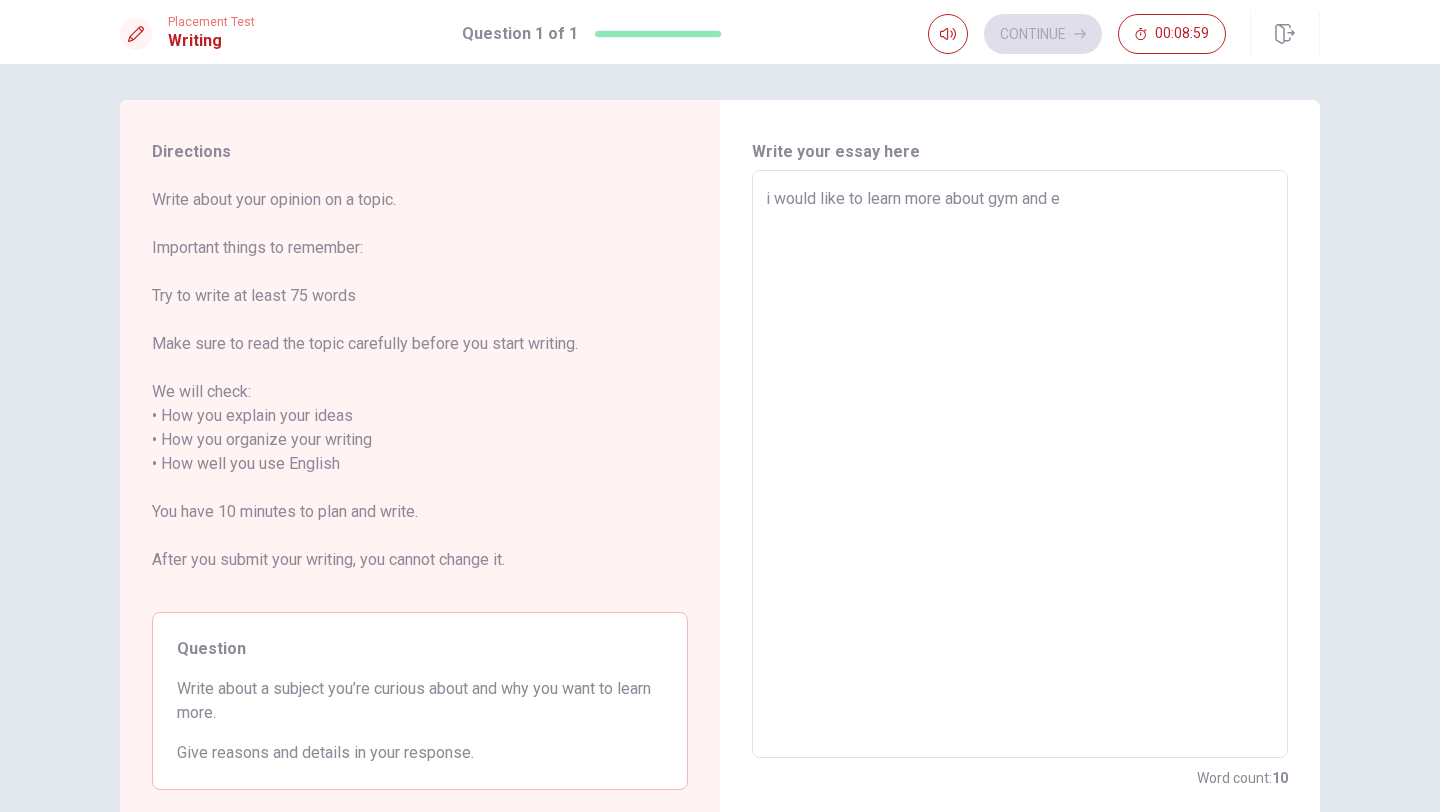 type on "i would like to learn more about gym and ea" 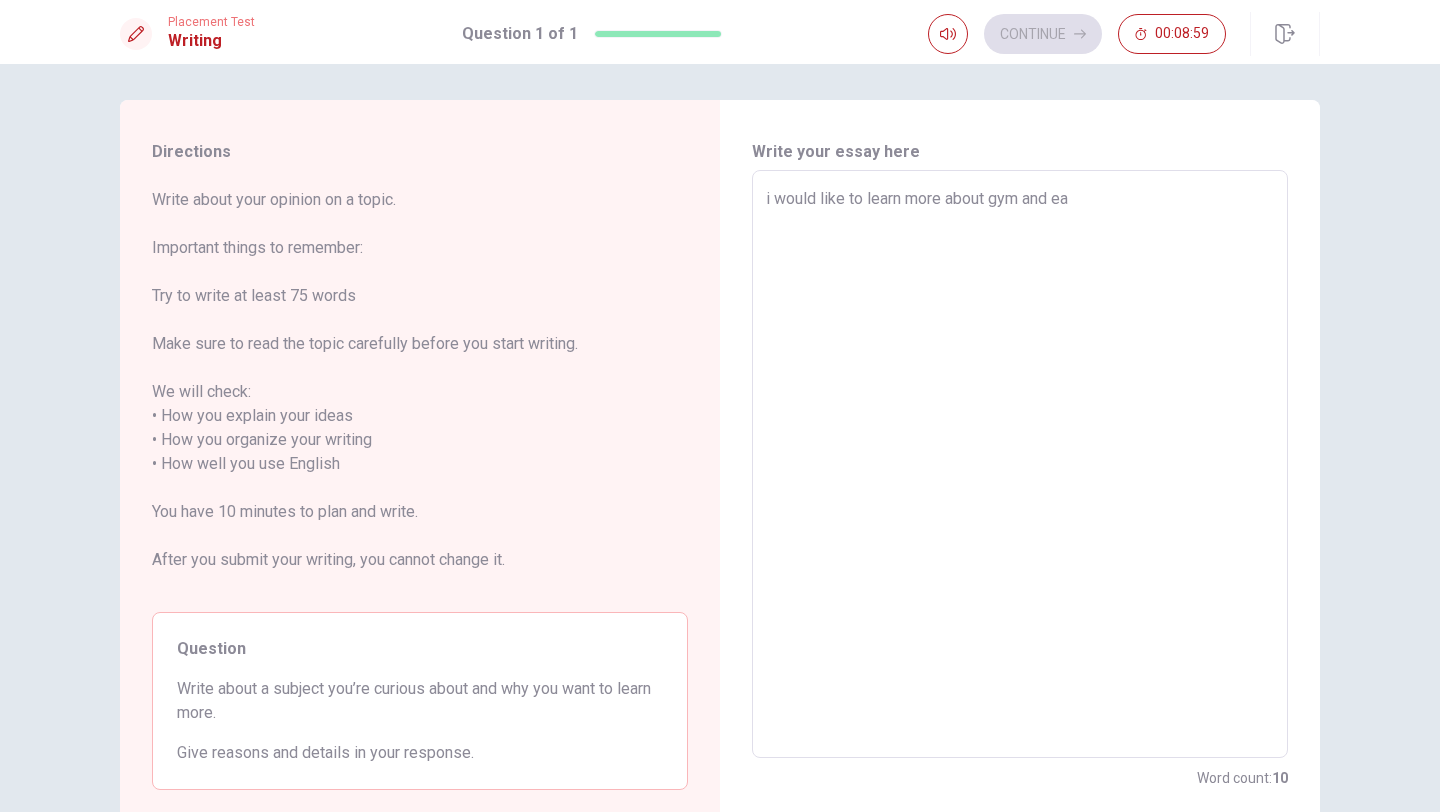 type on "x" 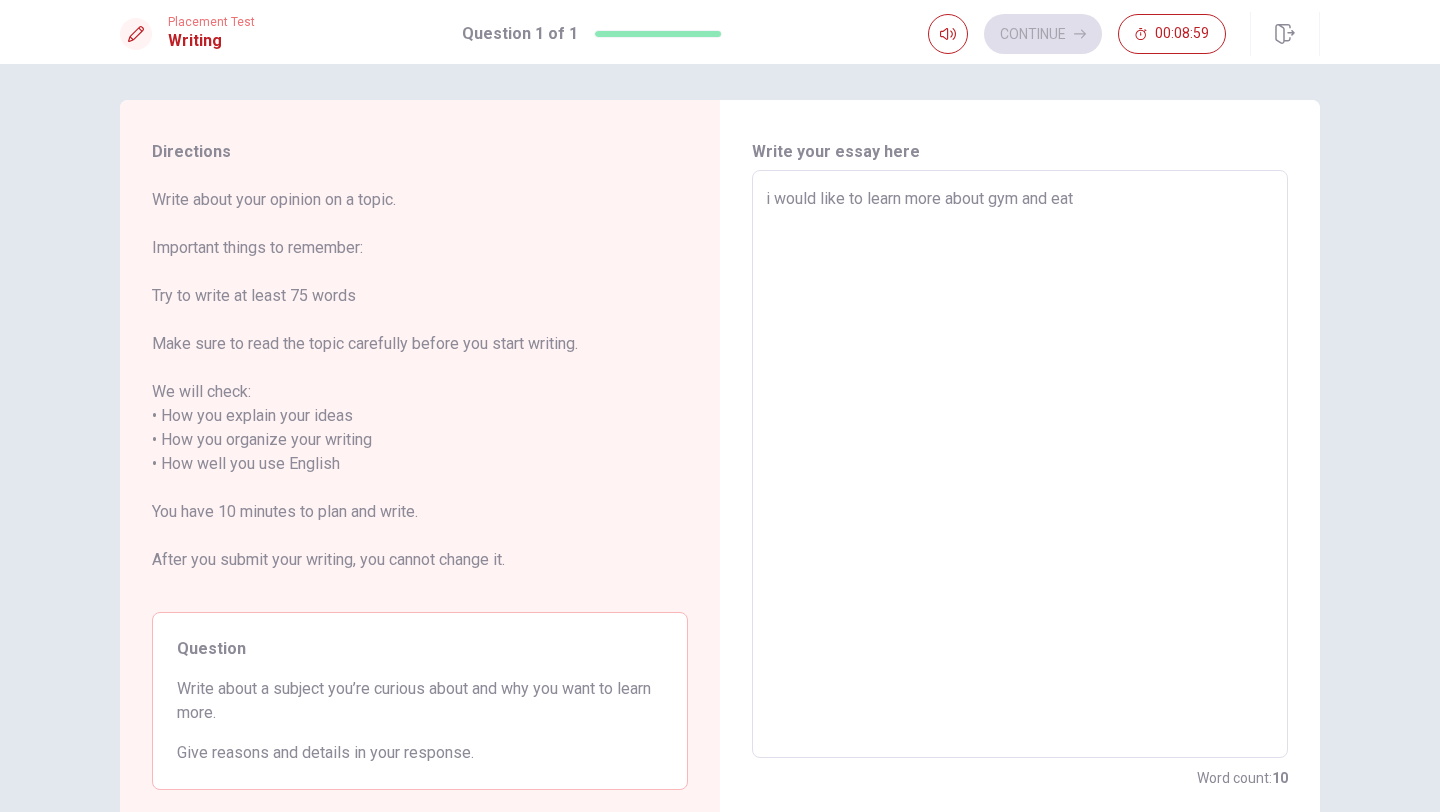 type on "x" 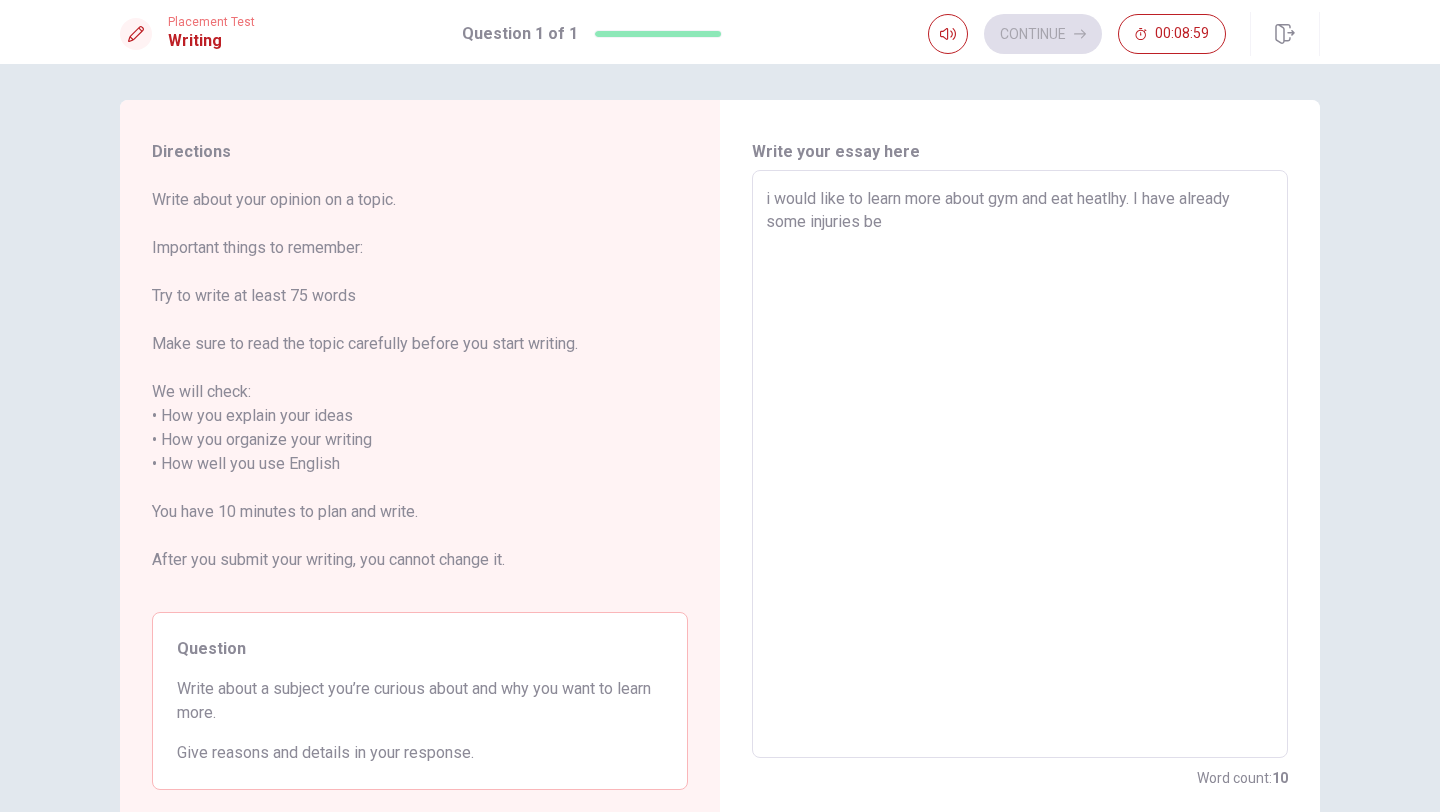 type on "x" 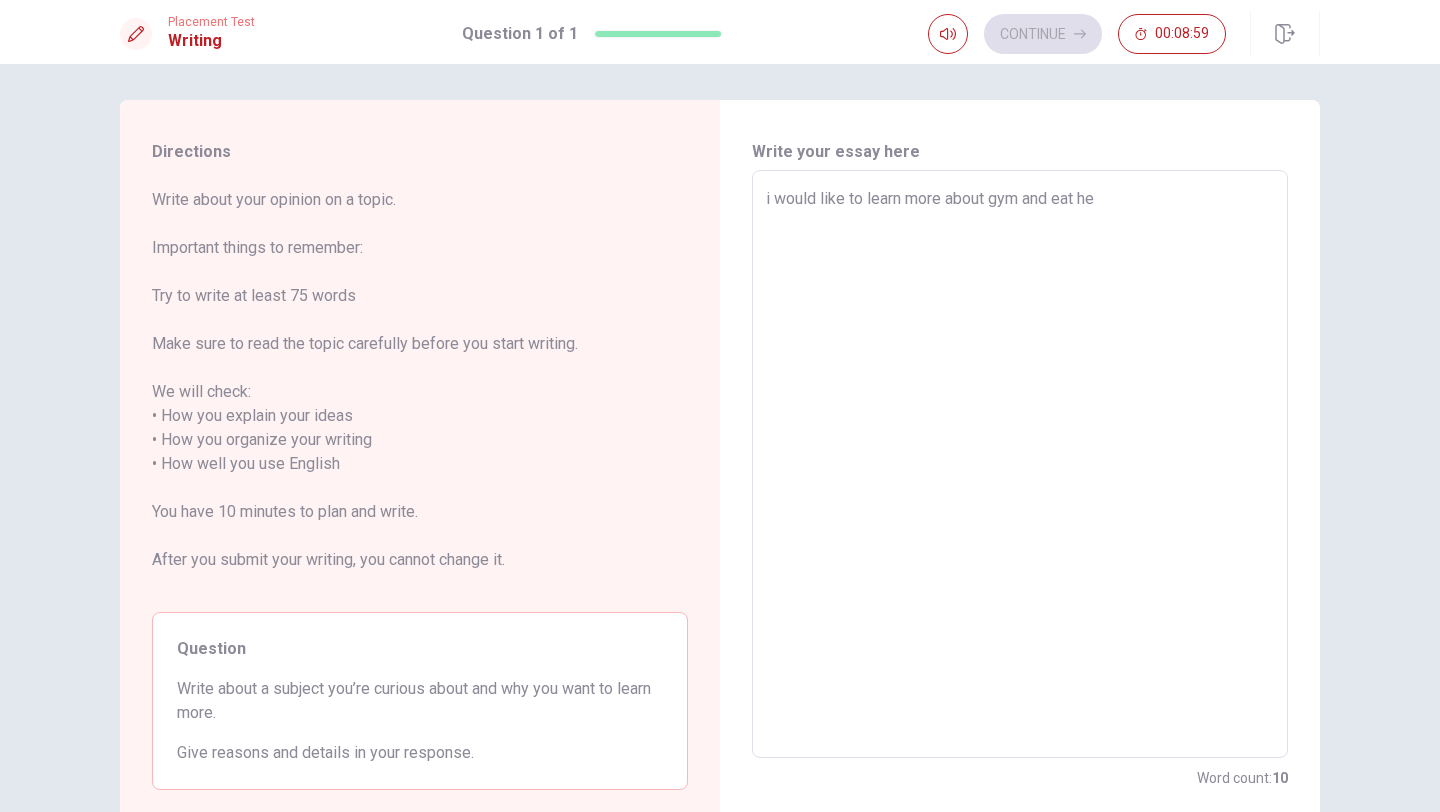 type on "x" 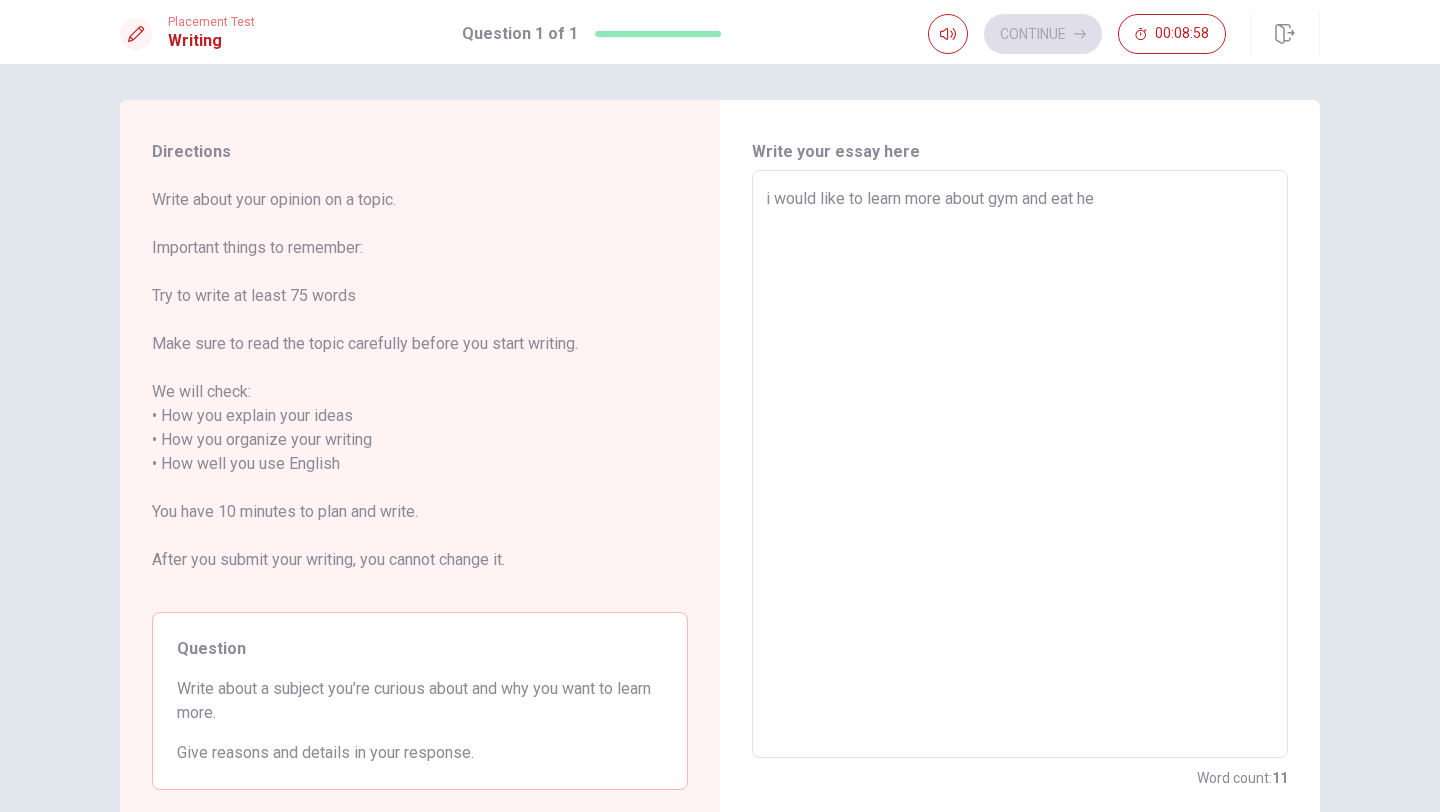 type on "i would like to learn more about gym and eat heatlhy. I have already some injuries beacuse of playing tennis whit a inapropriete physical foarm and i would like to know mo" 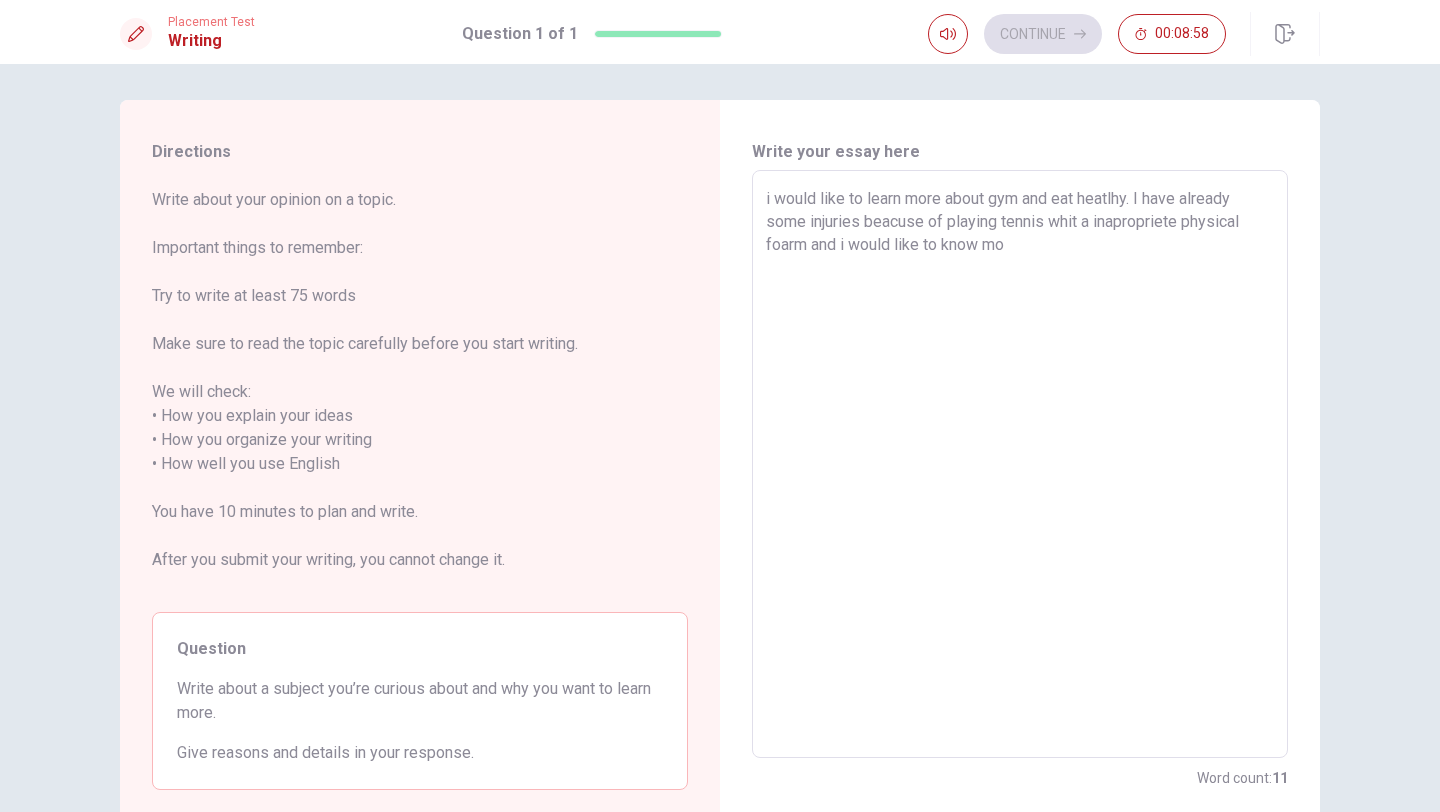 type on "x" 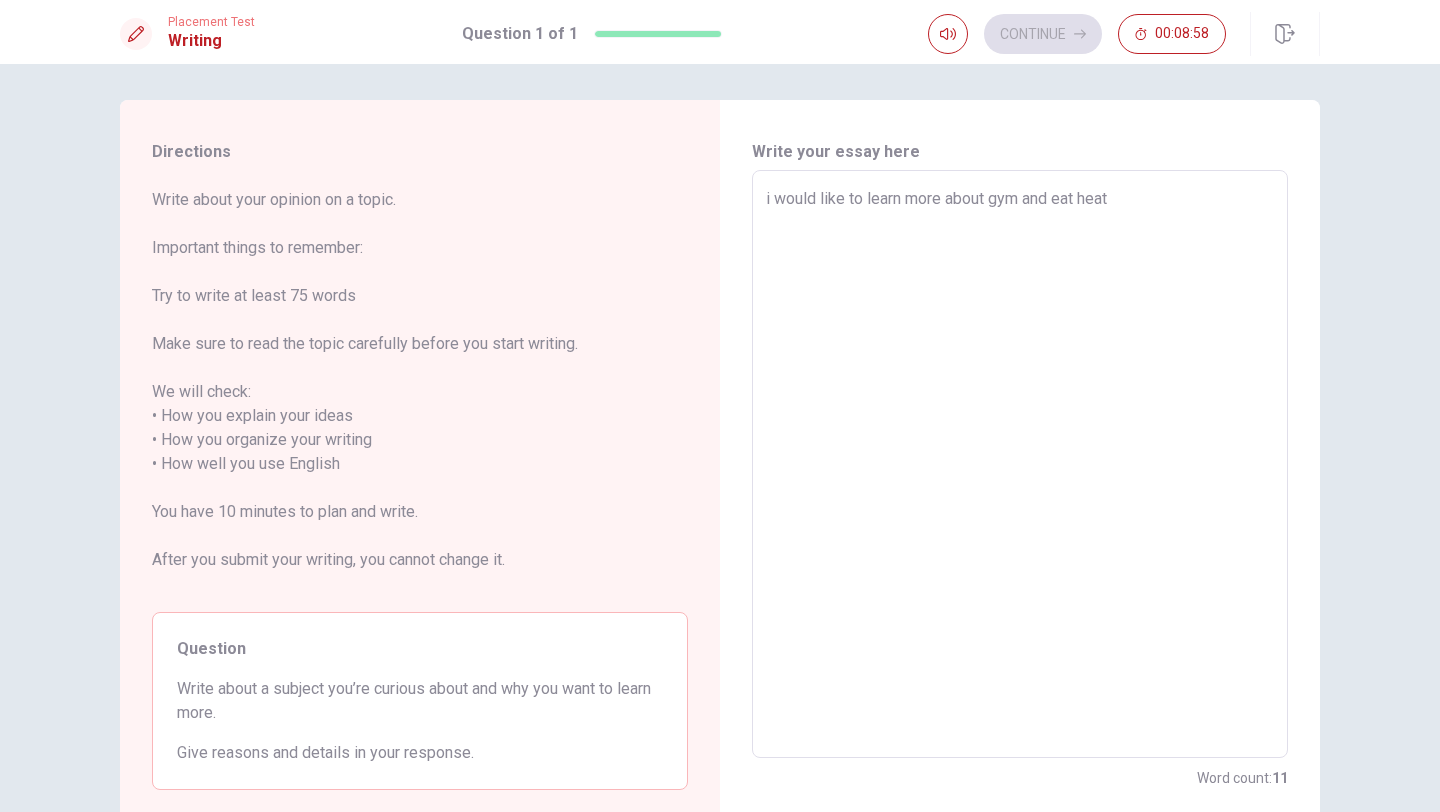 type on "x" 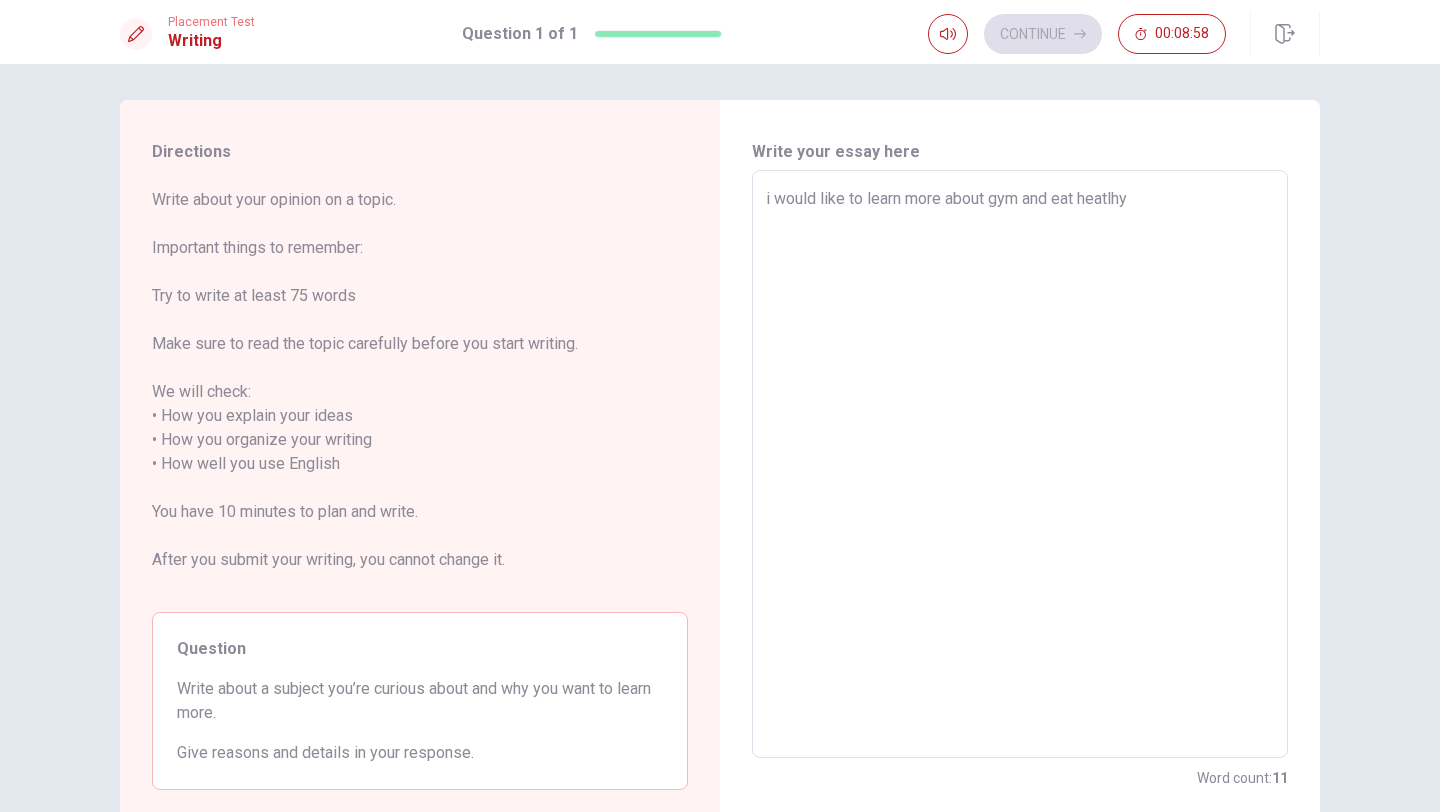 type on "x" 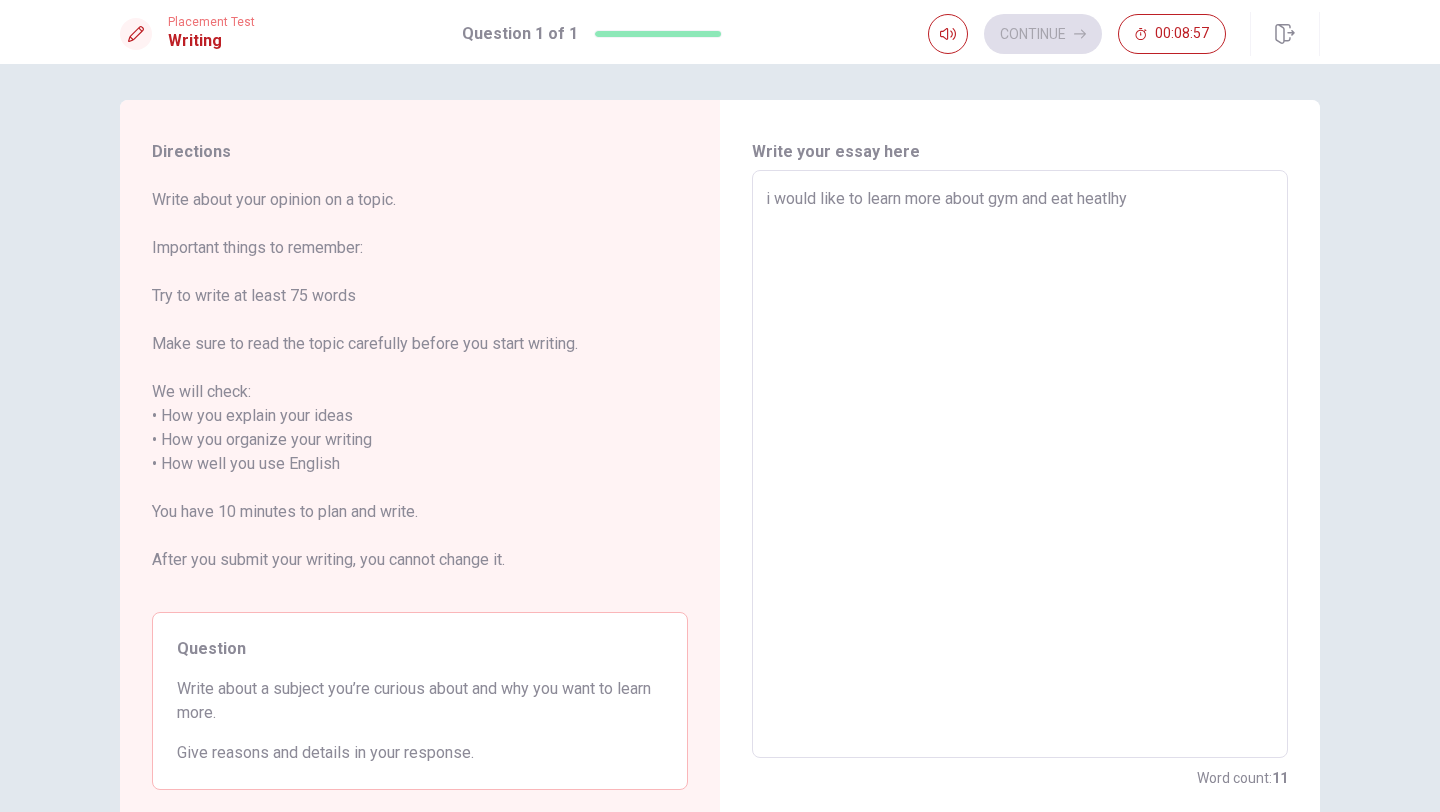 type on "i would like to learn more about gym and eat heatlhy" 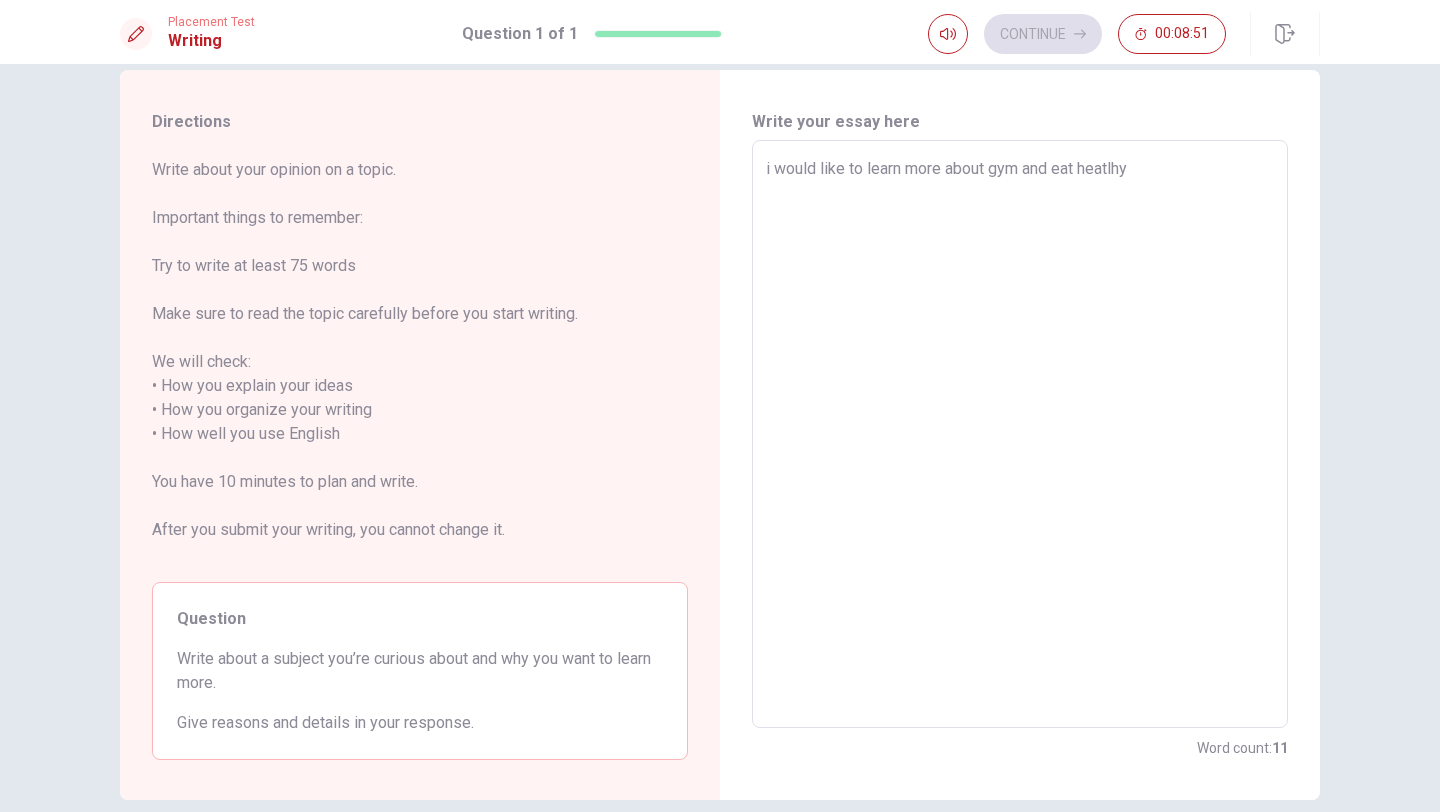 scroll, scrollTop: 18, scrollLeft: 0, axis: vertical 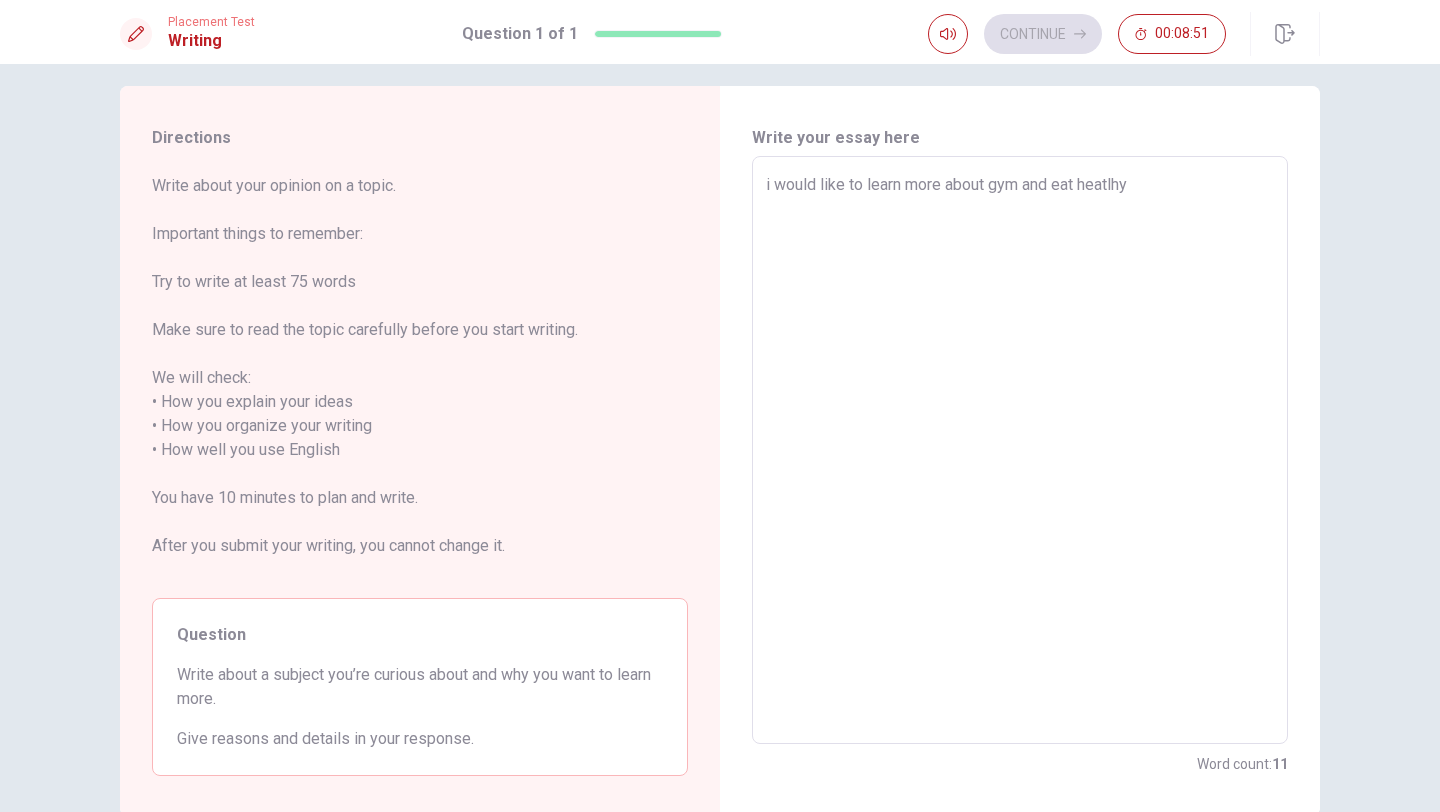 type on "x" 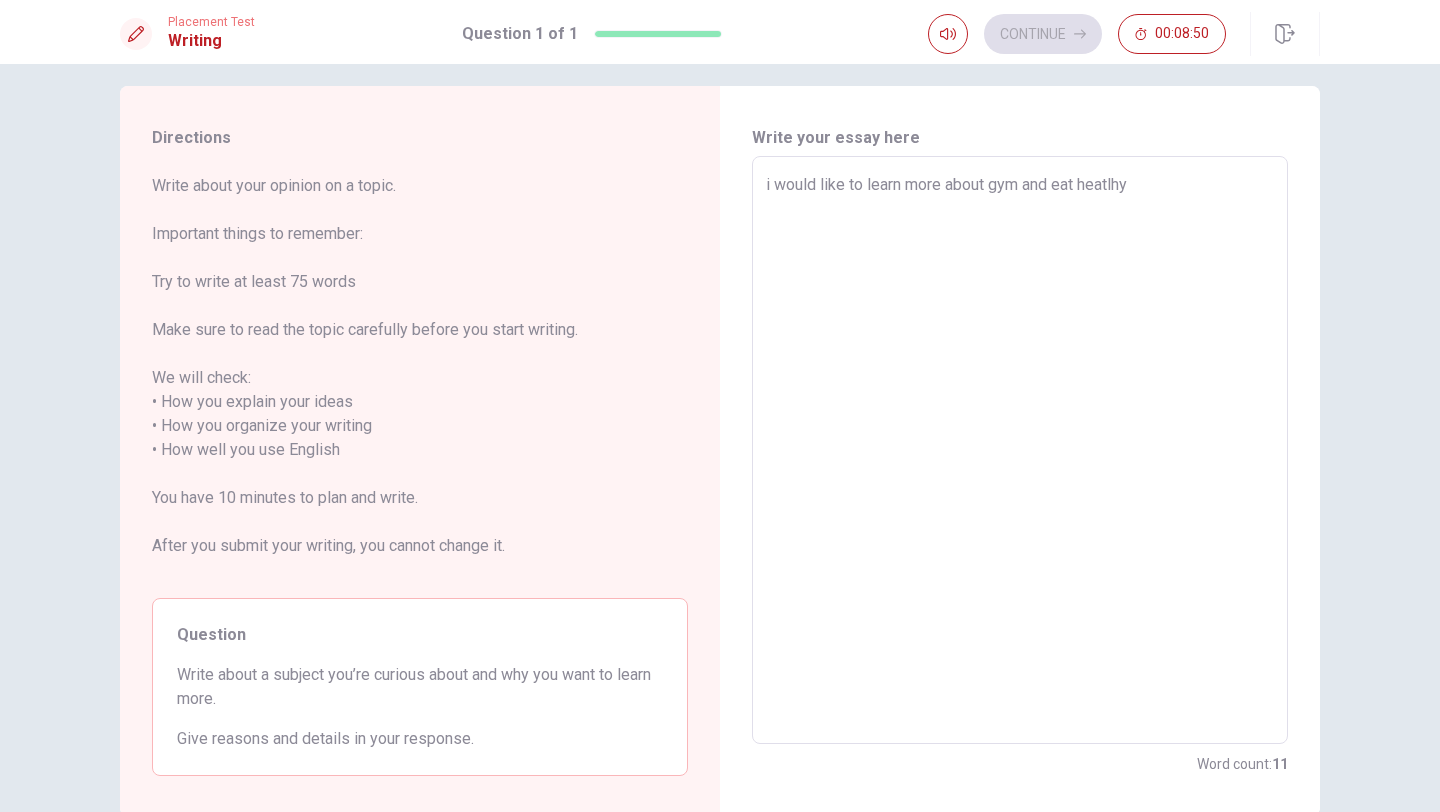 type on "i would like to learn more about gym and eat heatlhy. I have already some injuries beacuse of playing tennis whit a inapropriete physical foarm and i would like to know more to have a better performance and better heatlhy" 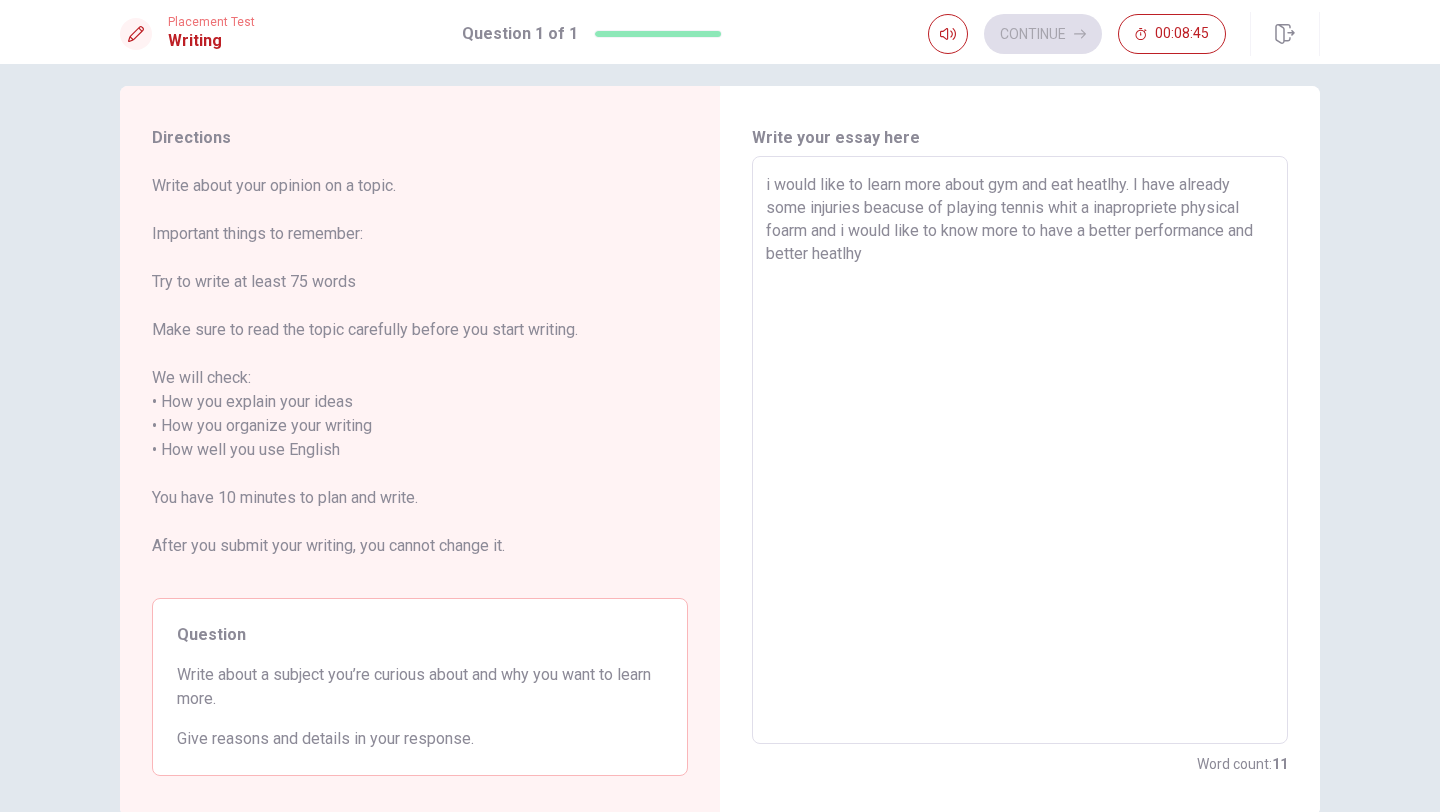 type on "x" 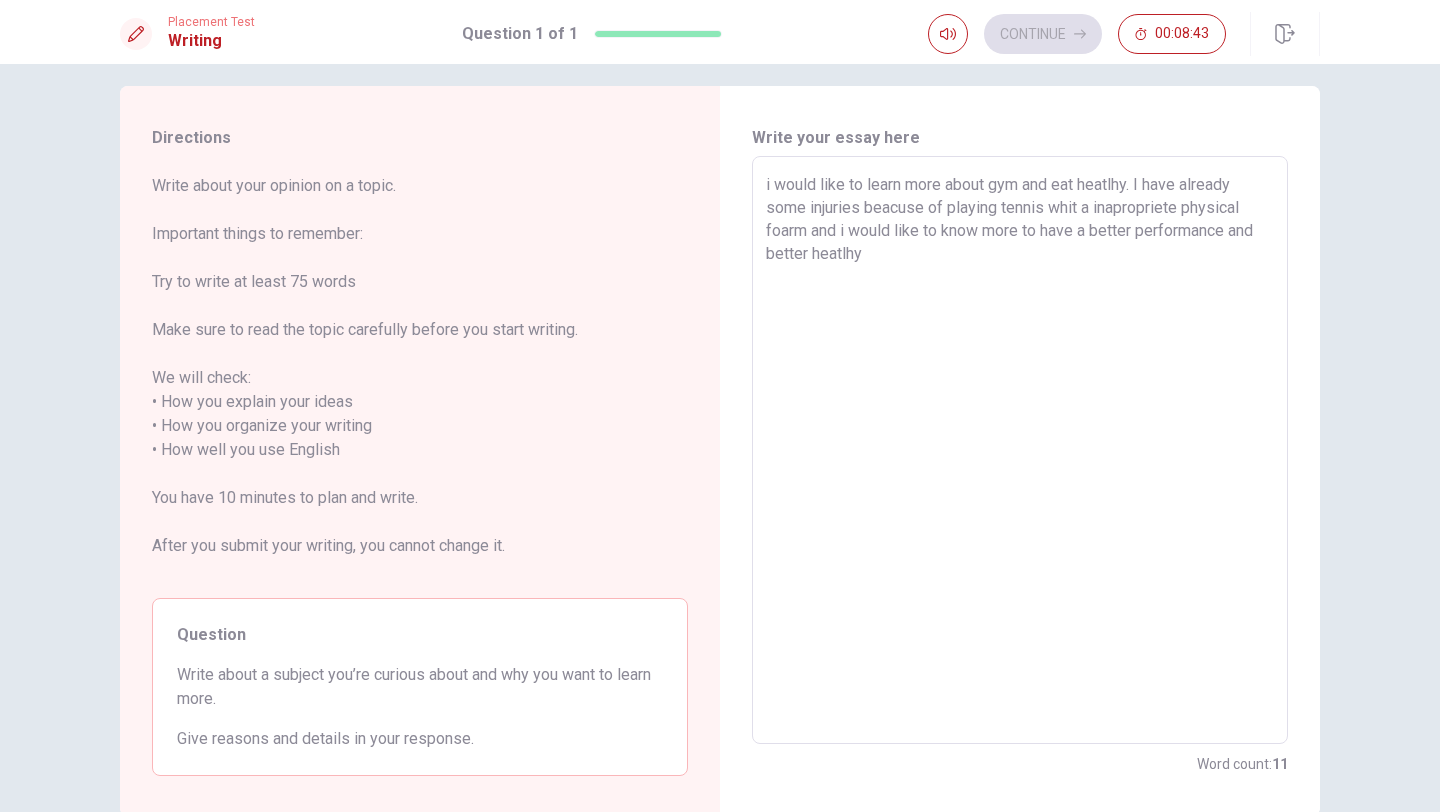 type on "x" 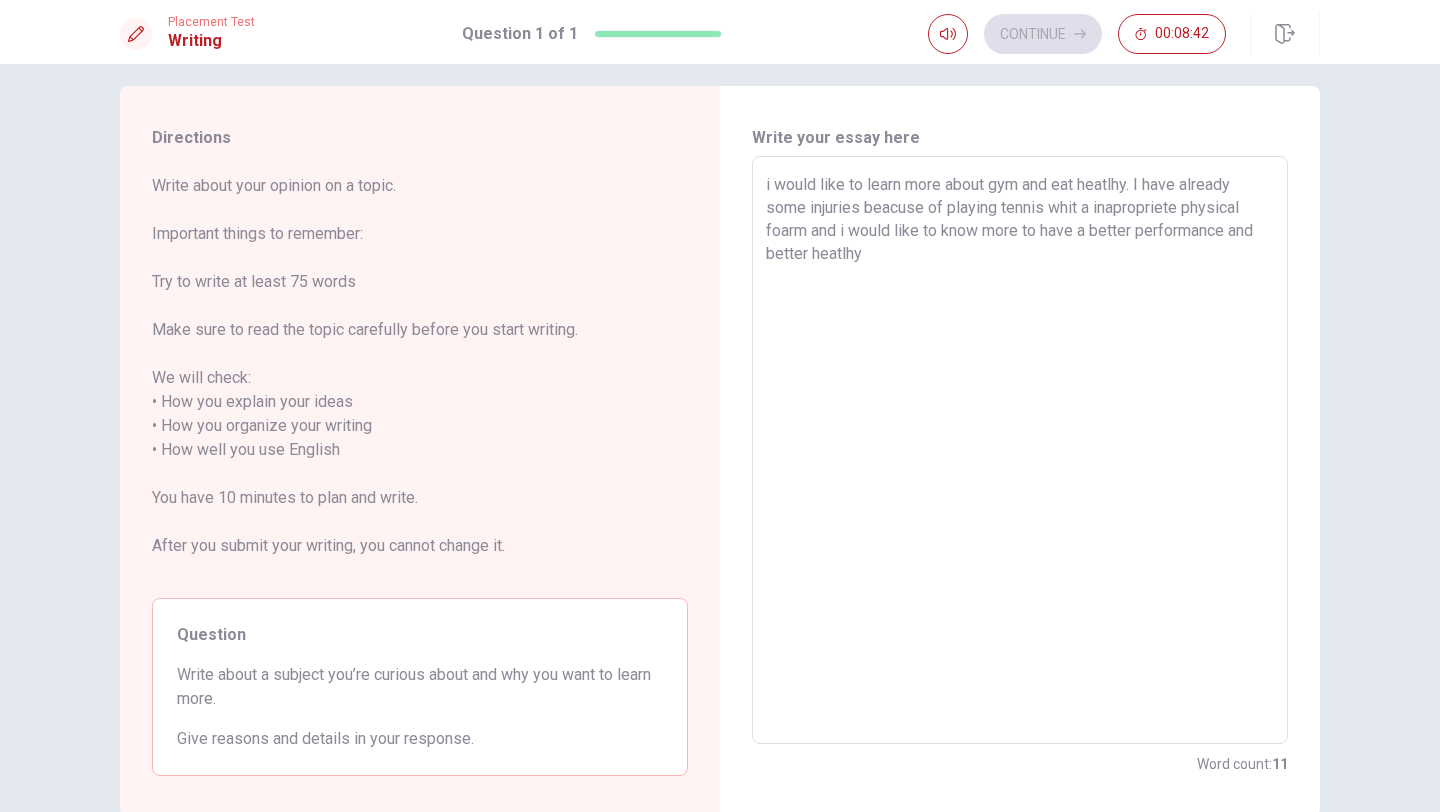 type on "i would like to learn more about gym and eat heatlhy. I" 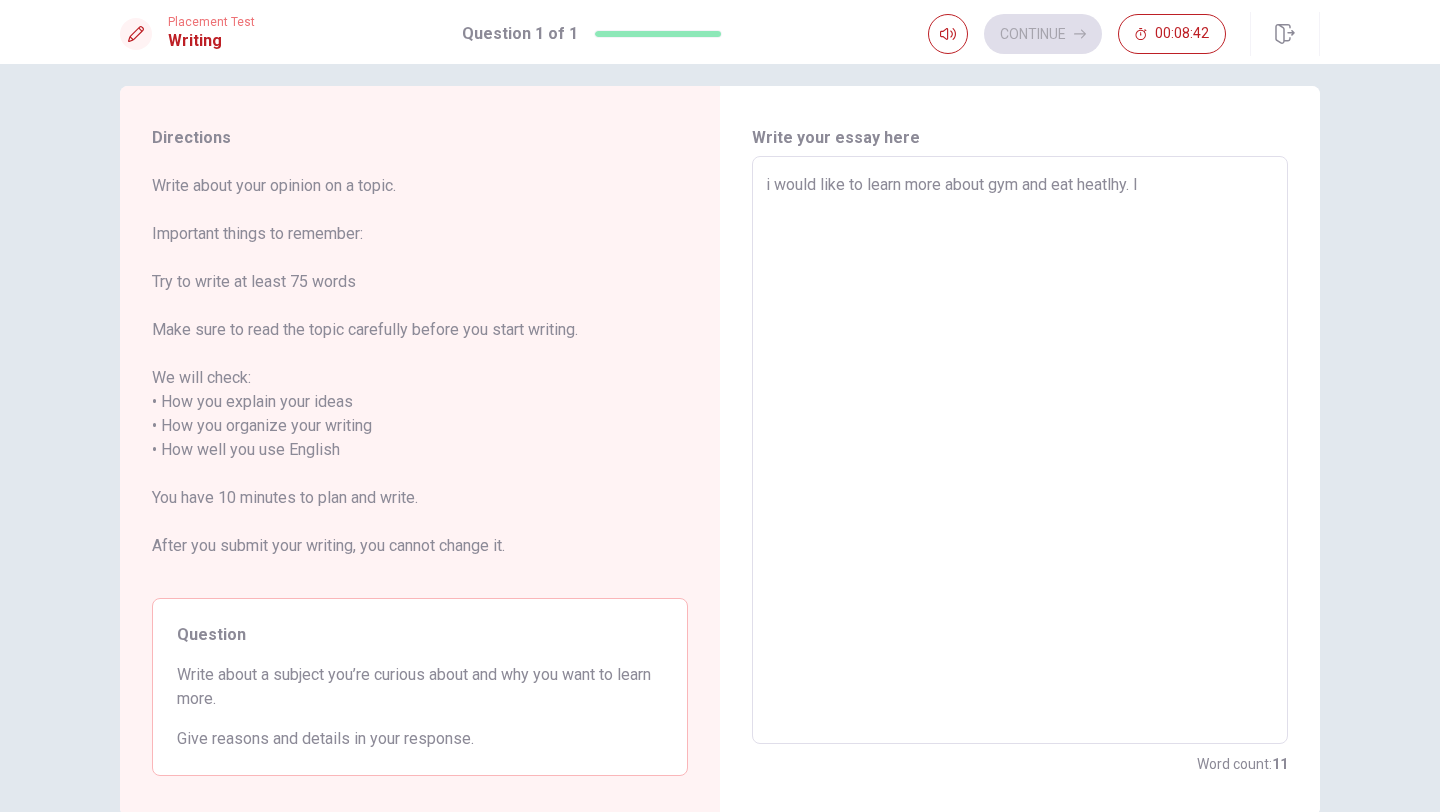 type on "x" 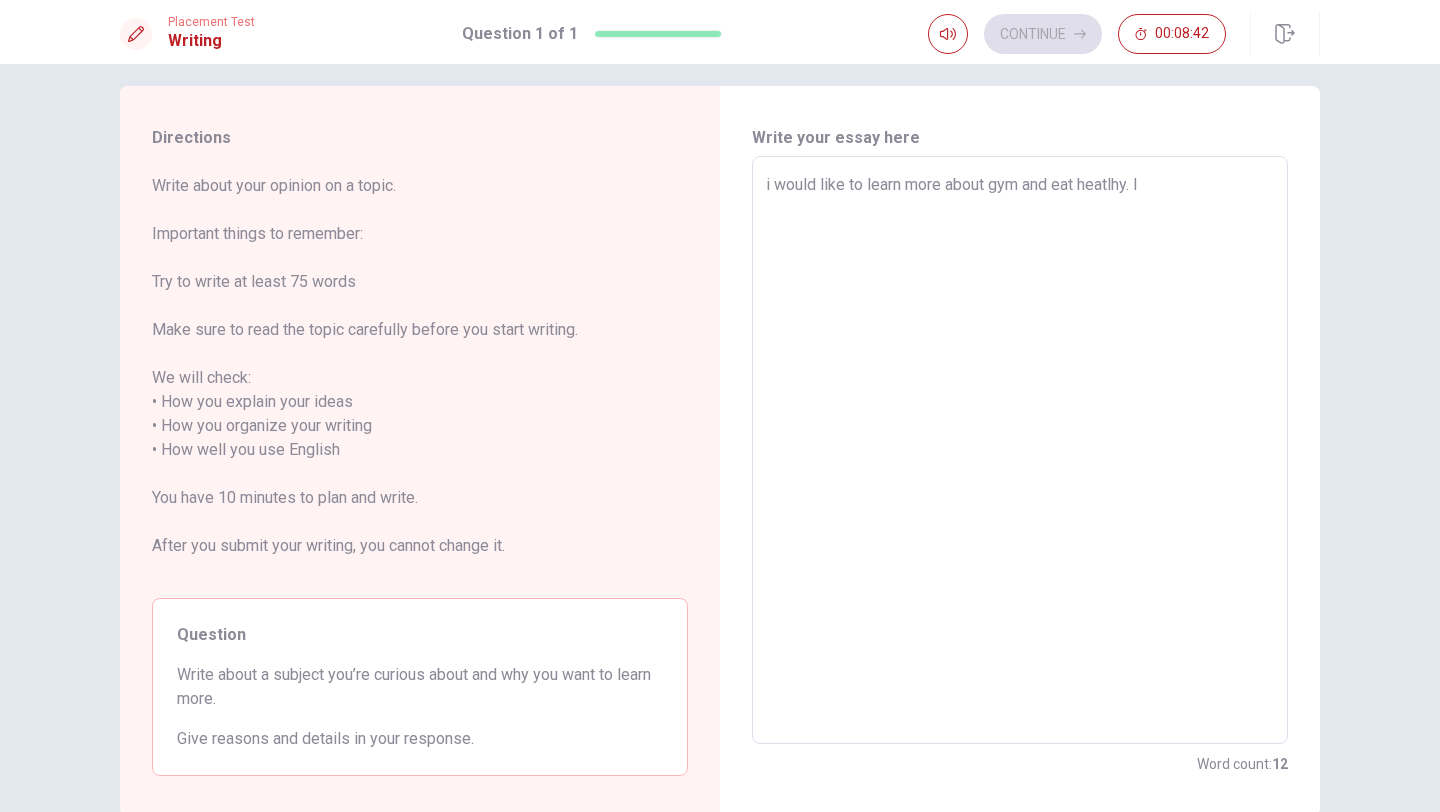 type on "i would like to learn more about gym and eat heatlhy. I" 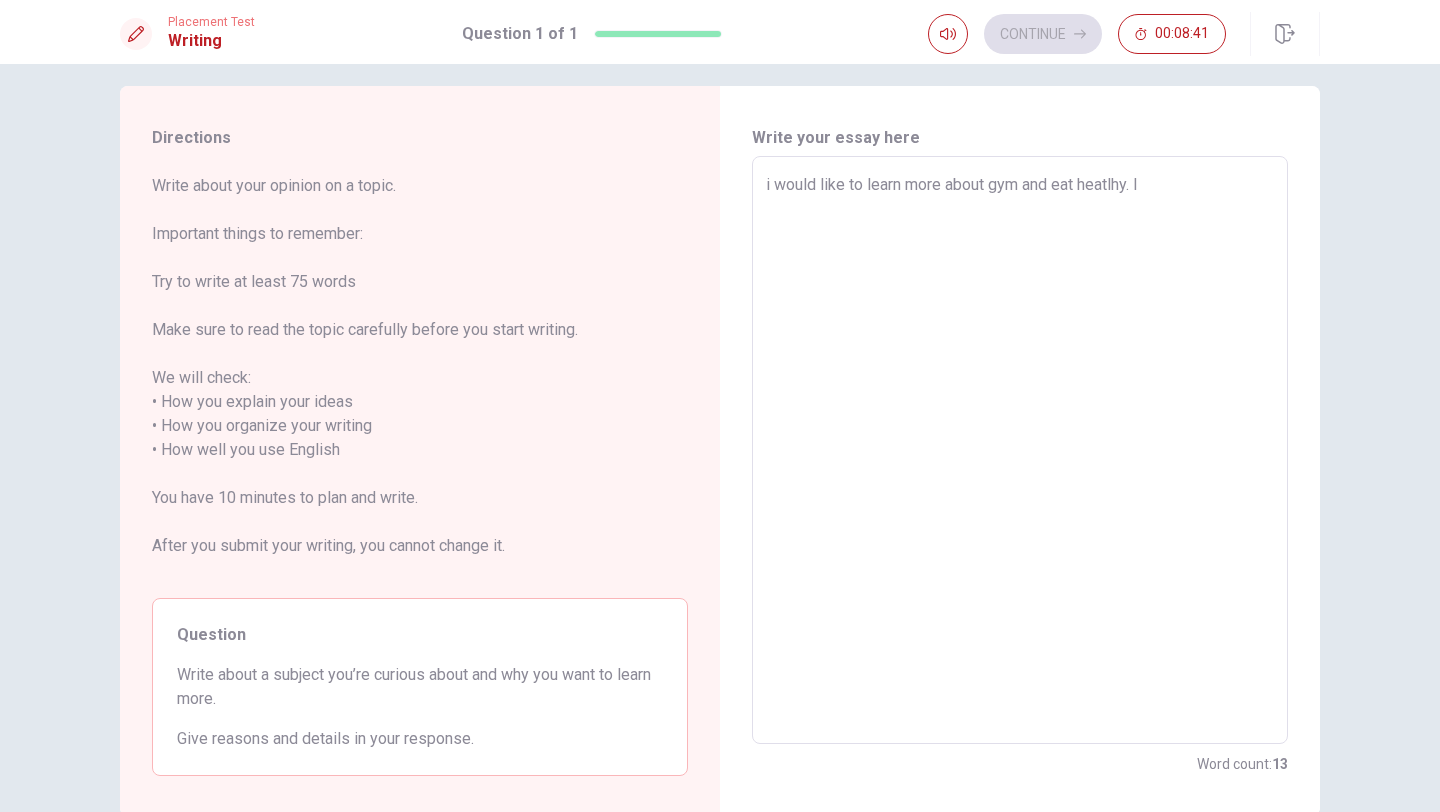 type on "i would like to learn more about gym and eat heatlhy. I h" 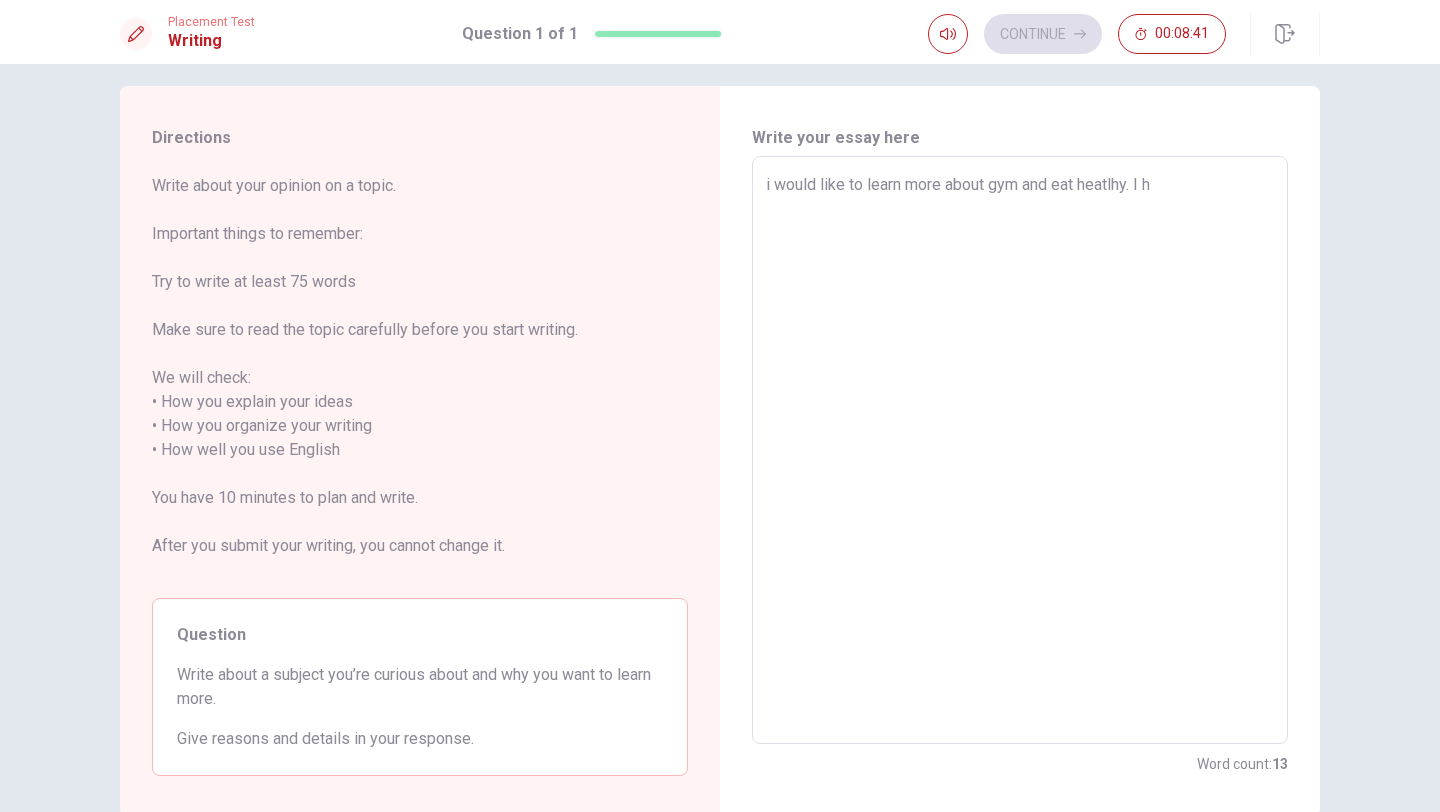 type on "x" 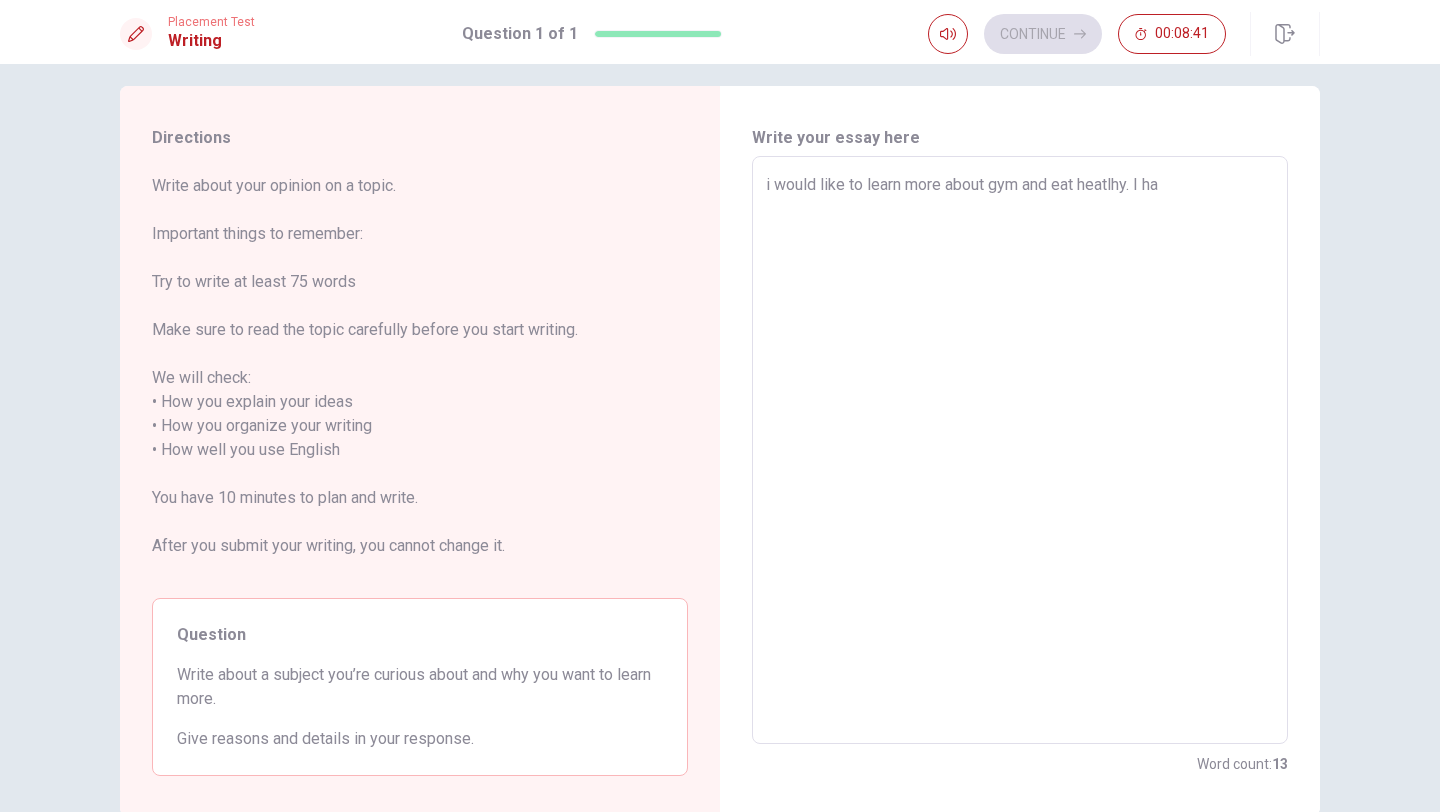 type on "x" 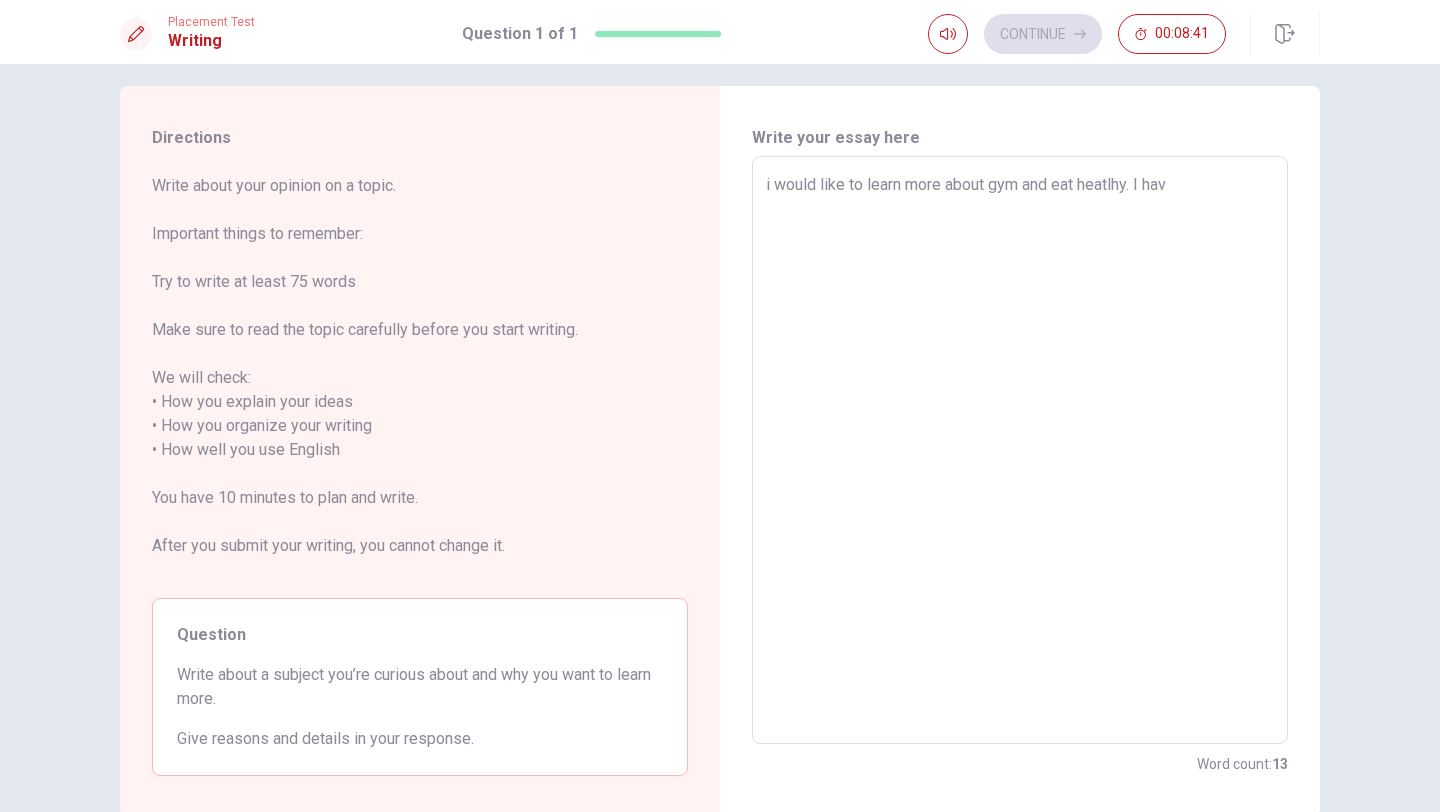 type on "x" 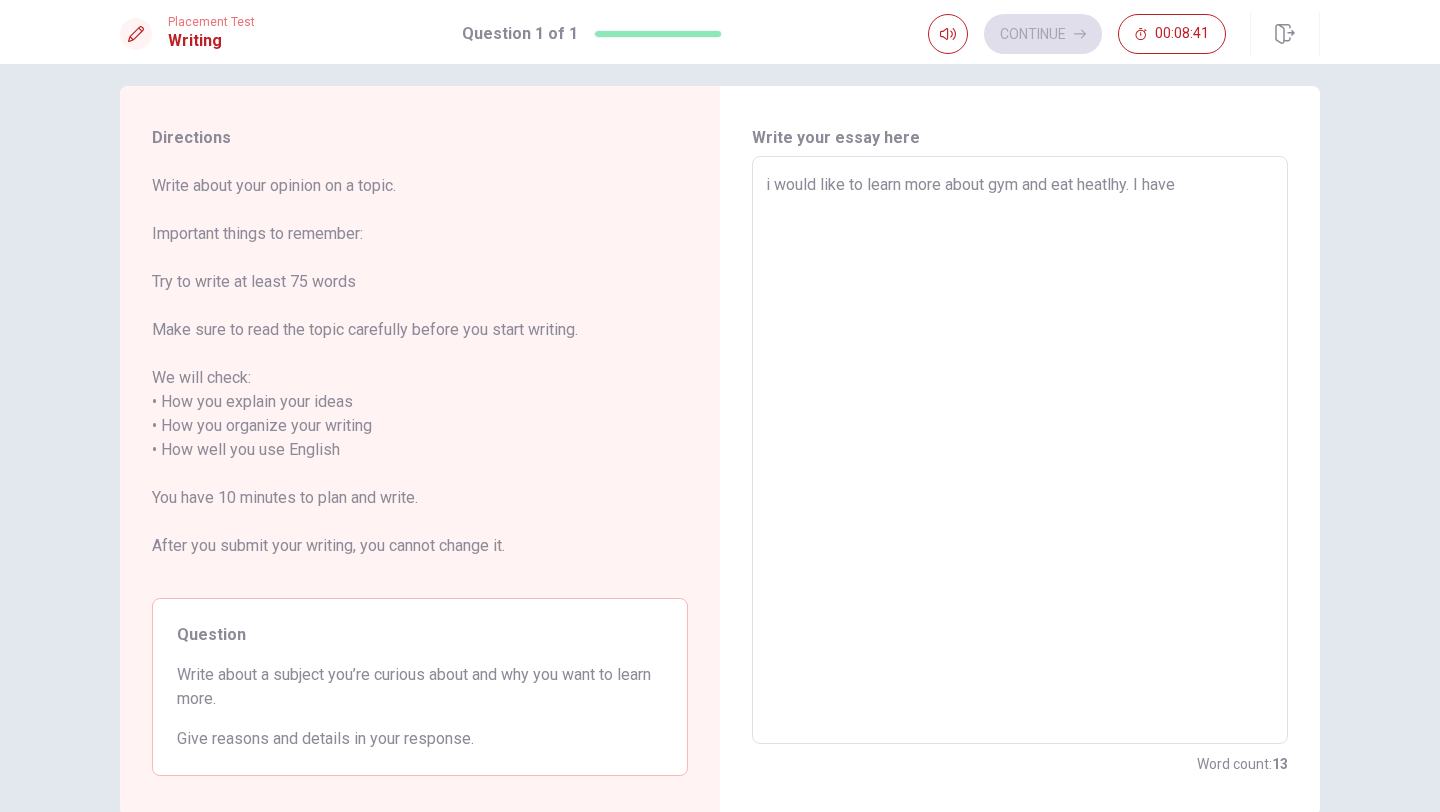 type on "x" 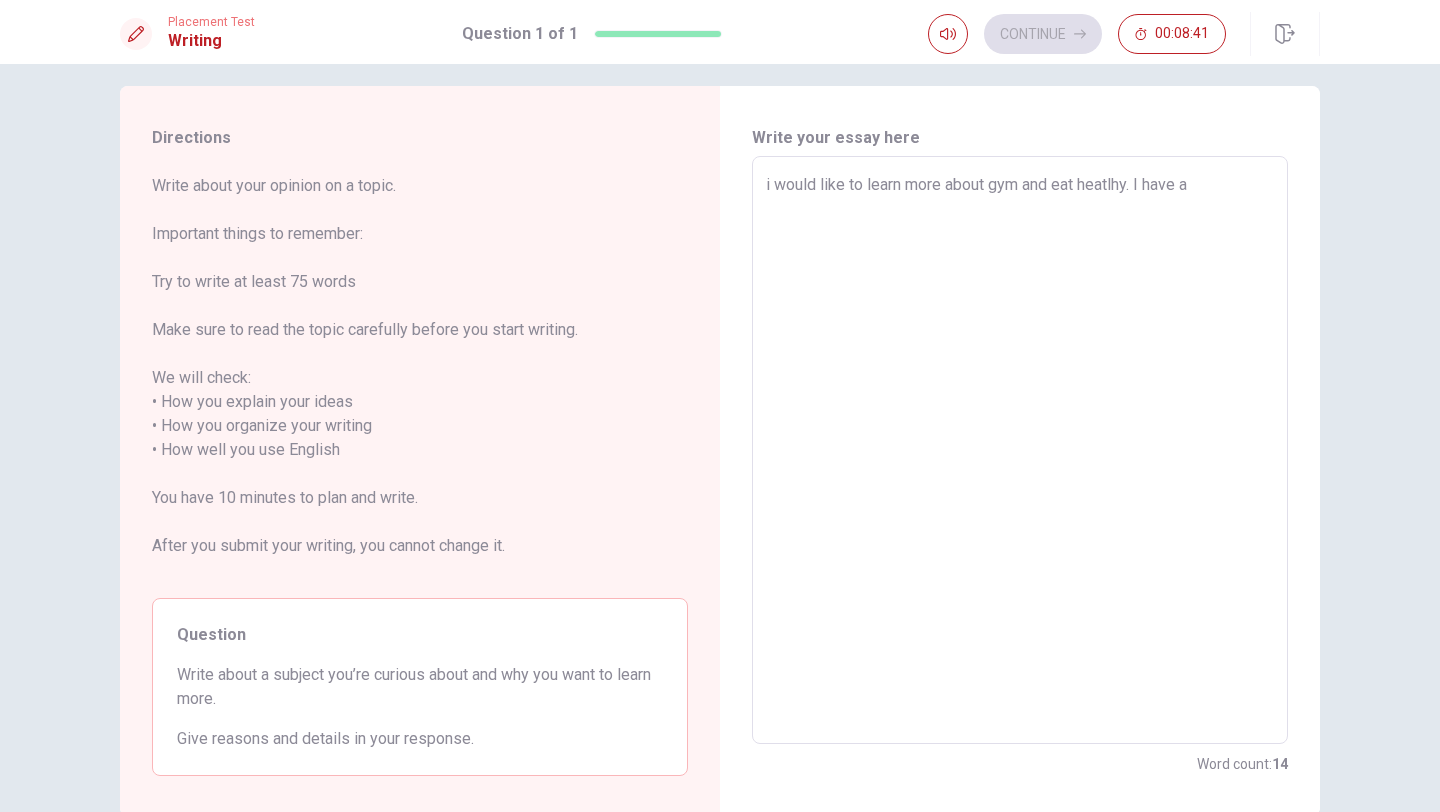 type on "x" 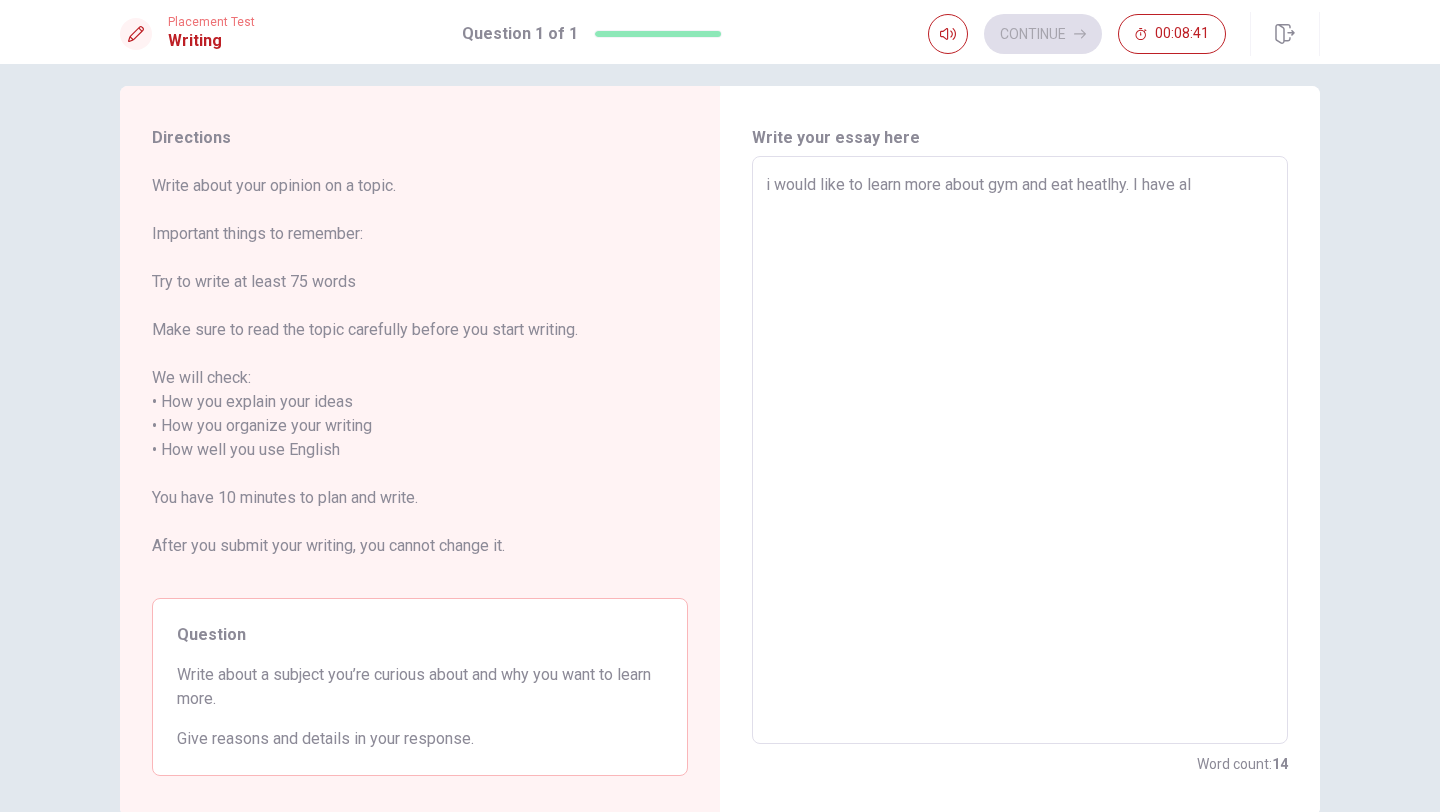 type on "x" 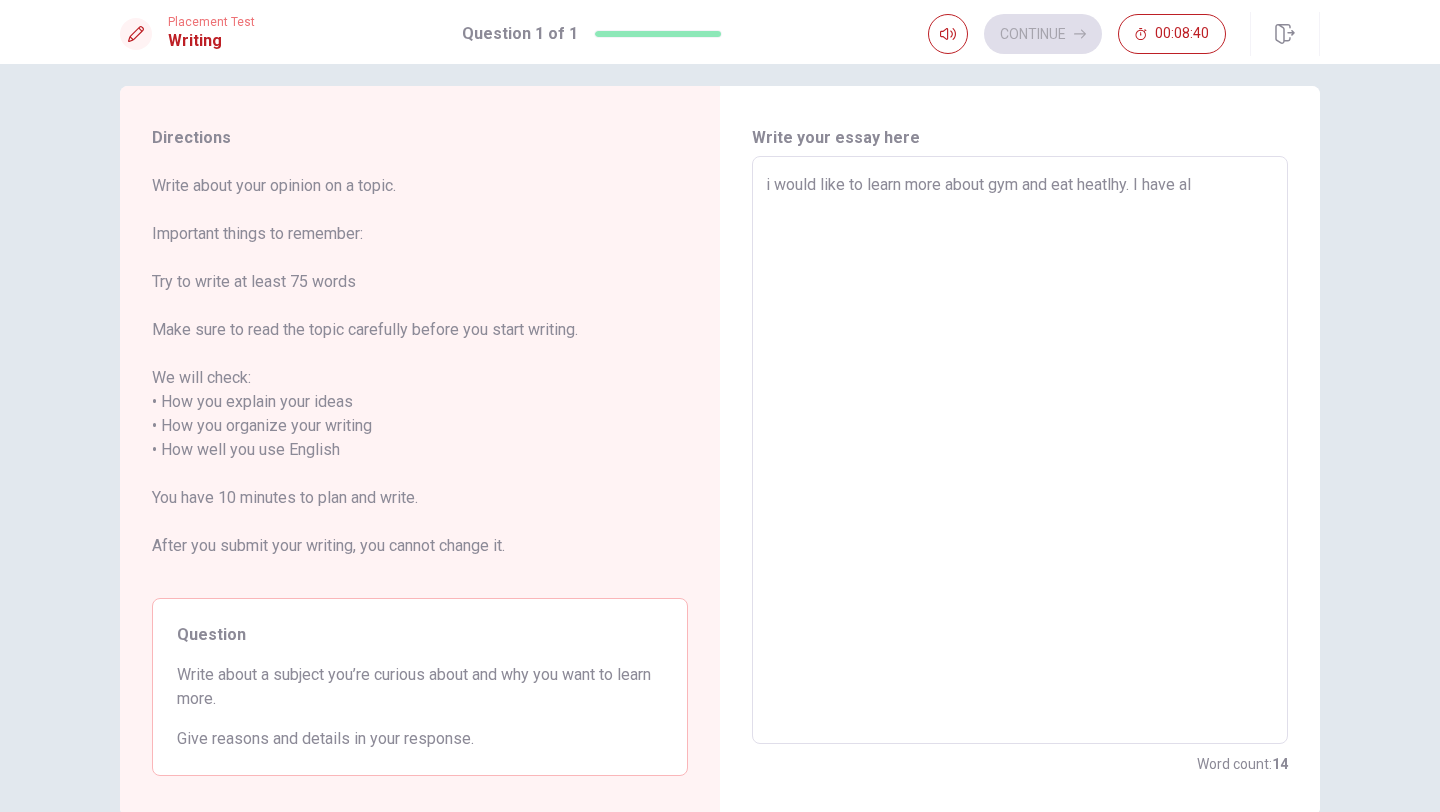 type on "i would like to learn more about gym and eat heatlhy. I have alr" 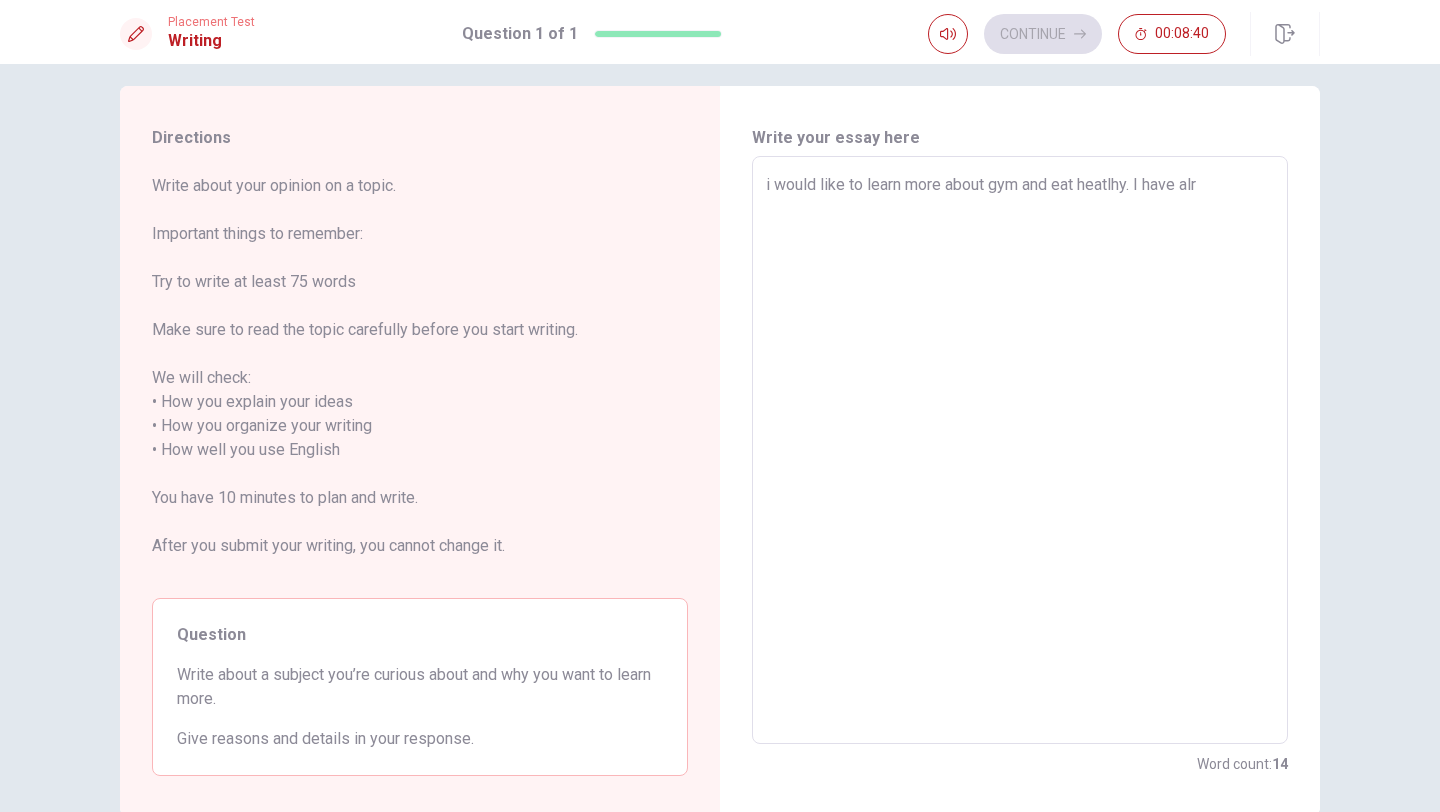 type on "x" 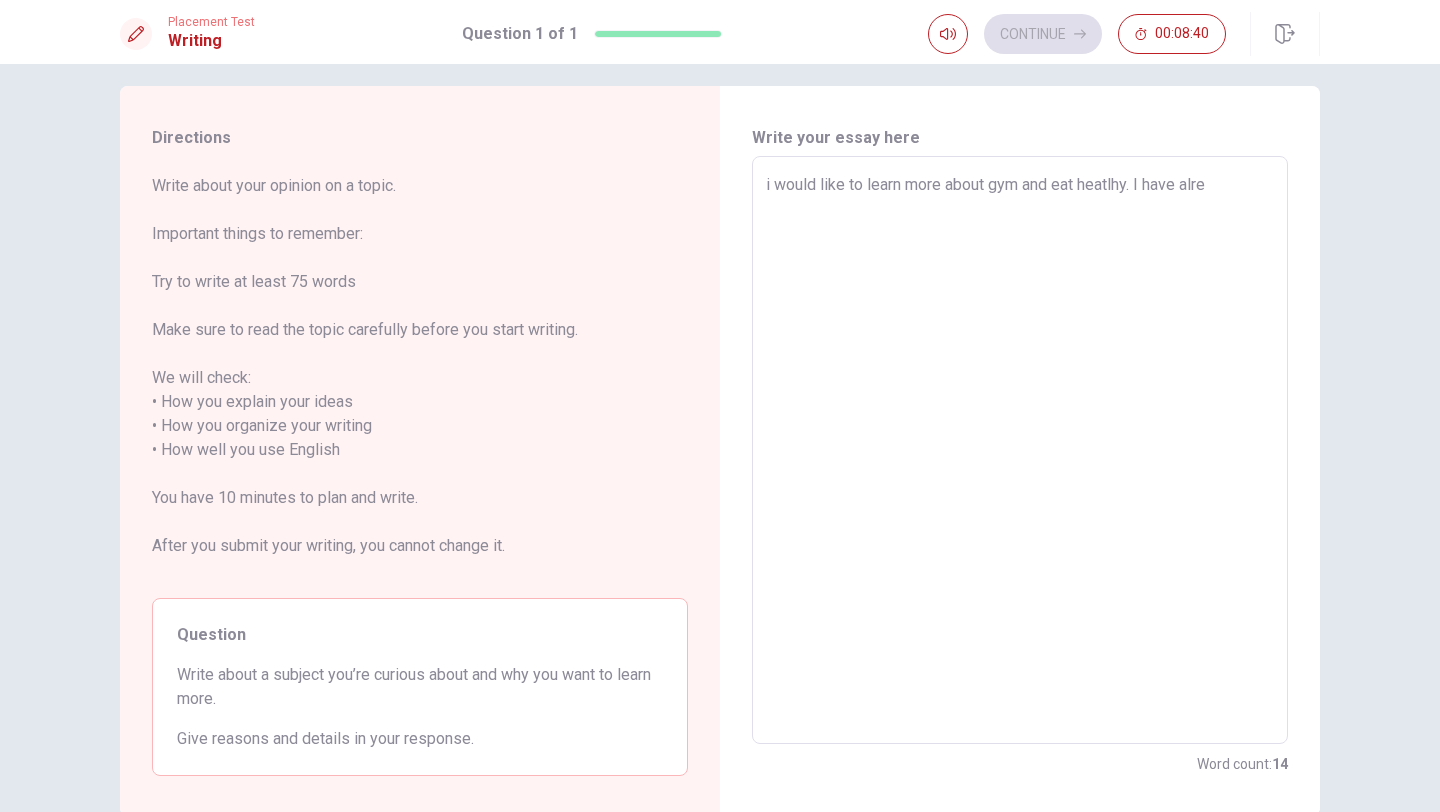 type on "x" 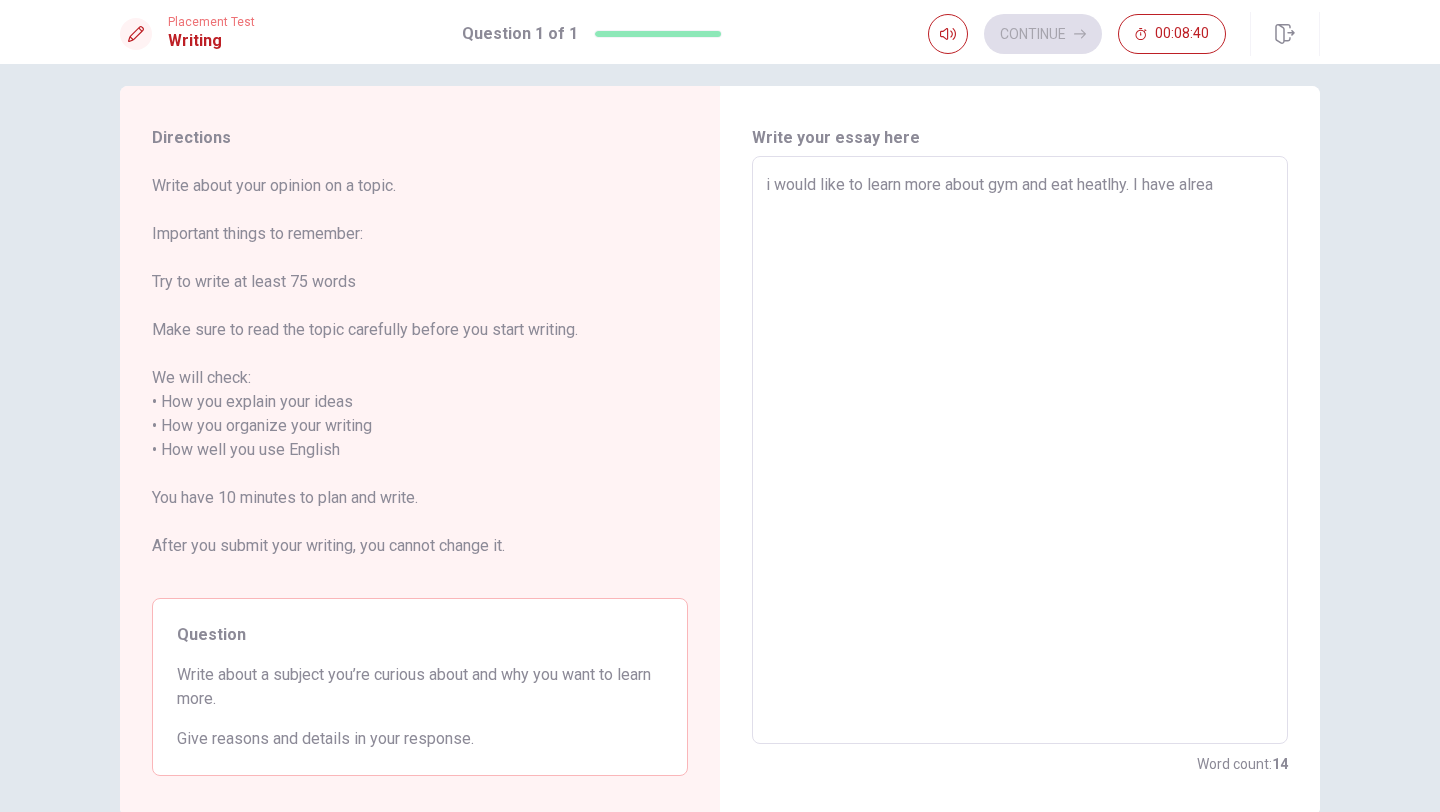 type on "x" 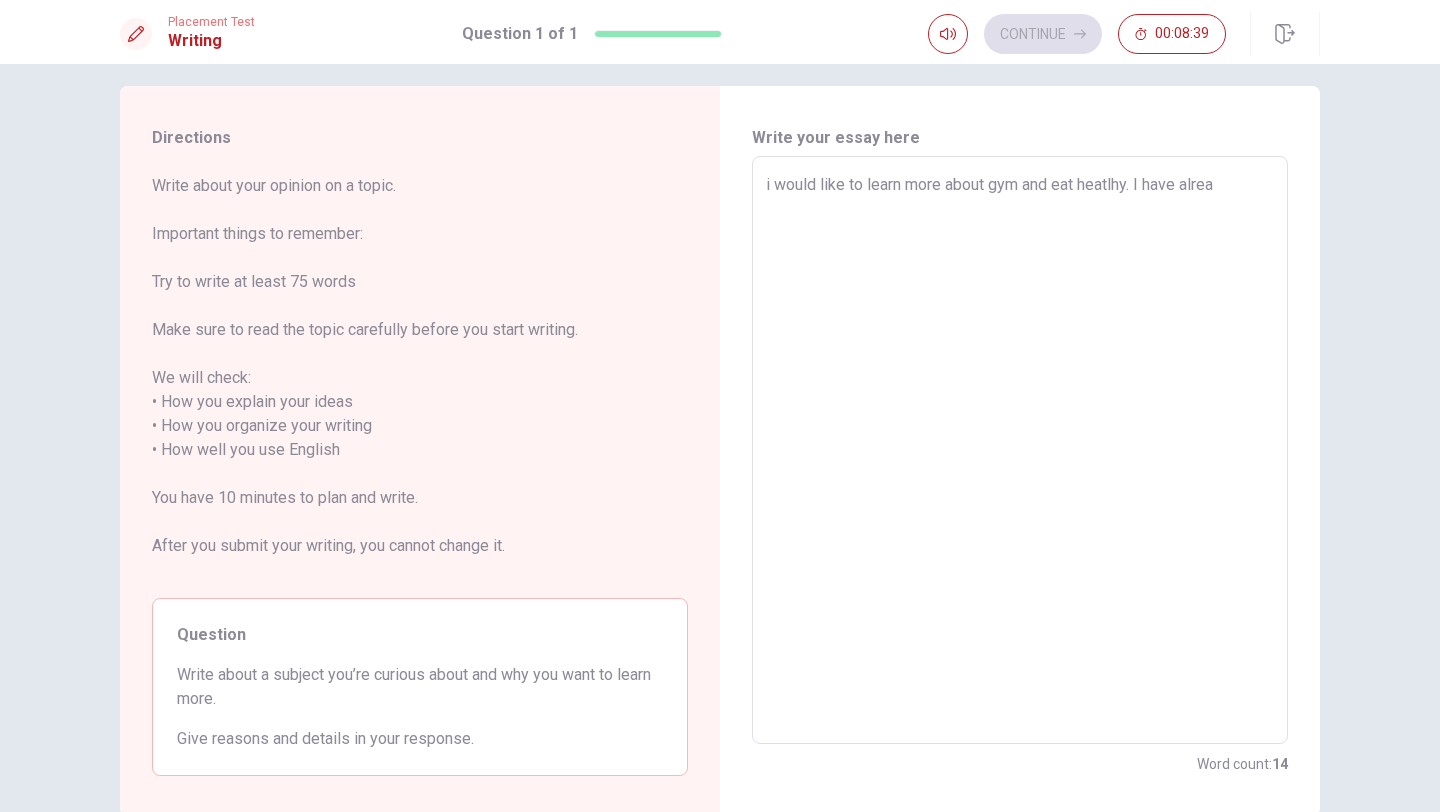 type on "i would like to learn more about gym and eat heatlhy. I have alread" 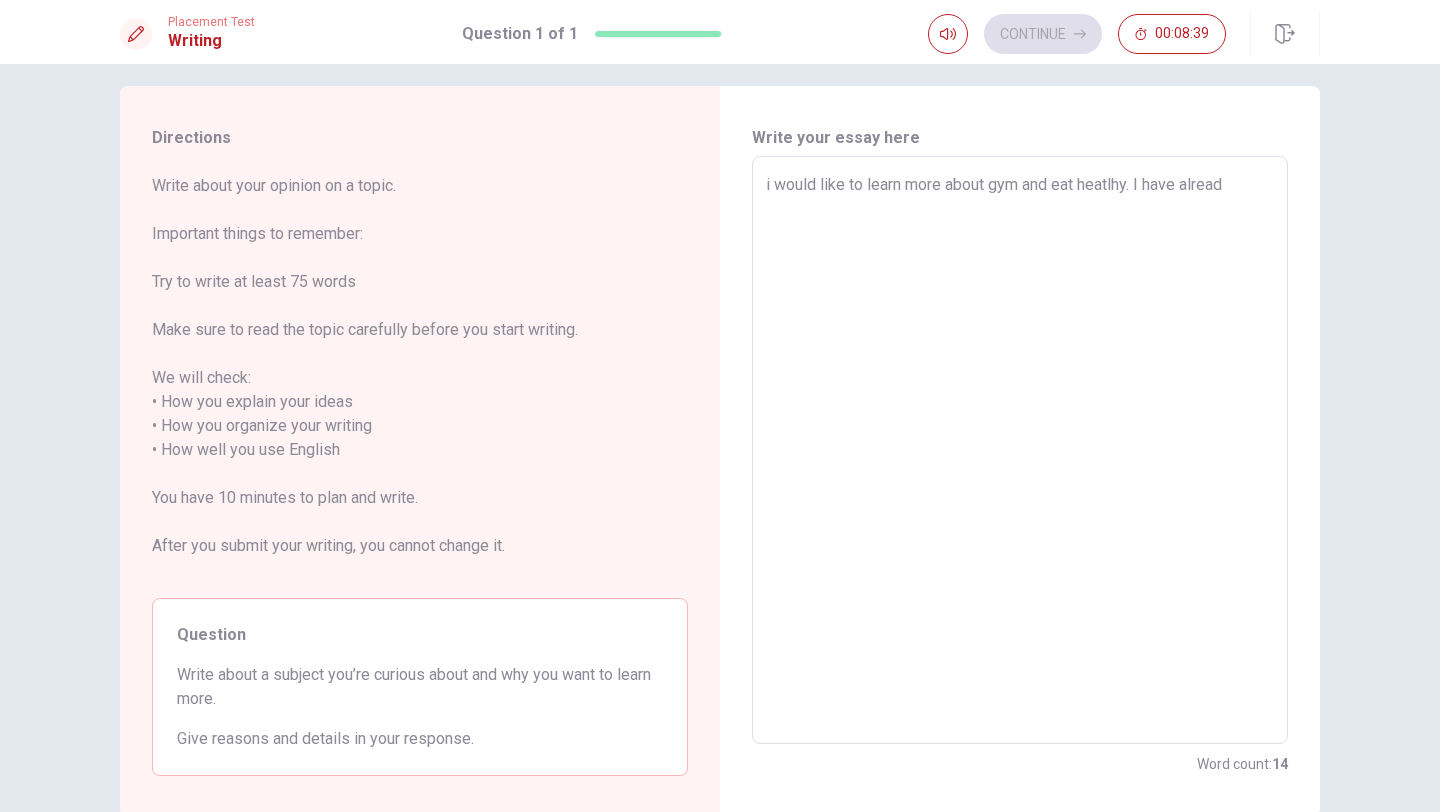 type on "x" 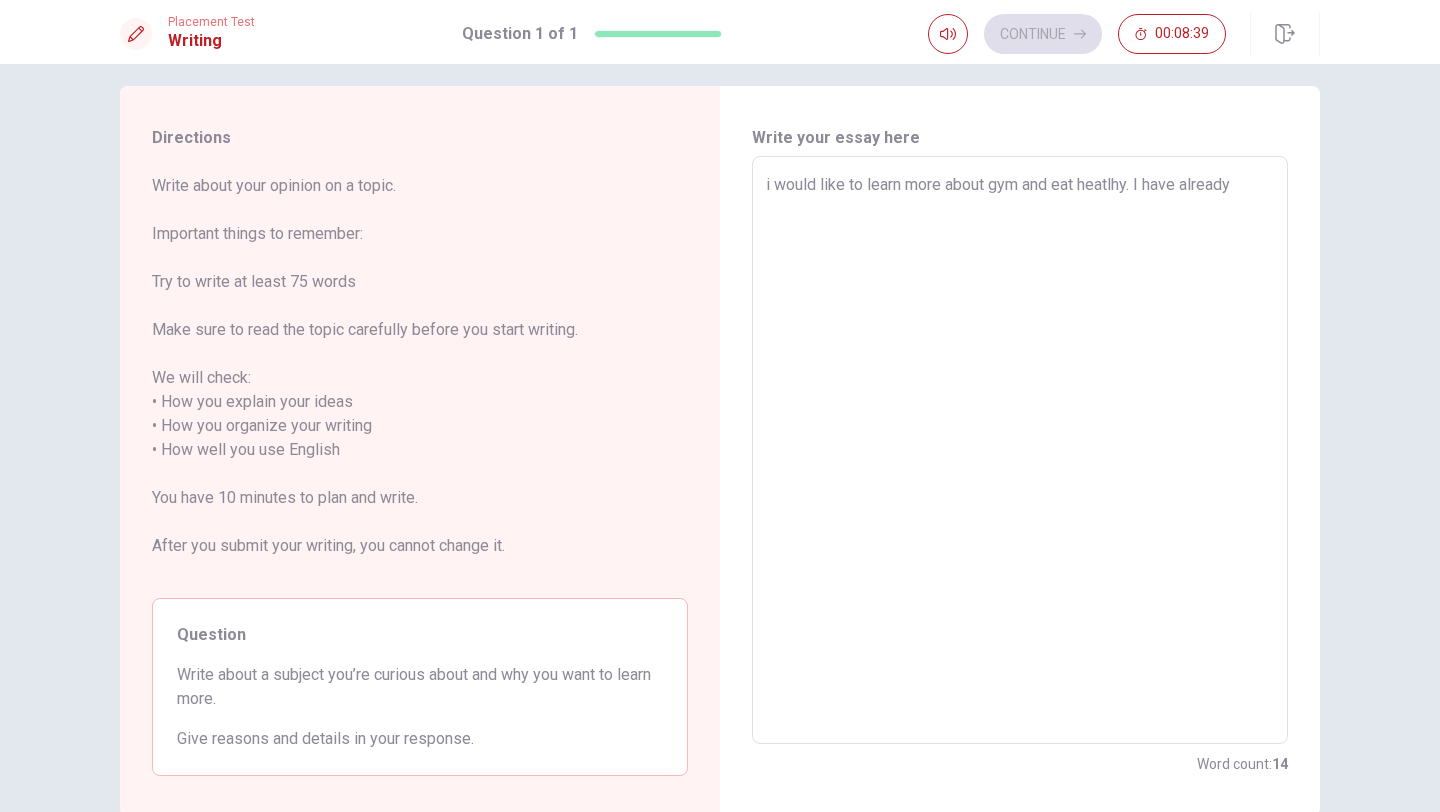 type on "x" 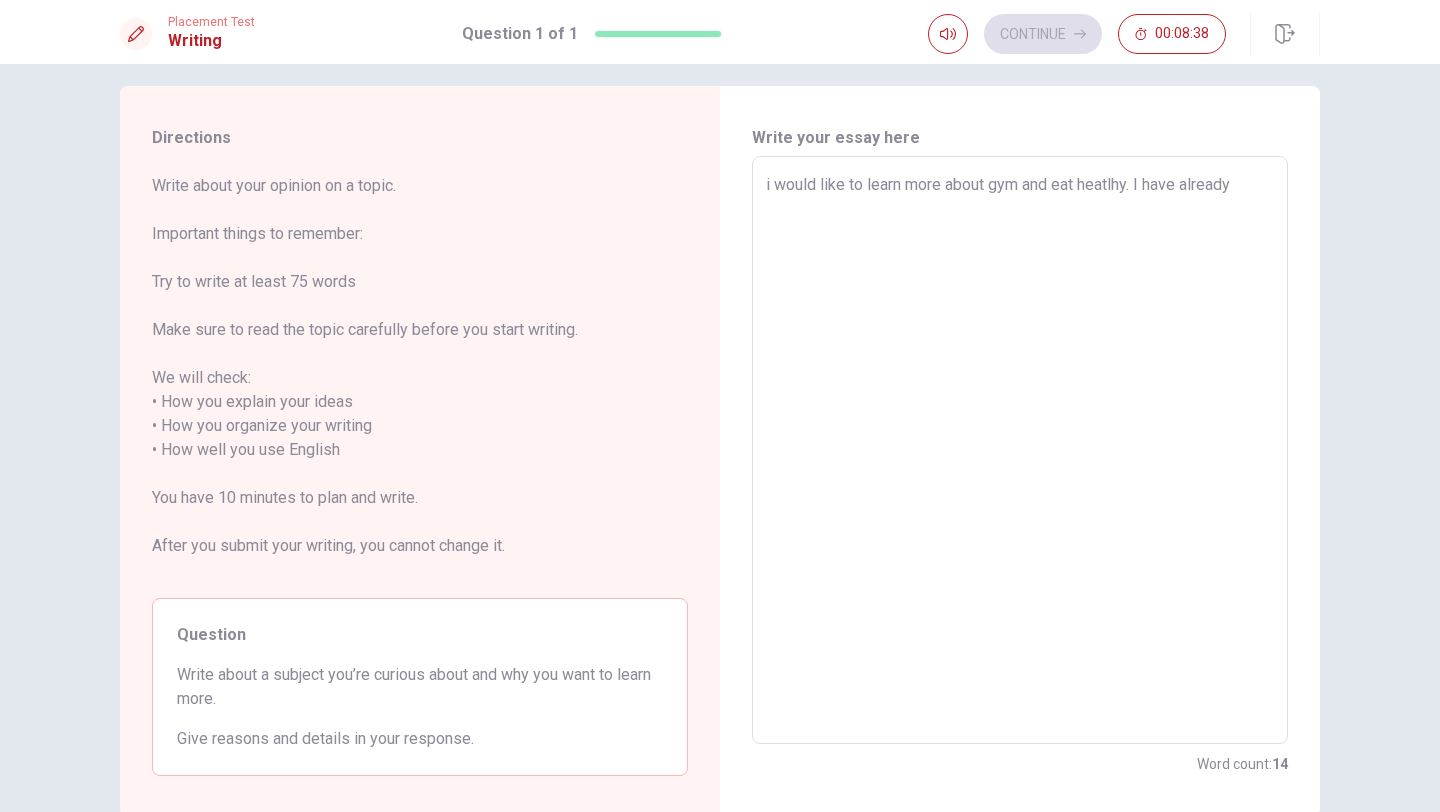 type on "x" 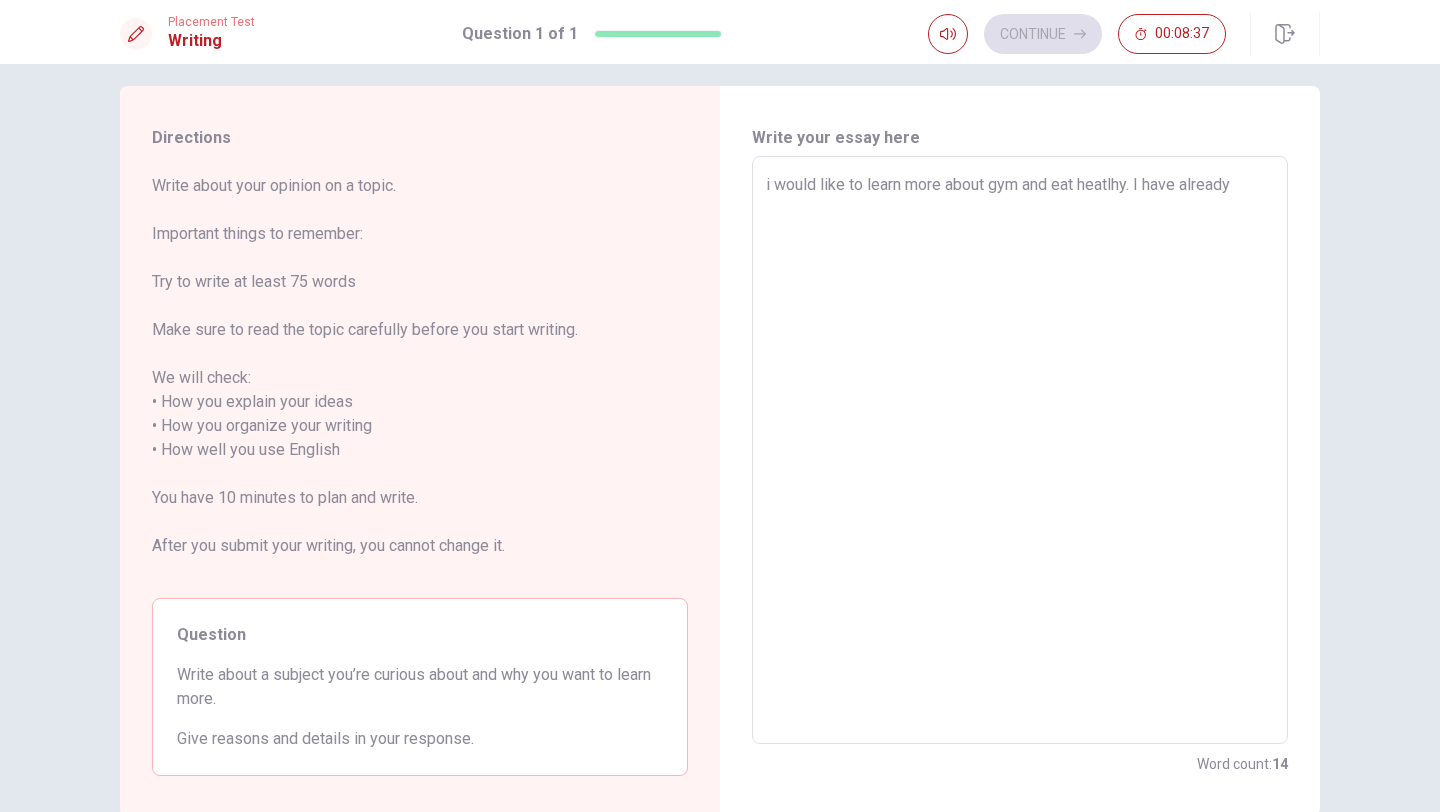 type on "i would like to learn more about gym and eat heatlhy. I have already s" 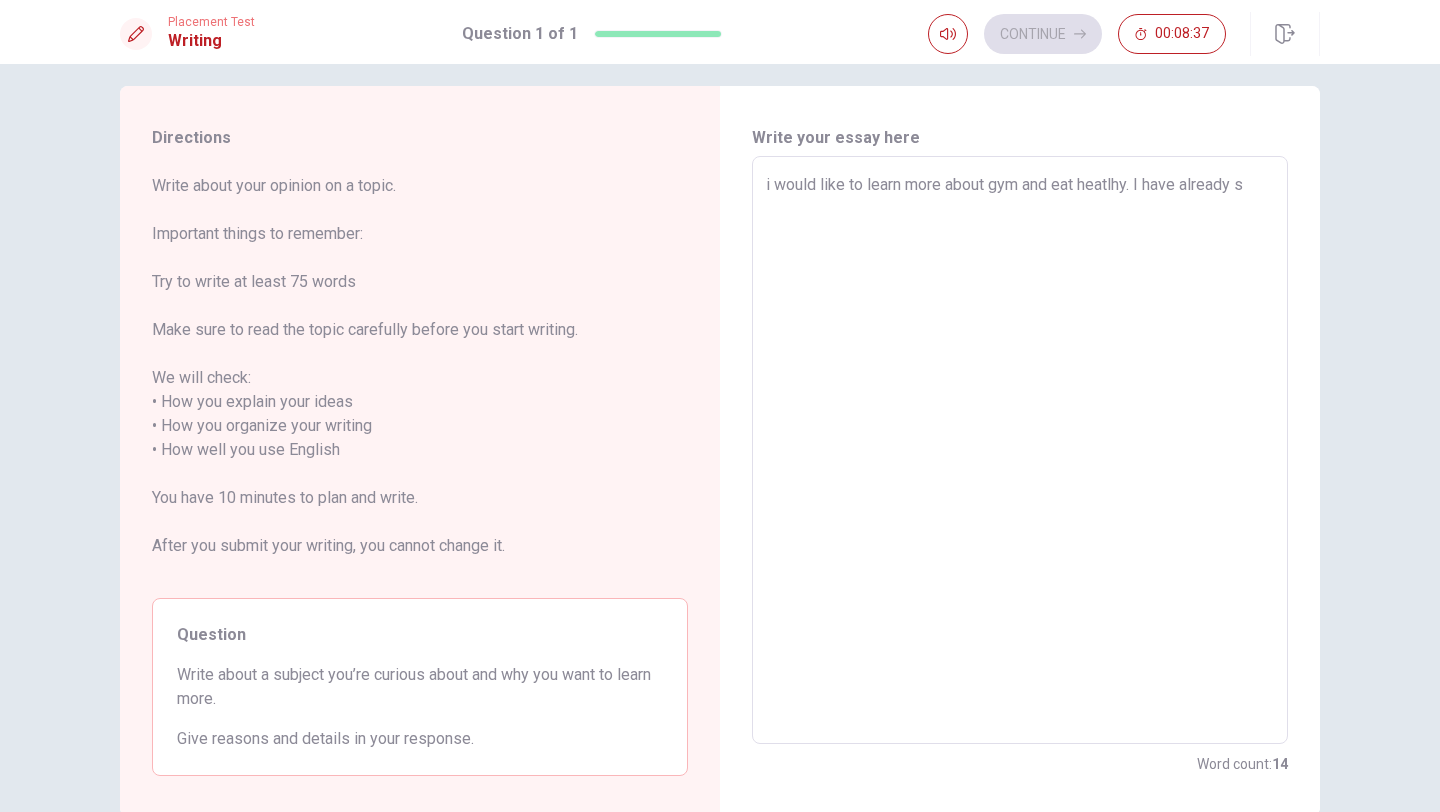 type on "x" 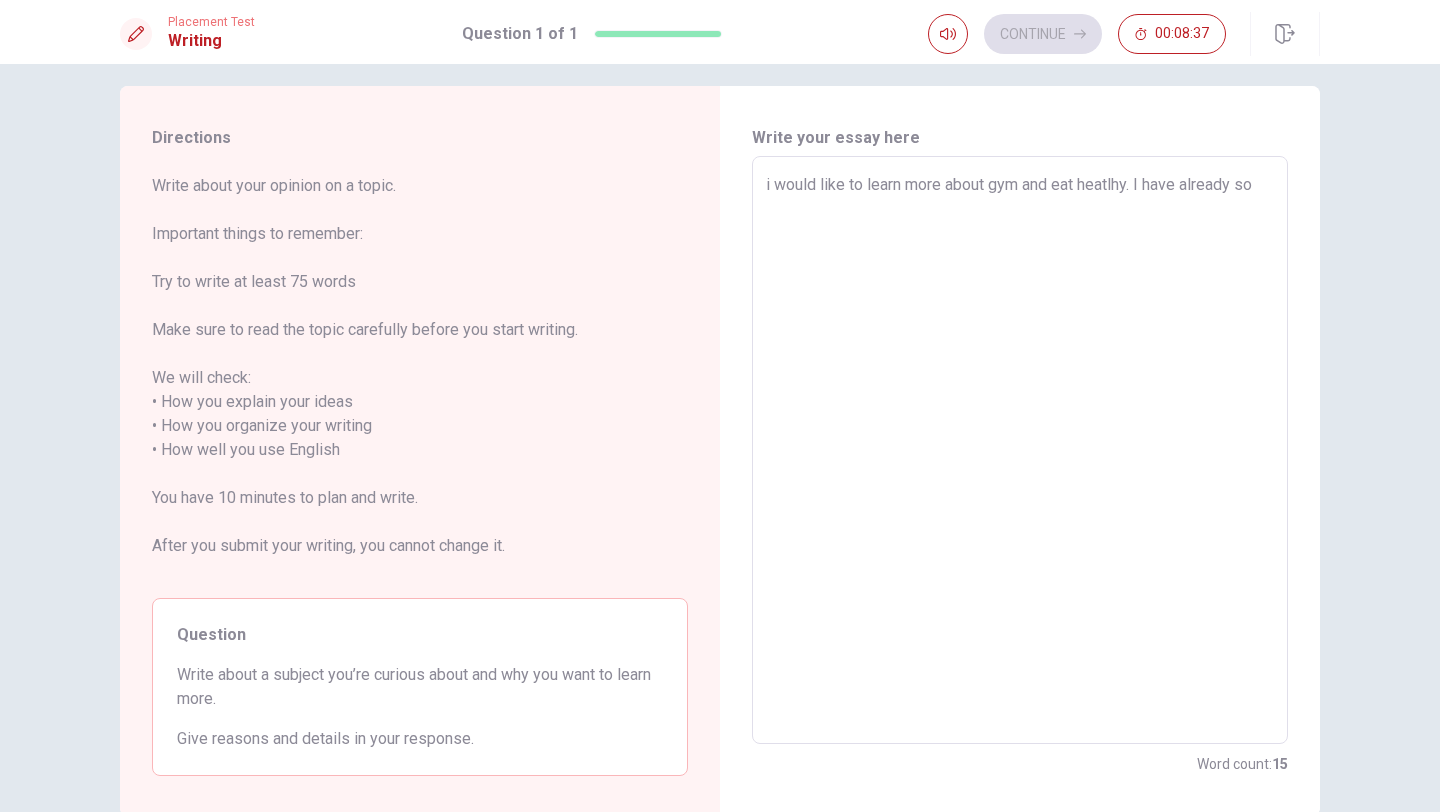 type on "x" 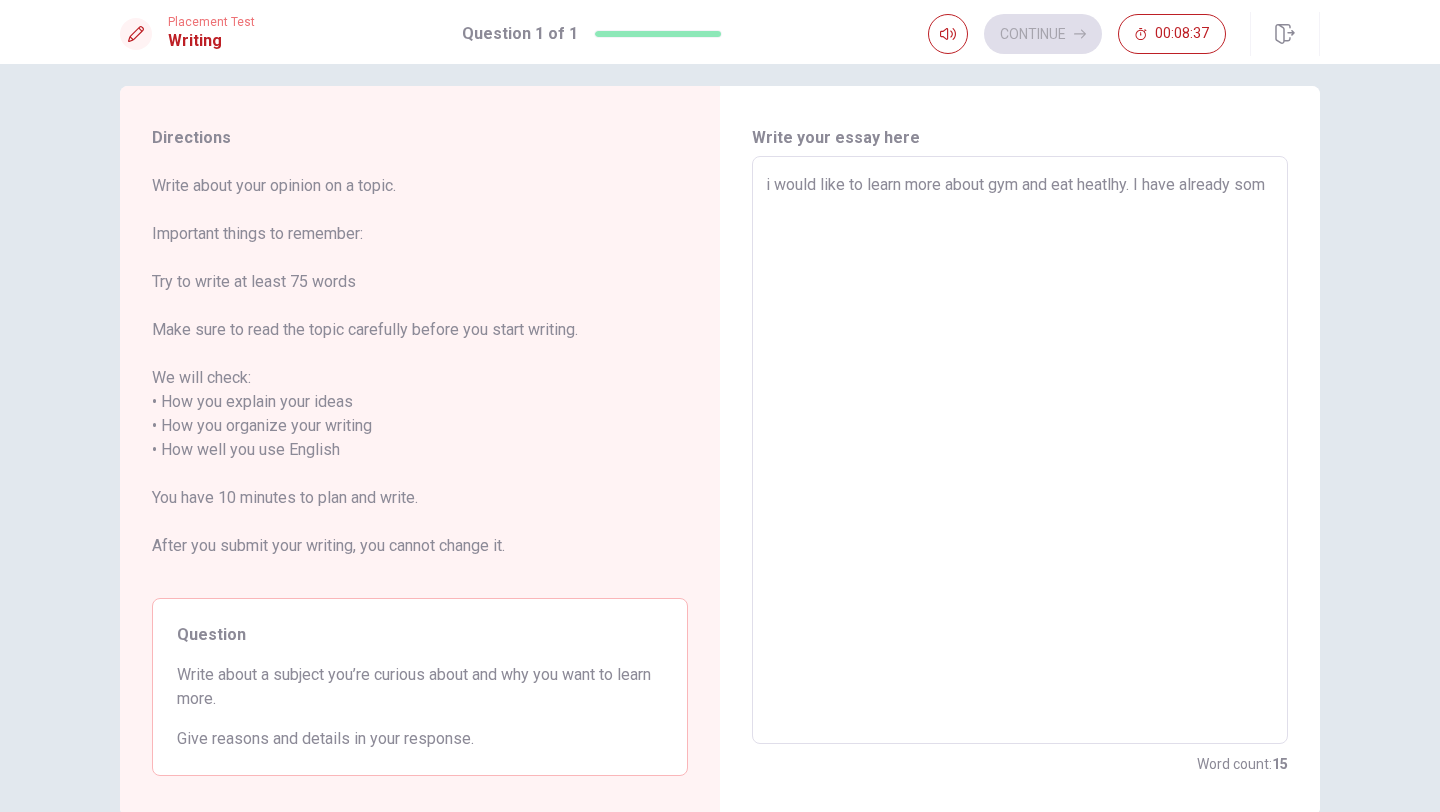 type on "x" 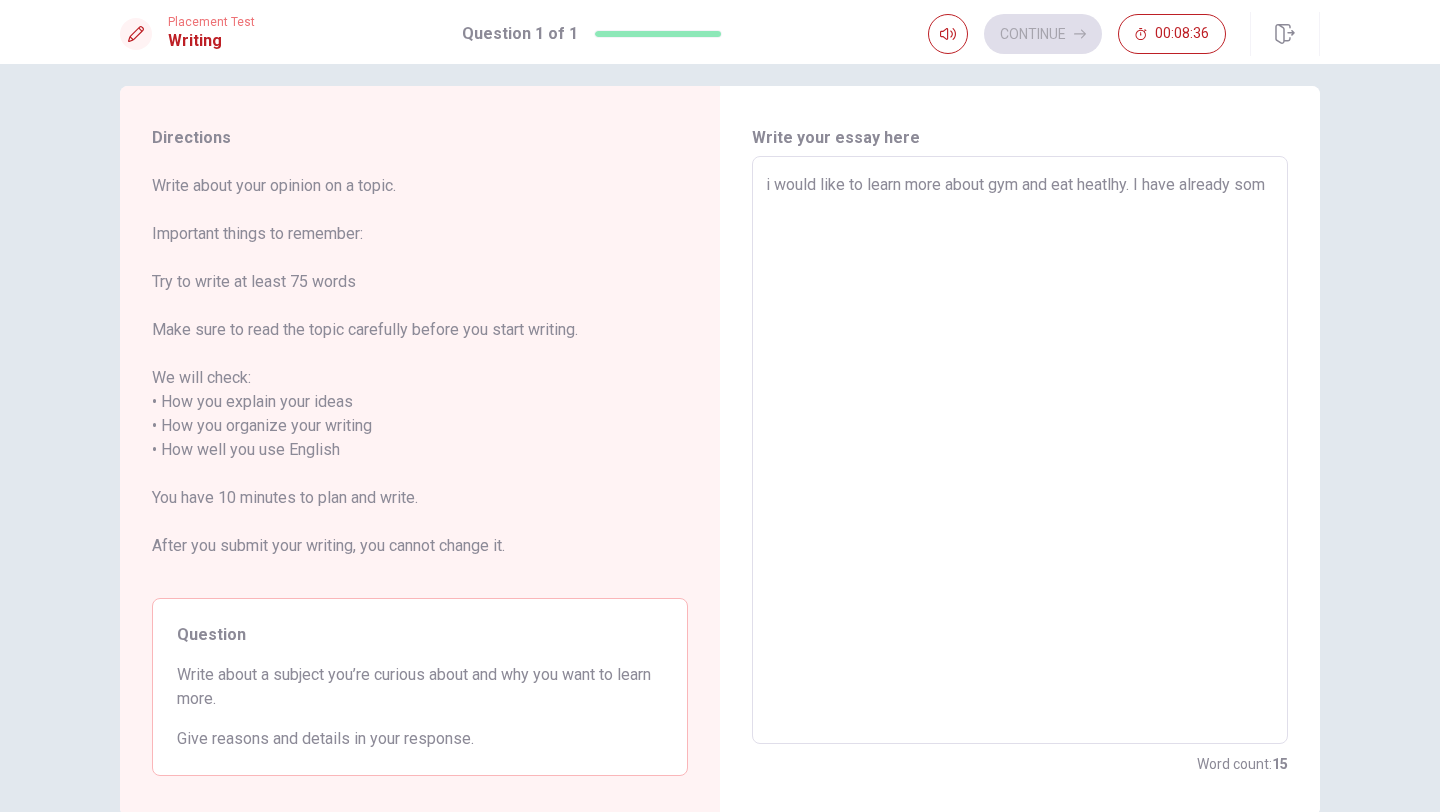 type on "i would like to learn more about gym and eat heatlhy. I have already some" 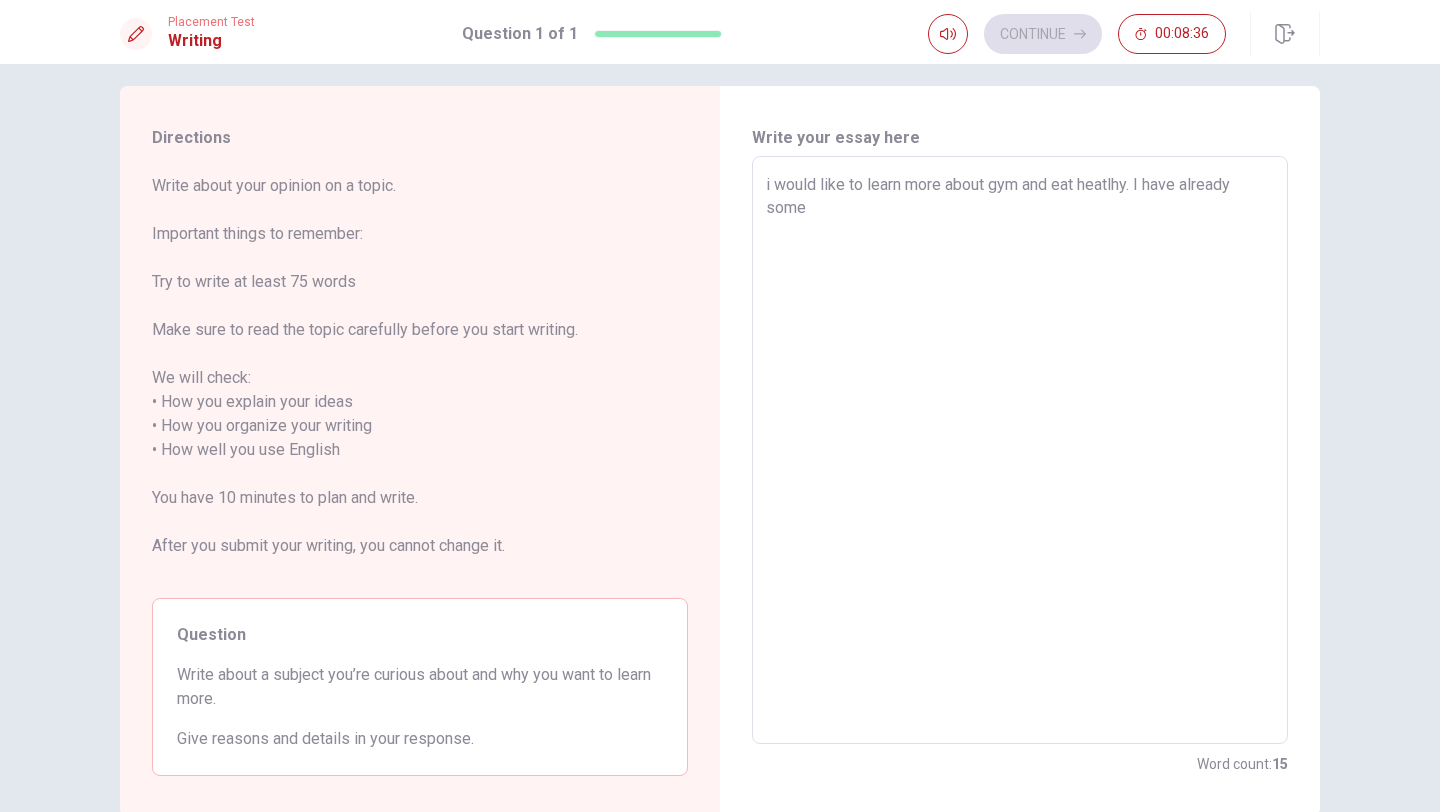 type on "x" 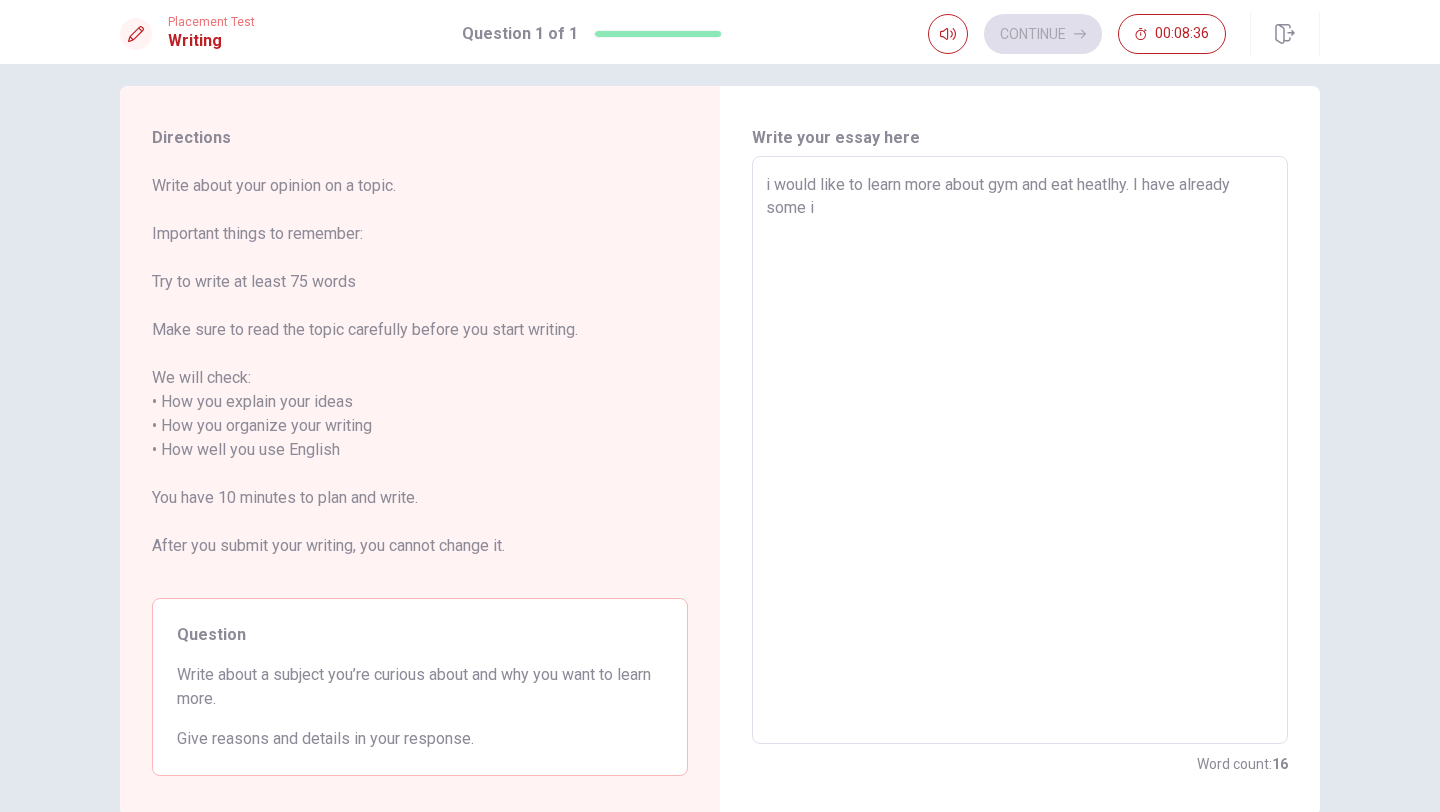 type on "x" 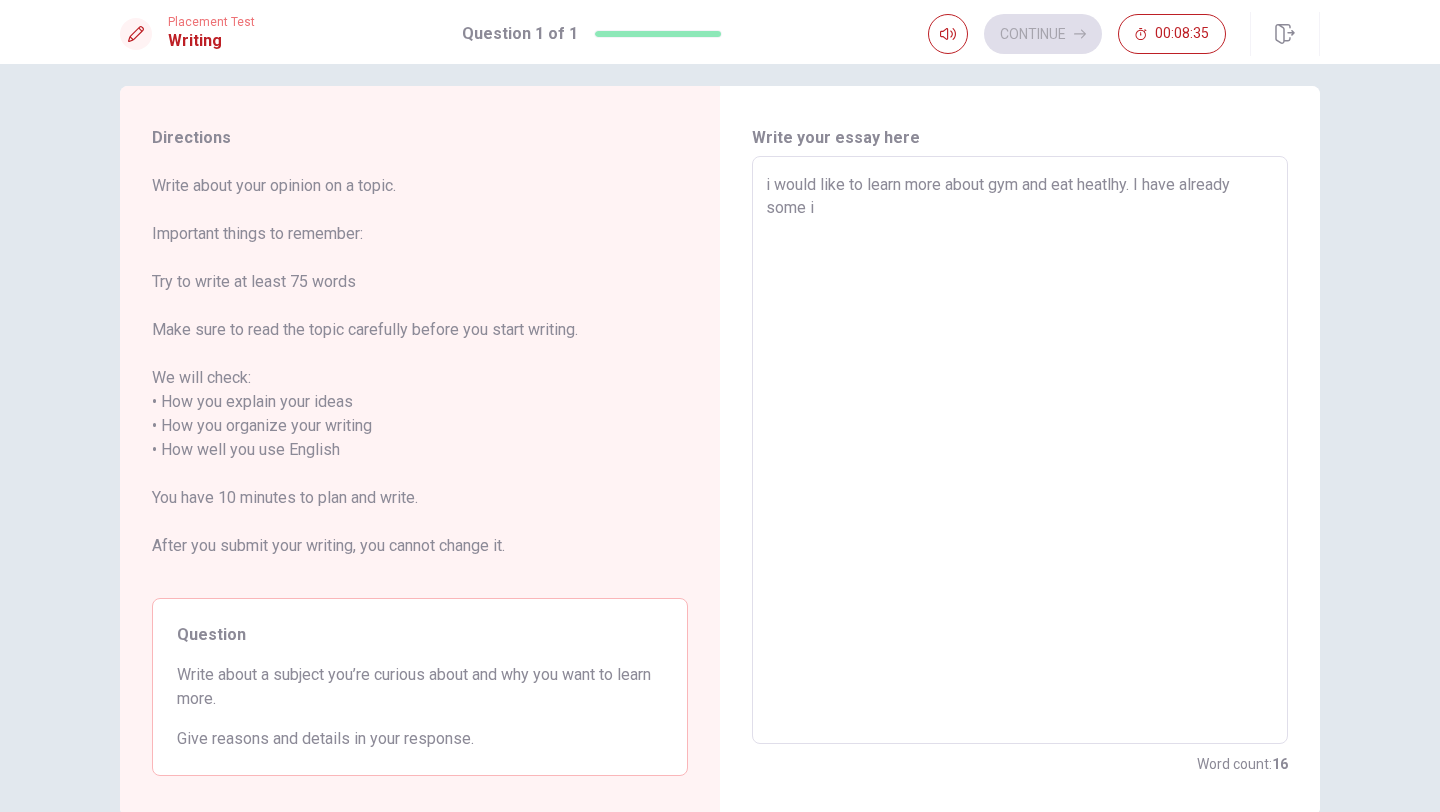 type on "i would like to learn more about gym and eat heatlhy. I have already some in" 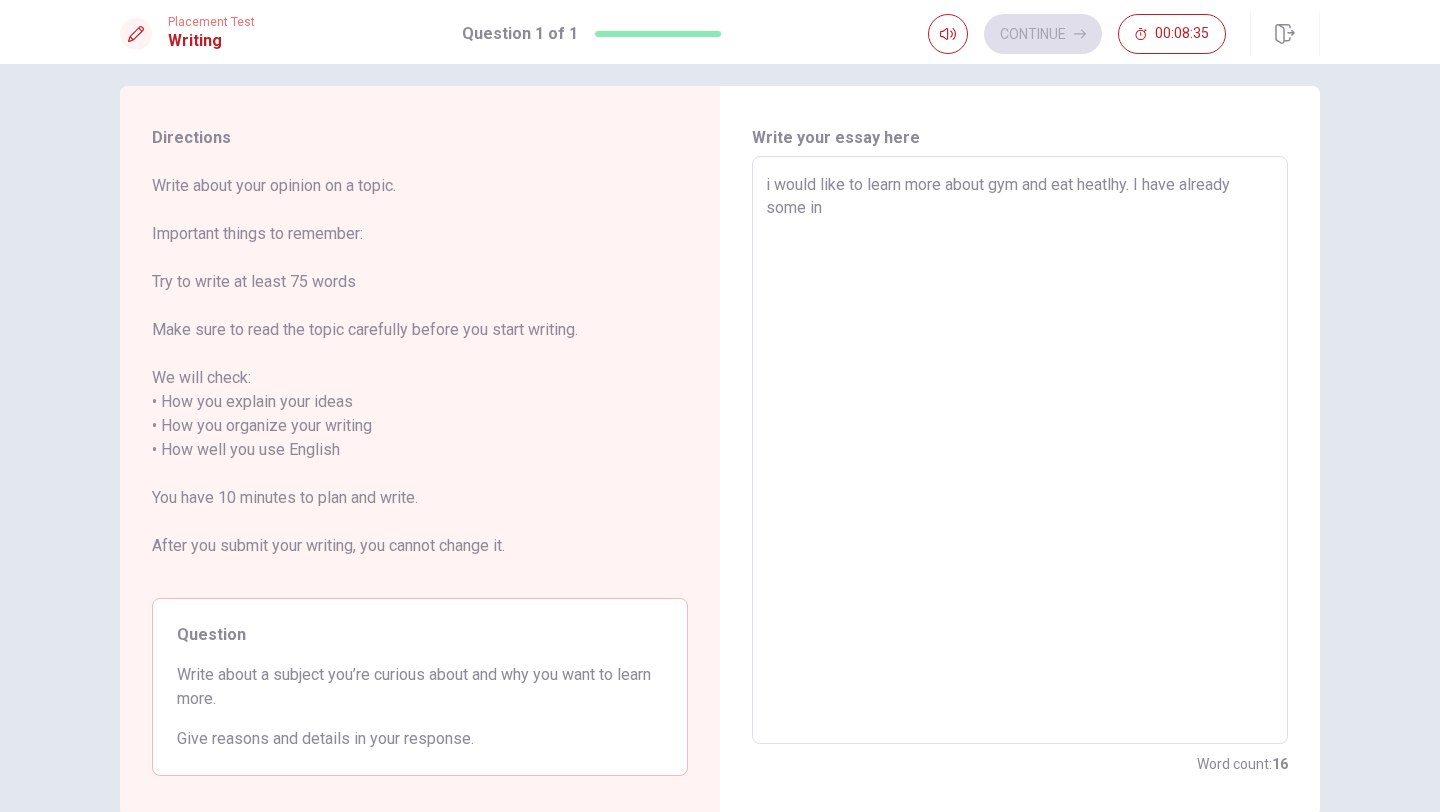 type on "x" 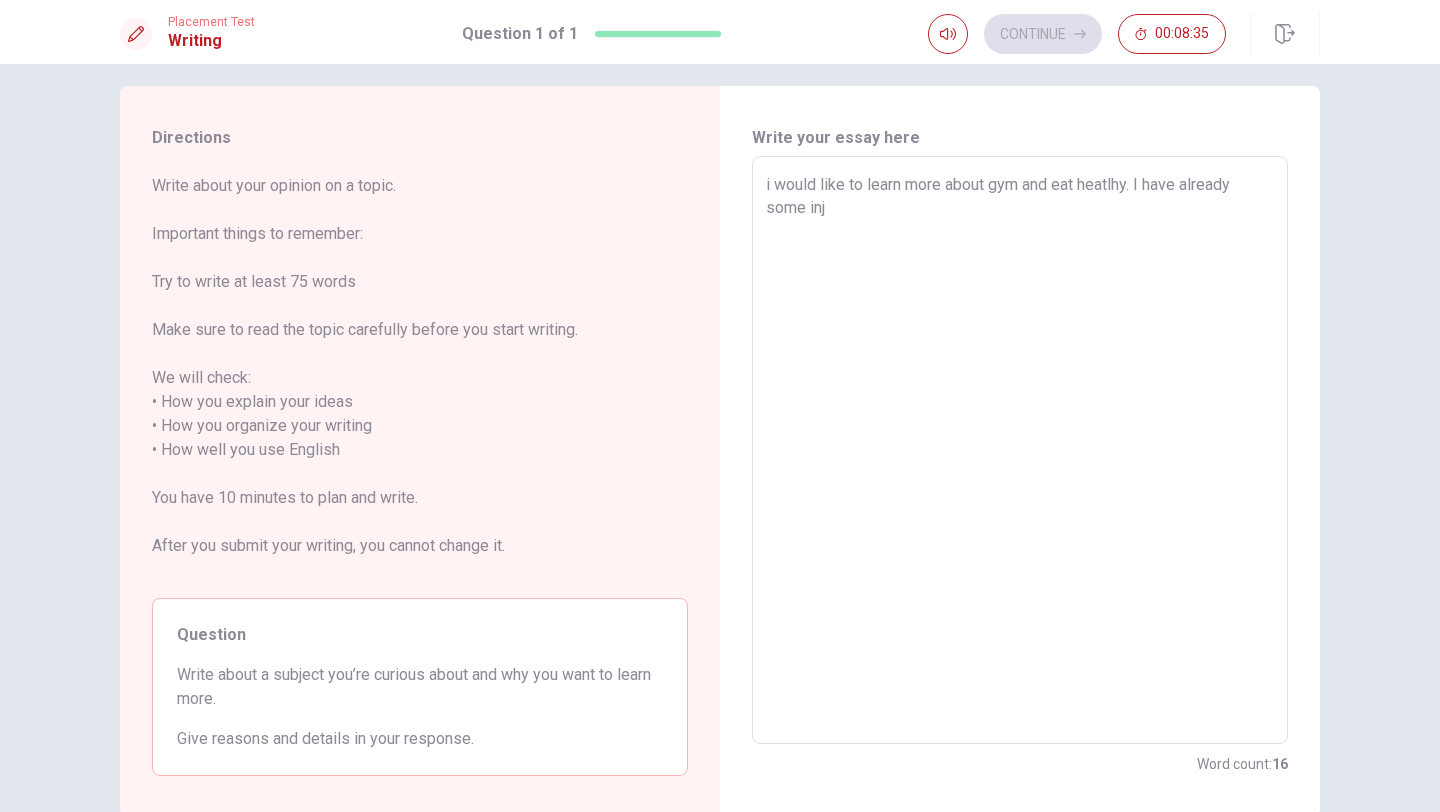 type on "x" 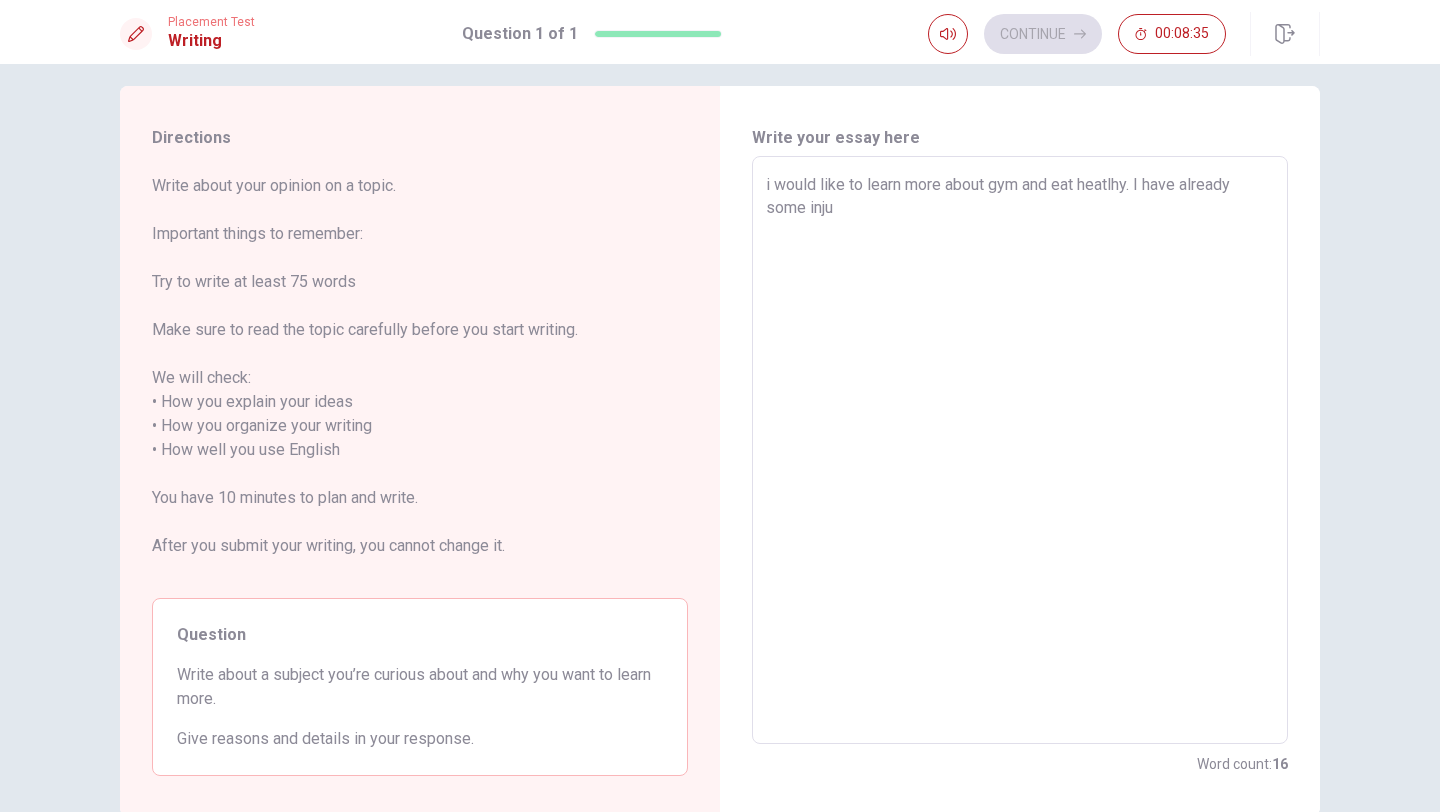 type on "x" 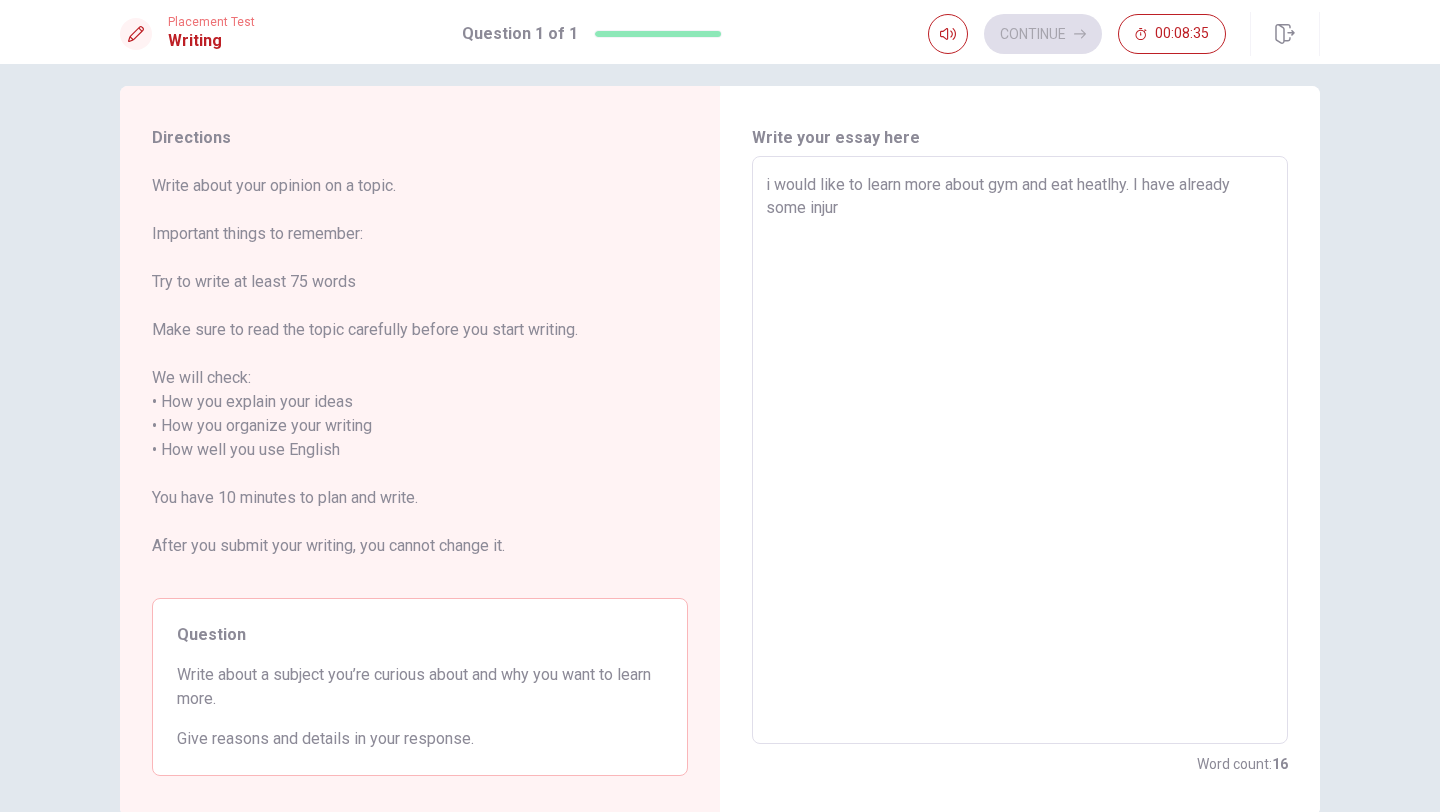 type on "x" 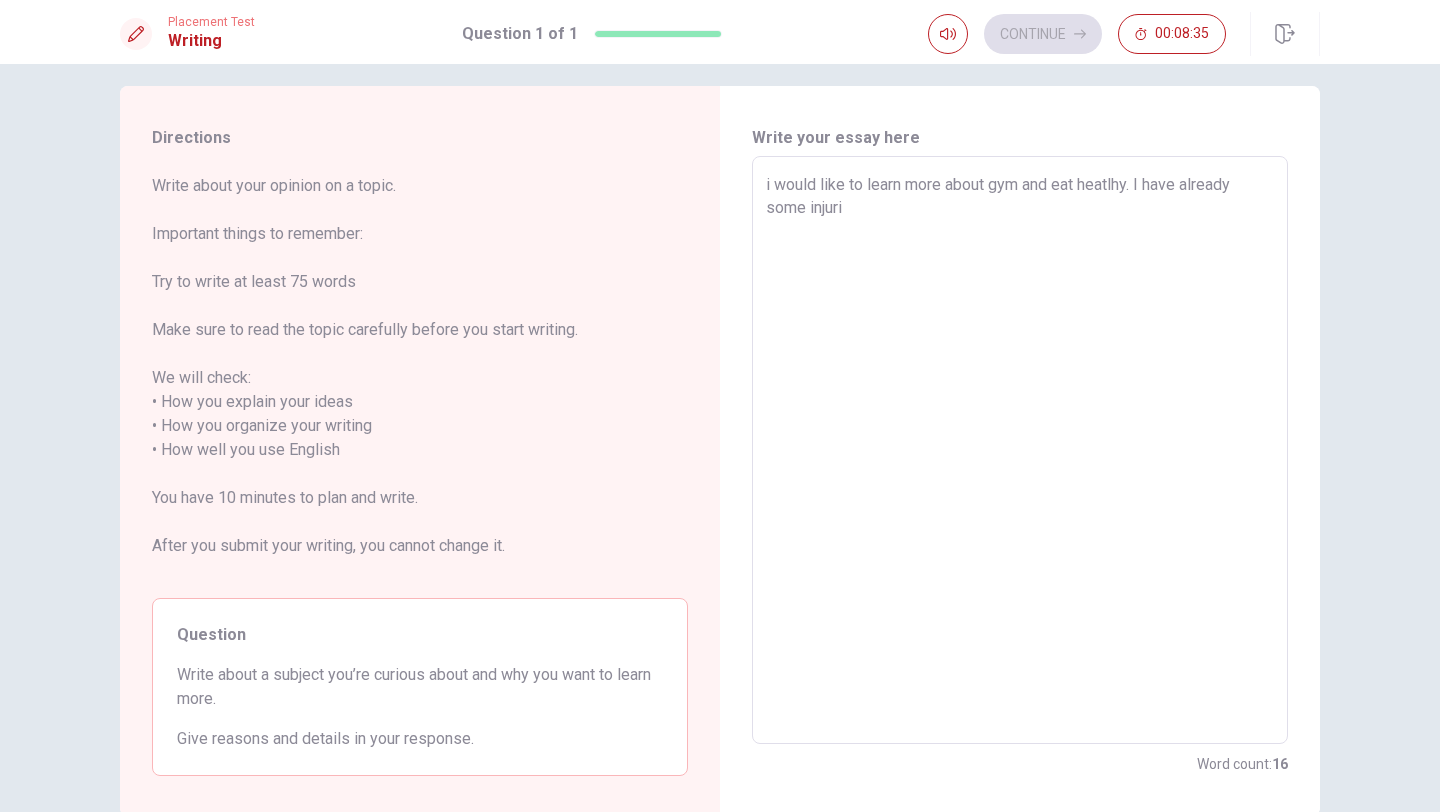 type on "x" 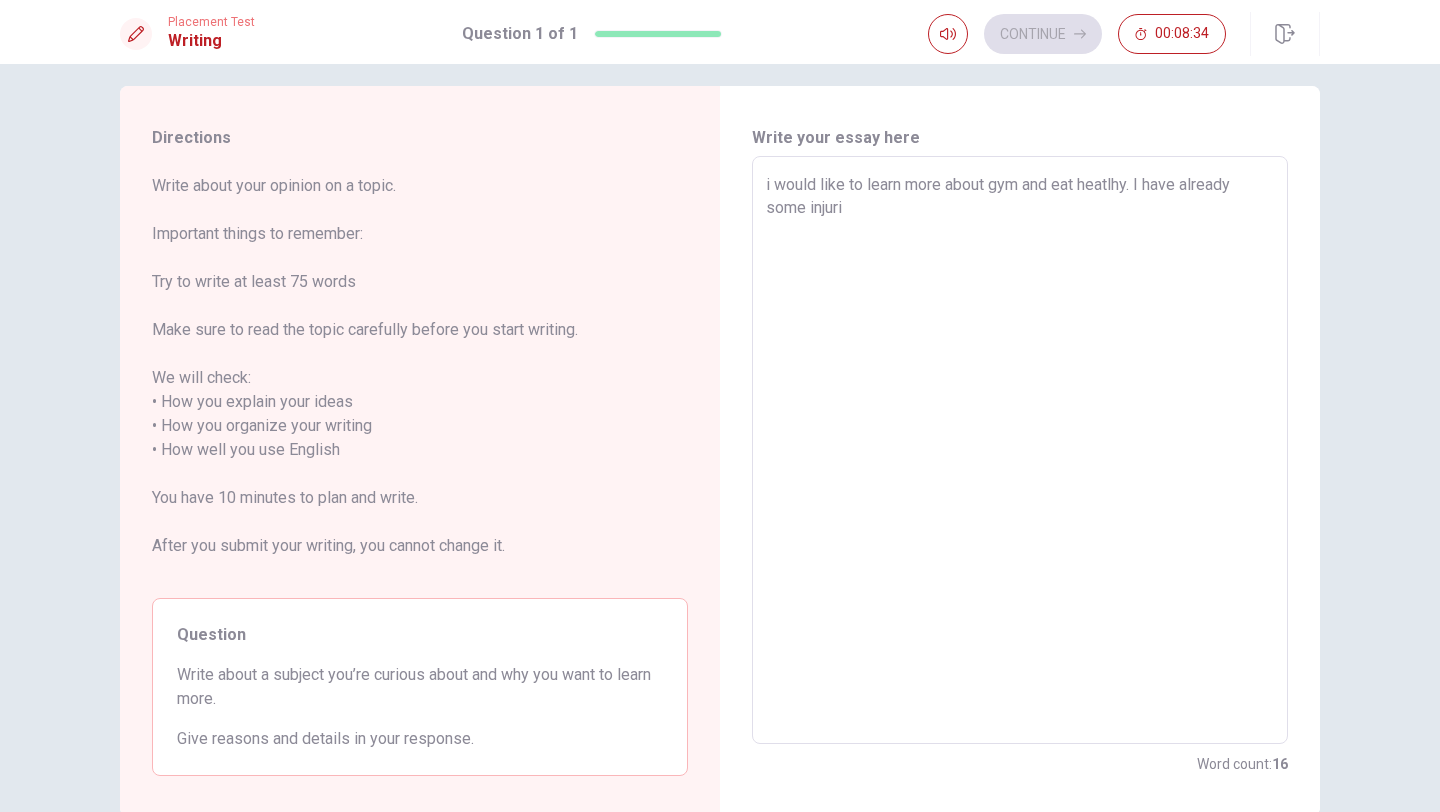 type on "i would like to learn more about gym and eat heatlhy. I have already some injurie" 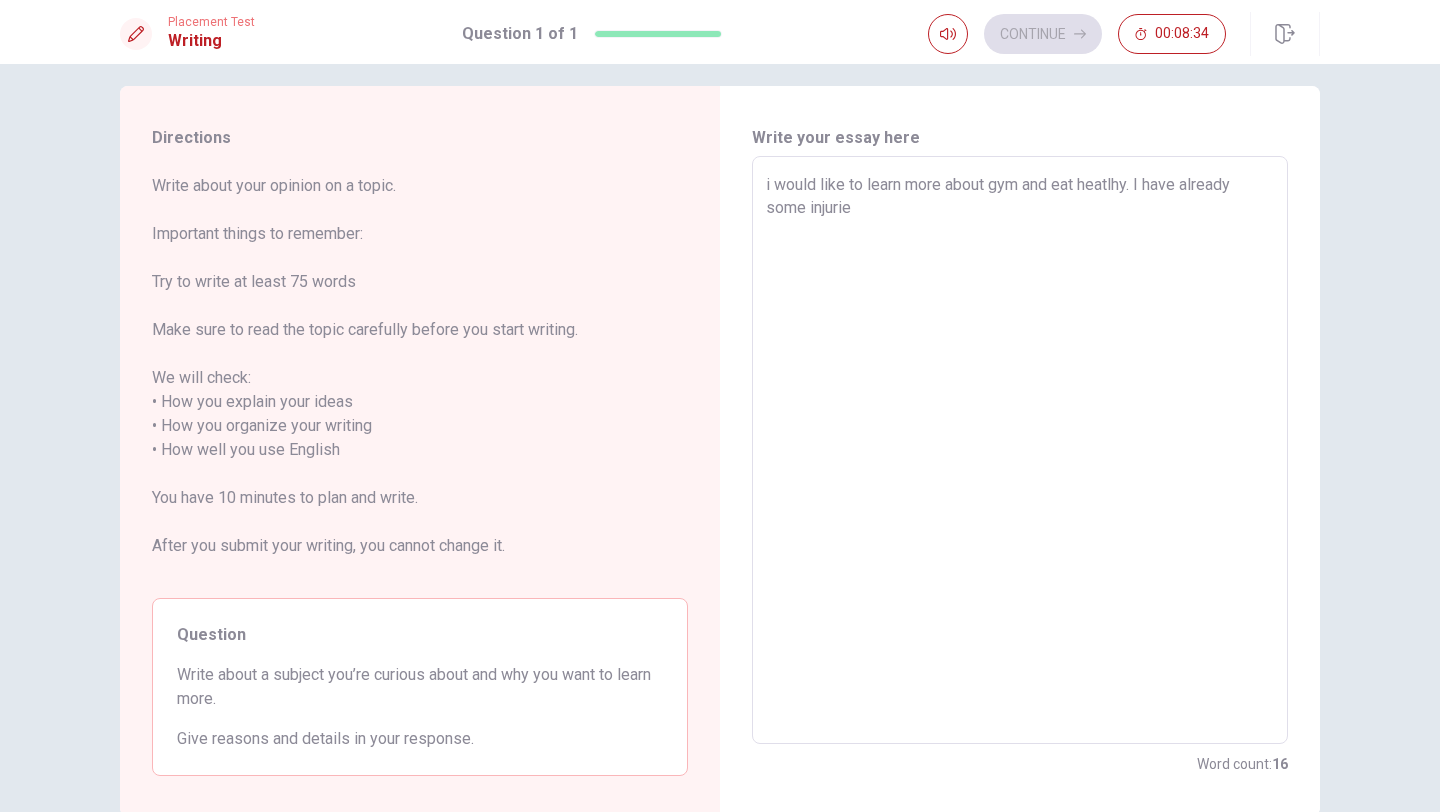 type on "x" 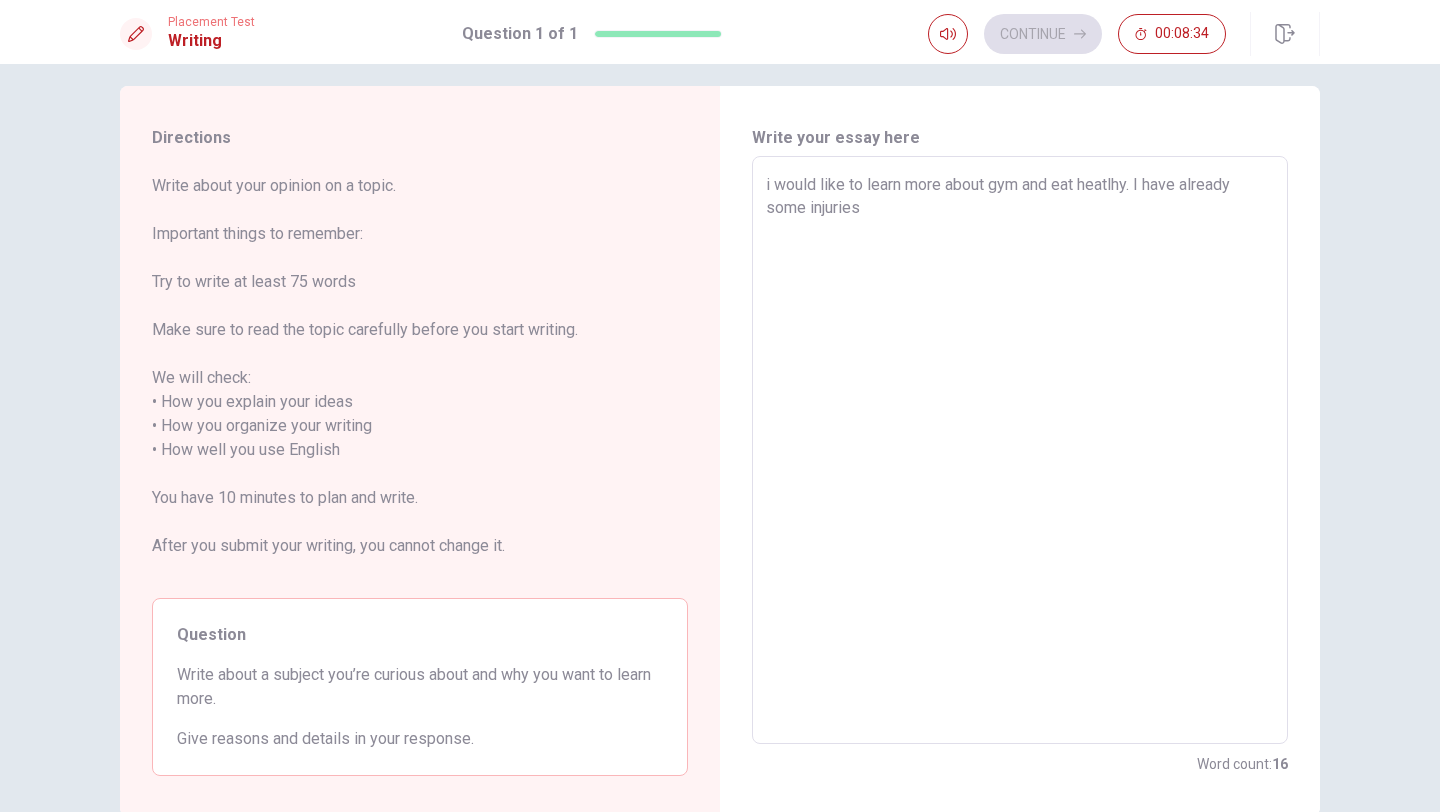 type on "x" 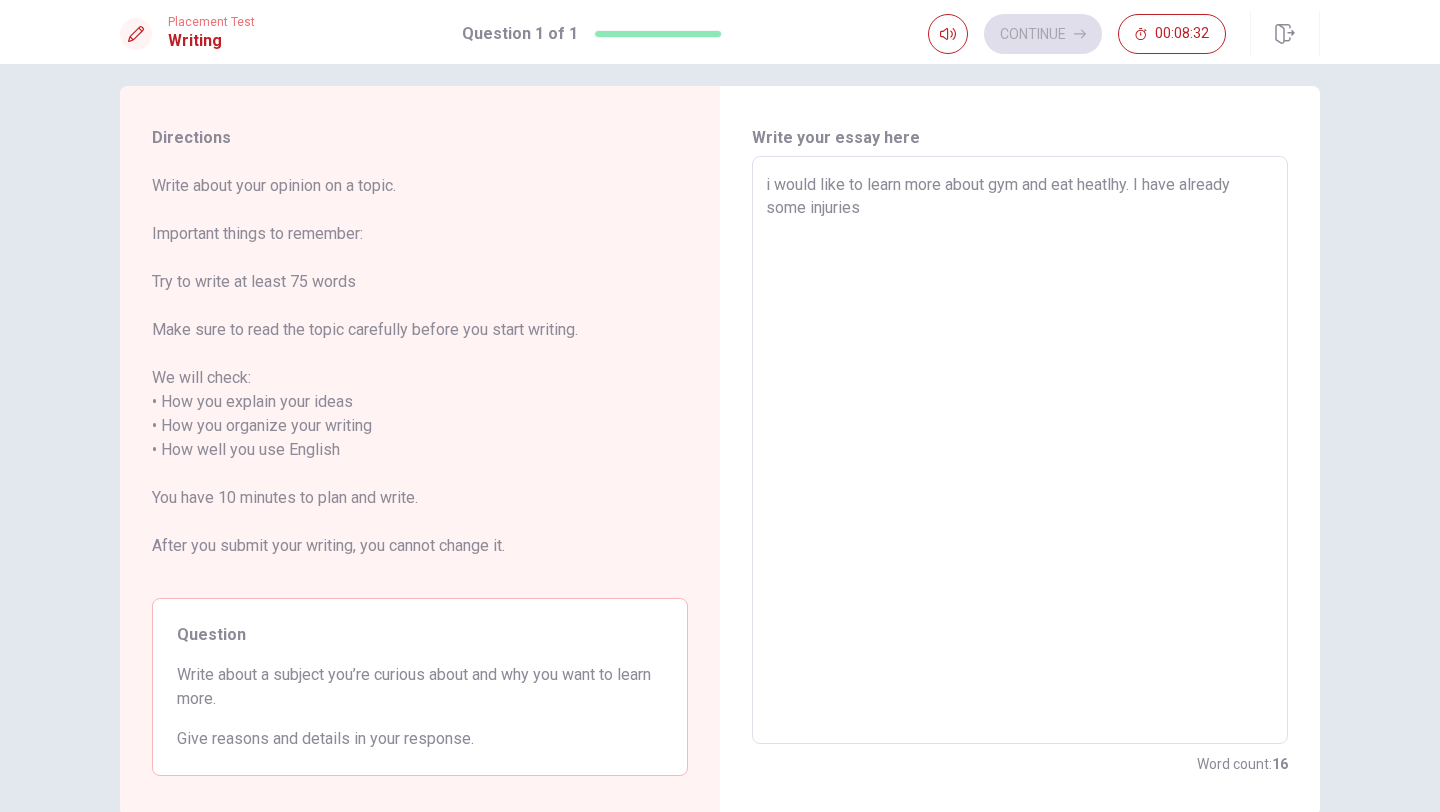 type on "x" 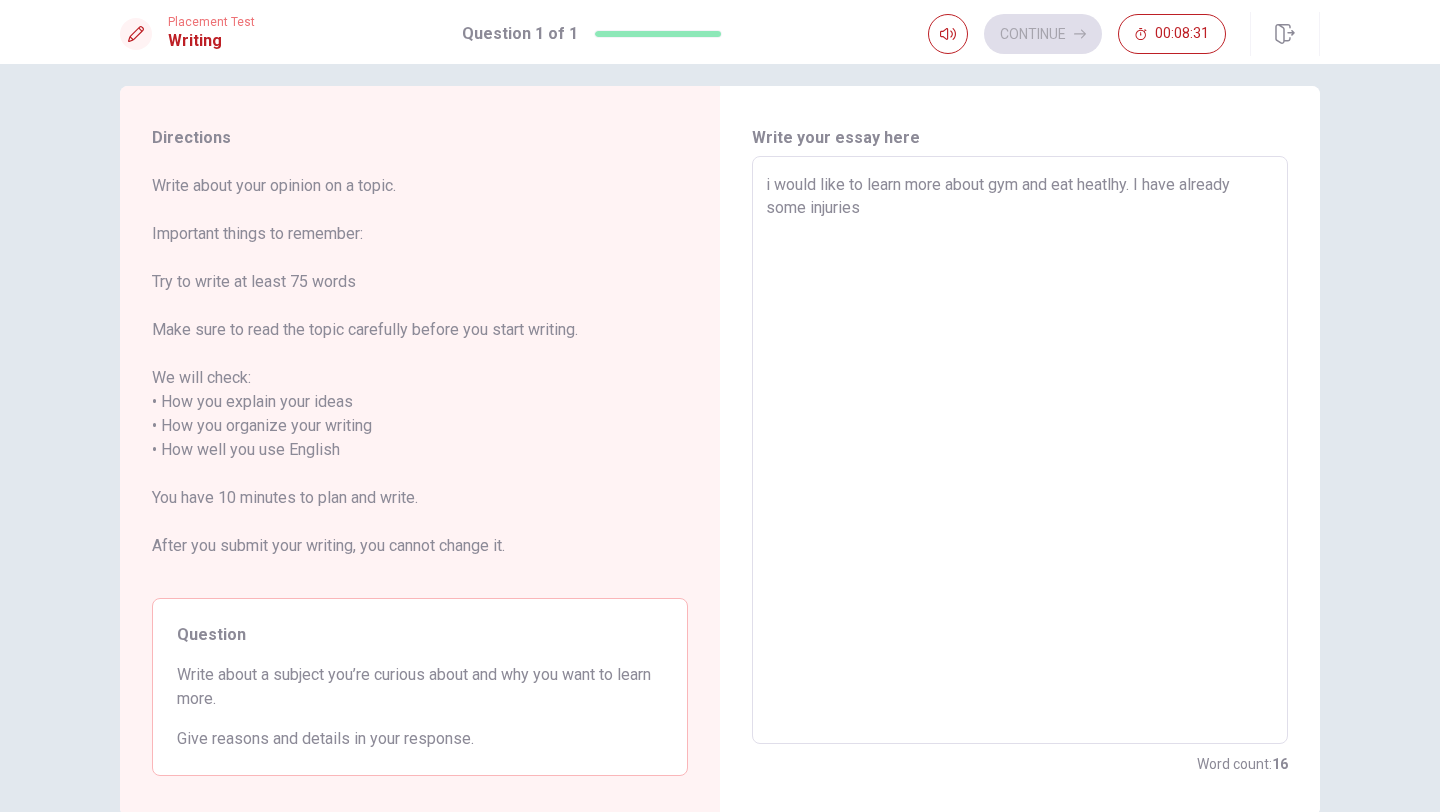 type on "i would like to learn more about gym and eat heatlhy. I have already some injuries b" 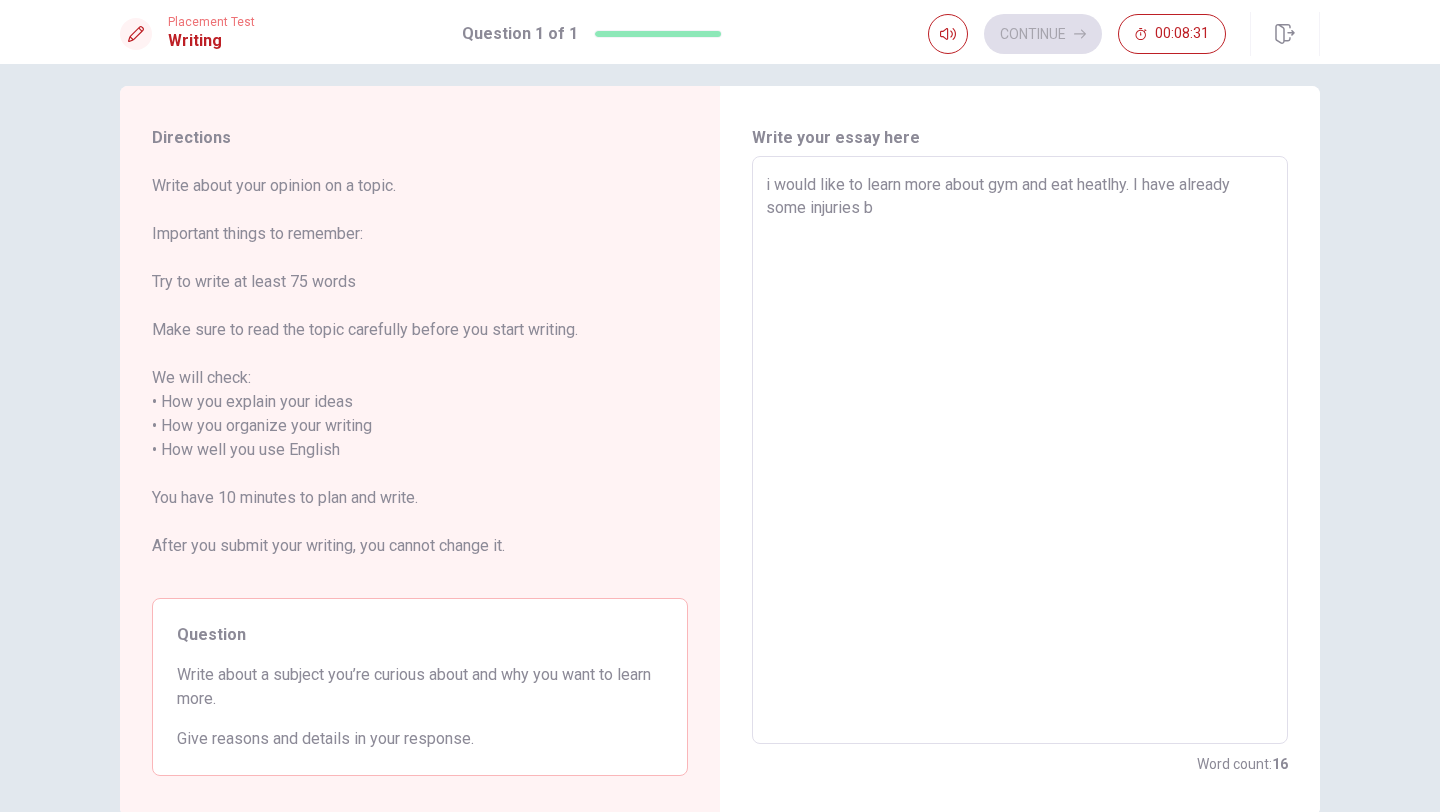 type on "x" 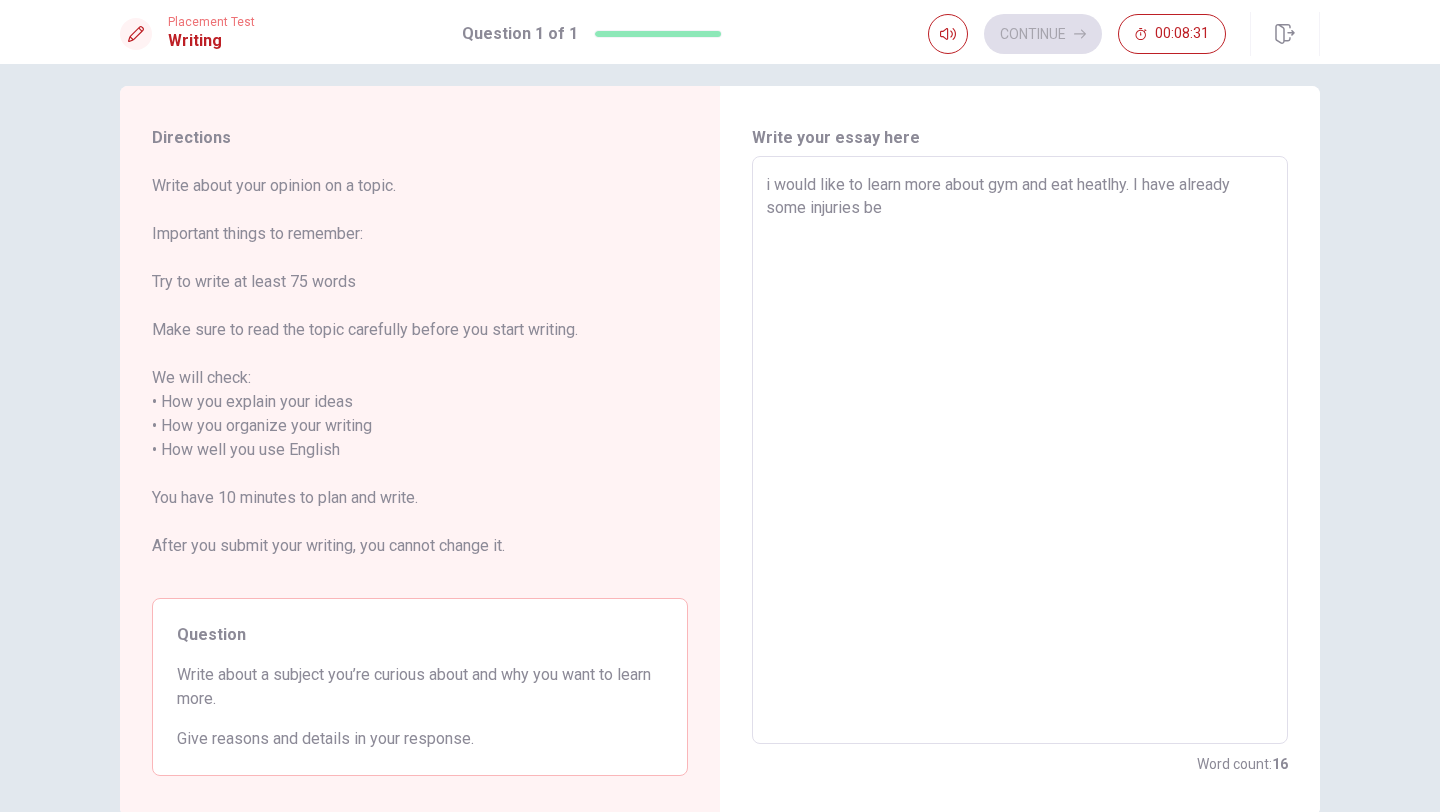 type on "x" 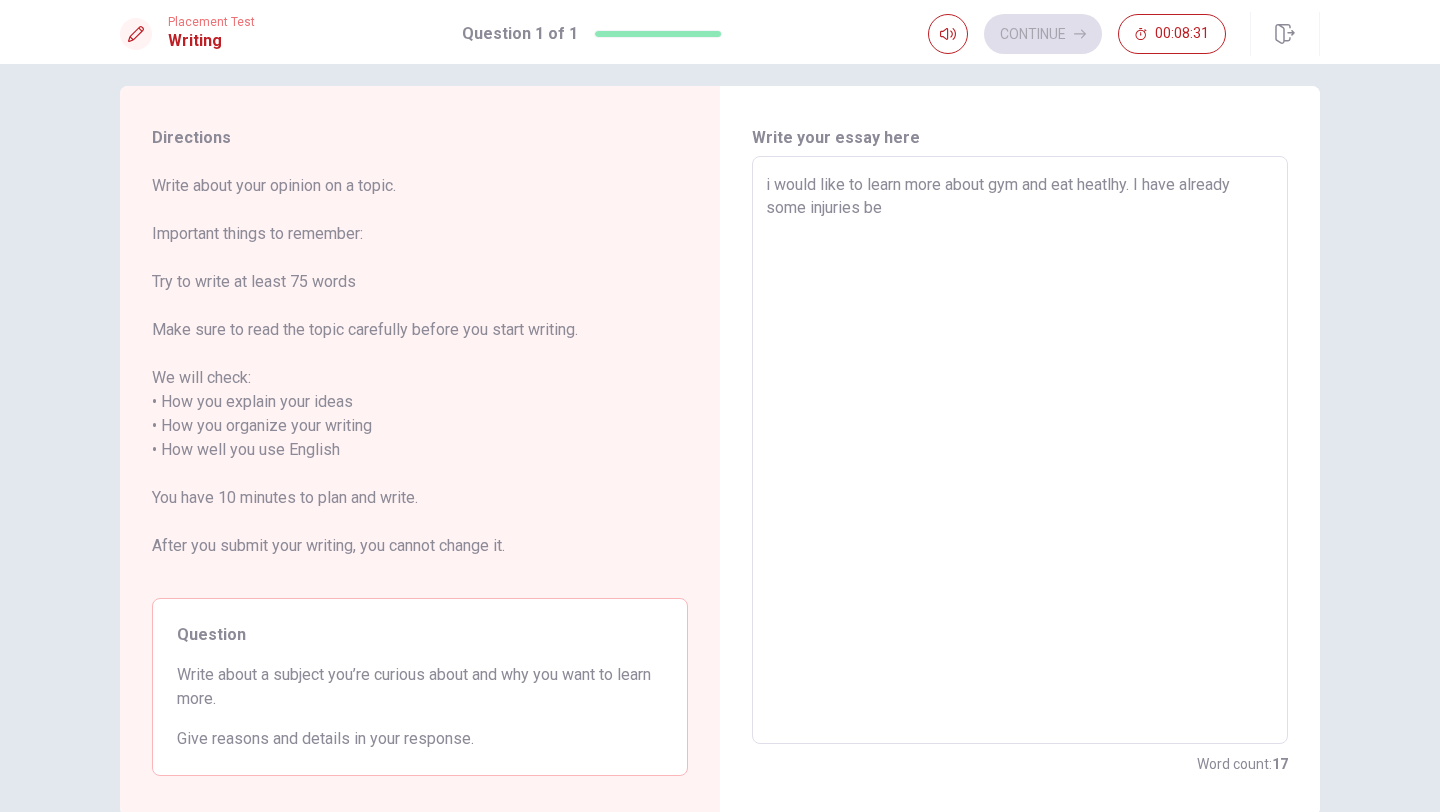 type on "i would like to learn more about gym and eat heatlhy. I have already some injuries bea" 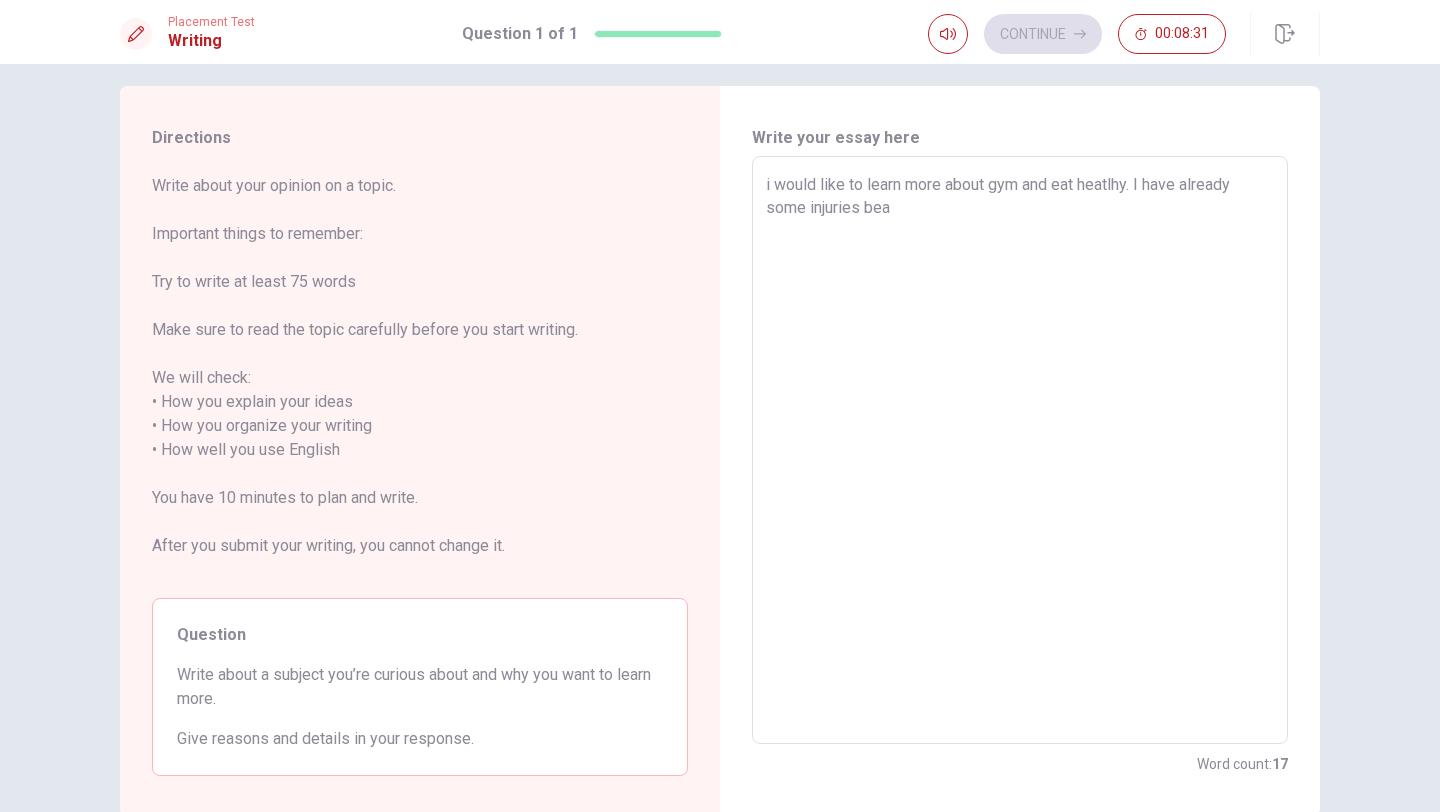 type on "x" 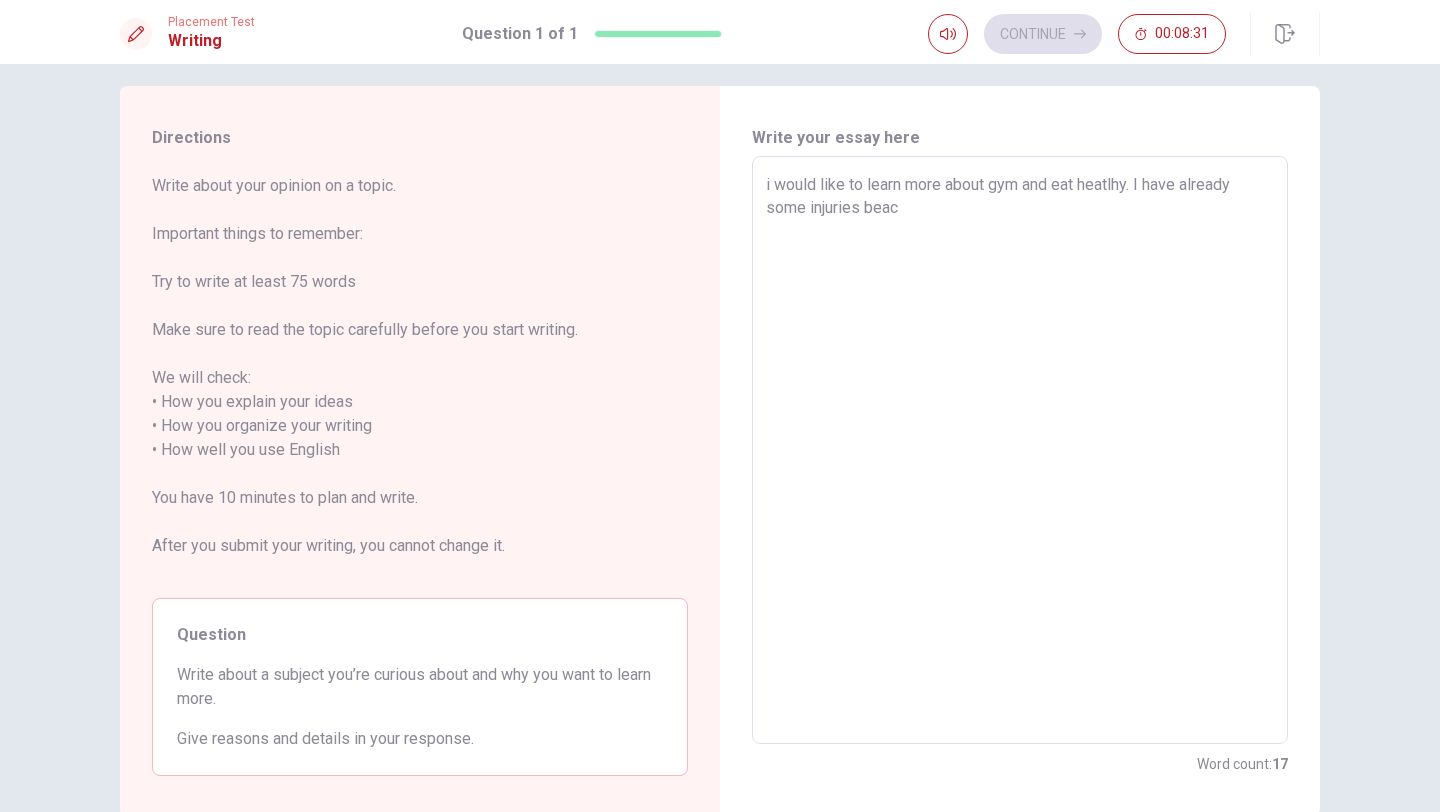 type on "x" 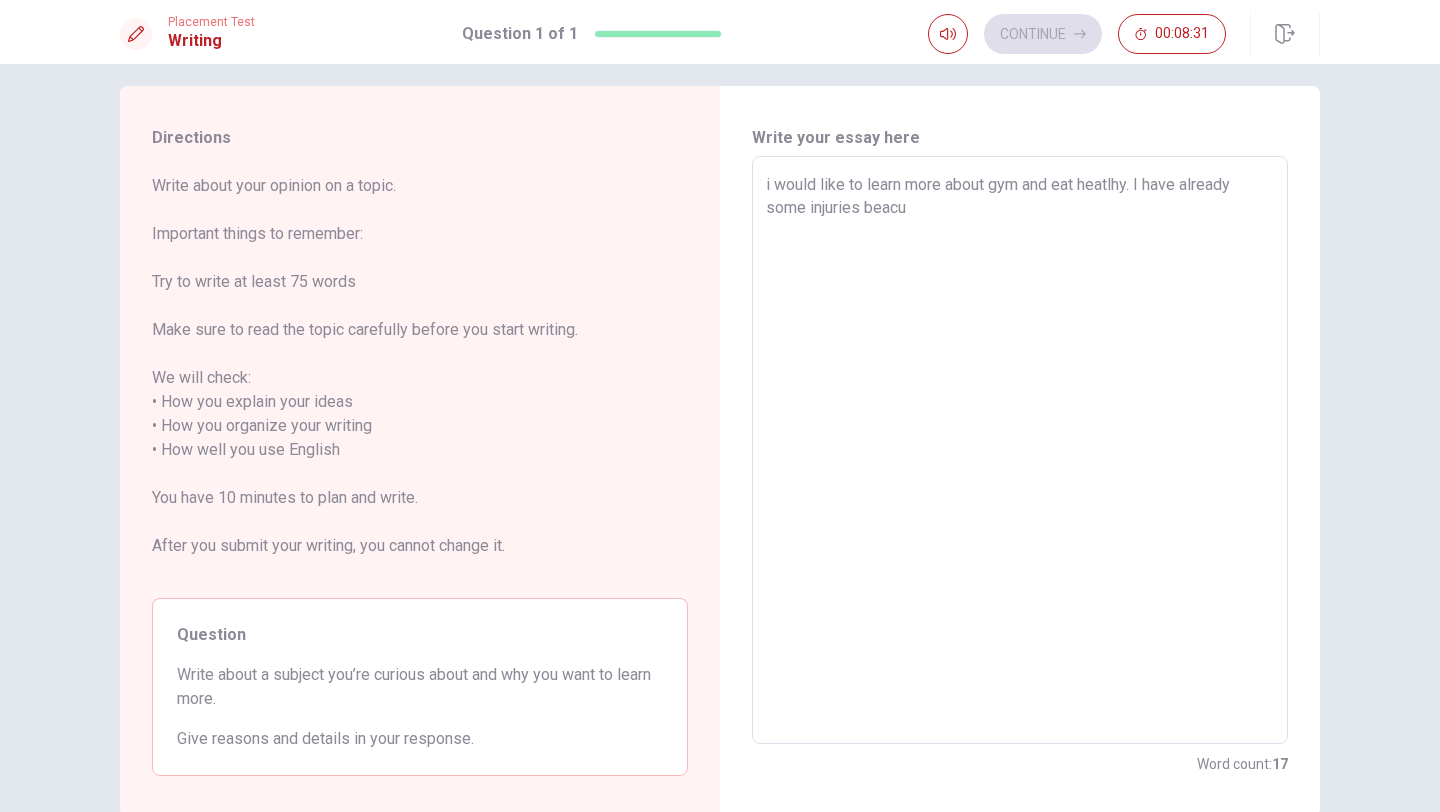 type on "x" 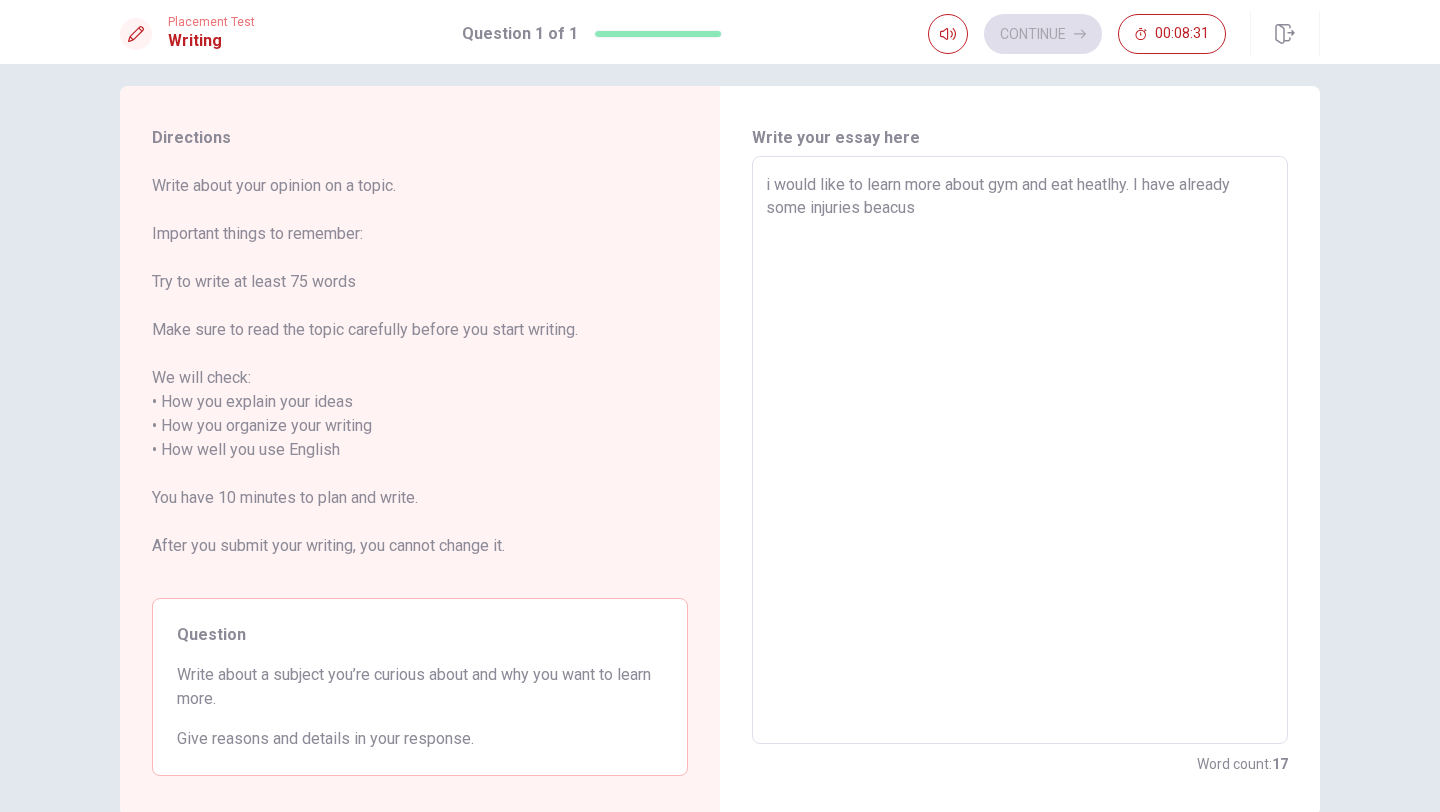 type on "x" 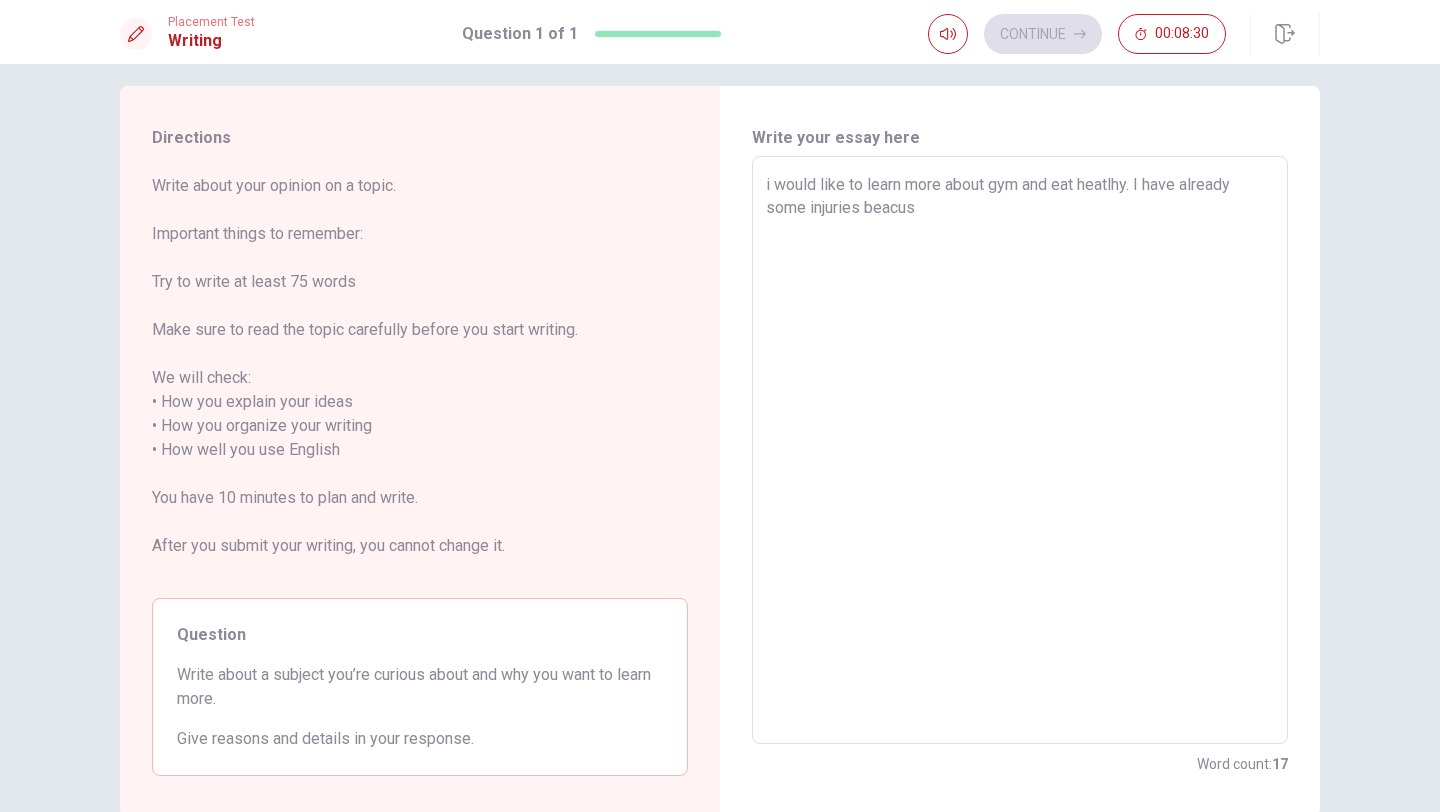 type on "i would like to learn more about gym and eat heatlhy. I have already some injuries beacuse" 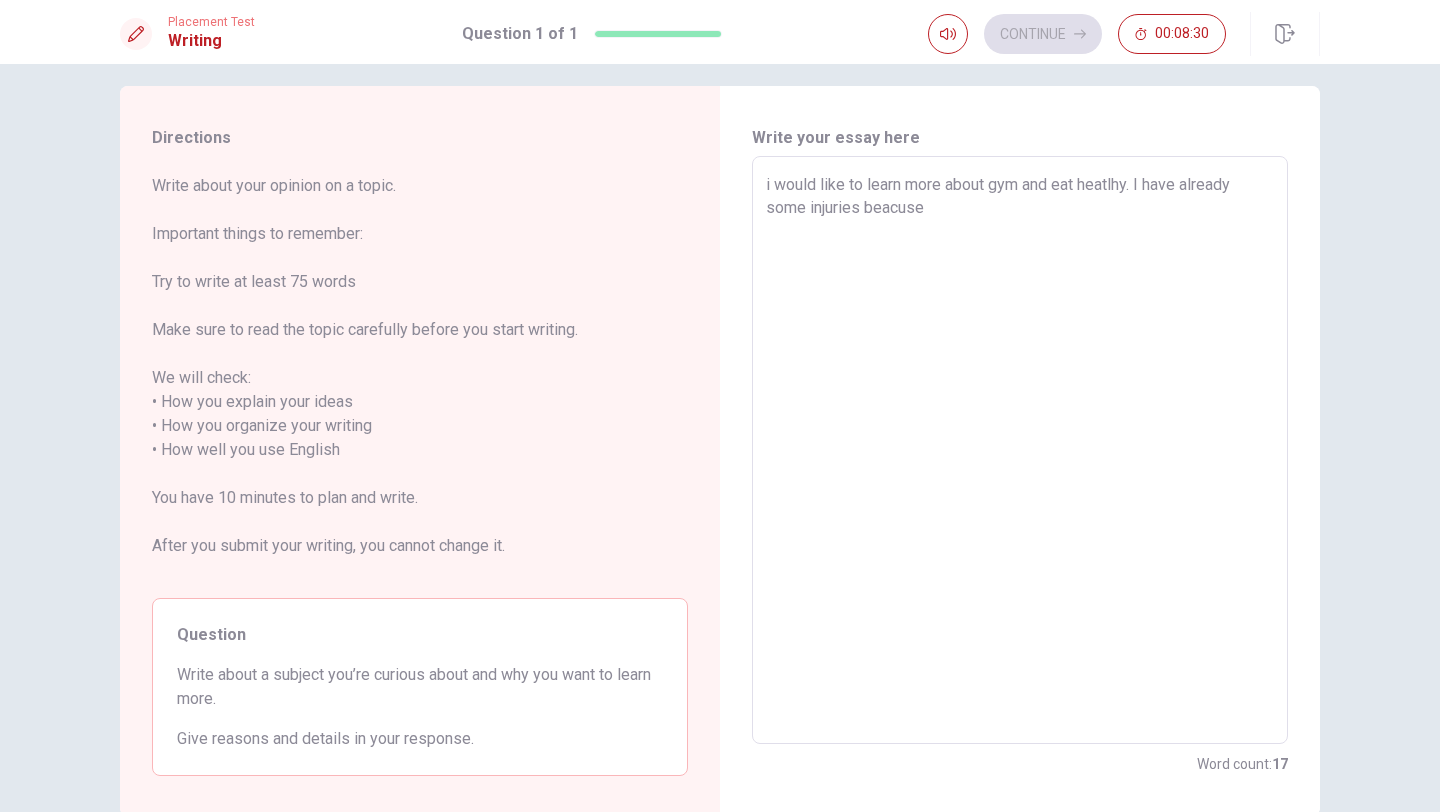 type on "x" 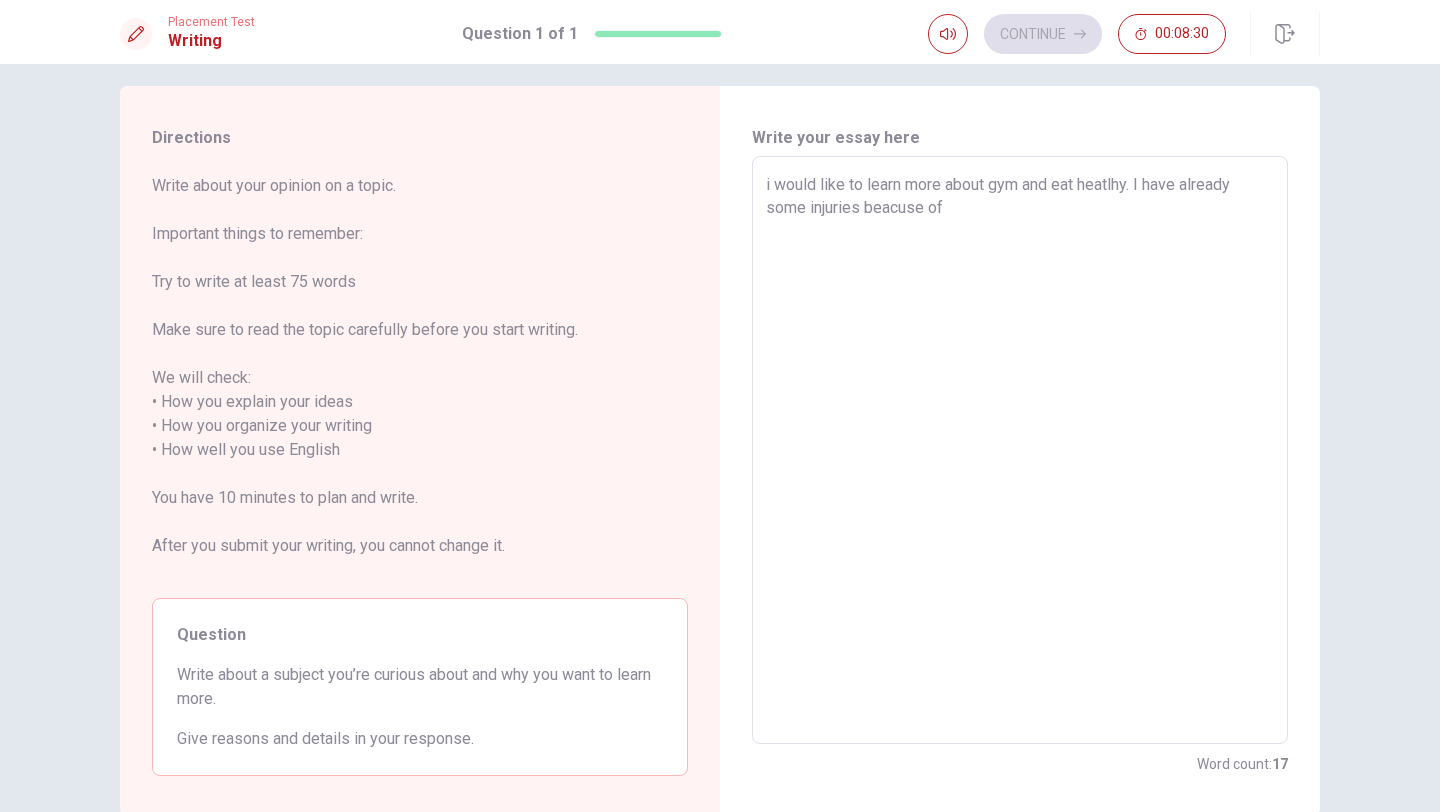 type on "x" 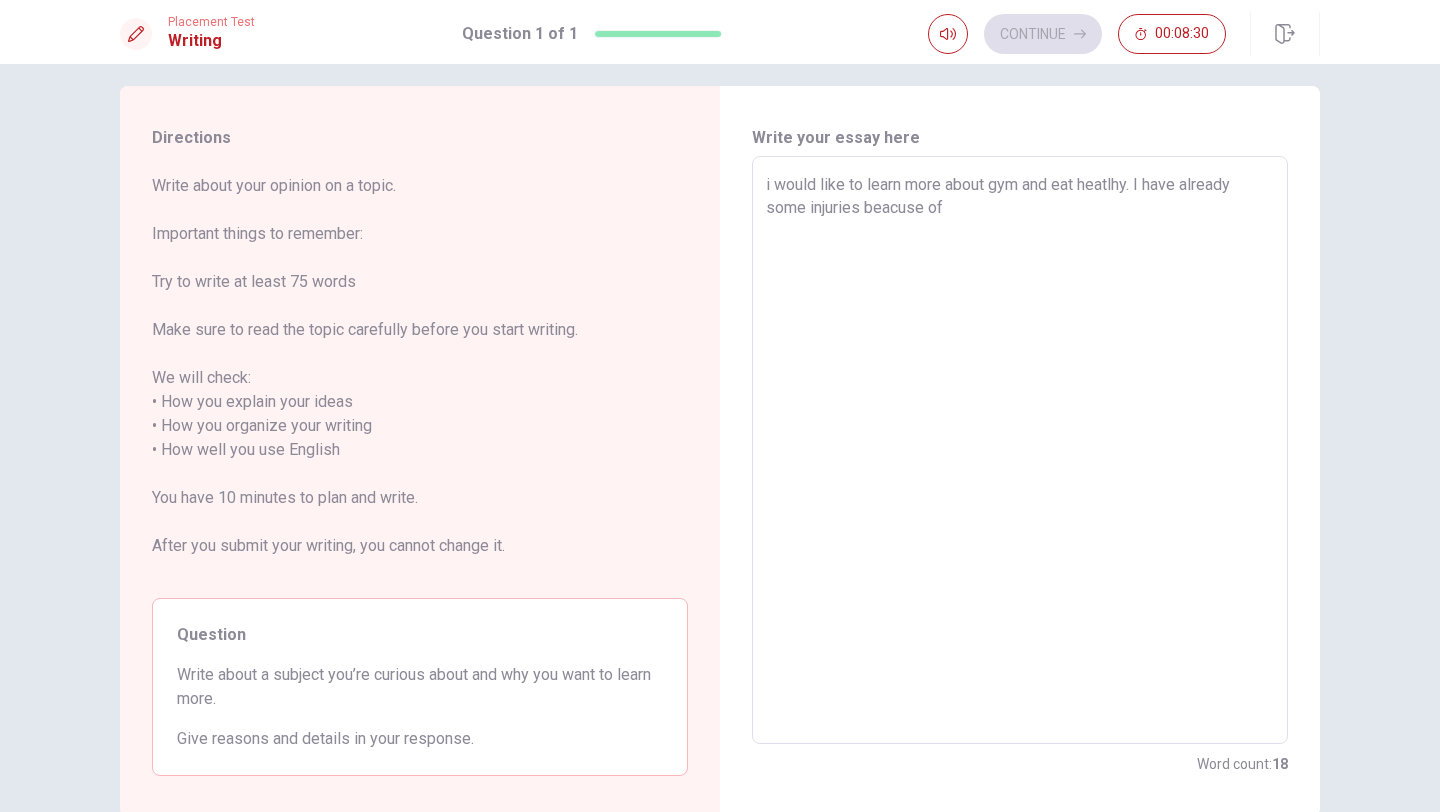 type on "i would like to learn more about gym and eat heatlhy. I have already some injuries beacuse of" 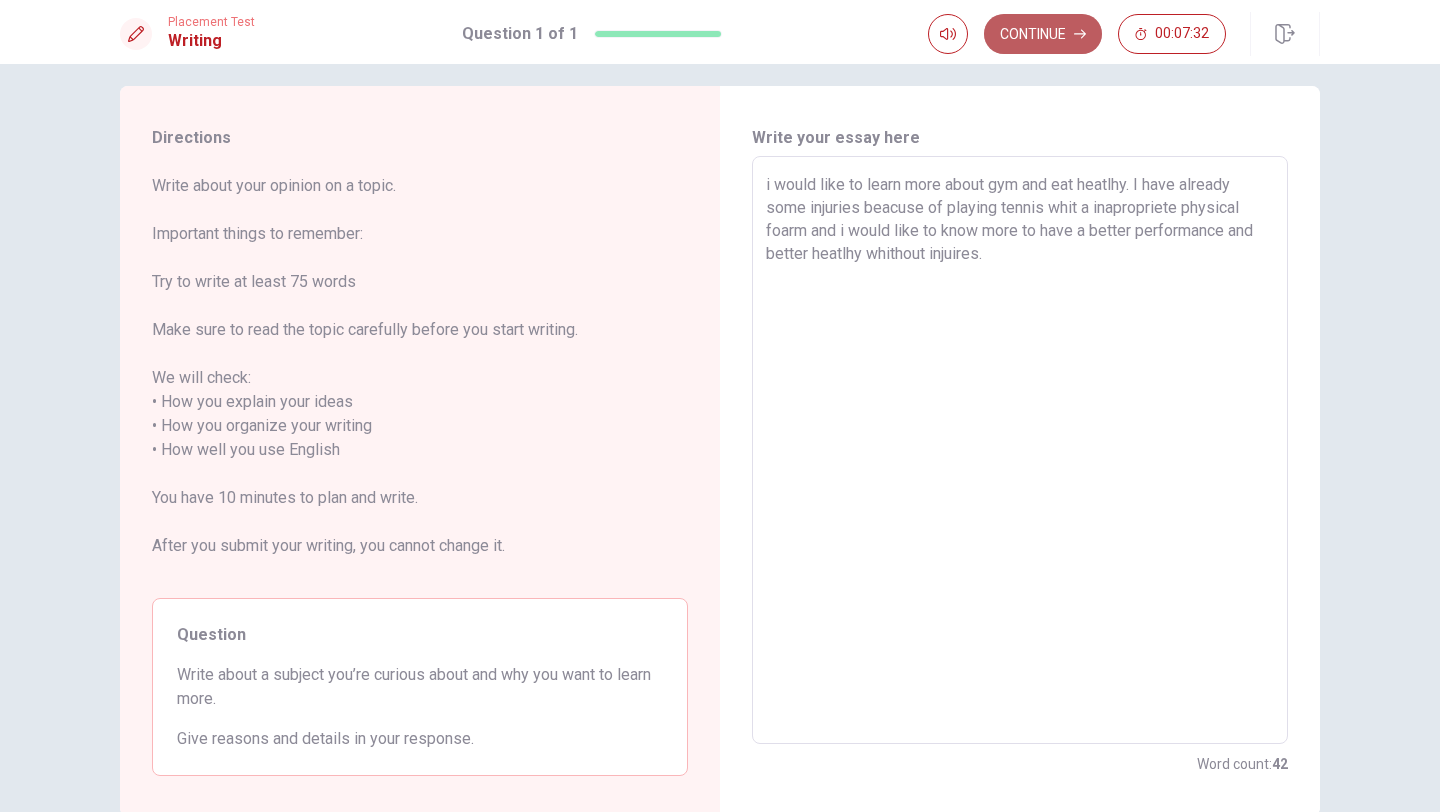 click on "Continue" at bounding box center (1043, 34) 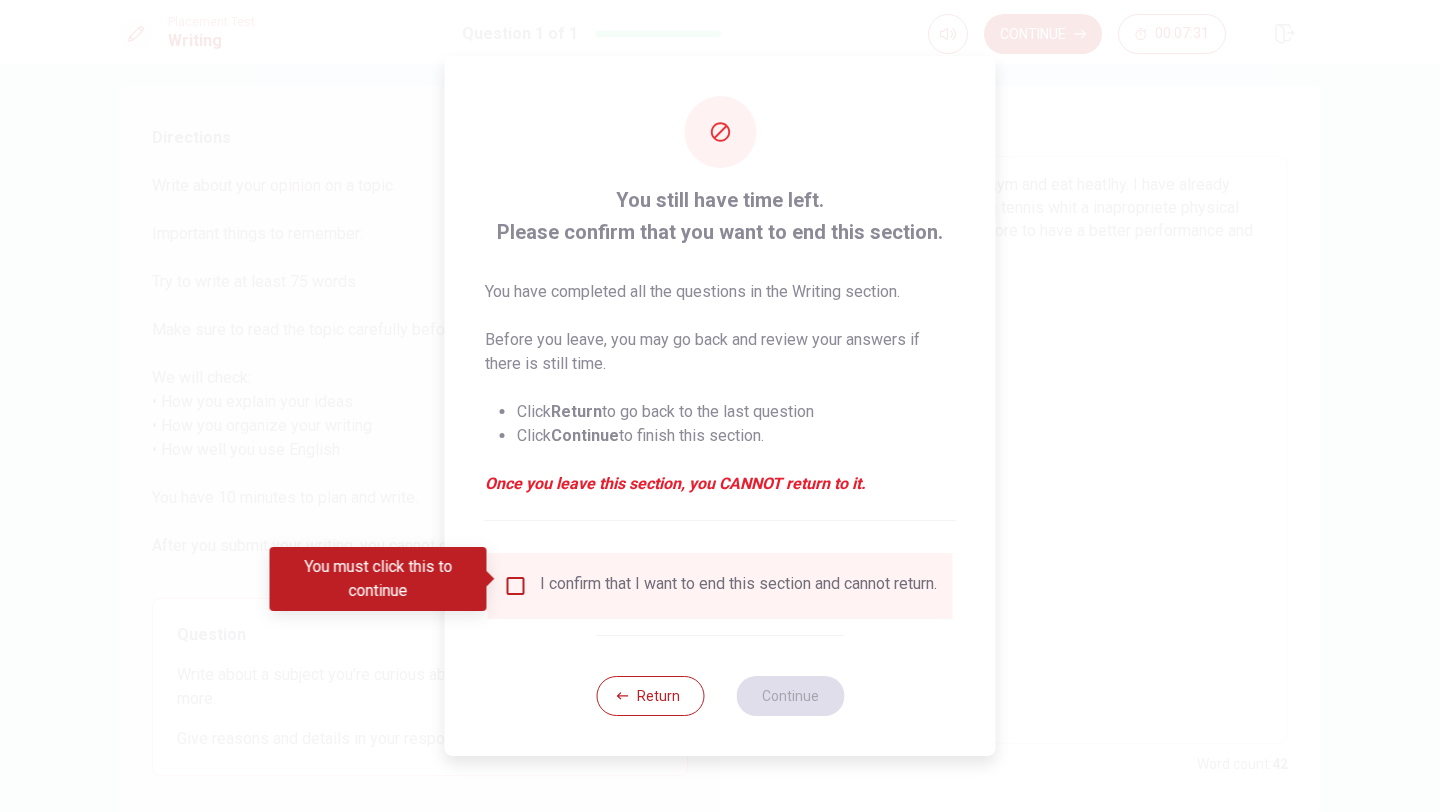 click at bounding box center (516, 586) 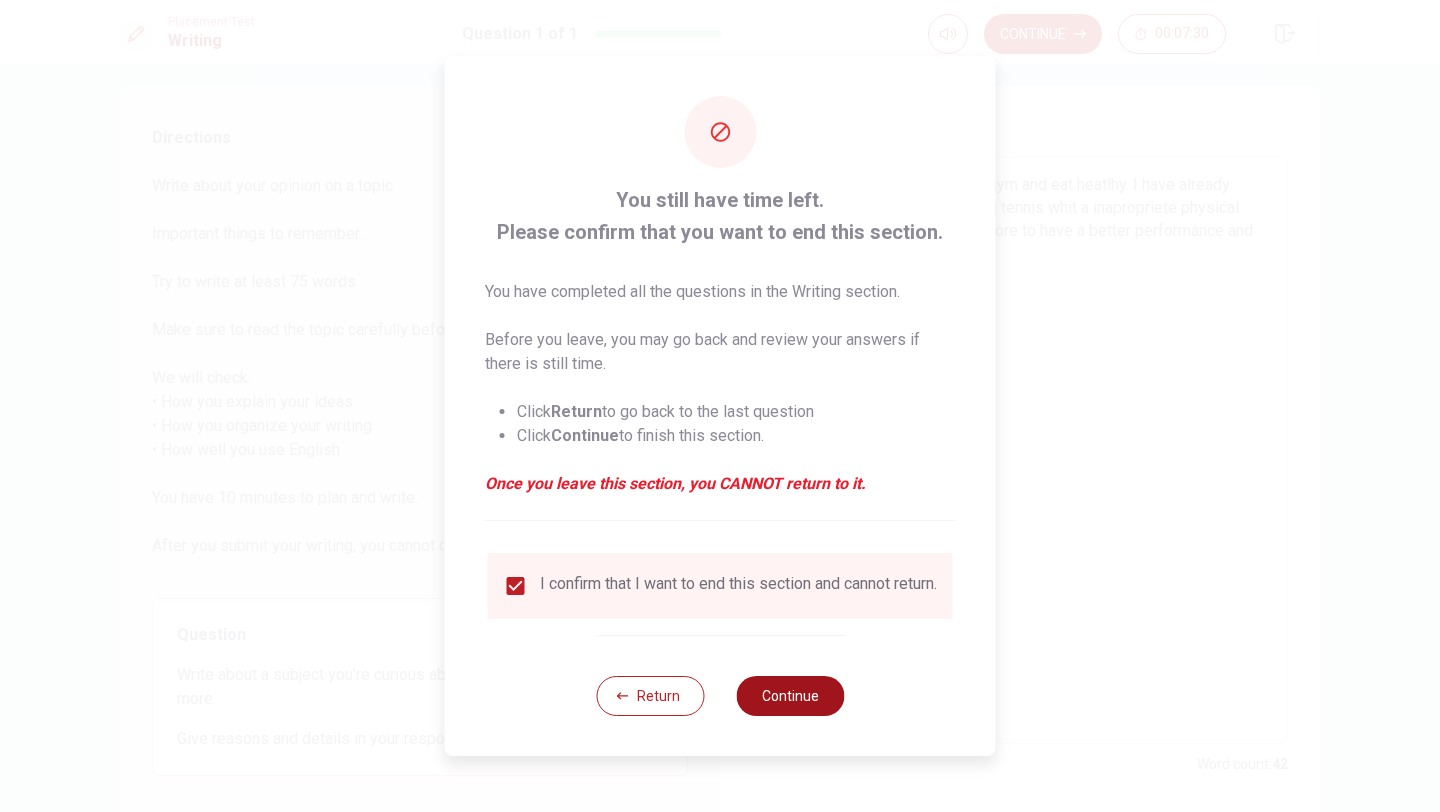click on "Continue" at bounding box center [790, 696] 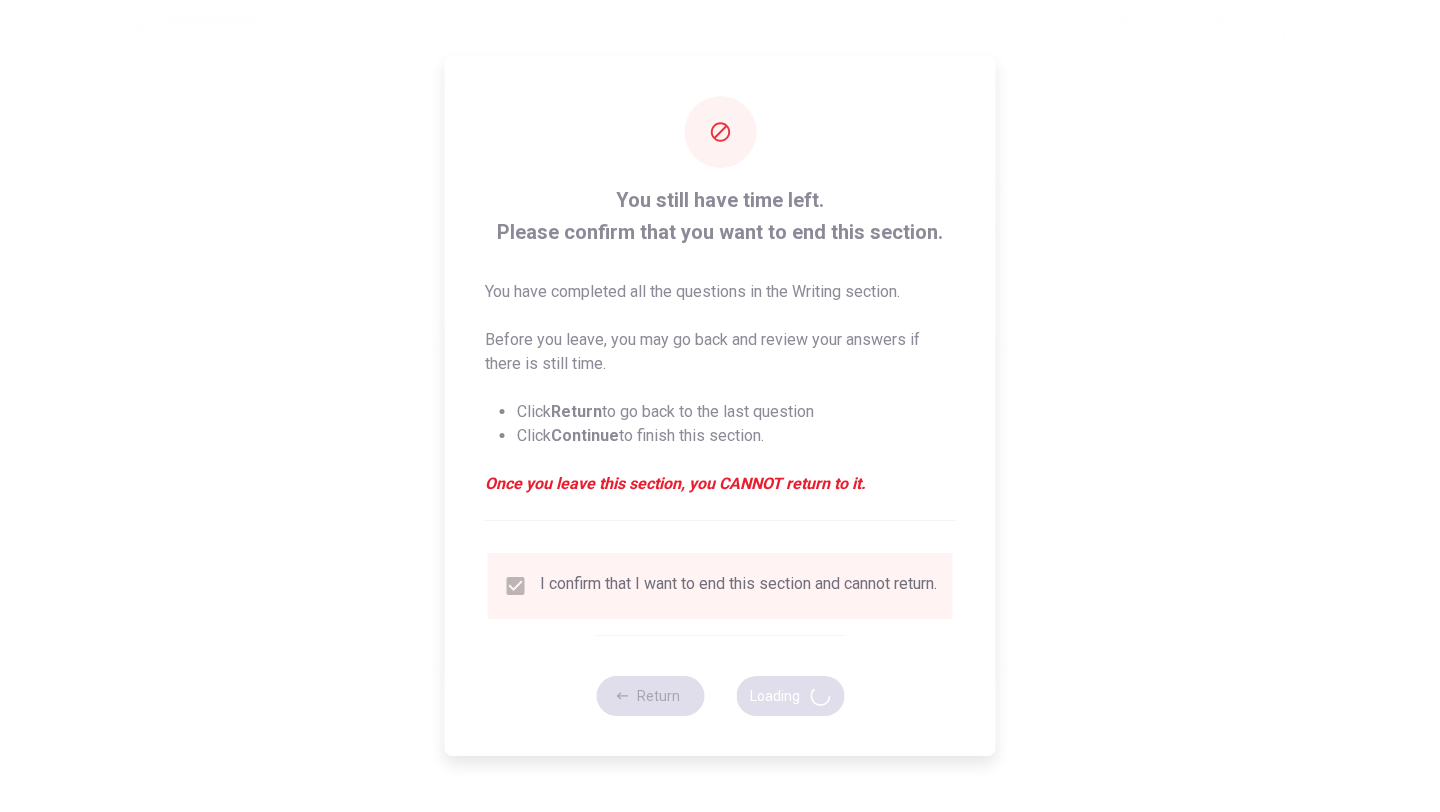 scroll, scrollTop: 0, scrollLeft: 0, axis: both 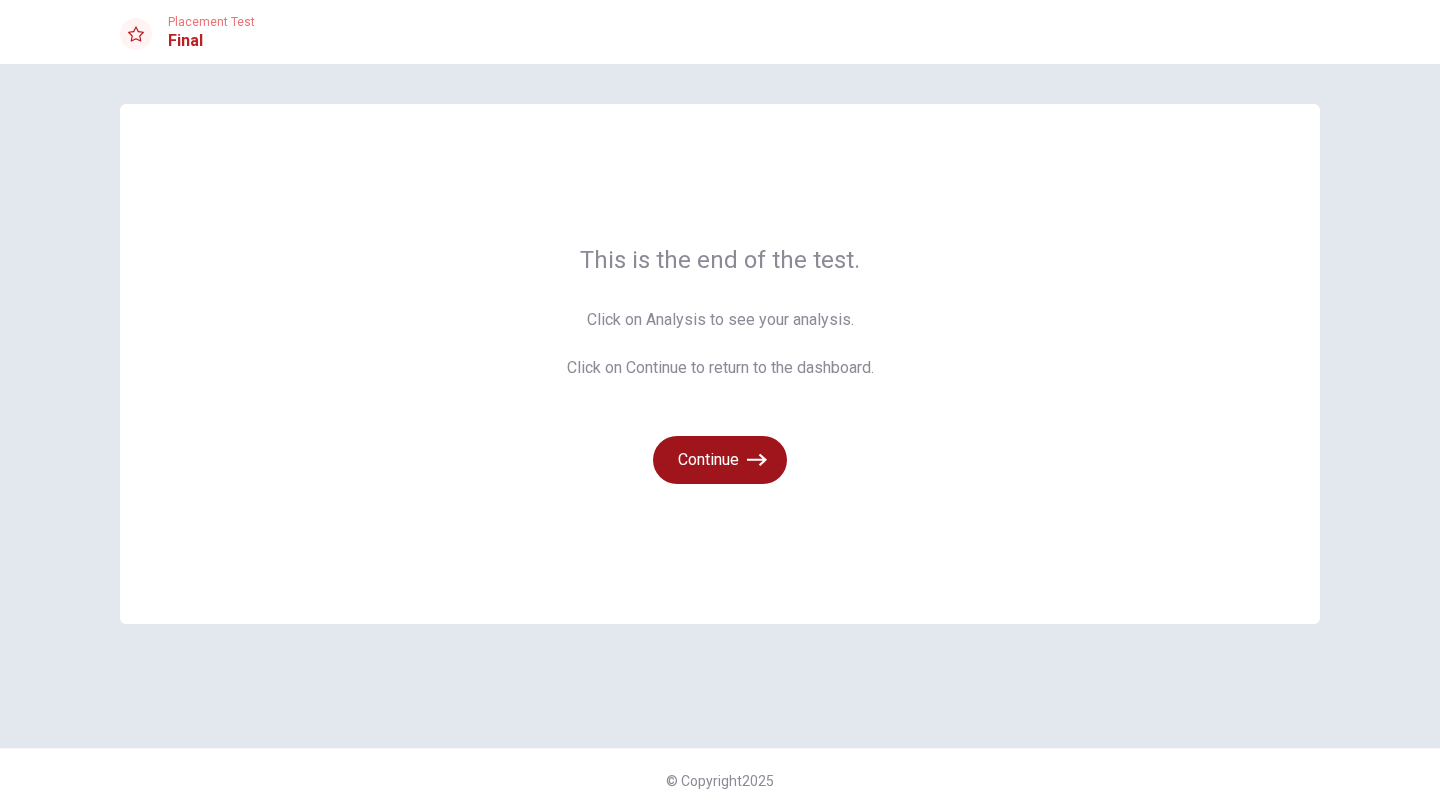 click on "Continue" at bounding box center (720, 460) 